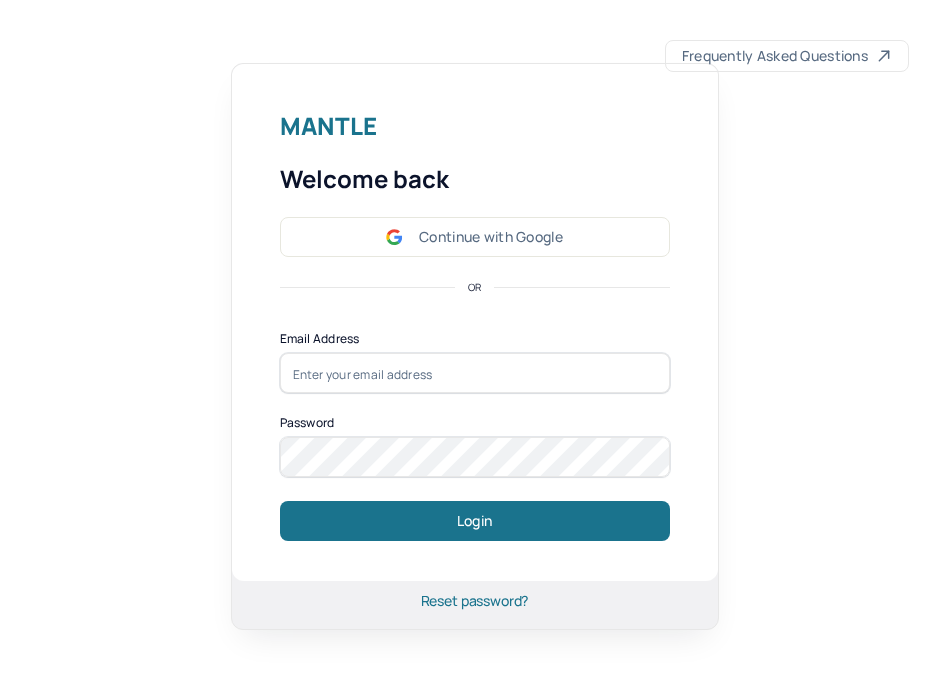scroll, scrollTop: 0, scrollLeft: 0, axis: both 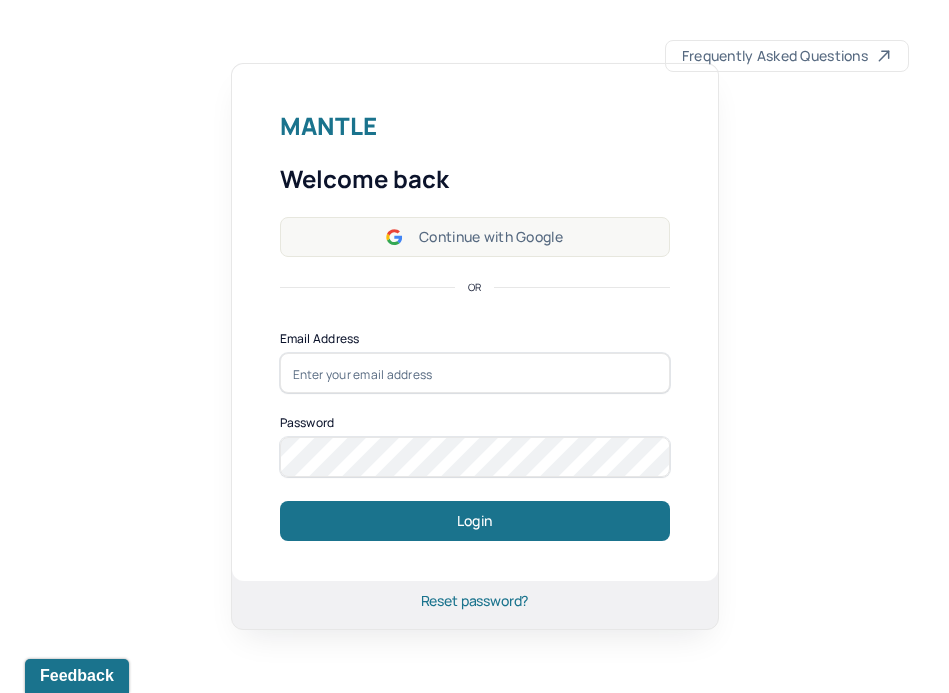 click on "Continue with Google" at bounding box center (475, 237) 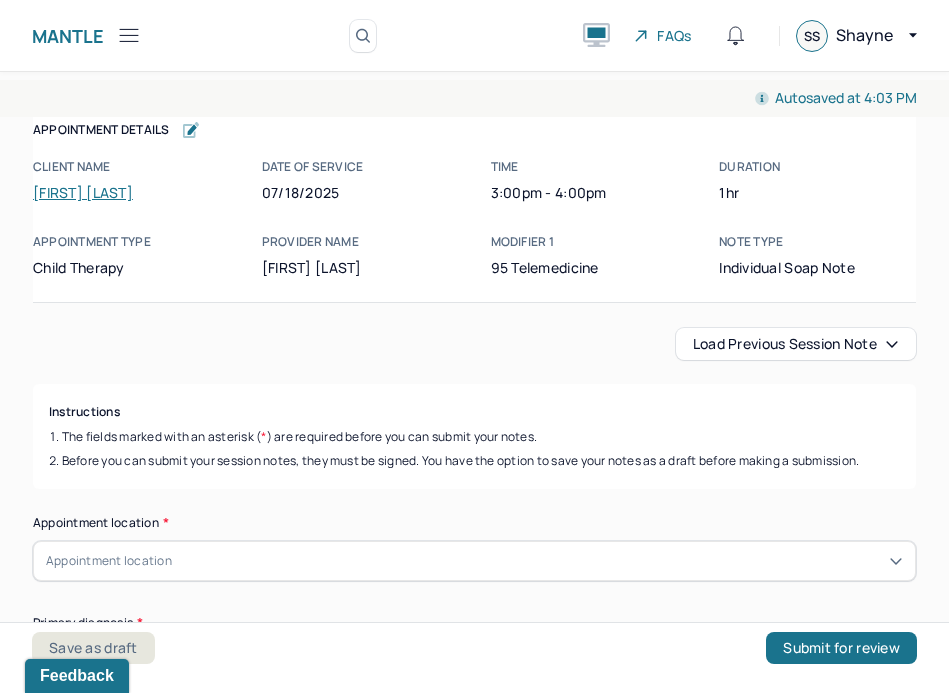 click 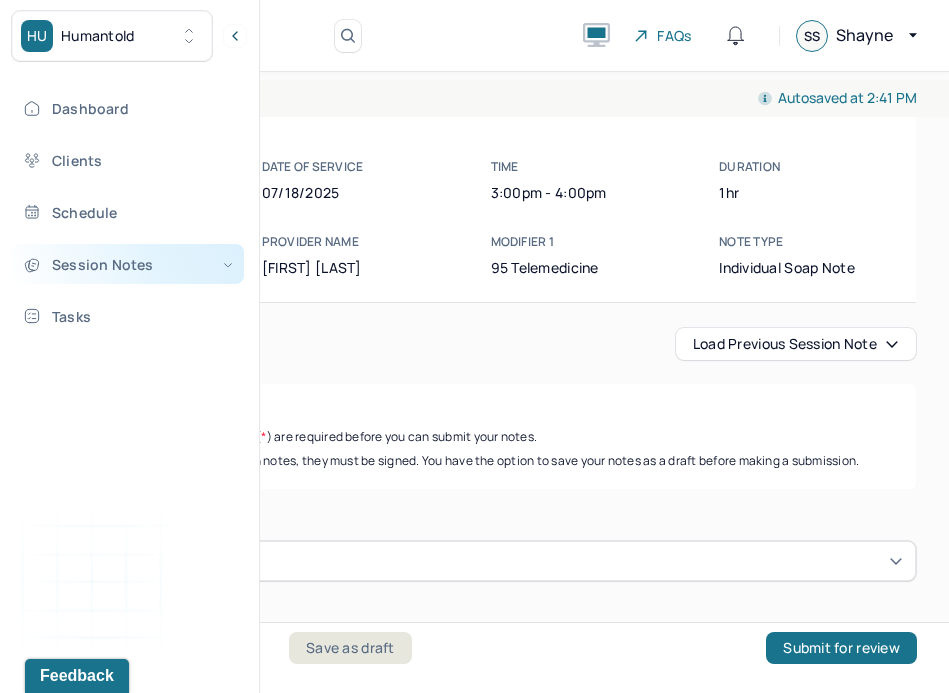 click on "Session Notes" at bounding box center [128, 264] 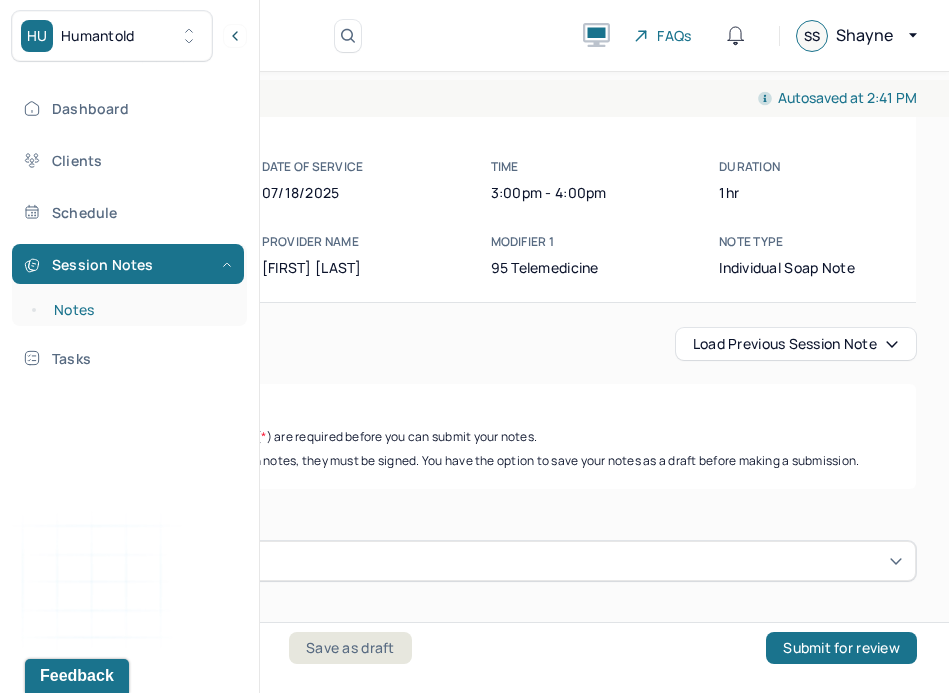 click on "Notes" at bounding box center (139, 310) 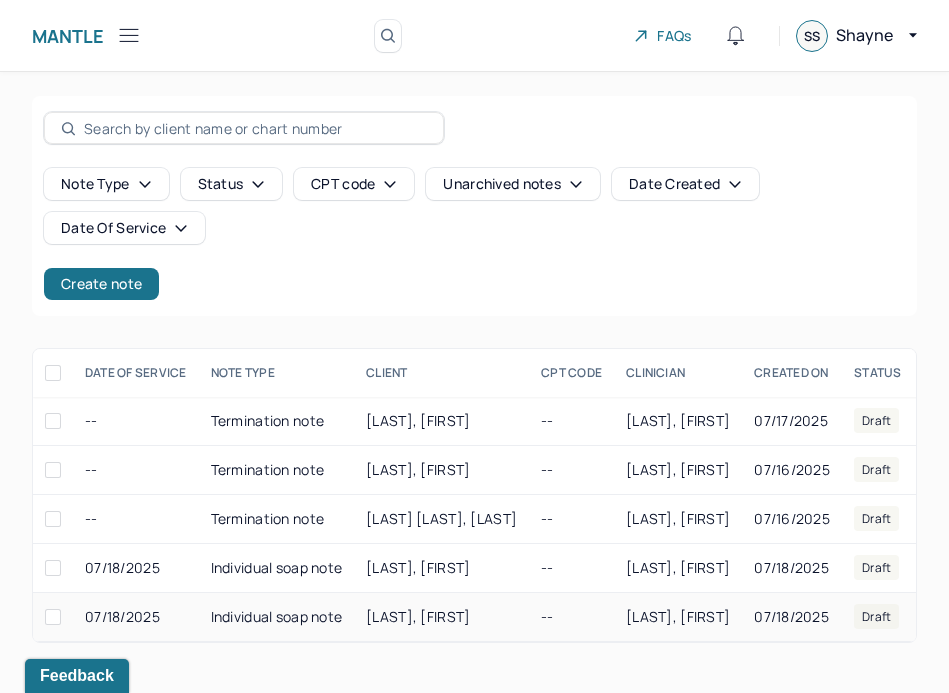 click on "[LAST], [FIRST]" at bounding box center (418, 616) 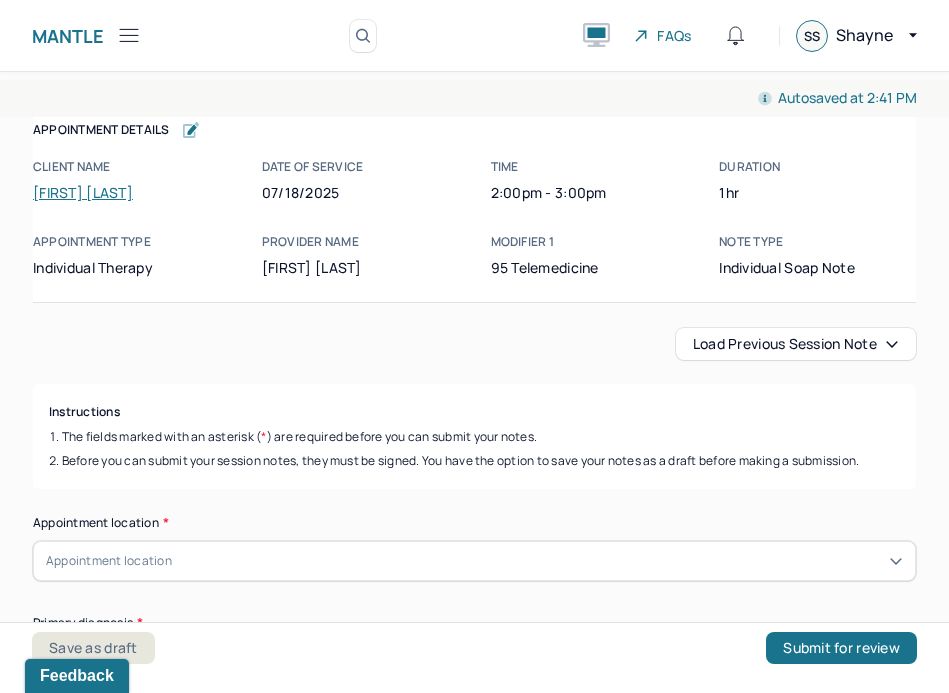 click on "Load previous session note" at bounding box center (796, 344) 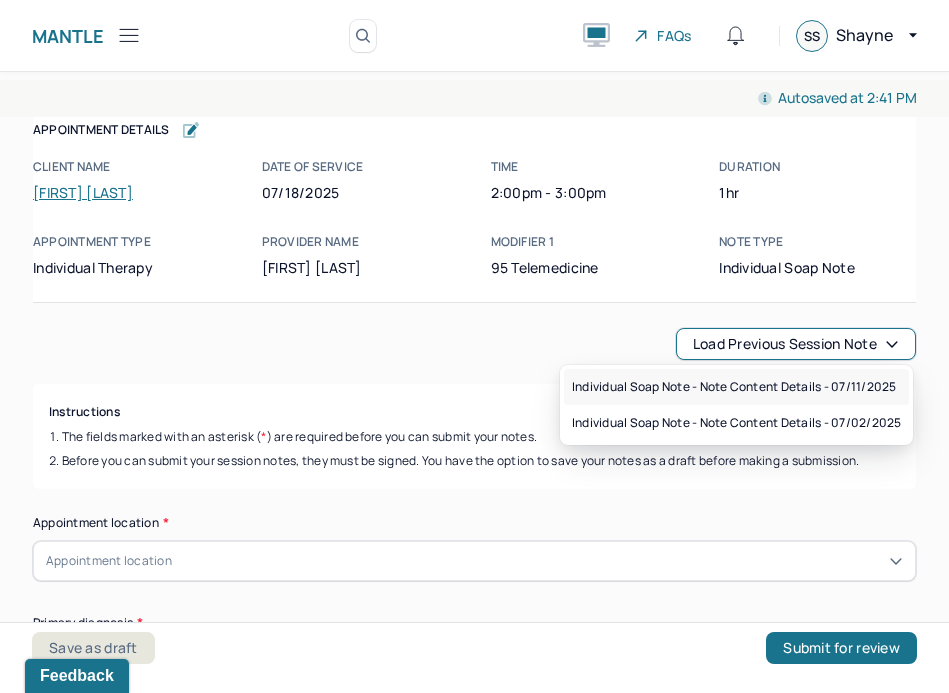 click on "Individual soap note   - Note content Details -   07/11/2025" at bounding box center [734, 387] 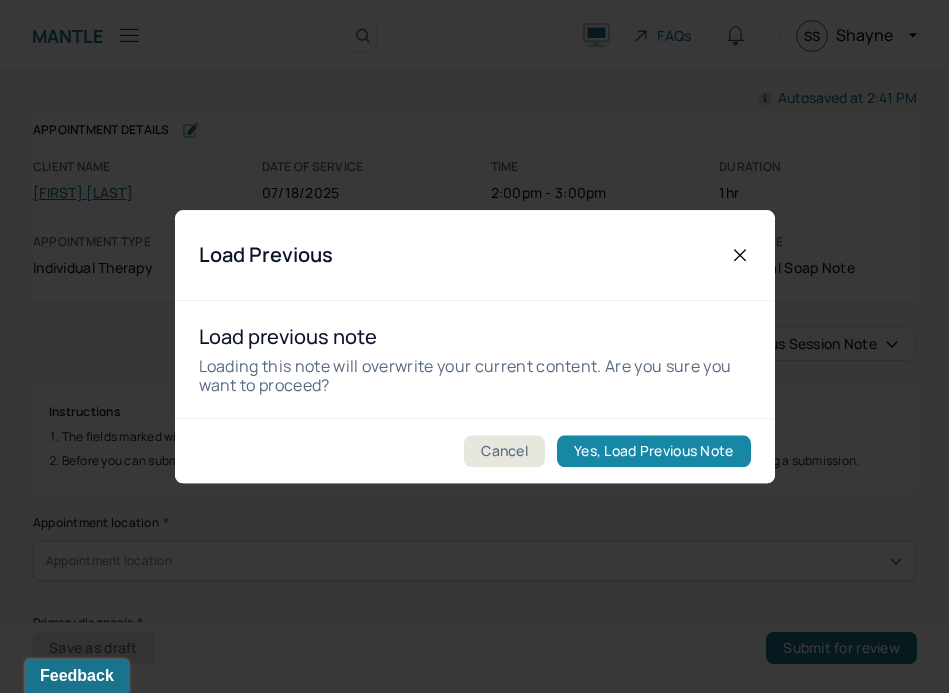 click on "Yes, Load Previous Note" at bounding box center (653, 451) 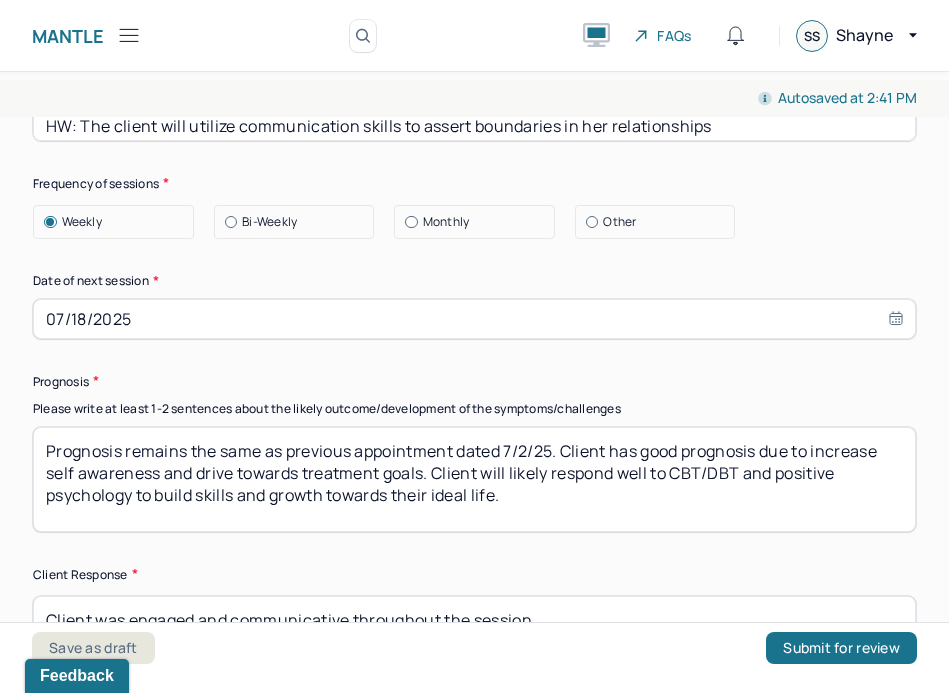 scroll, scrollTop: 2924, scrollLeft: 0, axis: vertical 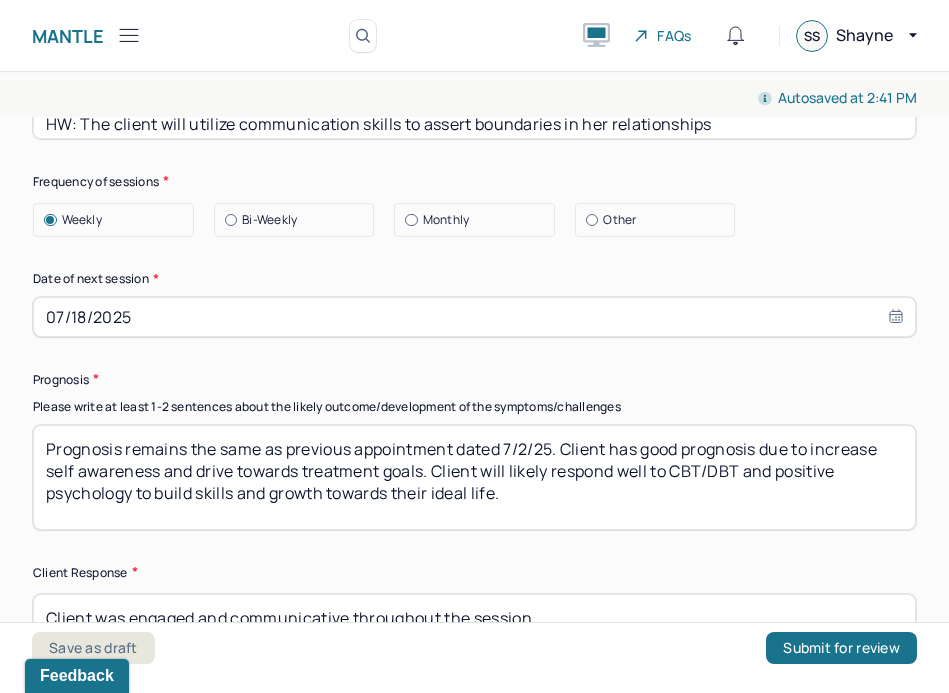 click on "Prognosis remains the same as previous appointment dated 7/2/25. Client has good prognosis due to increase self awareness and drive towards treatment goals. Client will likely respond well to CBT/DBT and positive psychology to build skills and growth towards their ideal life." at bounding box center (474, 477) 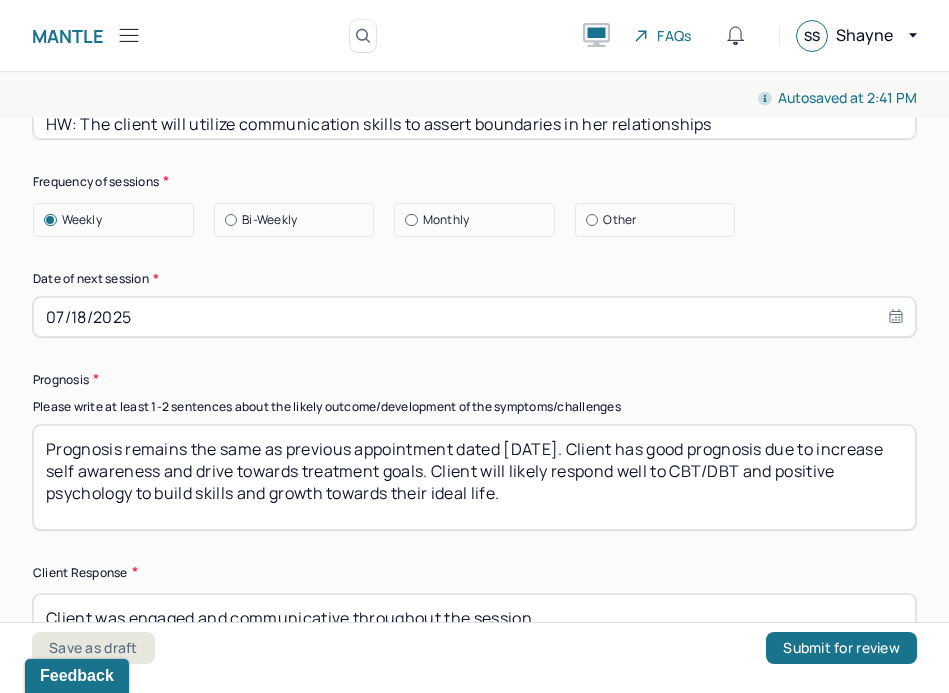 type on "Prognosis remains the same as previous appointment dated [DATE]. Client has good prognosis due to increase self awareness and drive towards treatment goals. Client will likely respond well to CBT/DBT and positive psychology to build skills and growth towards their ideal life." 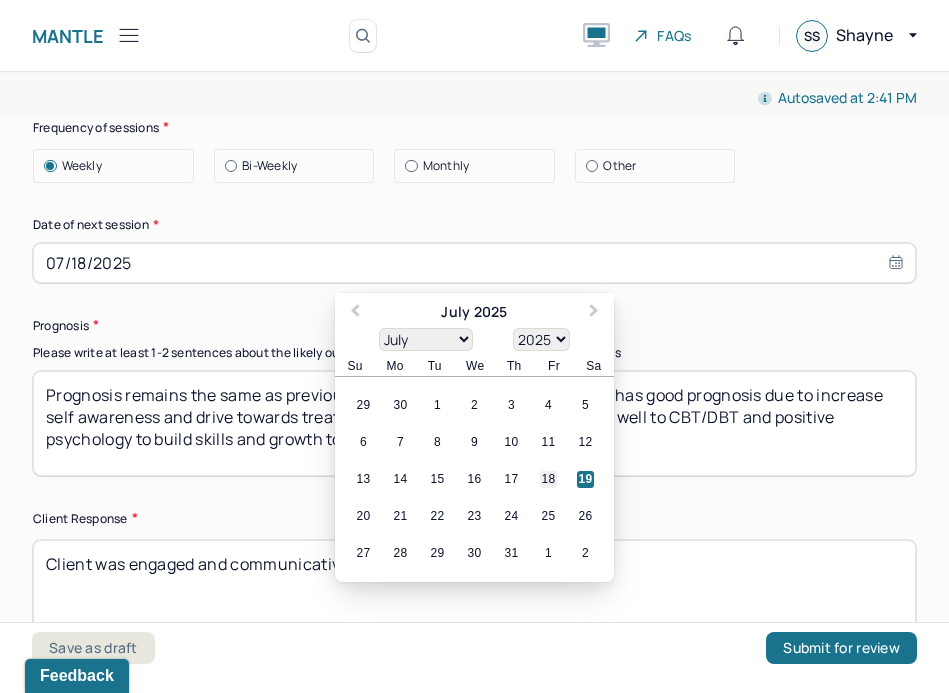 scroll, scrollTop: 2982, scrollLeft: 0, axis: vertical 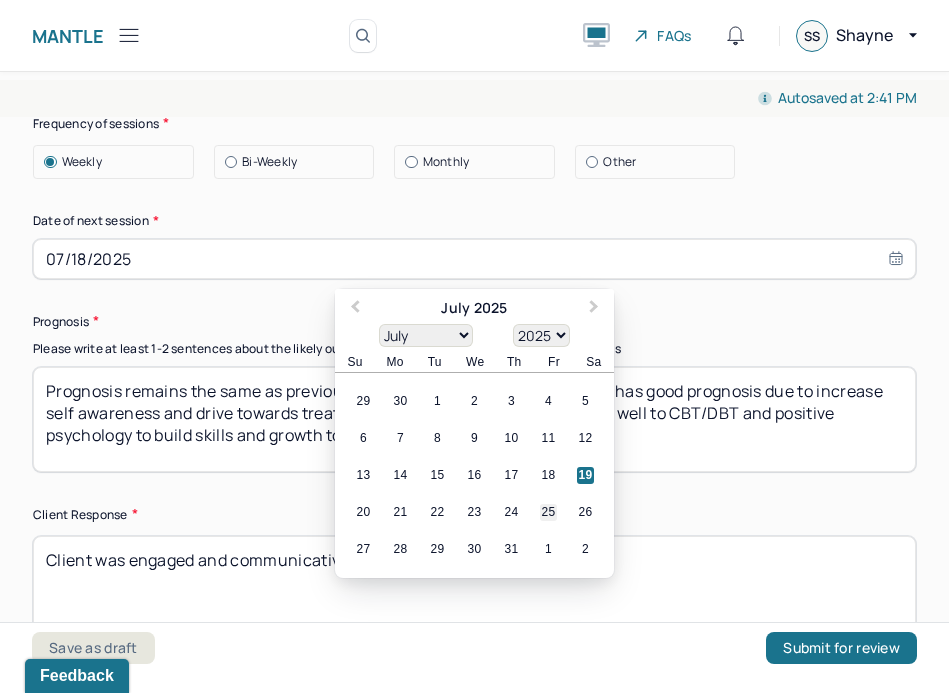 click on "25" at bounding box center [548, 512] 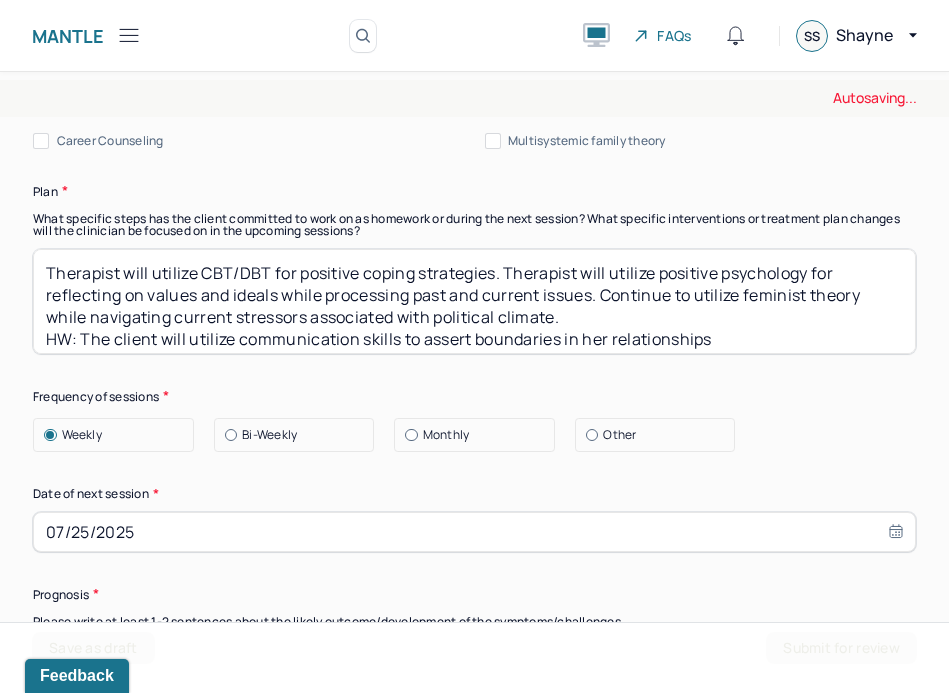 scroll, scrollTop: 2692, scrollLeft: 0, axis: vertical 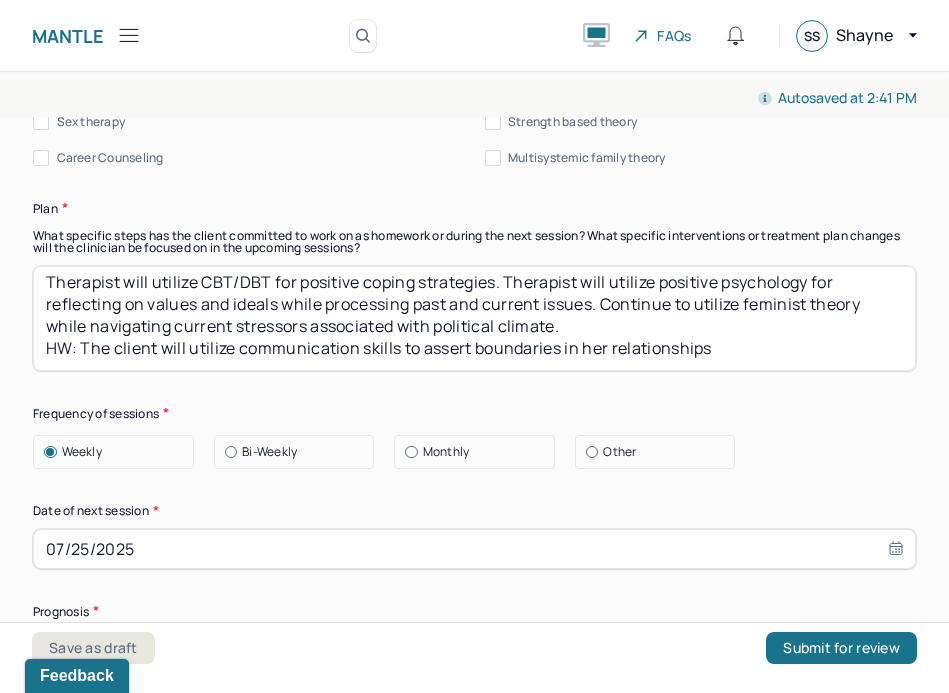 drag, startPoint x: 724, startPoint y: 351, endPoint x: 240, endPoint y: 345, distance: 484.0372 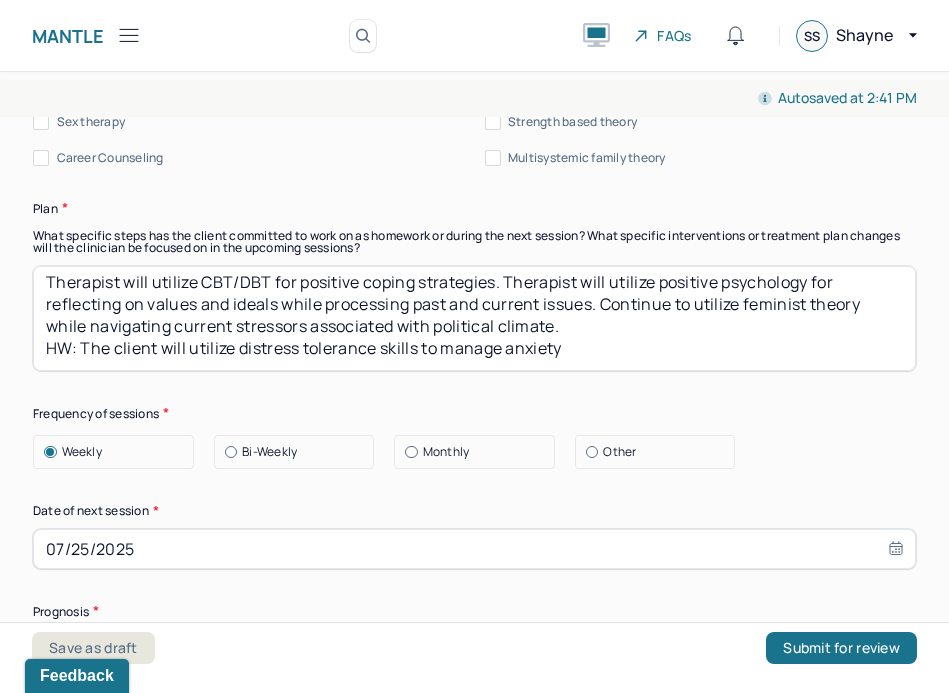 scroll, scrollTop: 0, scrollLeft: 0, axis: both 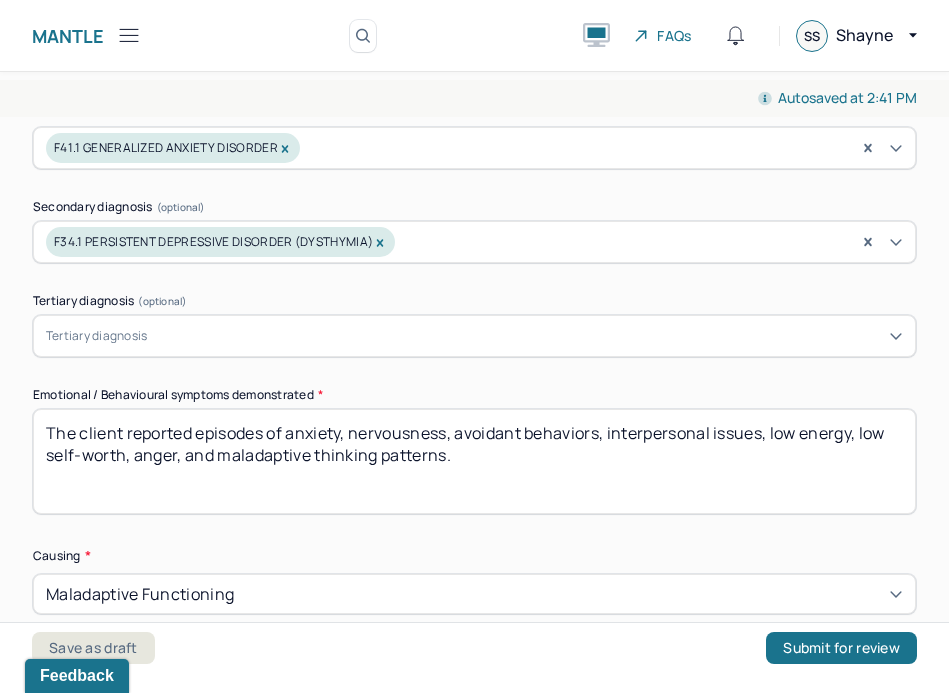 type on "Therapist will utilize CBT/DBT for positive coping strategies. Therapist will utilize positive psychology for reflecting on values and ideals while processing past and current issues. Continue to utilize feminist theory while navigating current stressors associated with political climate.
HW: The client will utilize distress tolerance skills to manage anxiety" 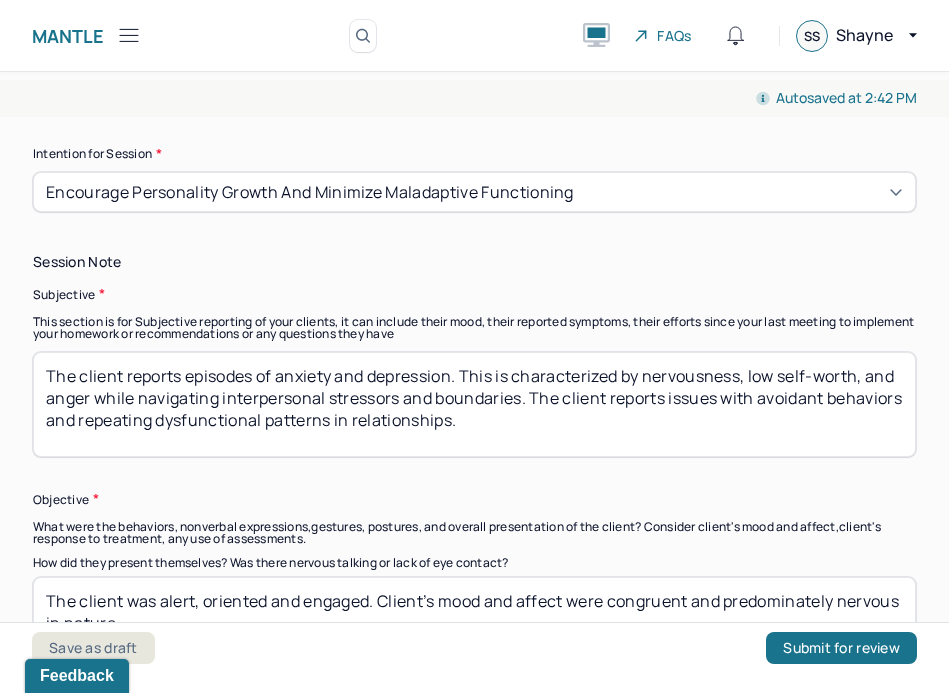 scroll, scrollTop: 1274, scrollLeft: 0, axis: vertical 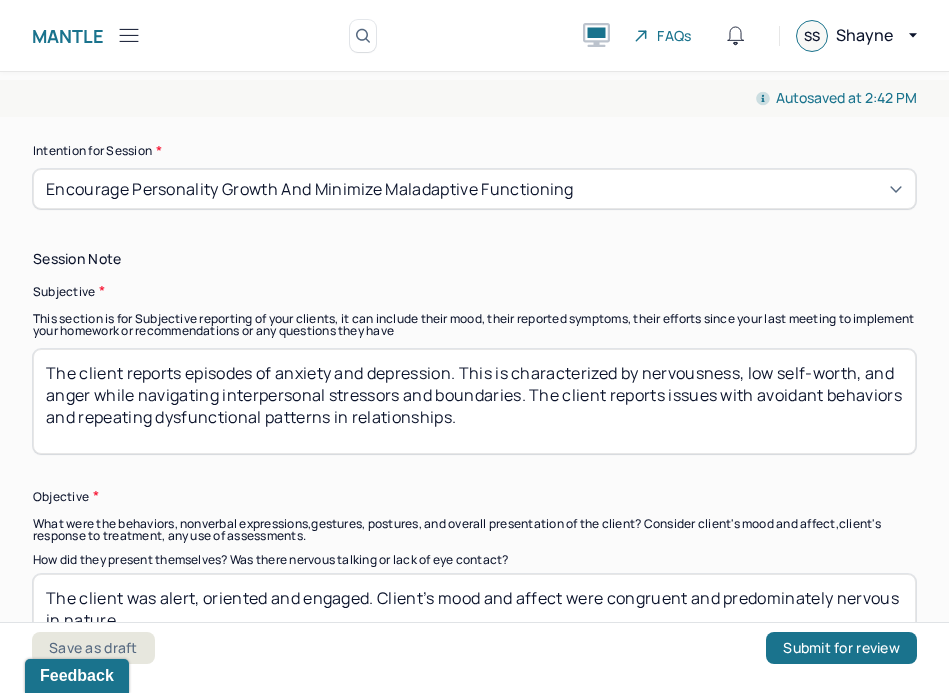type on "The client reported episodes of nervousness, anxiety, panic, racing thoughts, feeling on edge, low energy, low self-worth, reactivity, sadness, and exhaustion." 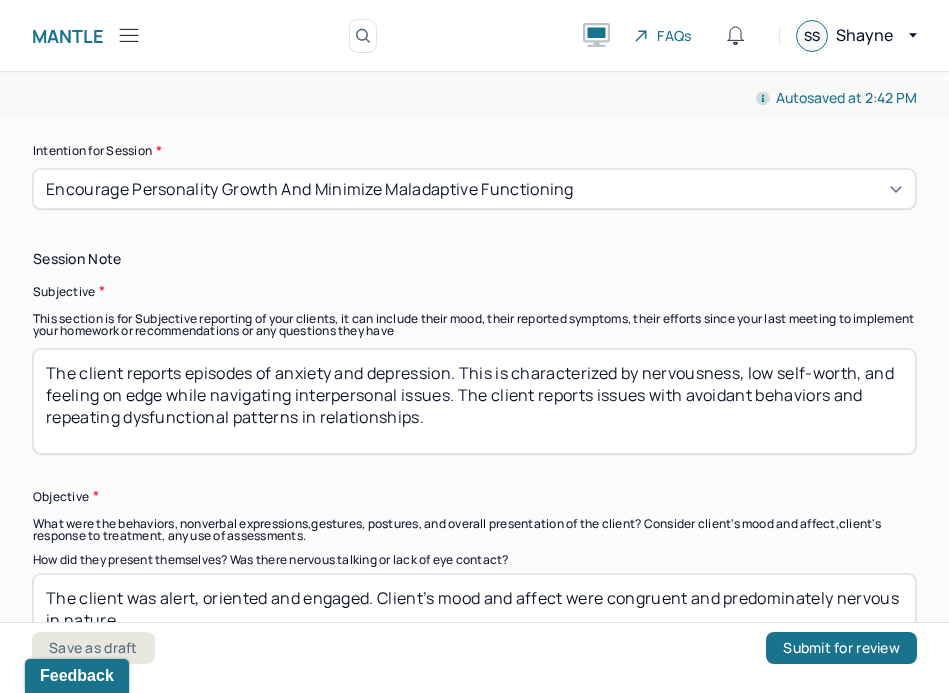 drag, startPoint x: 689, startPoint y: 387, endPoint x: 740, endPoint y: 420, distance: 60.74537 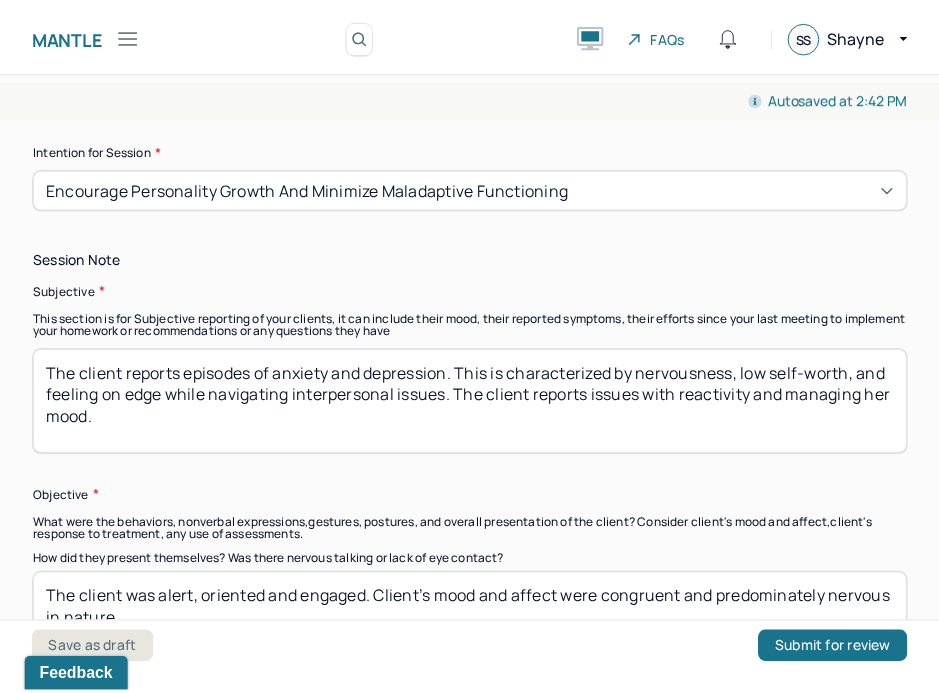 scroll, scrollTop: 1483, scrollLeft: 0, axis: vertical 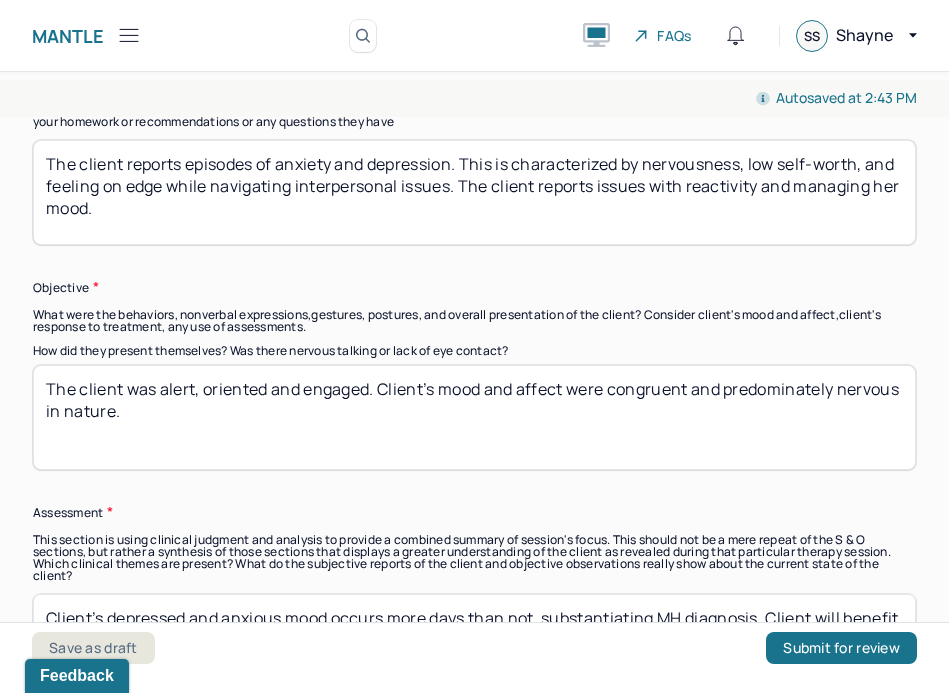 type on "The client reports episodes of anxiety and depression. This is characterized by nervousness, low self-worth, and feeling on edge while navigating interpersonal issues. The client reports issues with reactivity and managing her mood." 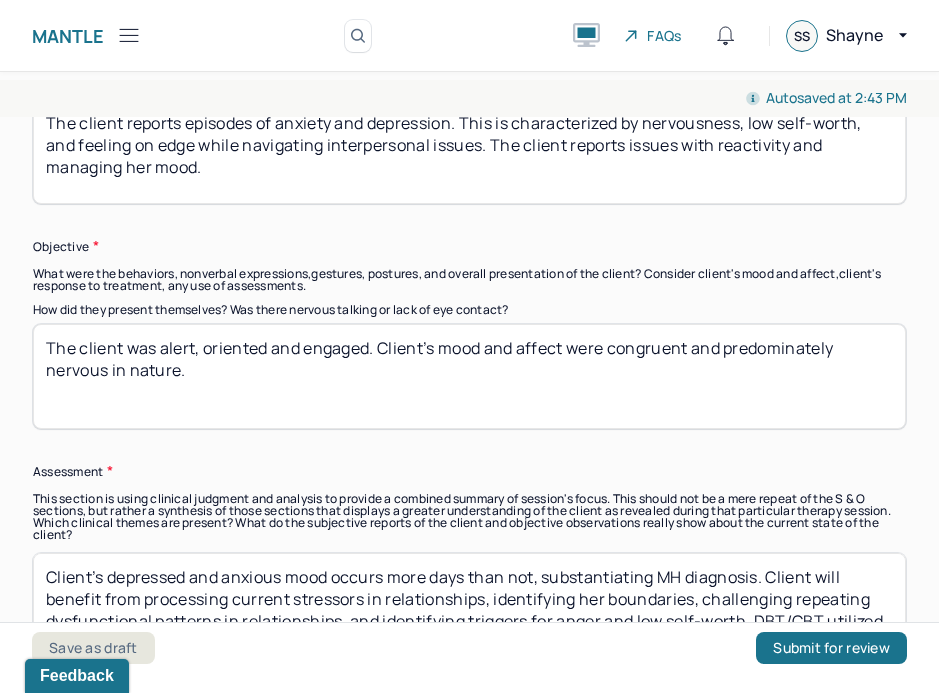 scroll, scrollTop: 1529, scrollLeft: 0, axis: vertical 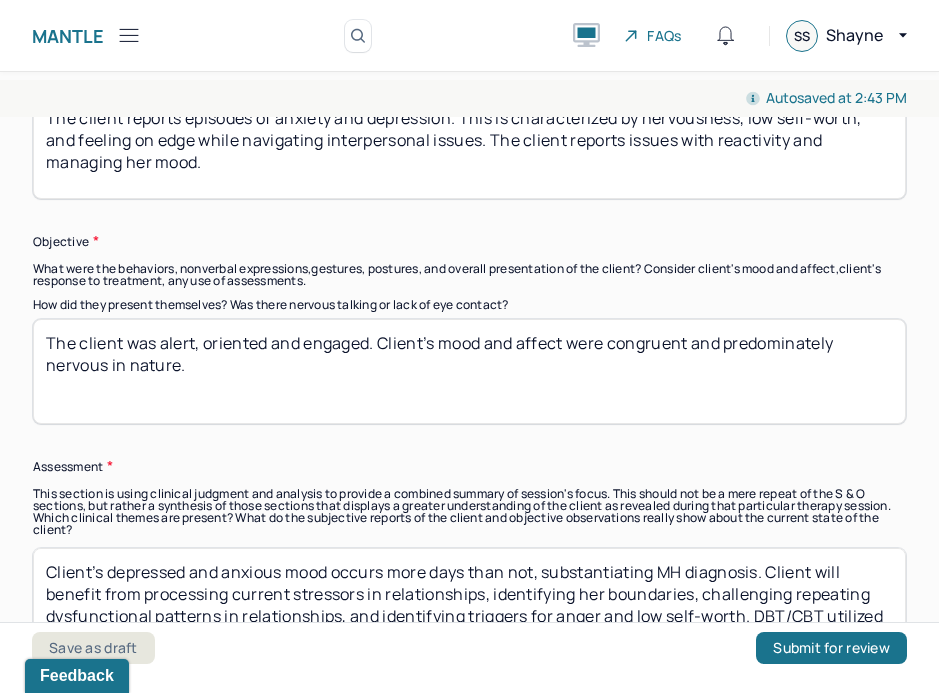drag, startPoint x: 251, startPoint y: 376, endPoint x: -65, endPoint y: 327, distance: 319.7765 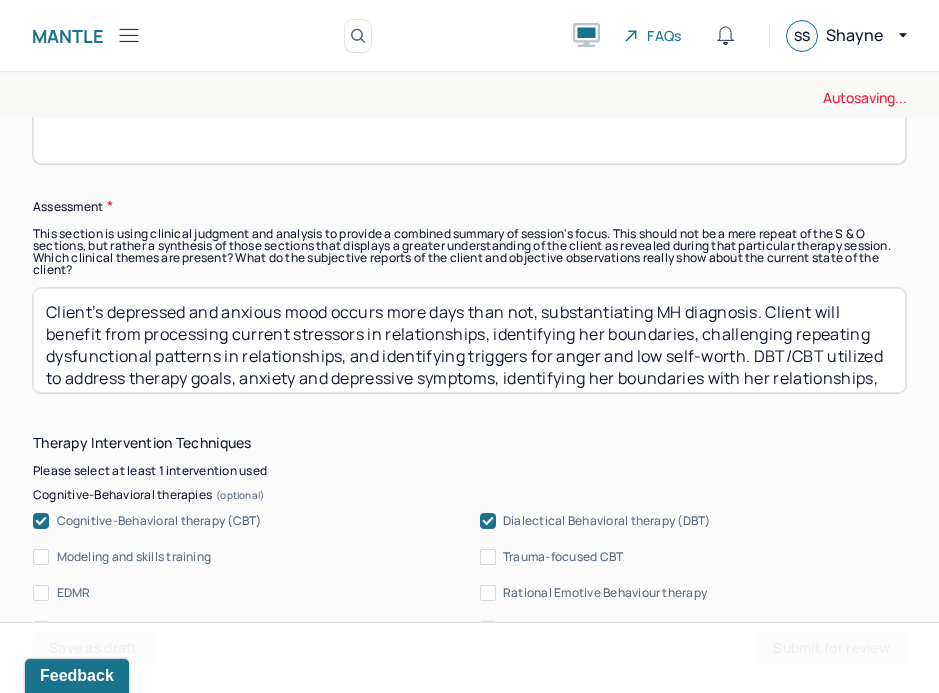 scroll, scrollTop: 1795, scrollLeft: 0, axis: vertical 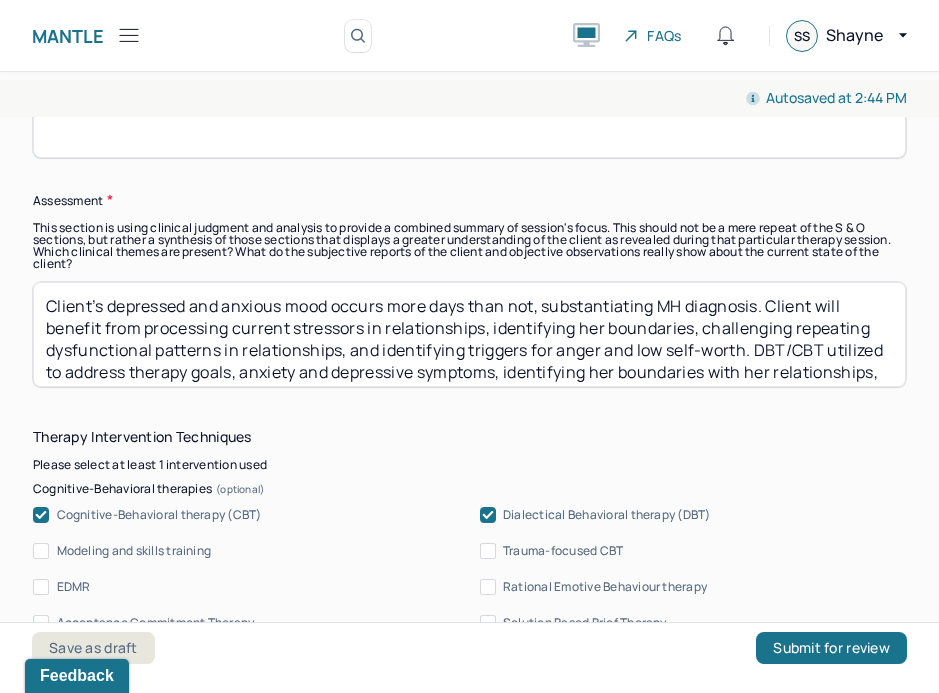 type on "Client presented to session in a pleasant and cooperative mood. The client made consistent eye contact and displayed normative conversation behaviors indicating an openness to interventions." 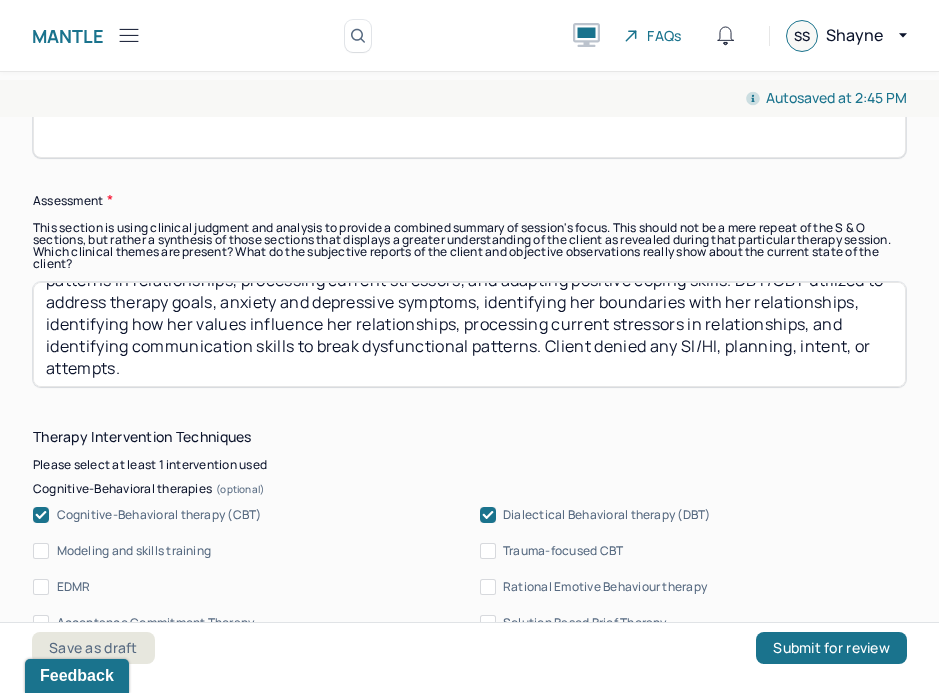 scroll, scrollTop: 72, scrollLeft: 0, axis: vertical 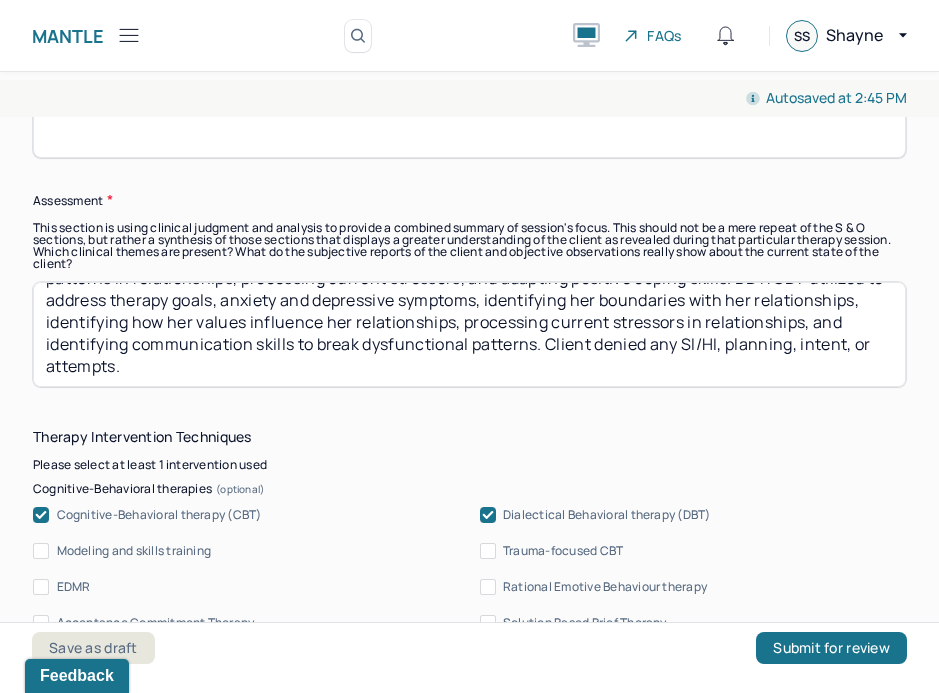 drag, startPoint x: 536, startPoint y: 343, endPoint x: 489, endPoint y: 304, distance: 61.073727 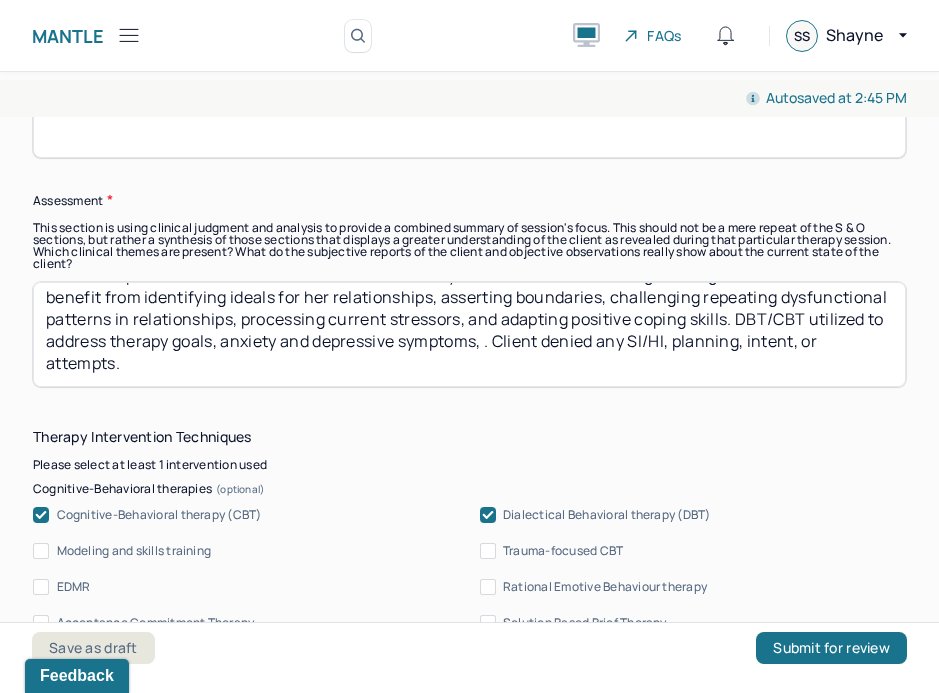 scroll, scrollTop: 30, scrollLeft: 0, axis: vertical 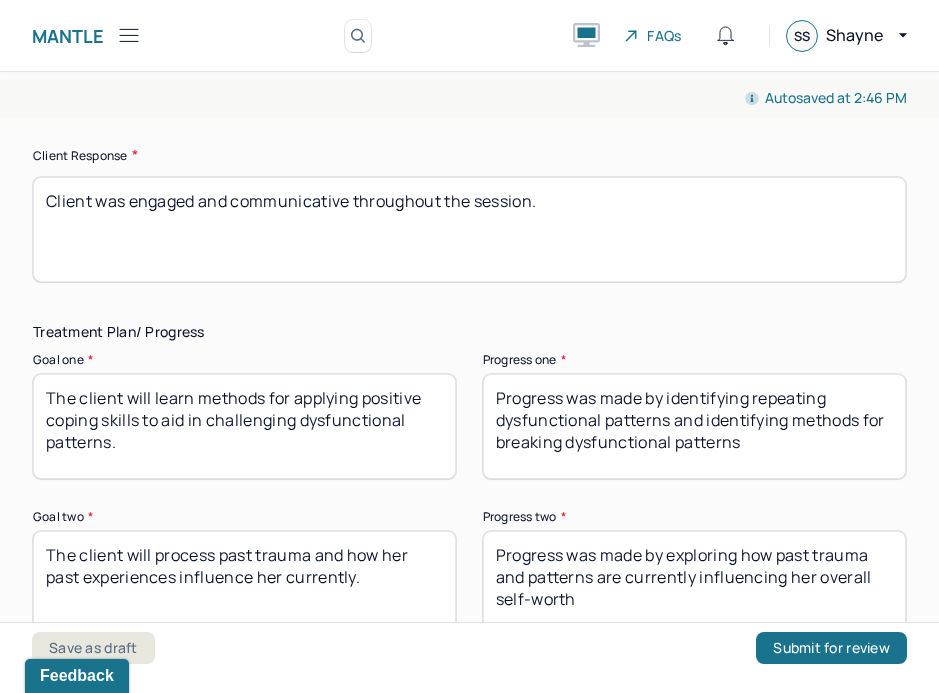 type on "Client’s depressed and anxious mood occurs more days than not, substantiating MH diagnosis. Client will benefit from identifying ideals for her relationships, asserting boundaries, challenging repeating dysfunctional patterns in relationships, processing current stressors, and adapting positive coping skills. DBT/CBT utilized to address therapy goals, anxiety and depressive symptoms, processing current stressors, identifying her boundaries, identifying methods for adapting positive coping, and identifying methods for challenging negative thinking patterns. Client denied any SI/HI, planning, intent, or attempts." 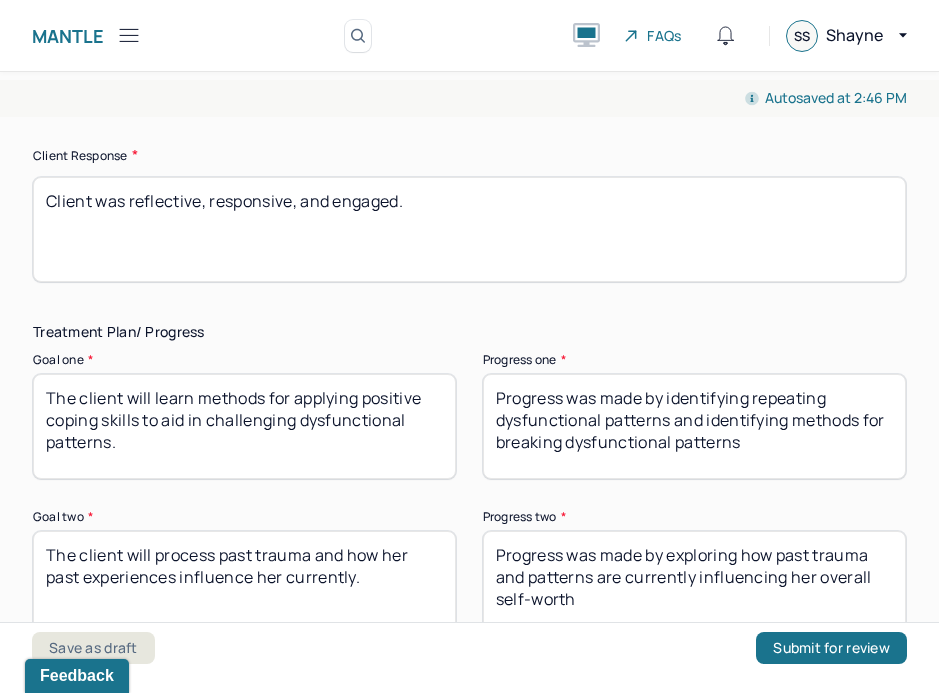 type on "Client was reflective, responsive, and engaged." 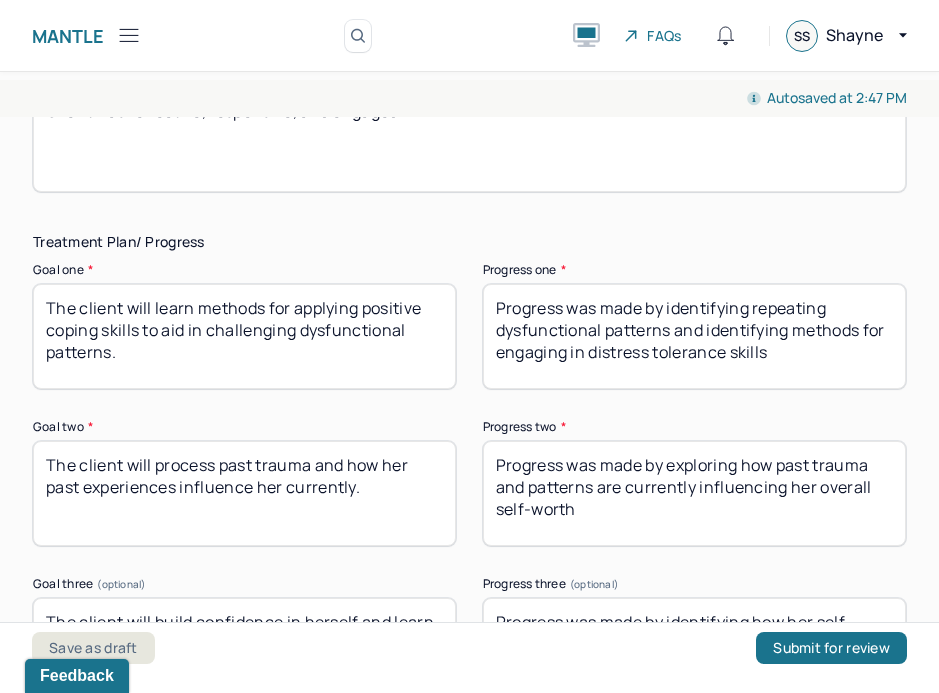 scroll, scrollTop: 3449, scrollLeft: 0, axis: vertical 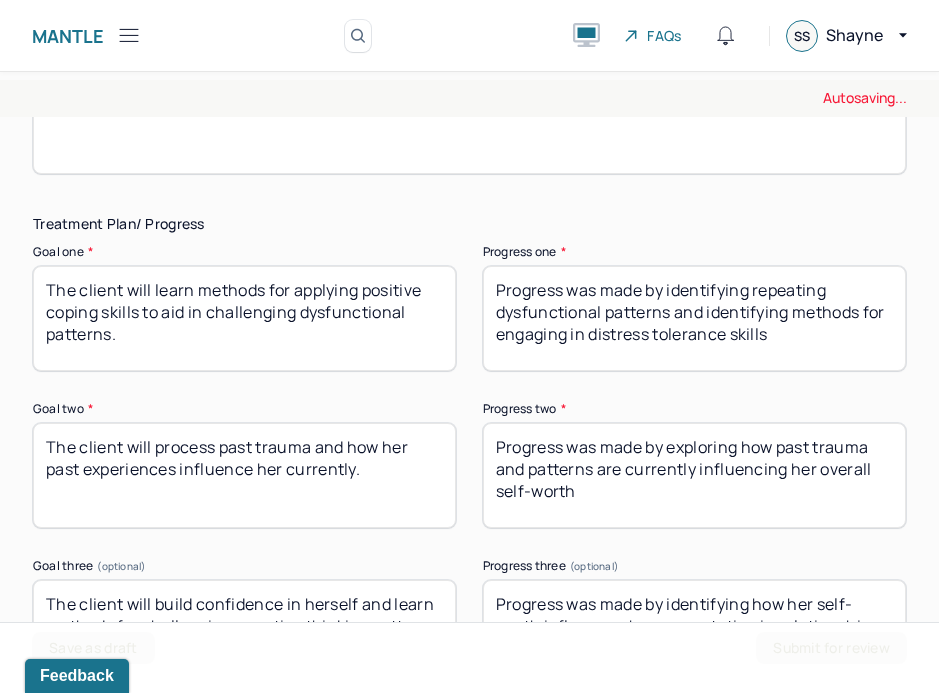type on "Progress was made by identifying repeating dysfunctional patterns and identifying methods for engaging in distress tolerance skills" 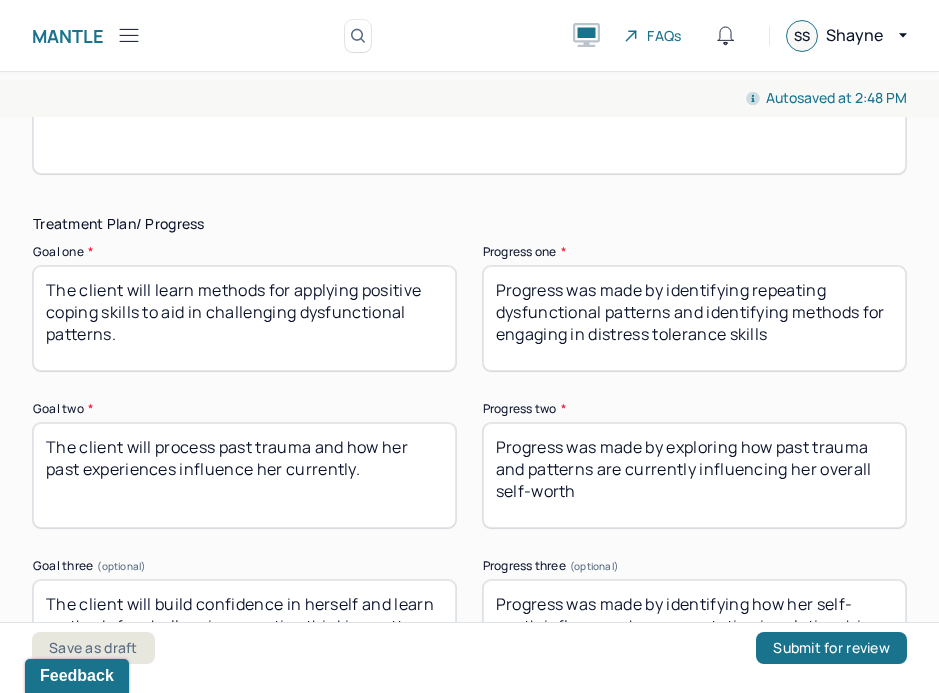drag, startPoint x: 575, startPoint y: 495, endPoint x: 676, endPoint y: 438, distance: 115.97414 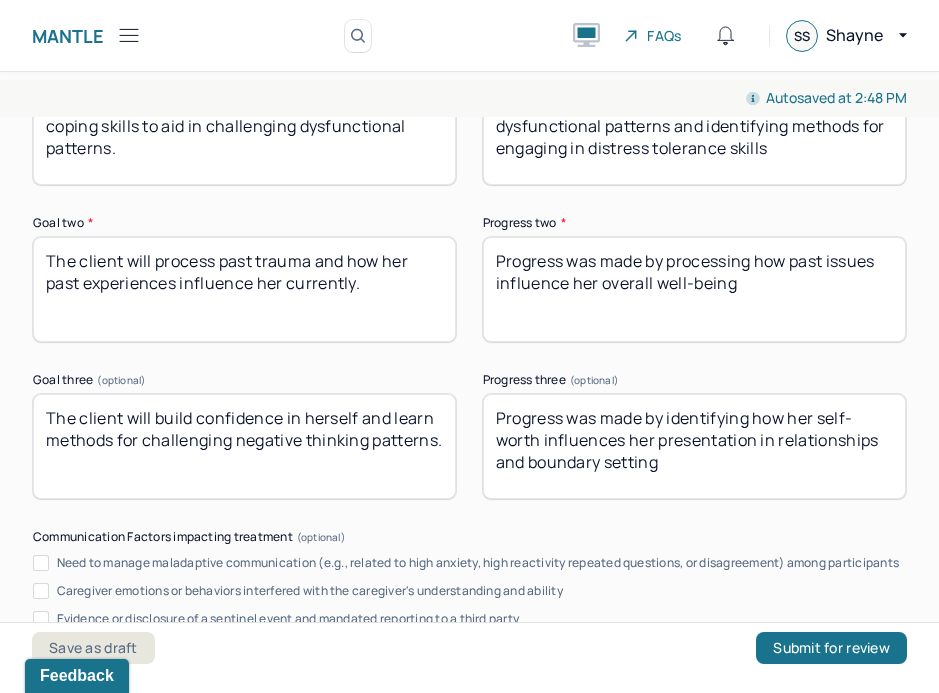 scroll, scrollTop: 3638, scrollLeft: 0, axis: vertical 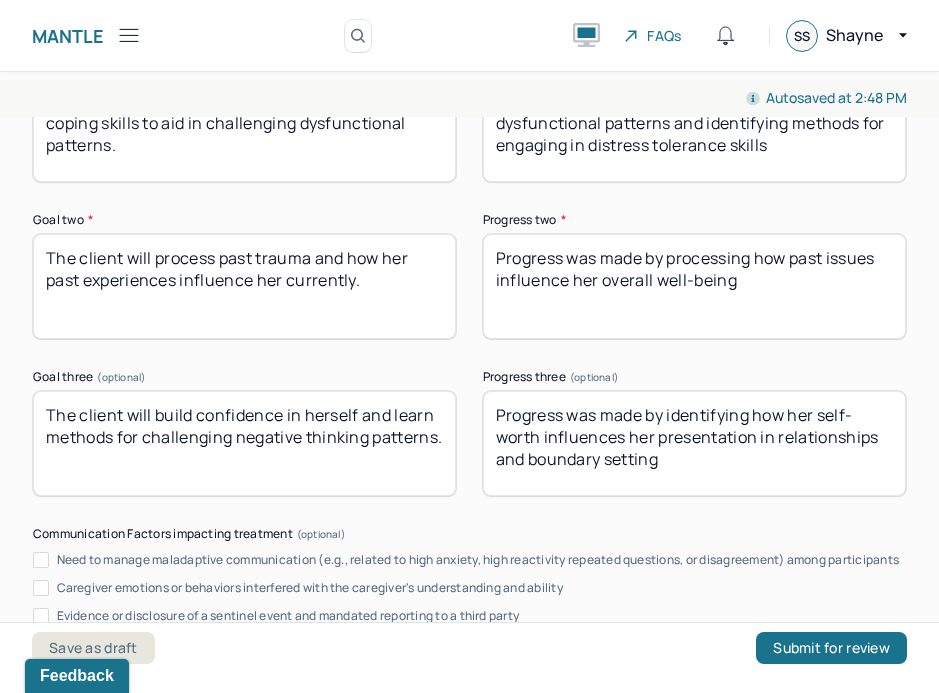 type on "Progress was made by processing how past issues influence her overall well-being" 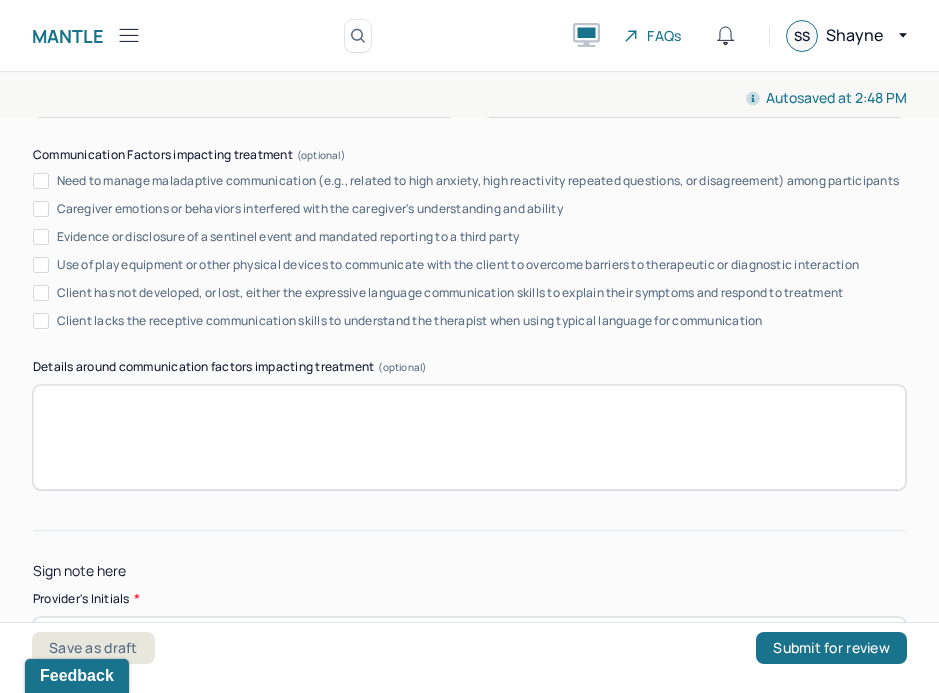 scroll, scrollTop: 4166, scrollLeft: 0, axis: vertical 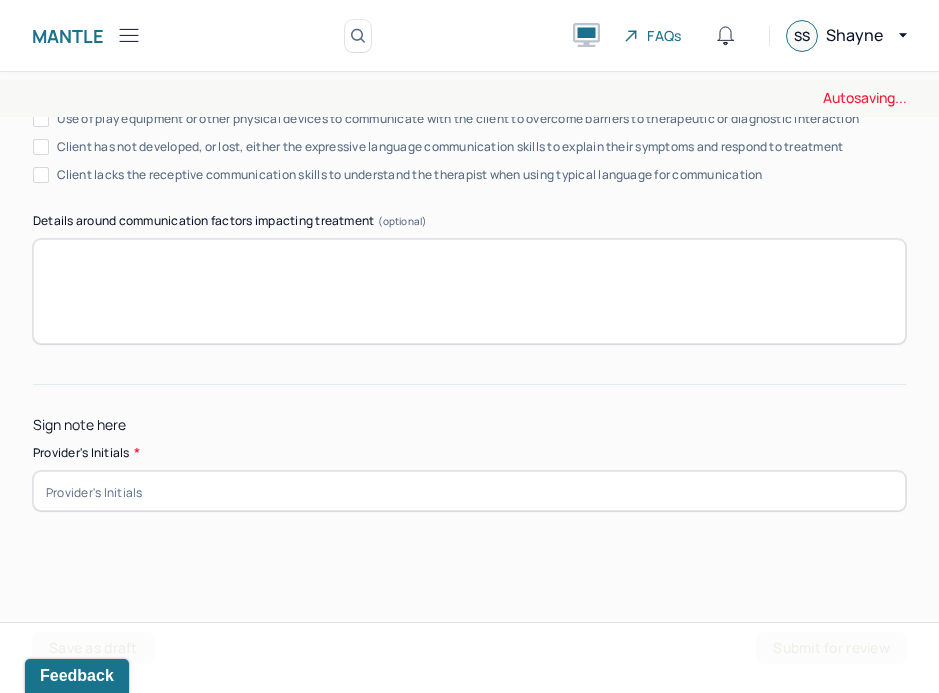 type on "Progress was made by identifying methods for challenging negative thinking patterns and building confidence in asserting boundaries" 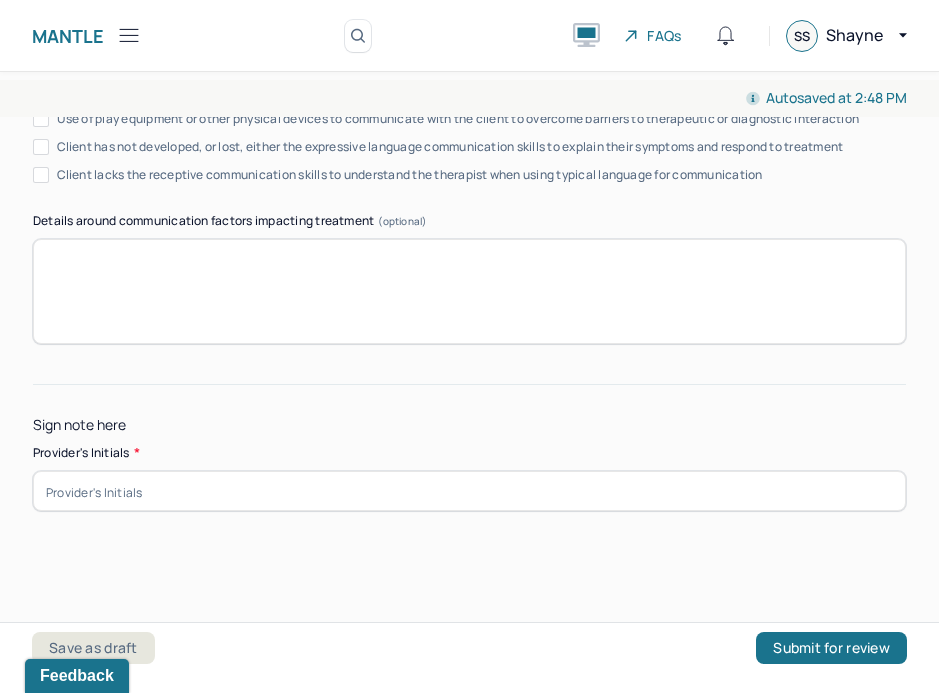 click at bounding box center [469, 491] 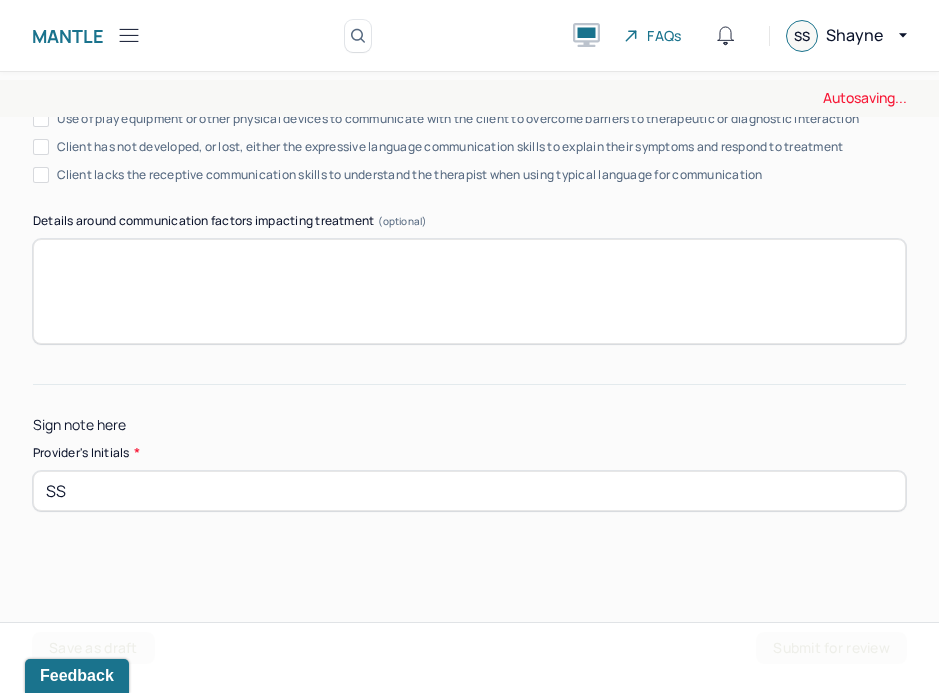 type on "SS" 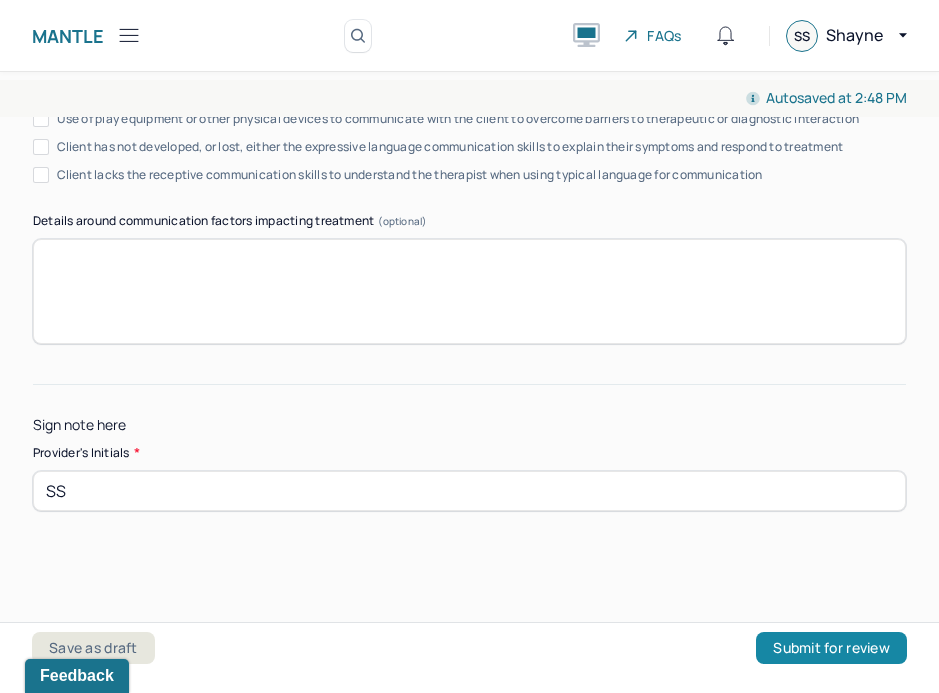 click on "Submit for review" at bounding box center [831, 648] 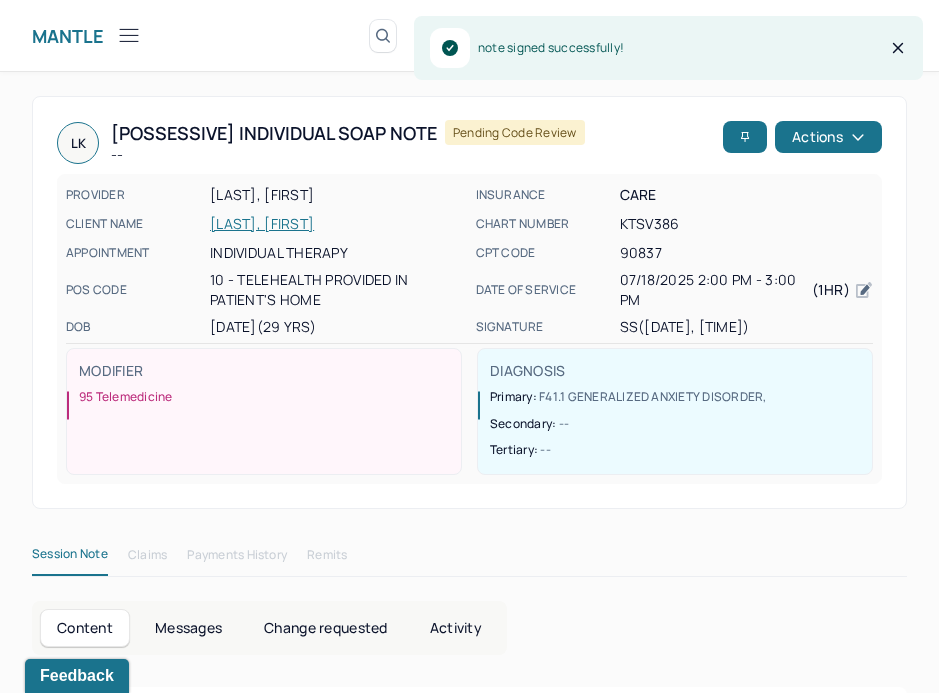 click 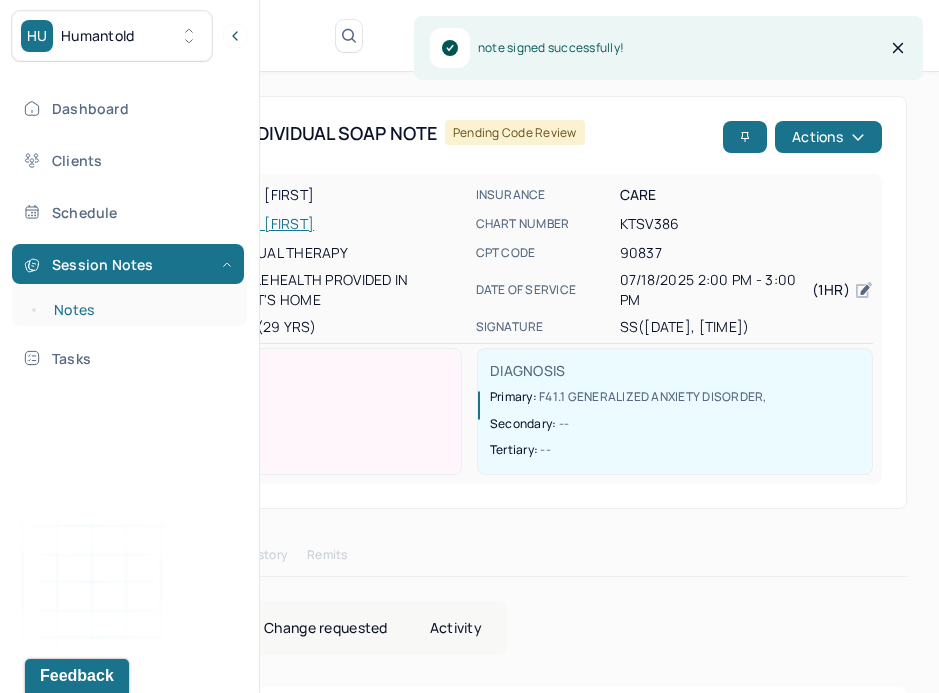 click on "Notes" at bounding box center (139, 310) 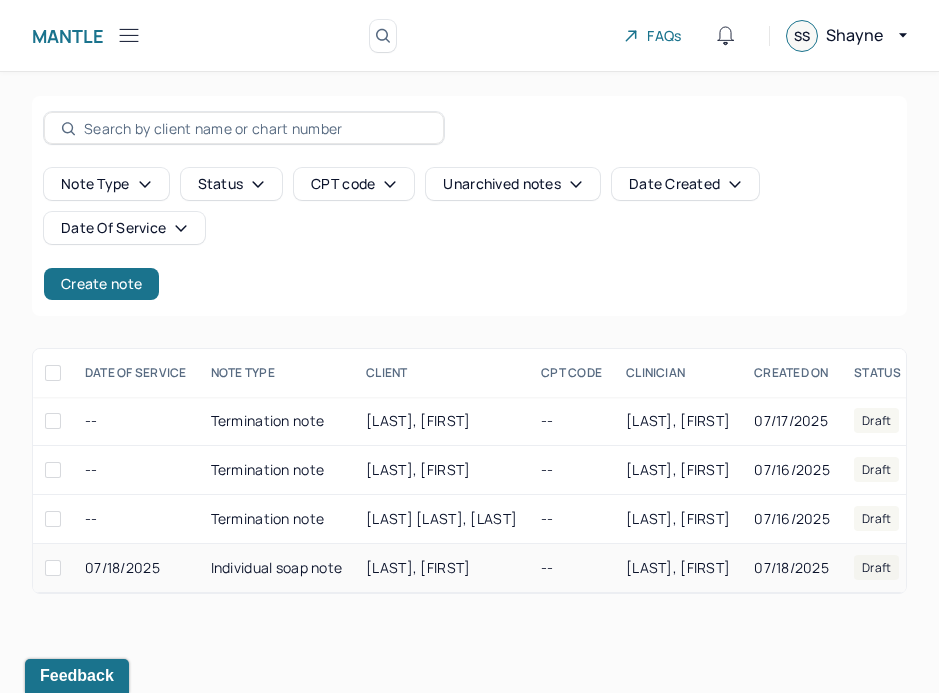 click on "[LAST], [FIRST]" at bounding box center (441, 568) 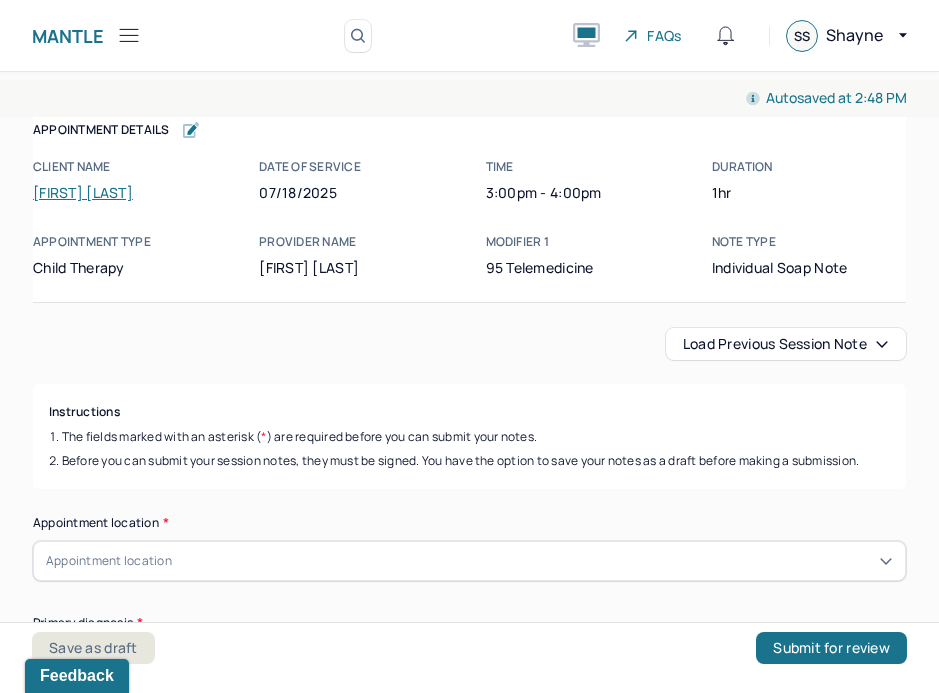 click on "Load previous session note   Instructions The fields marked with an asterisk ( * ) are required before you can submit your notes. Before you can submit your session notes, they must be signed. You have the option to save your notes as a draft before making a submission. Appointment location * Appointment location Primary diagnosis * Primary diagnosis Secondary diagnosis (optional) Secondary diagnosis Tertiary diagnosis (optional) Tertiary diagnosis Emotional / Behavioural symptoms demonstrated * Causing * Causing Intention for Session * Intention for Session Session Note Subjective This section is for Subjective reporting of your clients, it can include their mood, their reported symptoms, their efforts since your last meeting to implement your homework or recommendations or any questions they have Objective What were the behaviors, nonverbal expressions,gestures, postures, and overall presentation of the client? Consider client's mood and affect,client's response to treatment, any use of assessments. EDMR" at bounding box center [469, 2447] 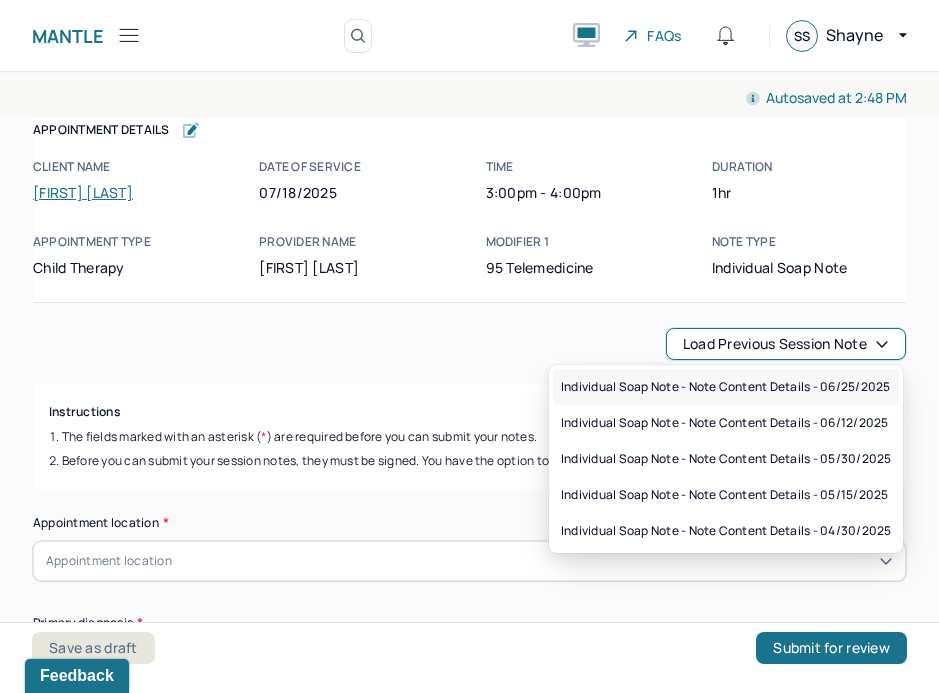 click on "Individual soap note   - Note content Details -   06/25/2025" at bounding box center (725, 387) 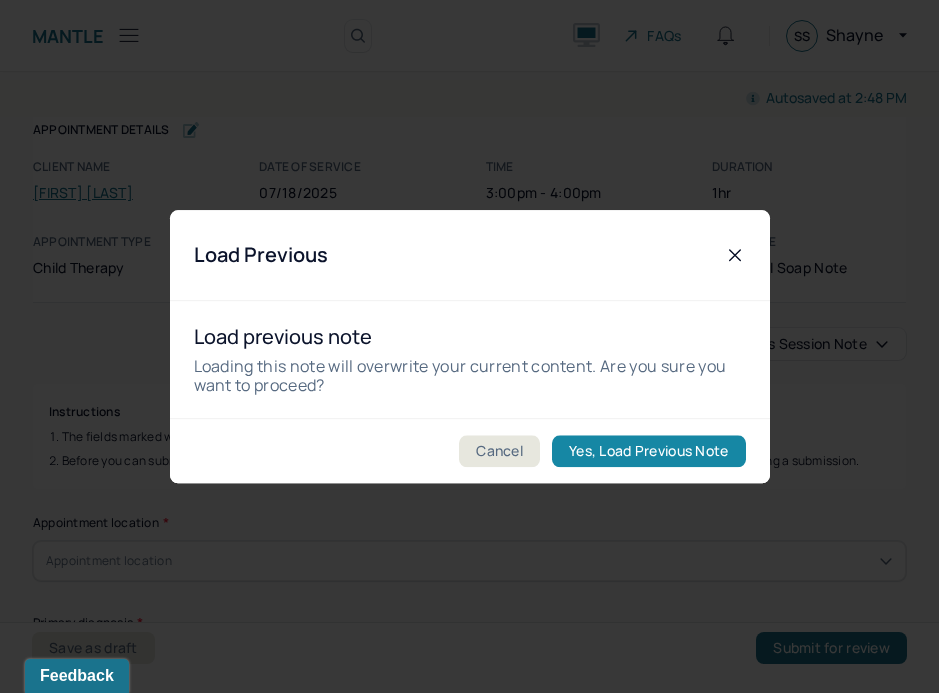 click on "Yes, Load Previous Note" at bounding box center [648, 451] 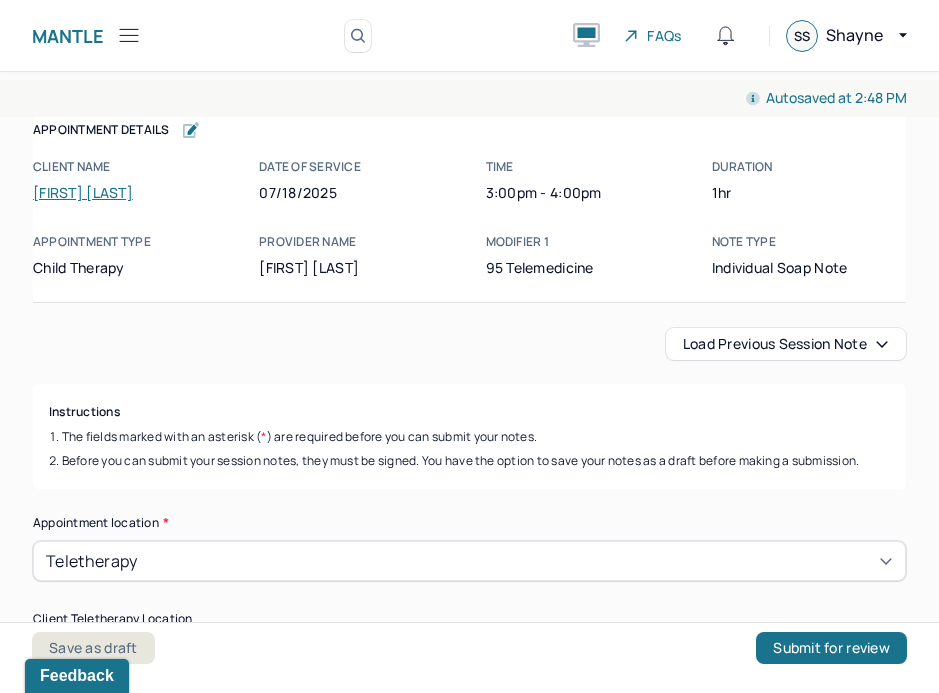 click on "Load previous session note" at bounding box center (786, 344) 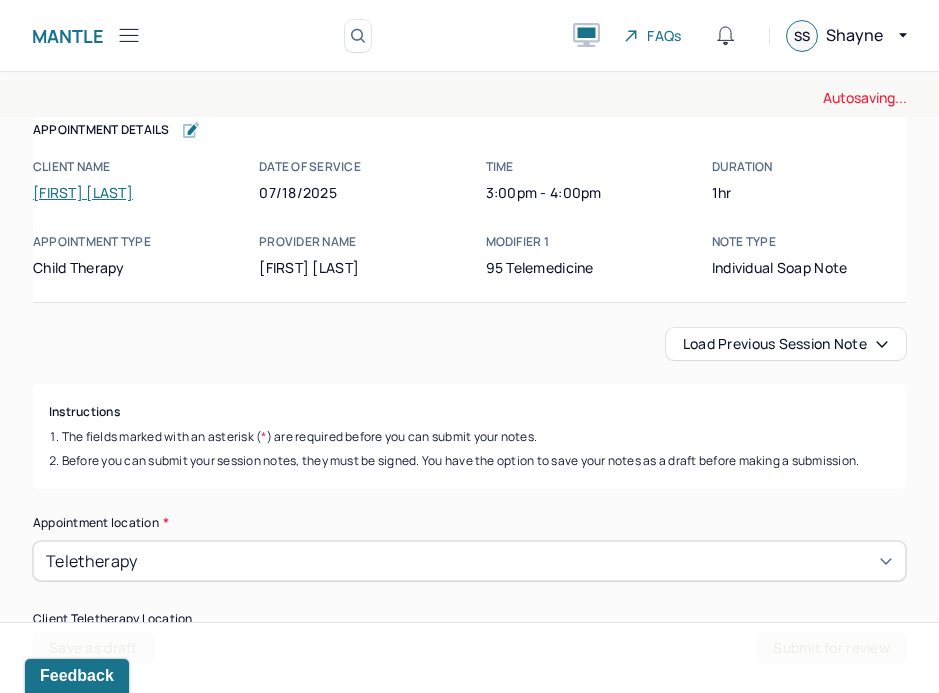 click on "Load previous session note" at bounding box center (786, 344) 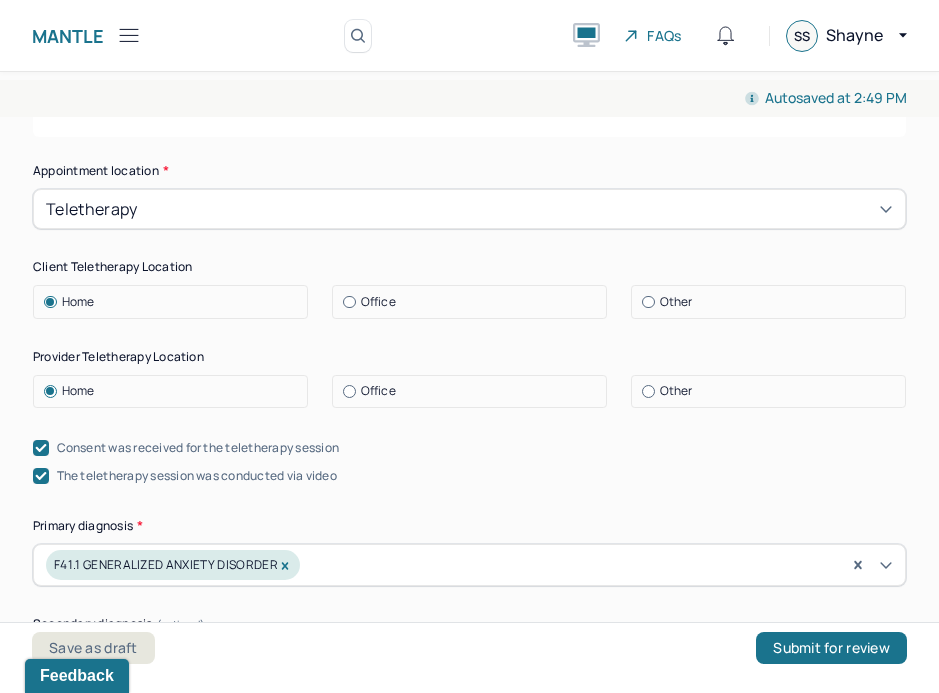 scroll, scrollTop: 387, scrollLeft: 0, axis: vertical 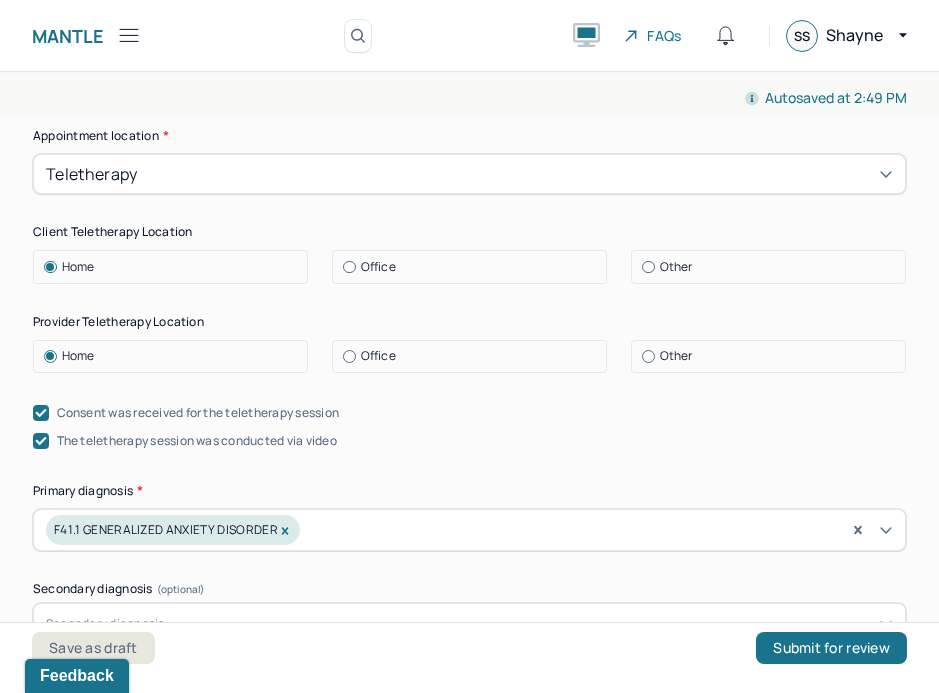 click on "Office" at bounding box center (474, 356) 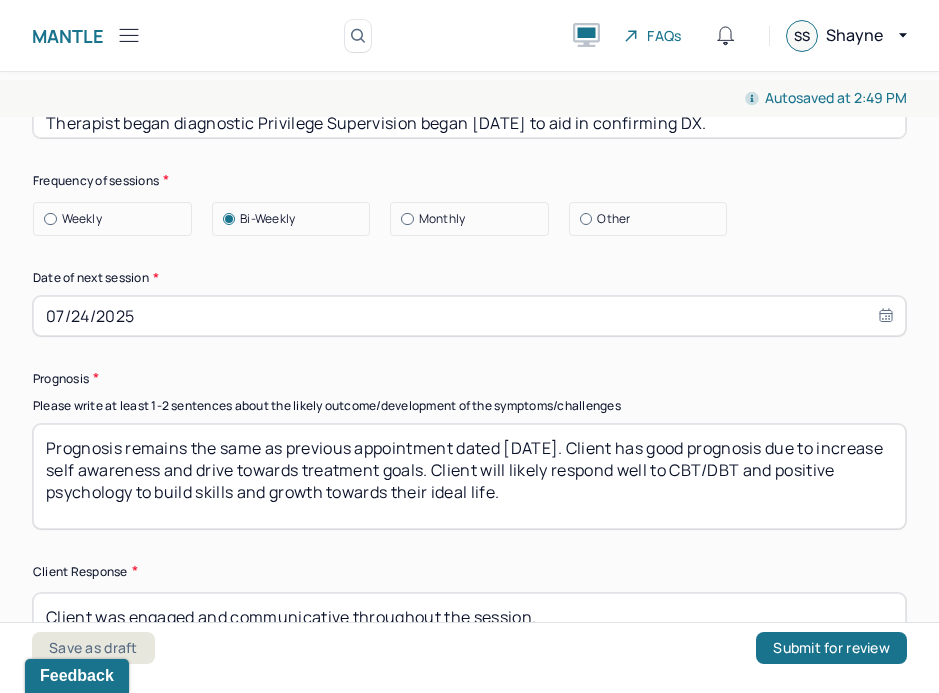 scroll, scrollTop: 2957, scrollLeft: 0, axis: vertical 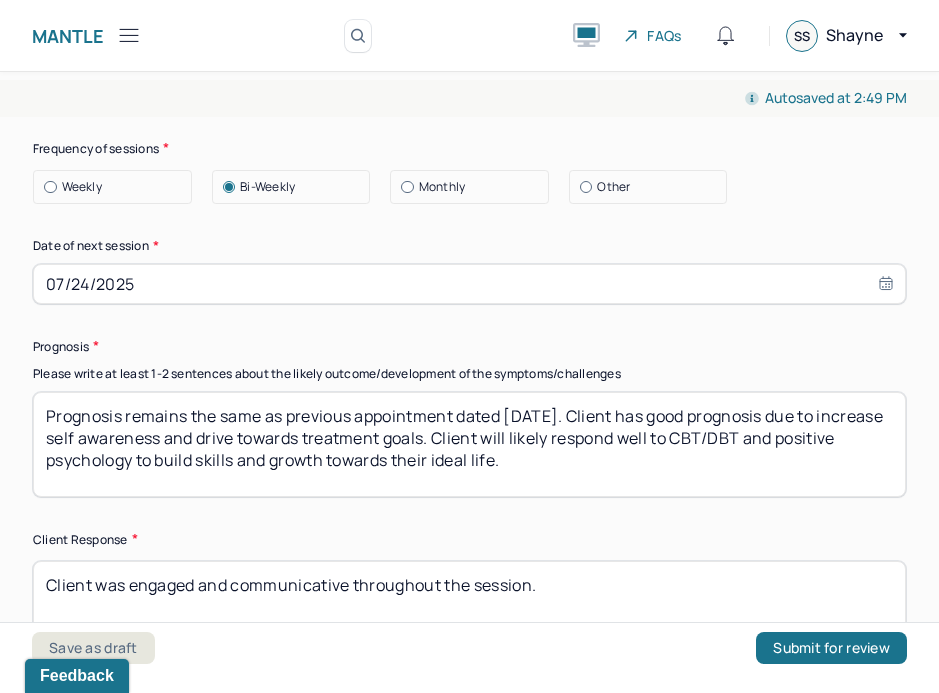 click on "Prognosis remains the same as previous appointment dated [DATE]. Client has good prognosis due to increase self awareness and drive towards treatment goals. Client will likely respond well to CBT/DBT and positive psychology to build skills and growth towards their ideal life." at bounding box center (469, 444) 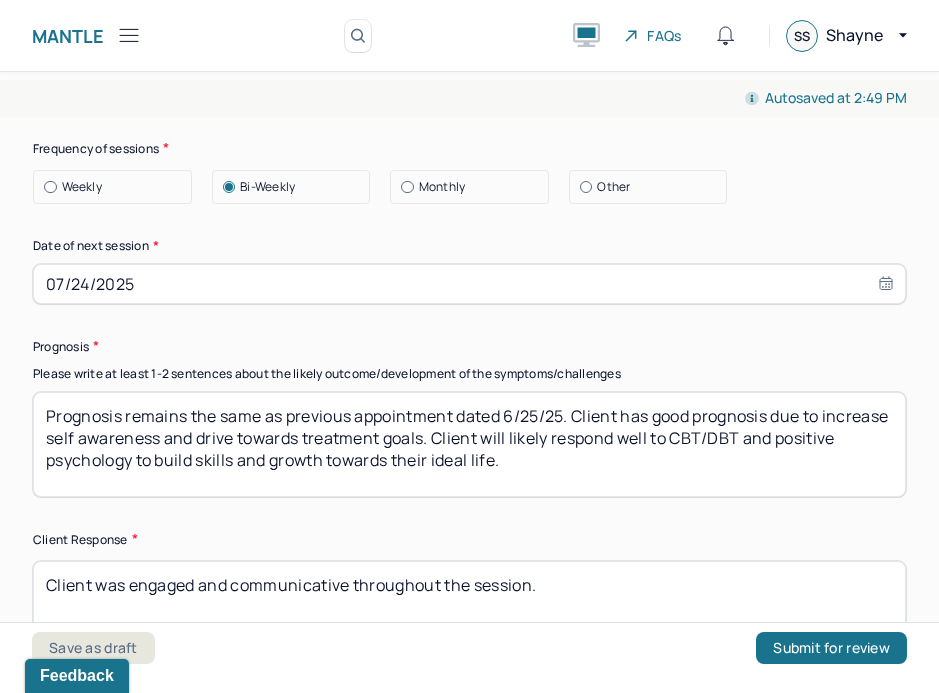 type on "Prognosis remains the same as previous appointment dated 6/25/25. Client has good prognosis due to increase self awareness and drive towards treatment goals. Client will likely respond well to CBT/DBT and positive psychology to build skills and growth towards their ideal life." 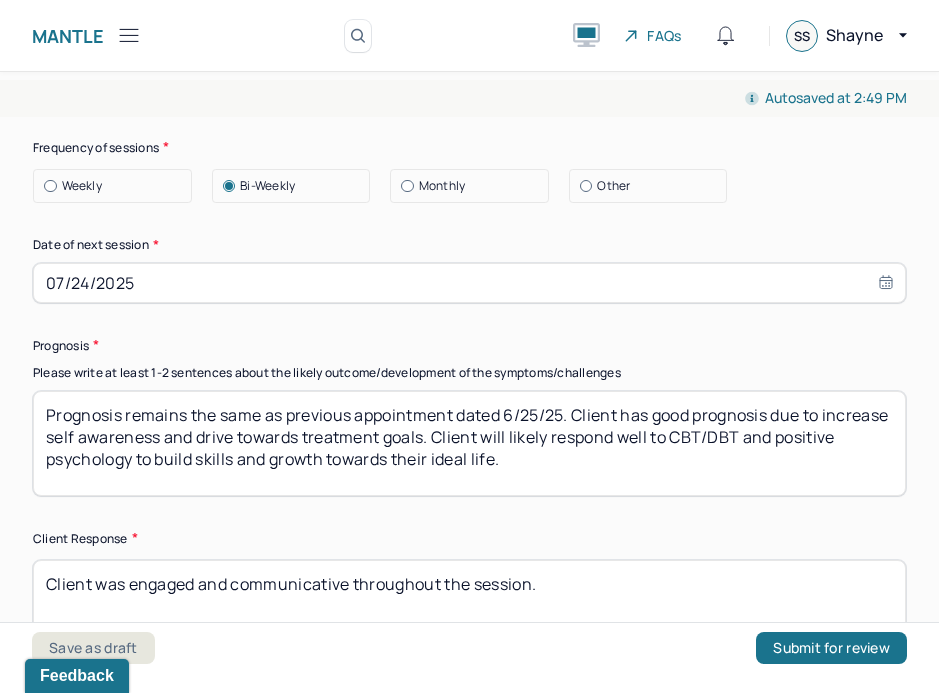 scroll, scrollTop: 2961, scrollLeft: 0, axis: vertical 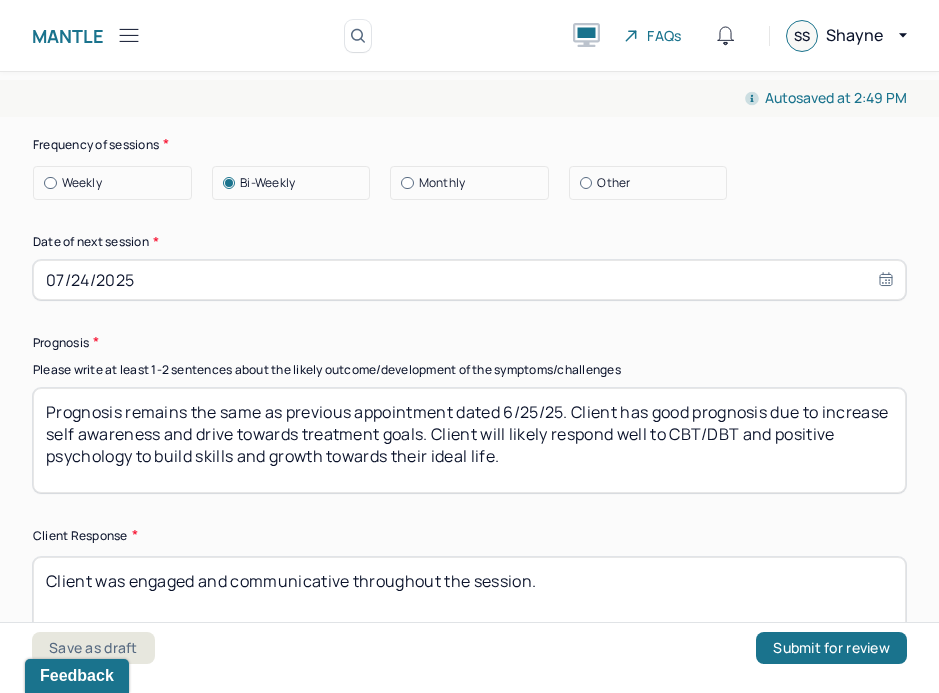 select on "6" 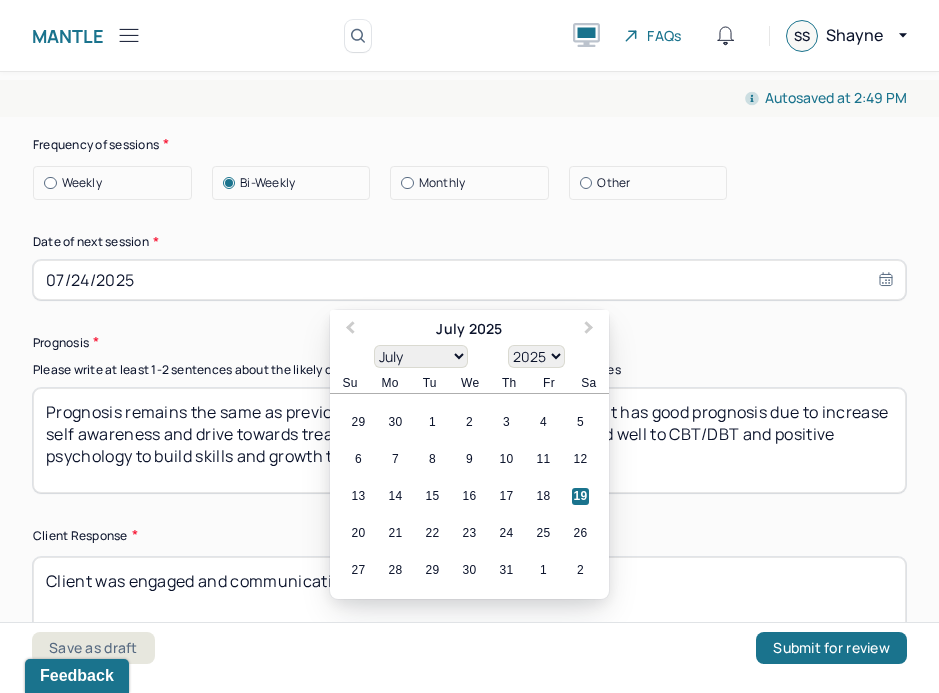 click on "07/24/2025" at bounding box center (469, 280) 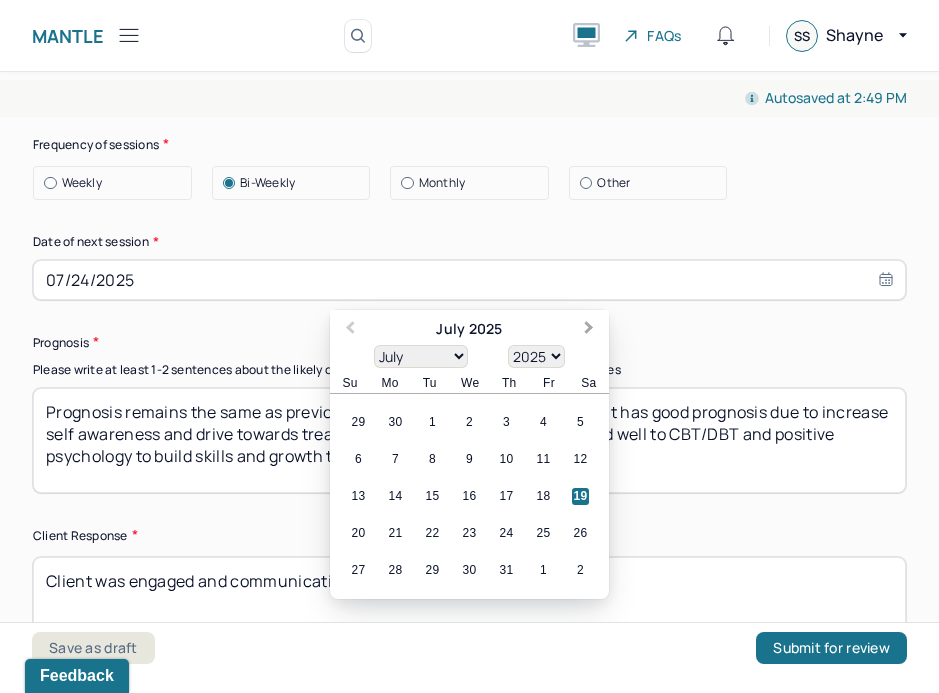 click on "Next Month" at bounding box center (589, 329) 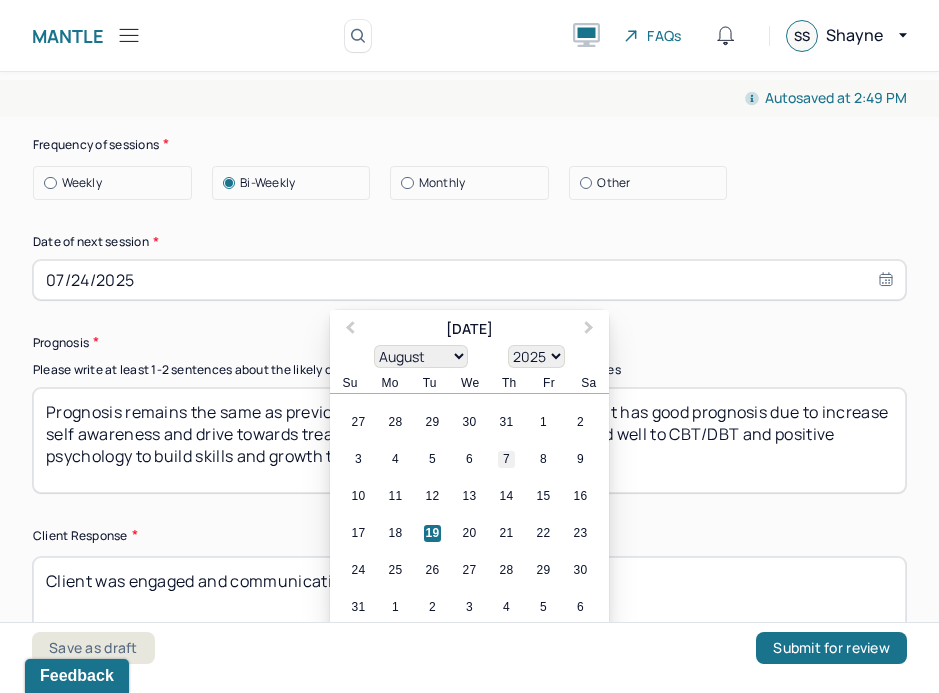 click on "7" at bounding box center (506, 459) 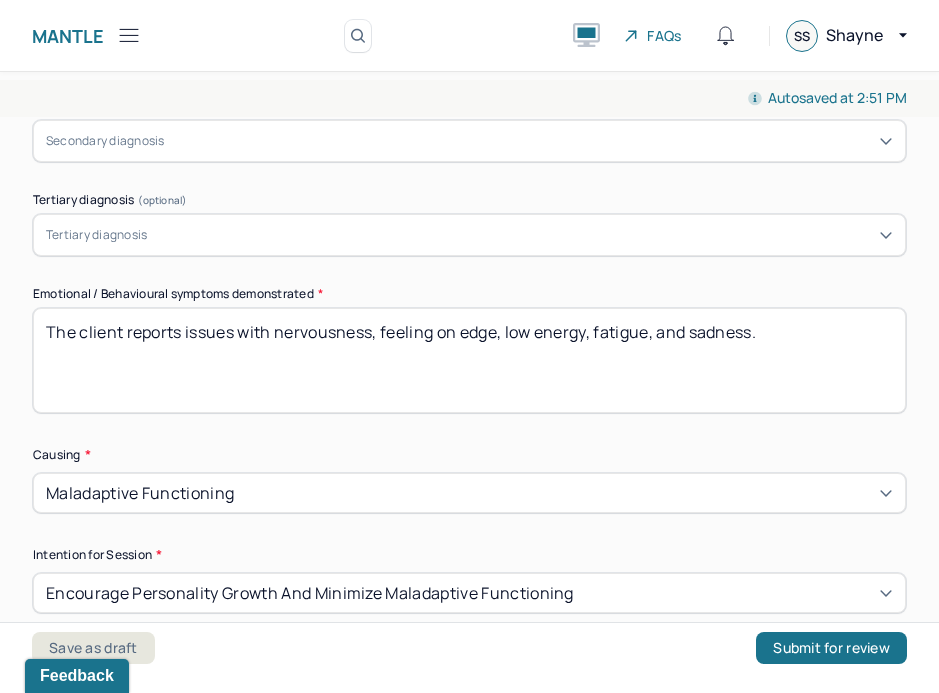 scroll, scrollTop: 872, scrollLeft: 0, axis: vertical 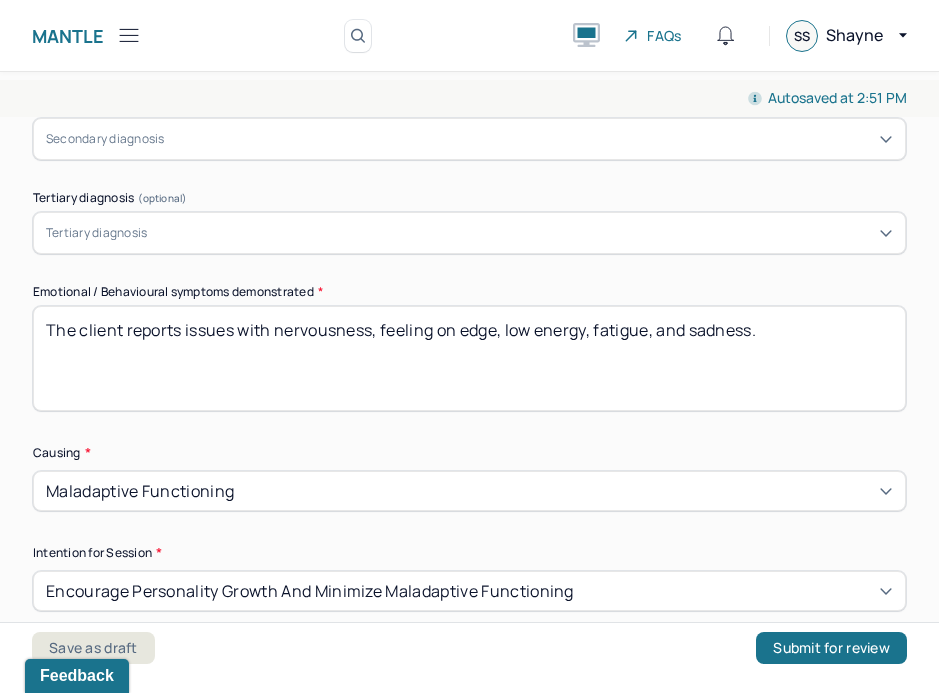 drag, startPoint x: 778, startPoint y: 322, endPoint x: 273, endPoint y: 330, distance: 505.06335 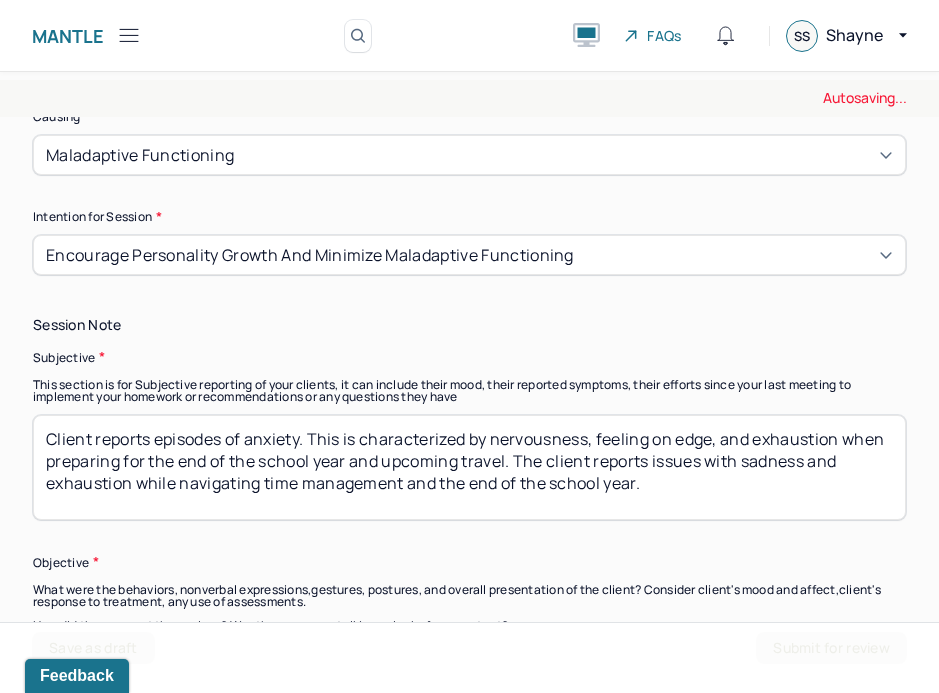 scroll, scrollTop: 1216, scrollLeft: 0, axis: vertical 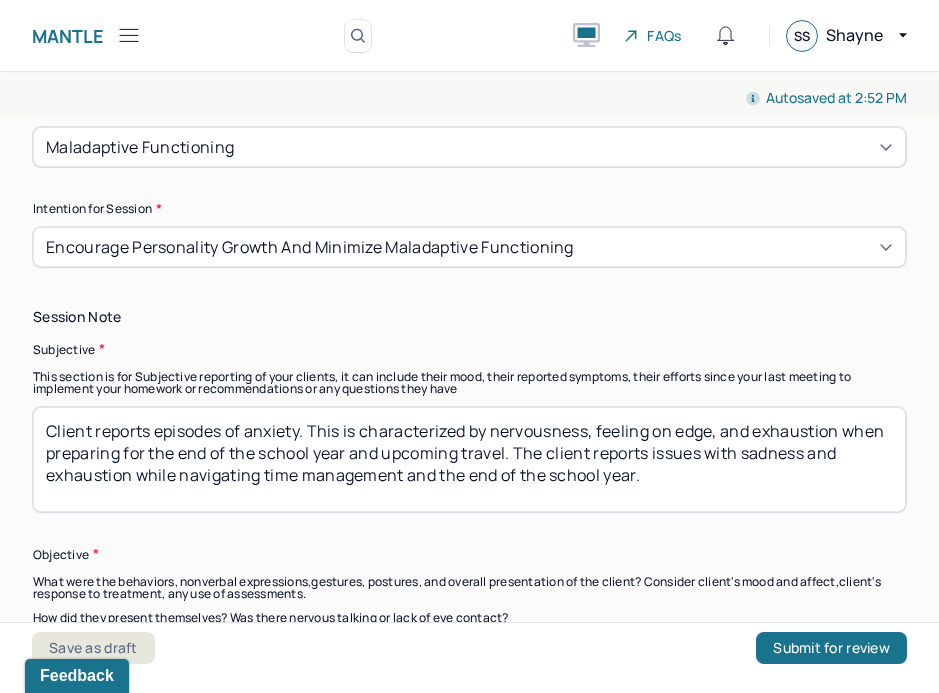 type on "The client reports issues with nervousness, social anxiety, loneliness, and distractibility." 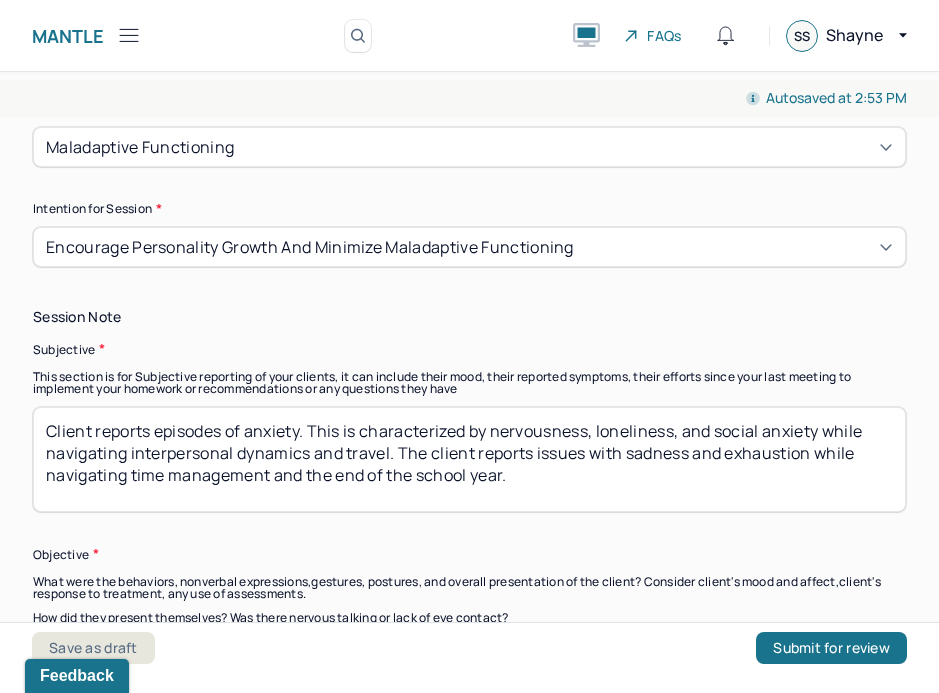 drag, startPoint x: 628, startPoint y: 453, endPoint x: 650, endPoint y: 475, distance: 31.112698 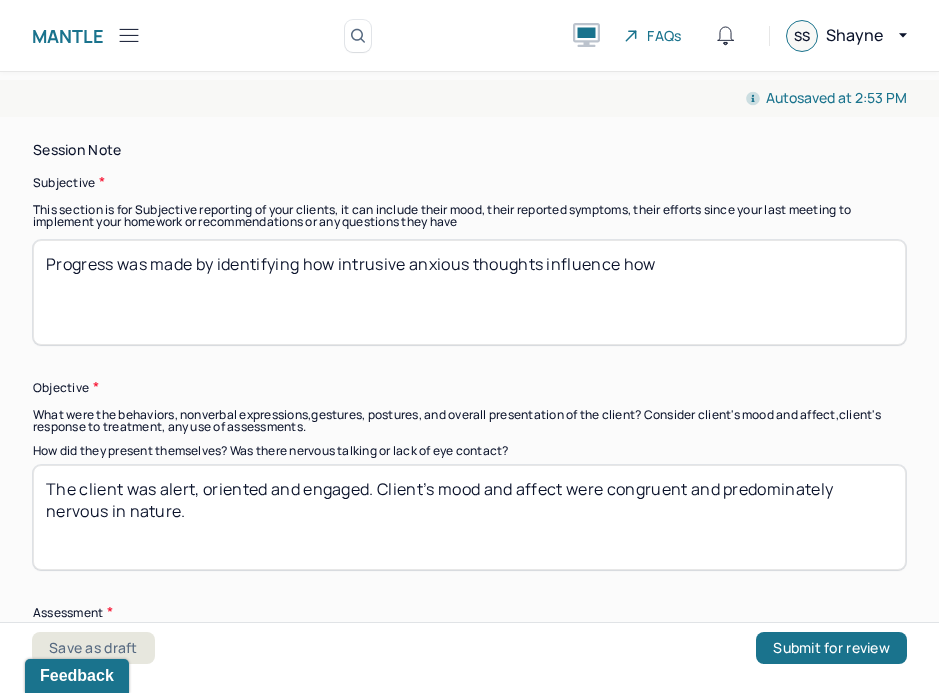 scroll, scrollTop: 1413, scrollLeft: 0, axis: vertical 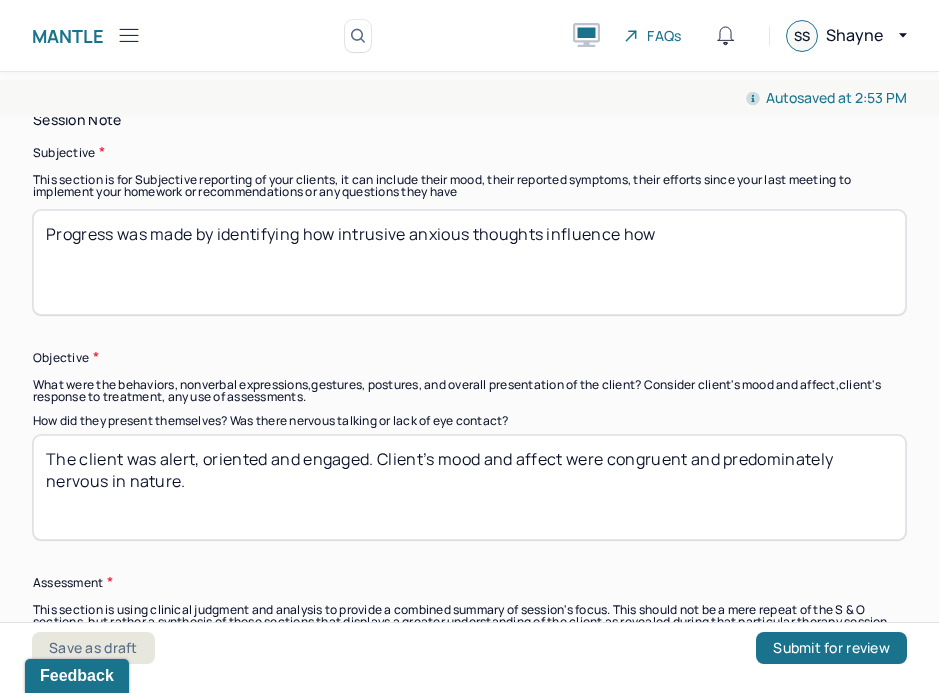 type on "Progress was made by identifying how intrusive anxious thoughts influence how" 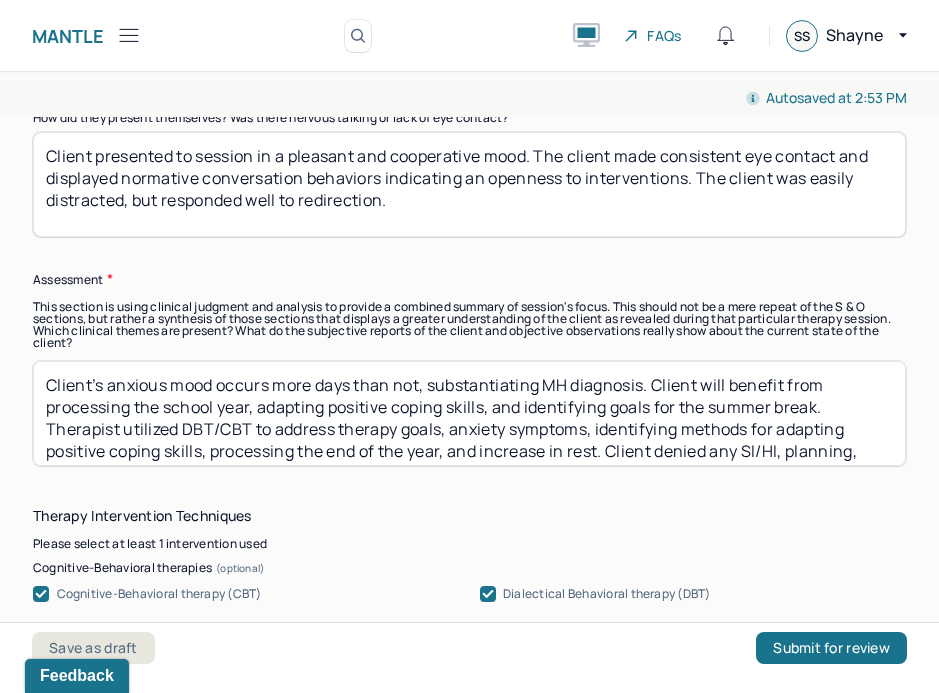 scroll, scrollTop: 1717, scrollLeft: 0, axis: vertical 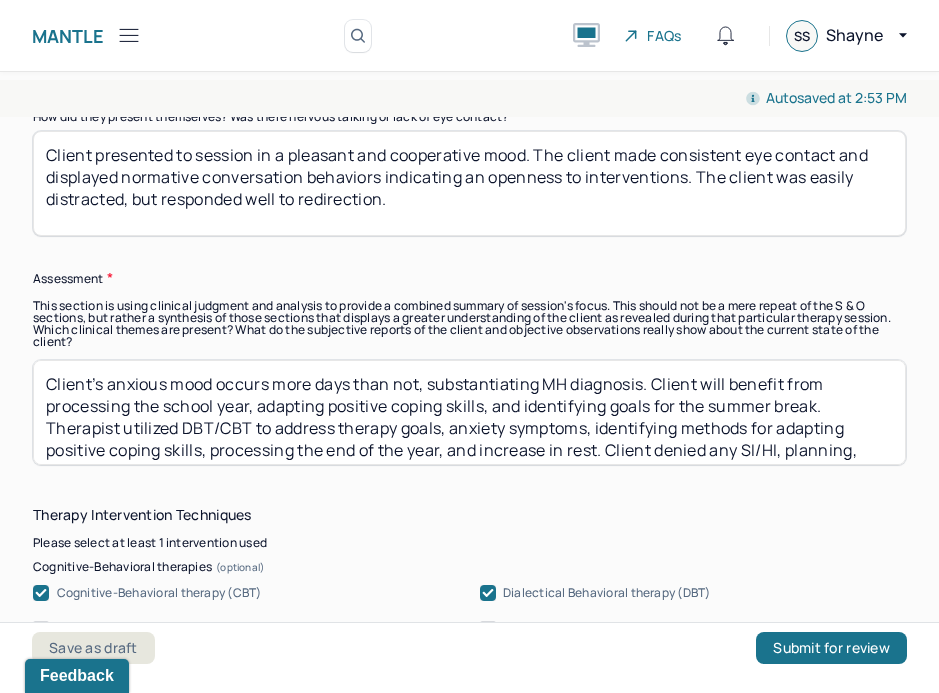 type on "Client presented to session in a pleasant and cooperative mood. The client made consistent eye contact and displayed normative conversation behaviors indicating an openness to interventions. The client was easily distracted, but responded well to redirection." 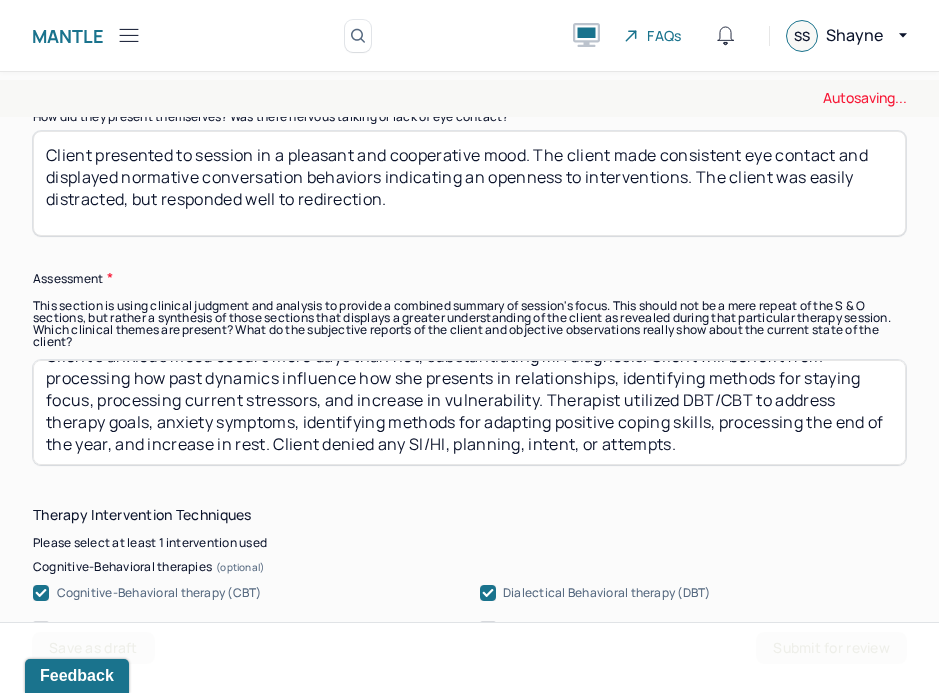 scroll, scrollTop: 30, scrollLeft: 0, axis: vertical 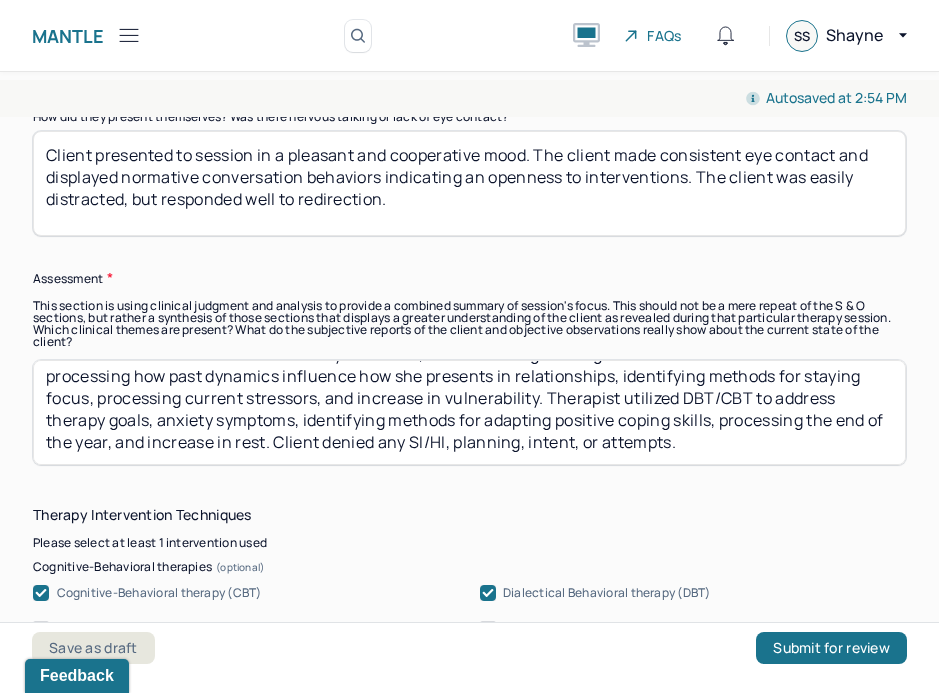 drag, startPoint x: 285, startPoint y: 442, endPoint x: 303, endPoint y: 416, distance: 31.622776 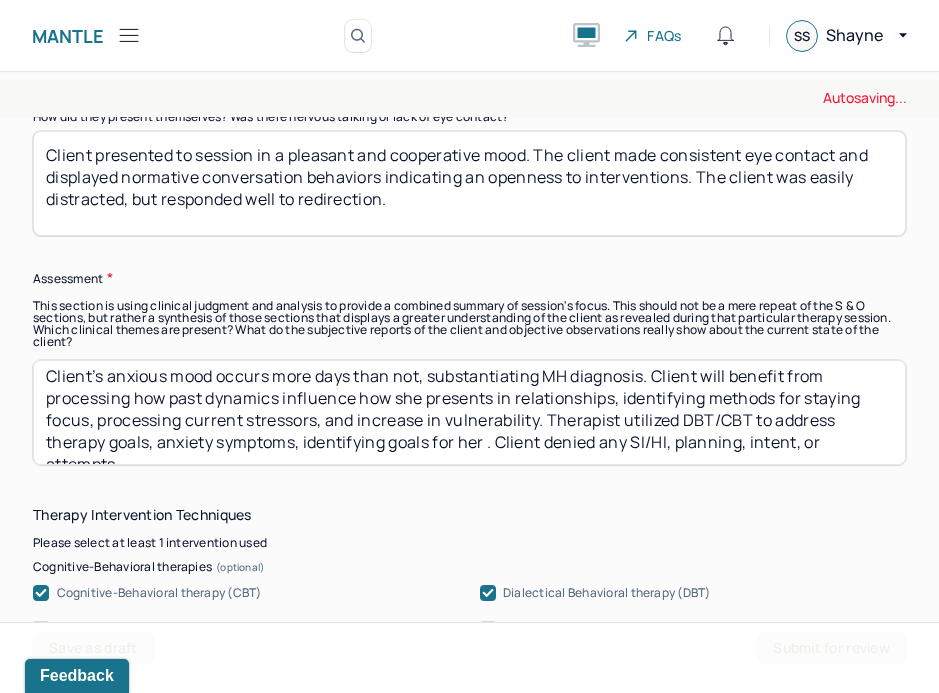 scroll, scrollTop: 30, scrollLeft: 0, axis: vertical 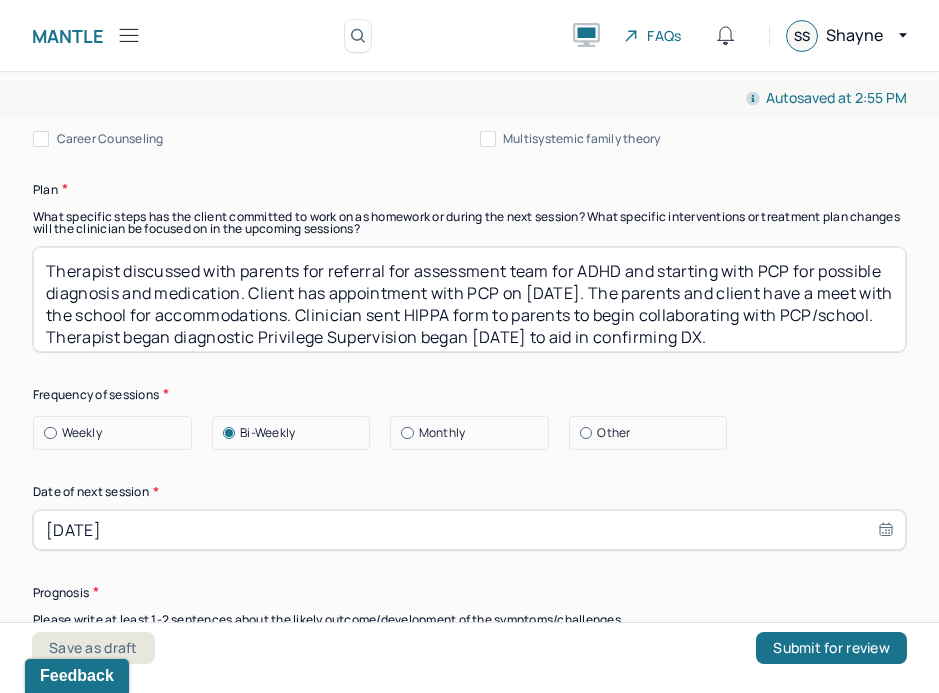 type on "Client’s anxious mood occurs more days than not, substantiating MH diagnosis. Client will benefit from processing how past dynamics influence how she presents in relationships, identifying methods for staying focus, processing current stressors, and increase in vulnerability. Therapist utilized DBT/CBT to address therapy goals, anxiety symptoms, identifying goals for her relationships, adapting positive coping skills, challenging repeating dysfunctional patterns in relationships, and identifying her goals. Client denied any SI/HI, planning, intent, or attempts." 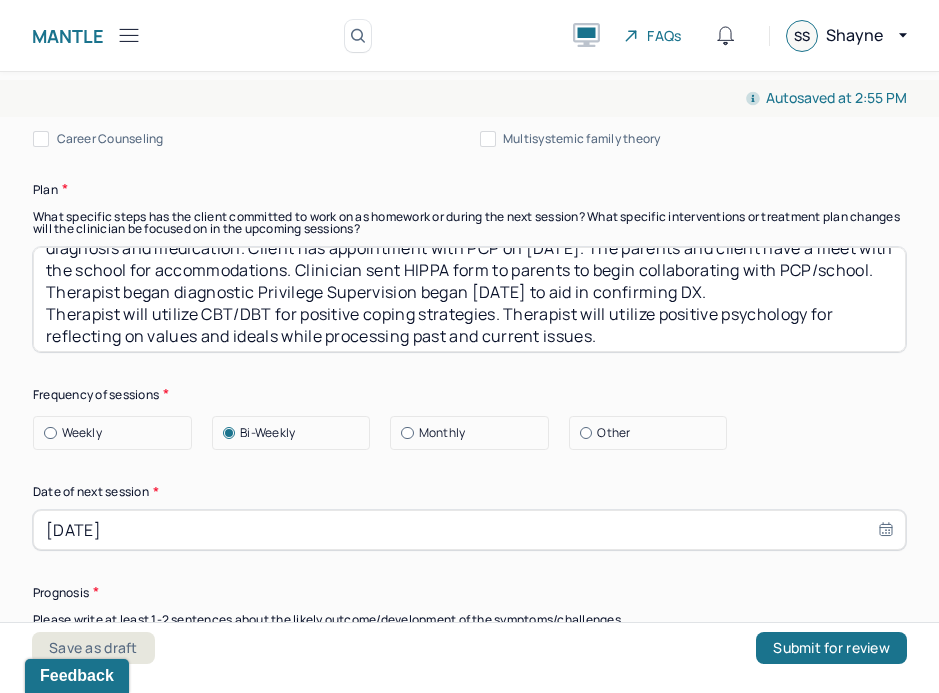 scroll, scrollTop: 74, scrollLeft: 0, axis: vertical 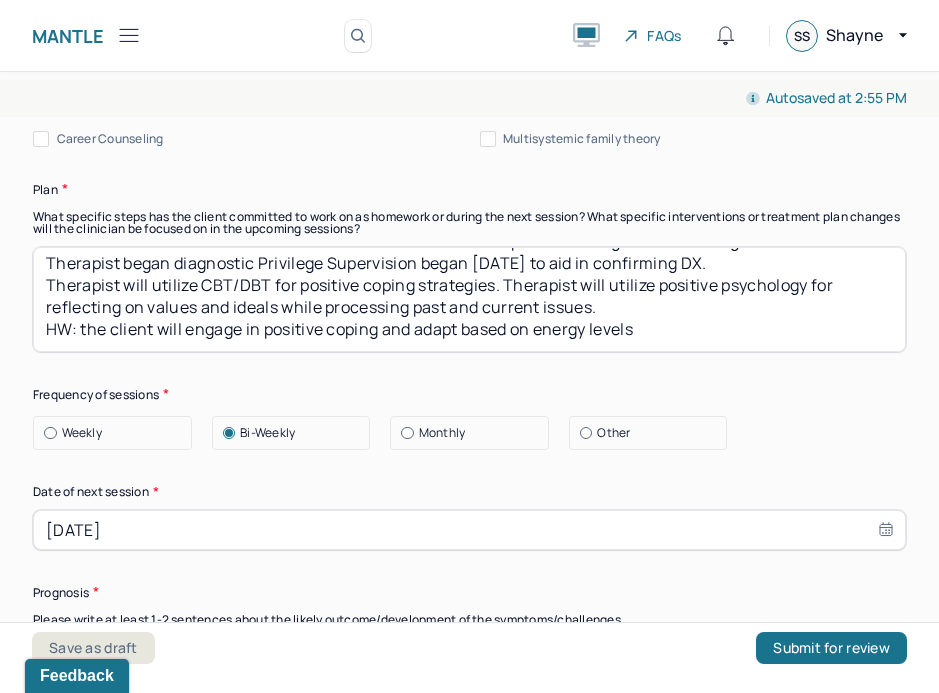 drag, startPoint x: 682, startPoint y: 330, endPoint x: 41, endPoint y: 261, distance: 644.703 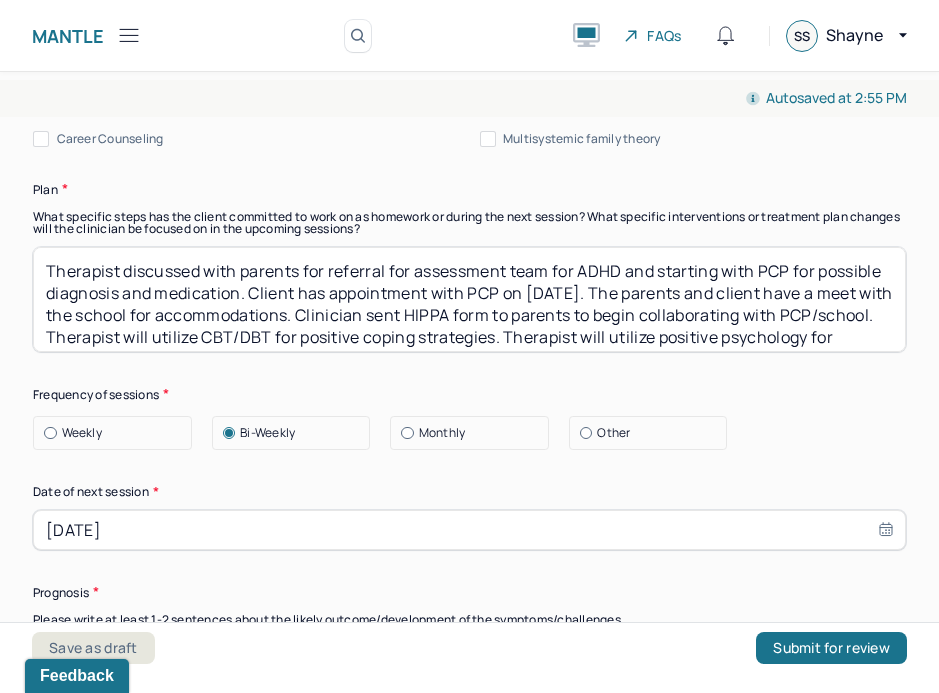 scroll, scrollTop: 52, scrollLeft: 0, axis: vertical 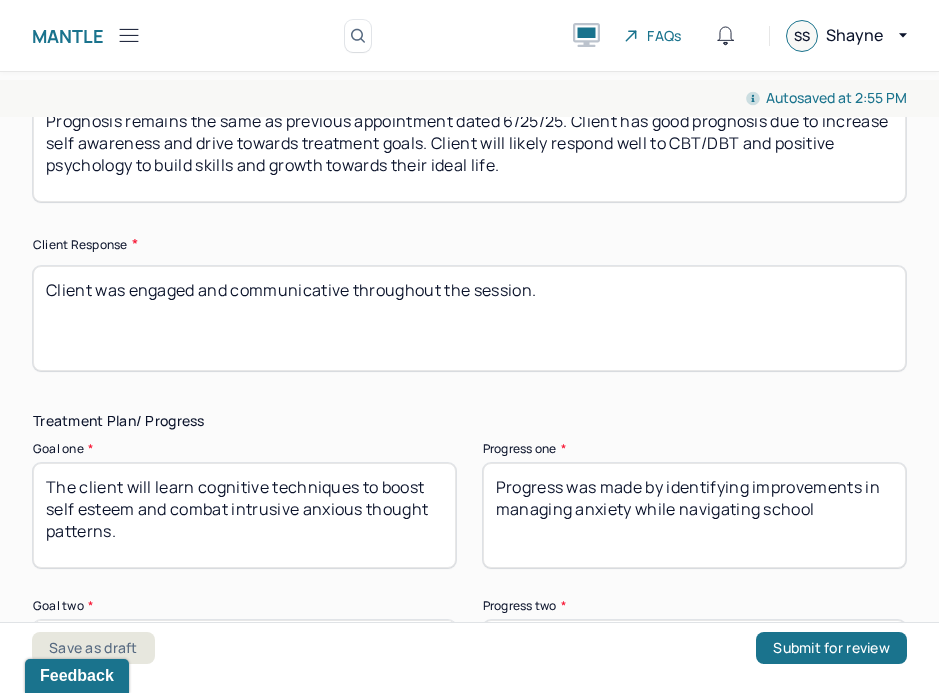 type on "Therapist discussed with parents for referral for assessment team for ADHD and starting with PCP for possible diagnosis and medication. Client has appointment with PCP on [DATE]. The parents and client have a meet with the school for accommodations. Clinician sent HIPPA form to parents to begin collaborating with PCP/school.
Therapist will utilize CBT/DBT for positive coping strategies. Therapist will utilize positive psychology for reflecting on values and ideals while processing past and current issues.
HW: the client will engage in positive coping and adapt based on energy levels" 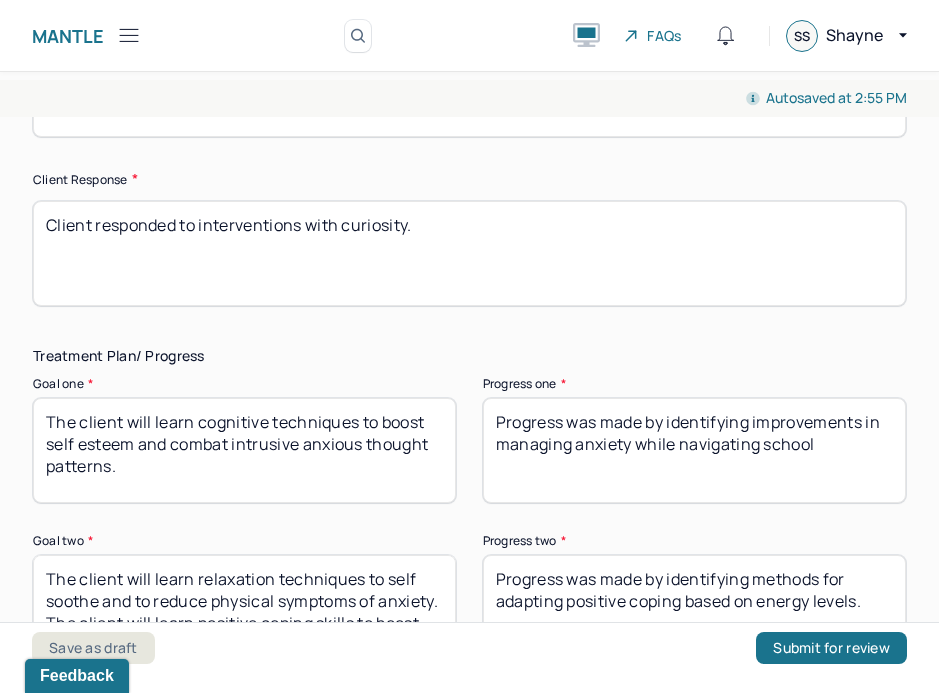 scroll, scrollTop: 3315, scrollLeft: 0, axis: vertical 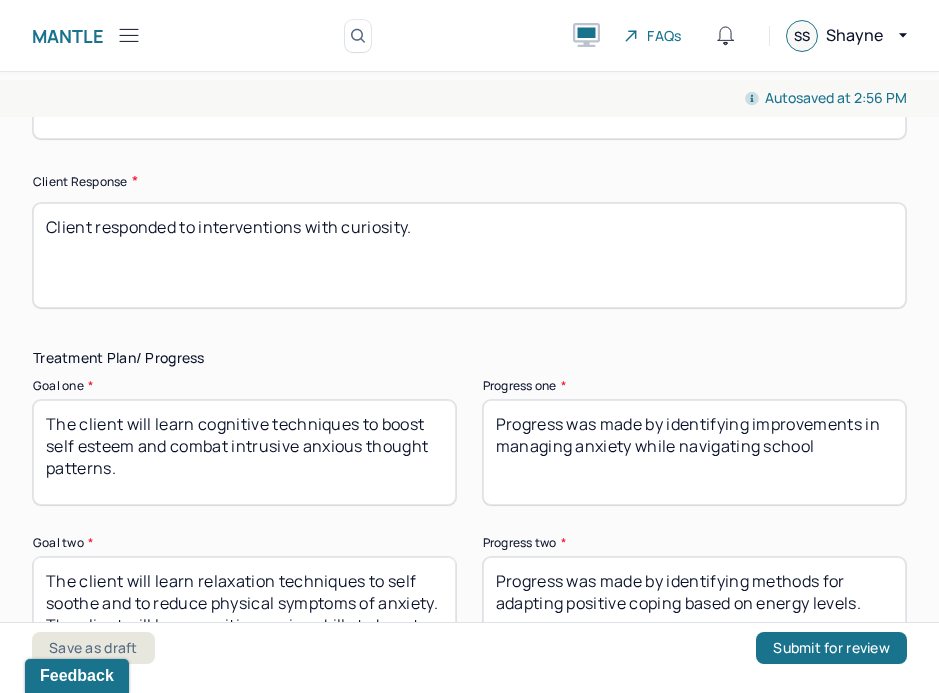 type on "Client responded to interventions with curiosity." 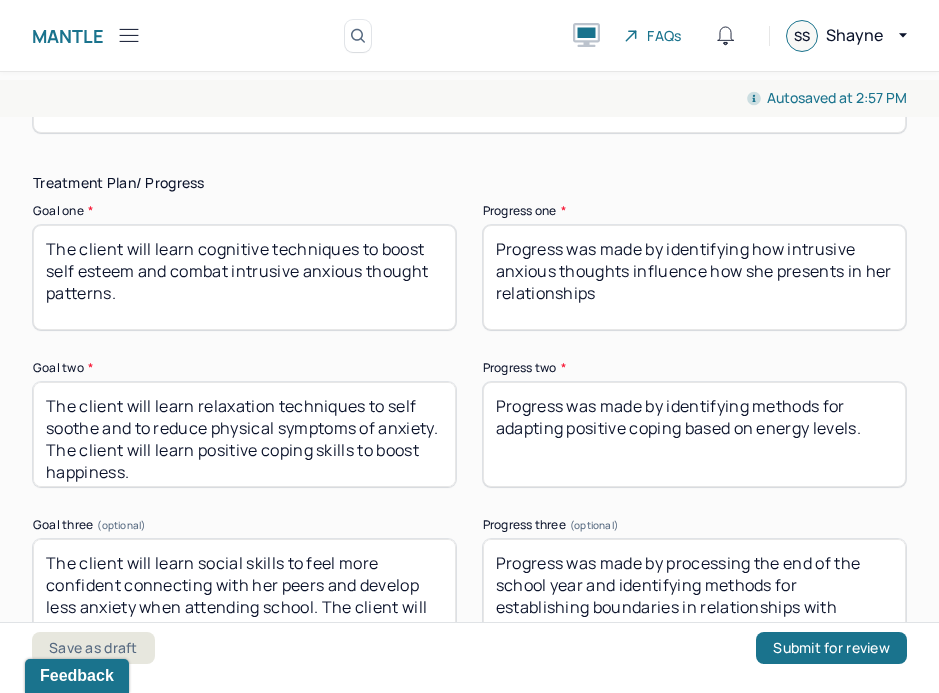 scroll, scrollTop: 3513, scrollLeft: 0, axis: vertical 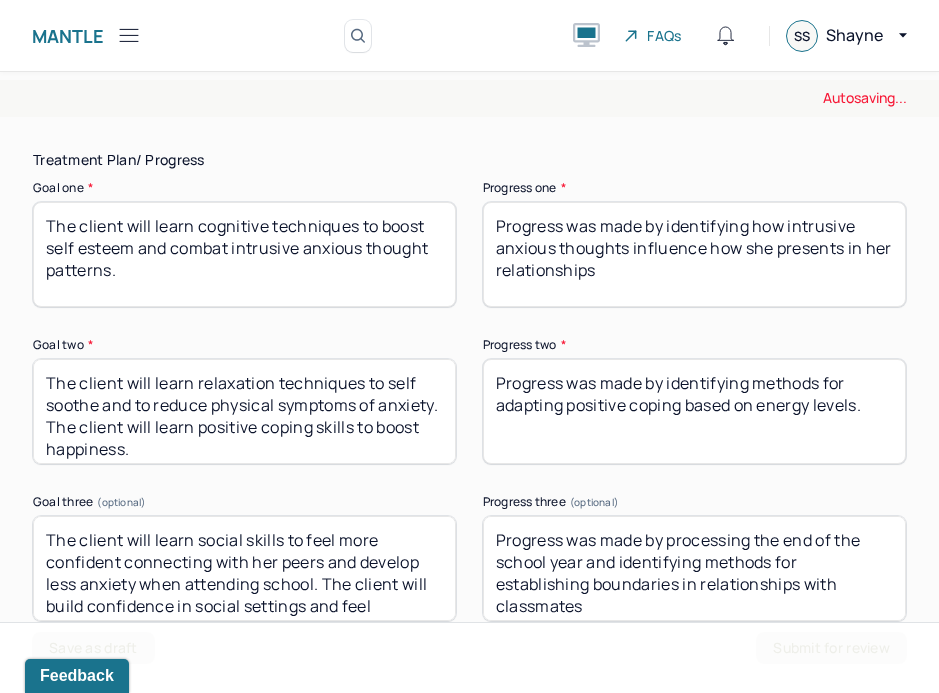 type on "Progress was made by identifying how intrusive anxious thoughts influence how she presents in her relationships" 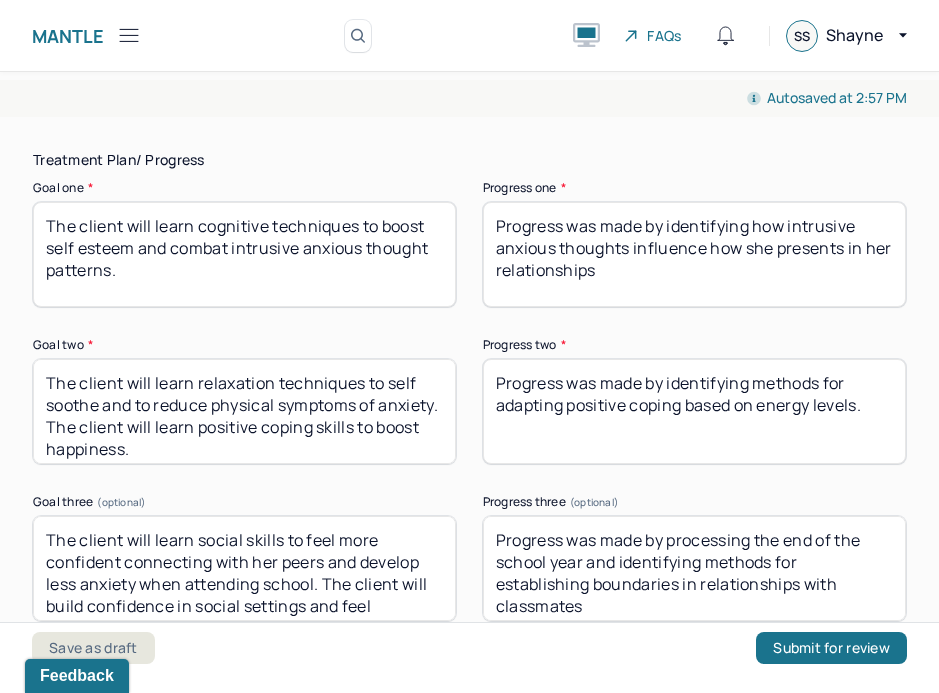 drag, startPoint x: 882, startPoint y: 407, endPoint x: 680, endPoint y: 376, distance: 204.36487 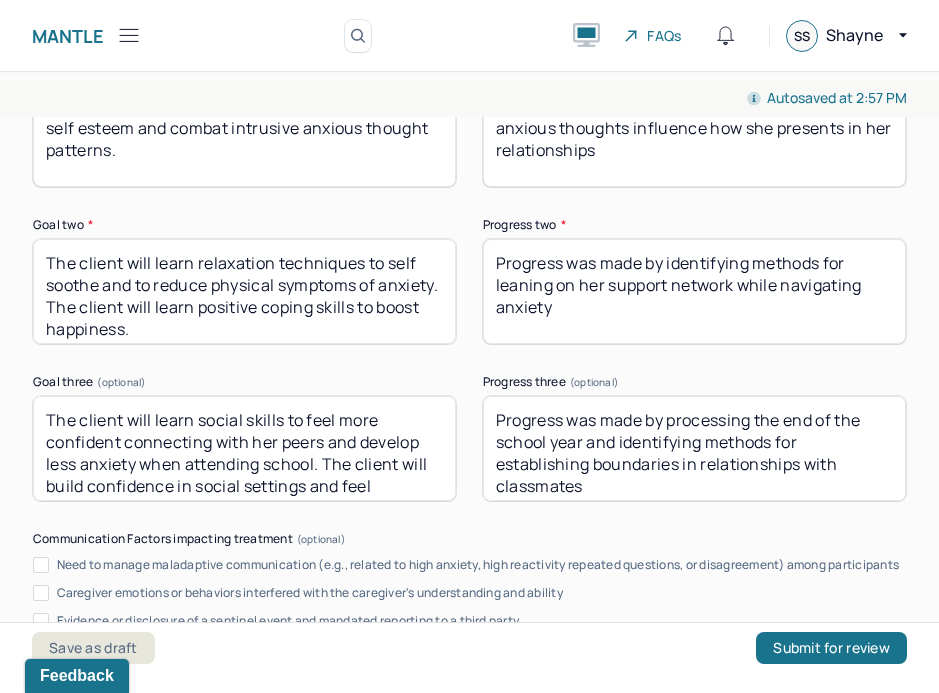 scroll, scrollTop: 3667, scrollLeft: 0, axis: vertical 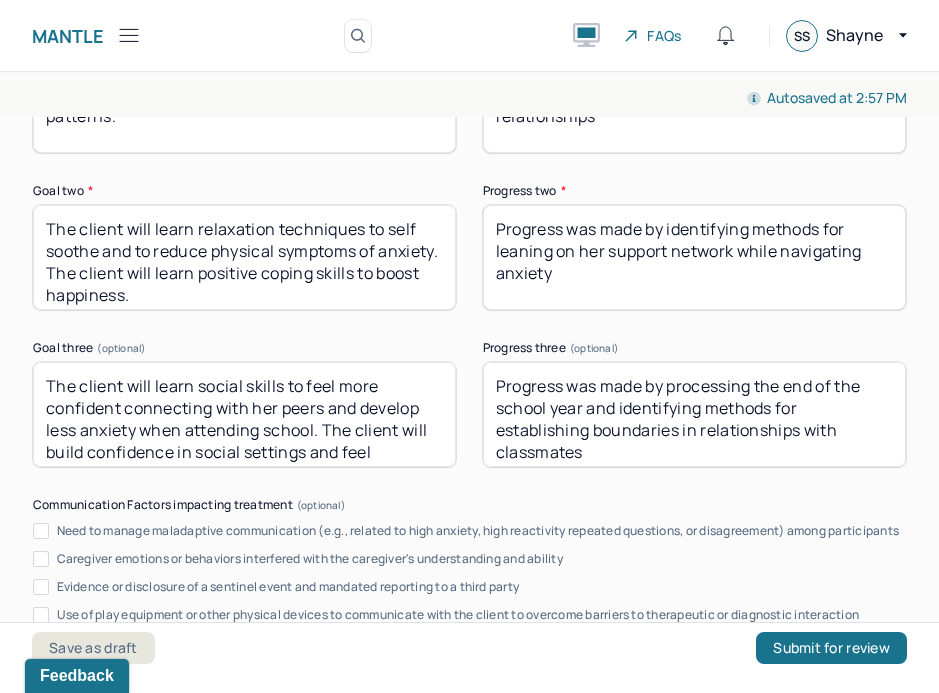 type on "Progress was made by identifying methods for leaning on her support network while navigating anxiety" 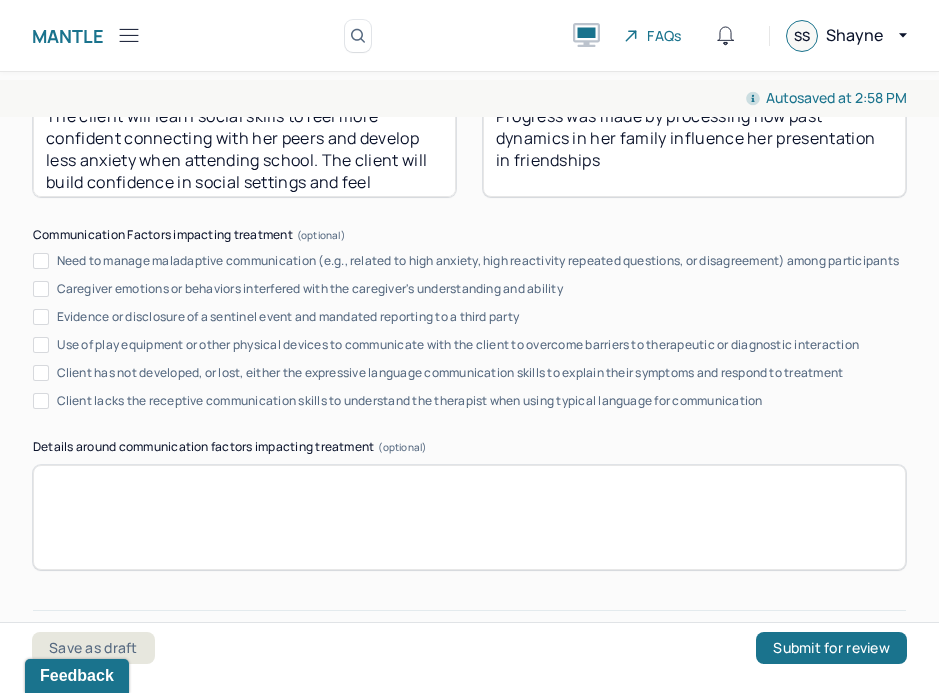 scroll, scrollTop: 4166, scrollLeft: 0, axis: vertical 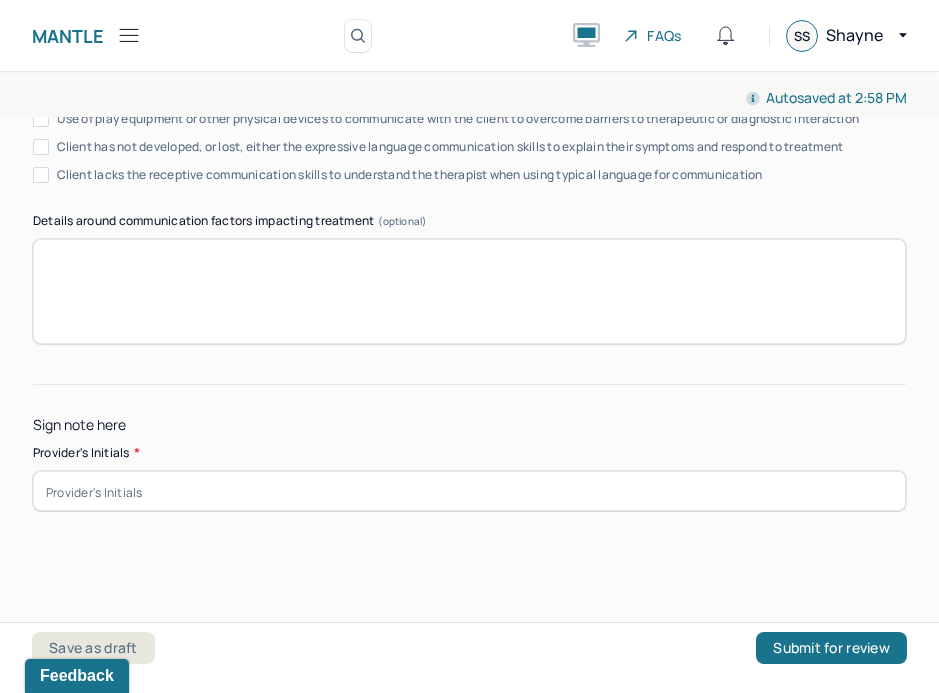 type on "Progress was made by processing how past dynamics in her family influence her presentation in friendships" 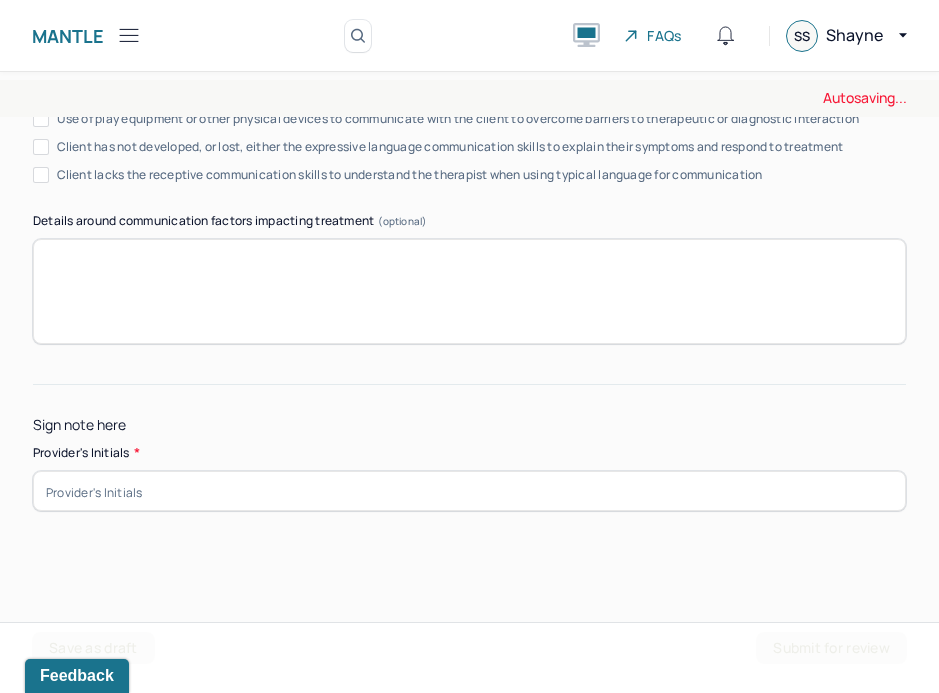 click at bounding box center [469, 491] 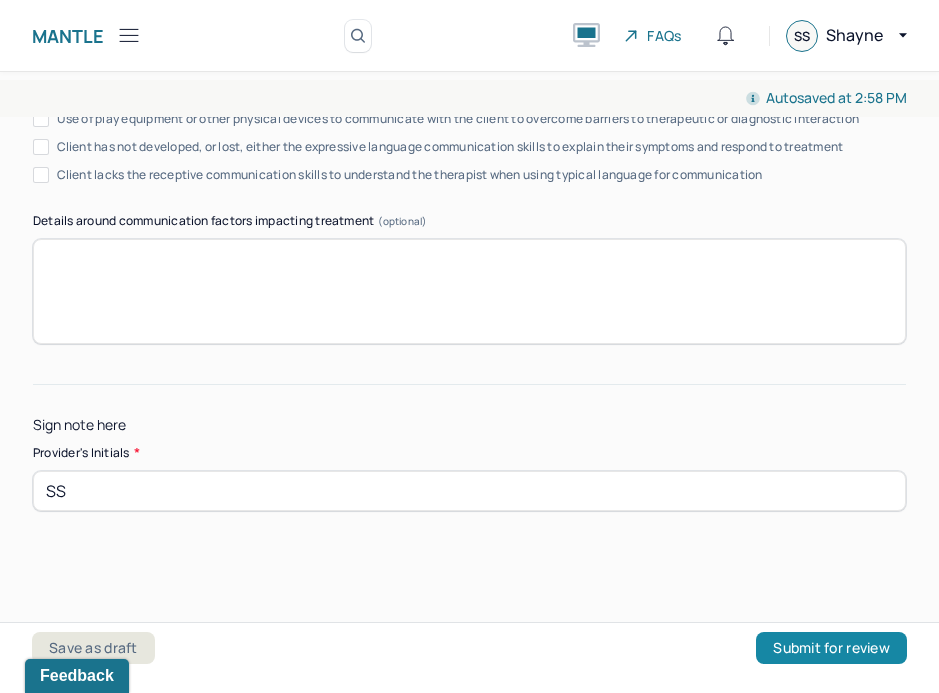 type on "SS" 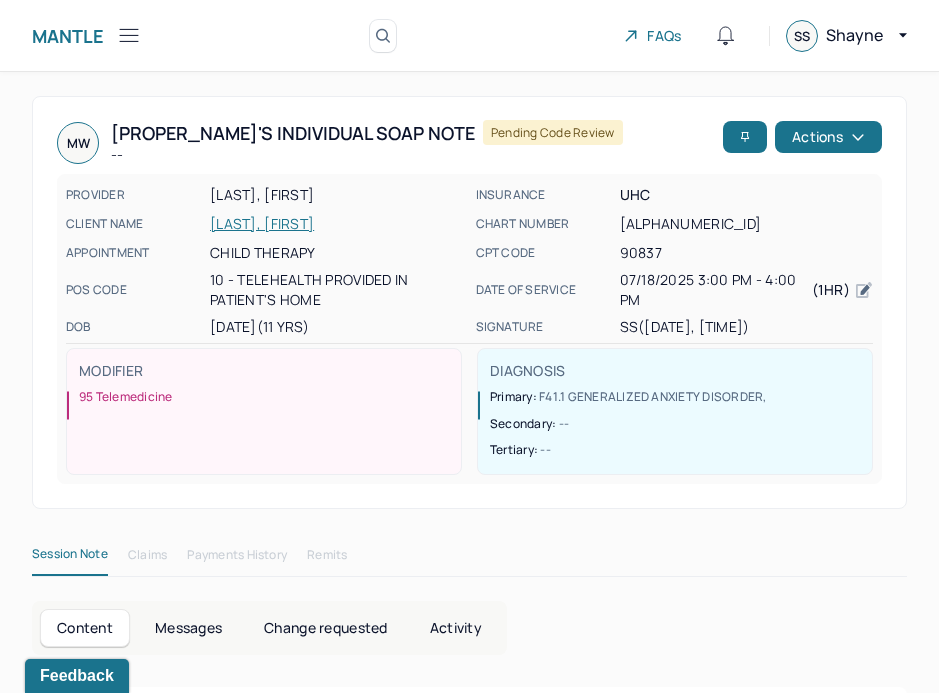 click 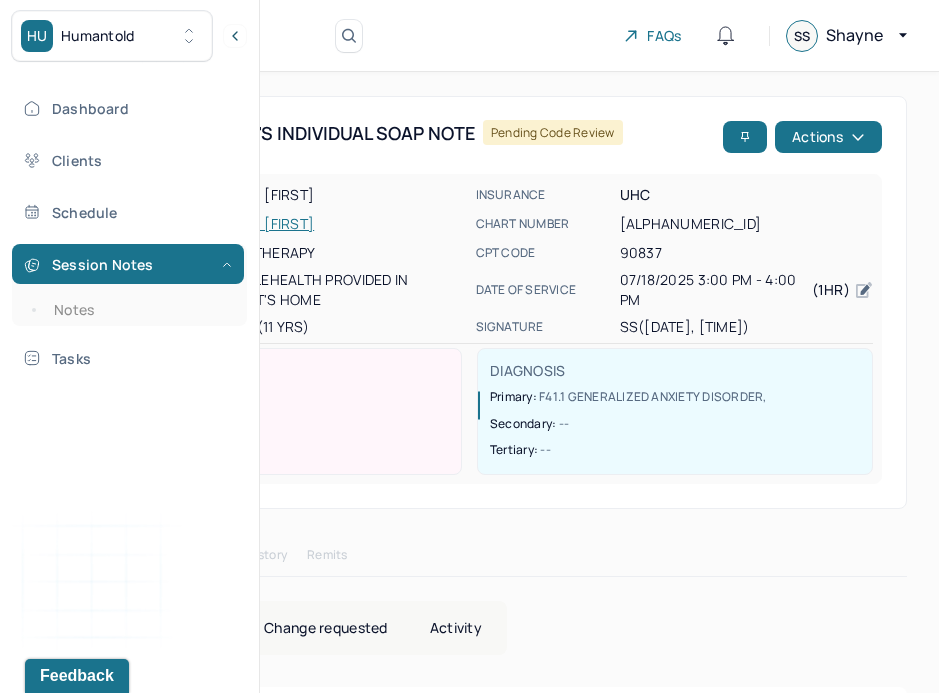 click on "Session Notes Notes" at bounding box center [129, 285] 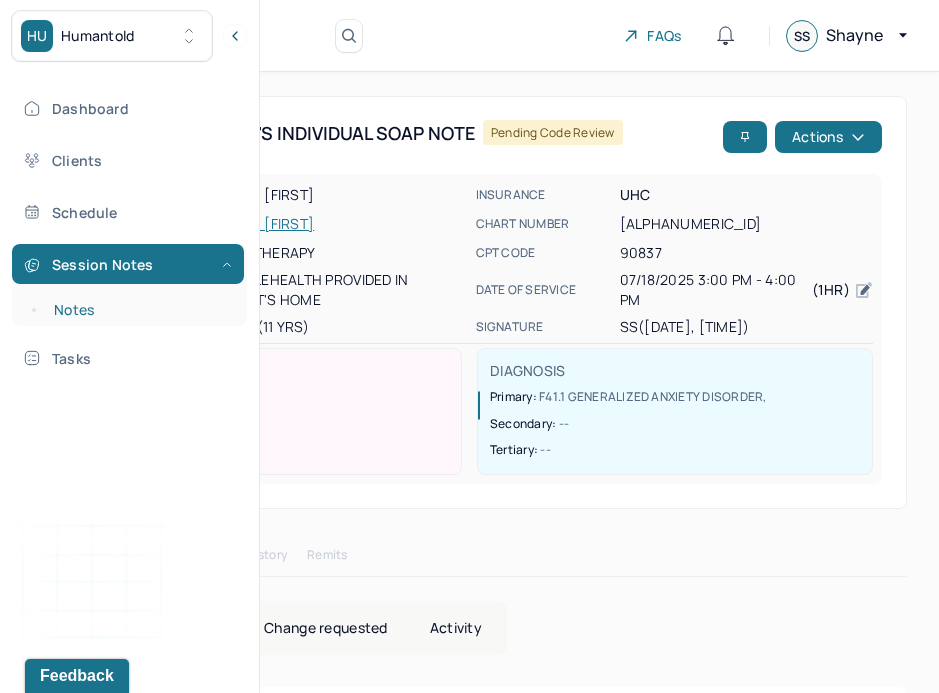 click on "Notes" at bounding box center (139, 310) 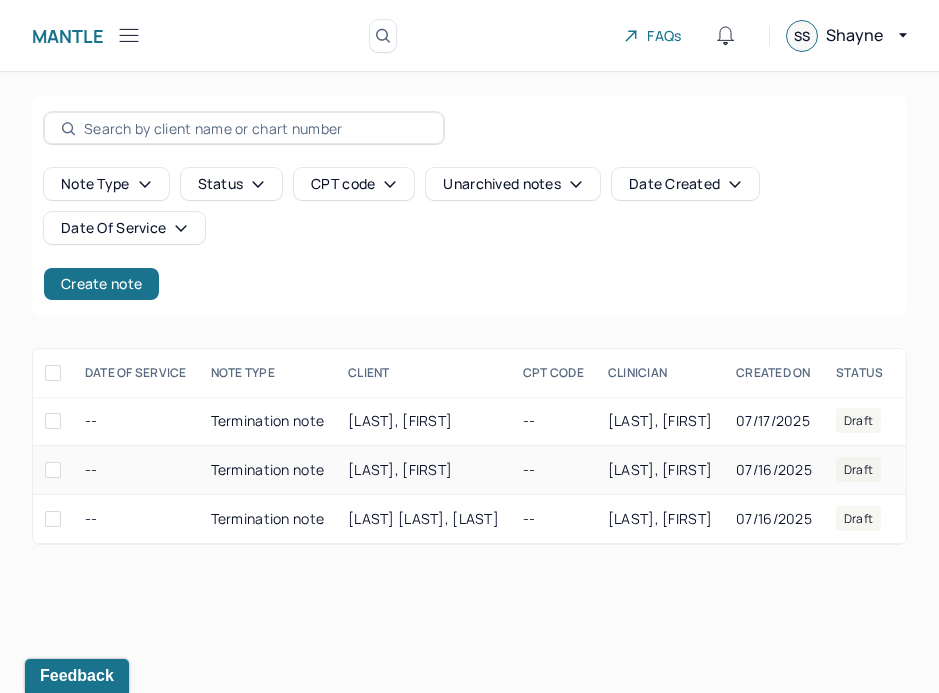 click on "[LAST], [FIRST]" at bounding box center [400, 469] 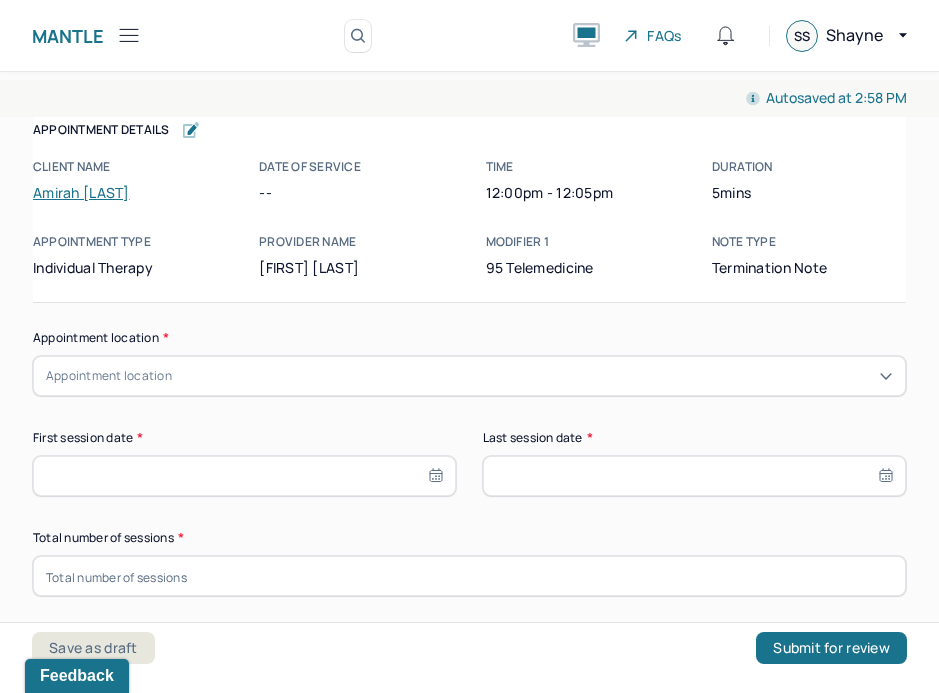 click on "Appointment location * Appointment location First session date * Last session date * Total number of sessions * Primary diagnosis * Primary diagnosis Secondary diagnosis (optional) Secondary diagnosis Tertiary diagnosis (optional) Tertiary diagnosis Presenting problems * Planned treatment and goals * Course of treatment * Patient final condition * Prognosis * Reason for termination * Discharge plan and follow-up * Date created * Sign note here Provider's Initials *   Save as draft     Submit for review" at bounding box center (469, 1303) 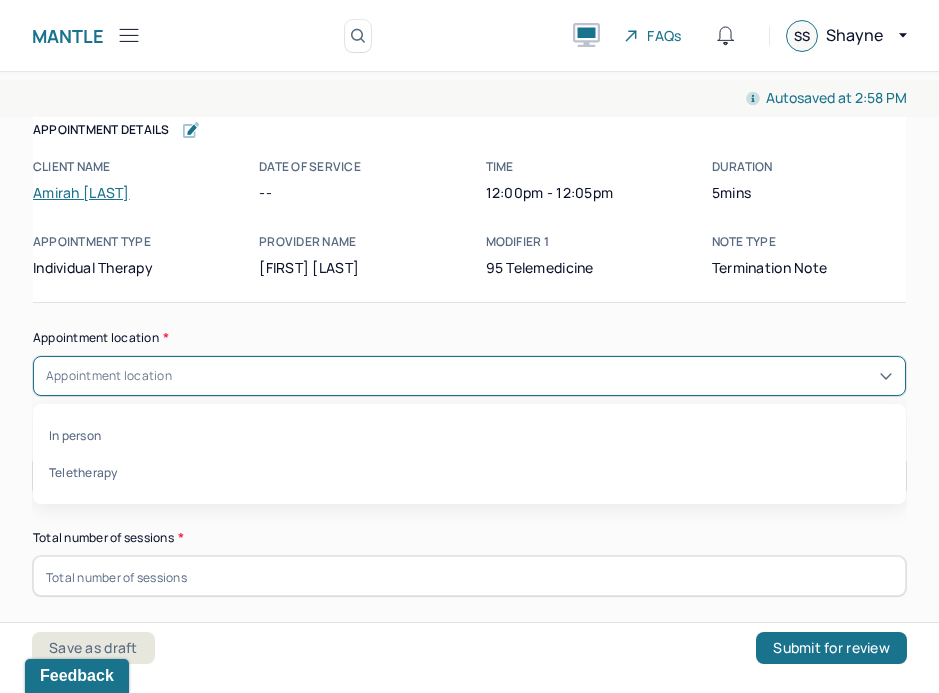 click on "Appointment location" at bounding box center (469, 376) 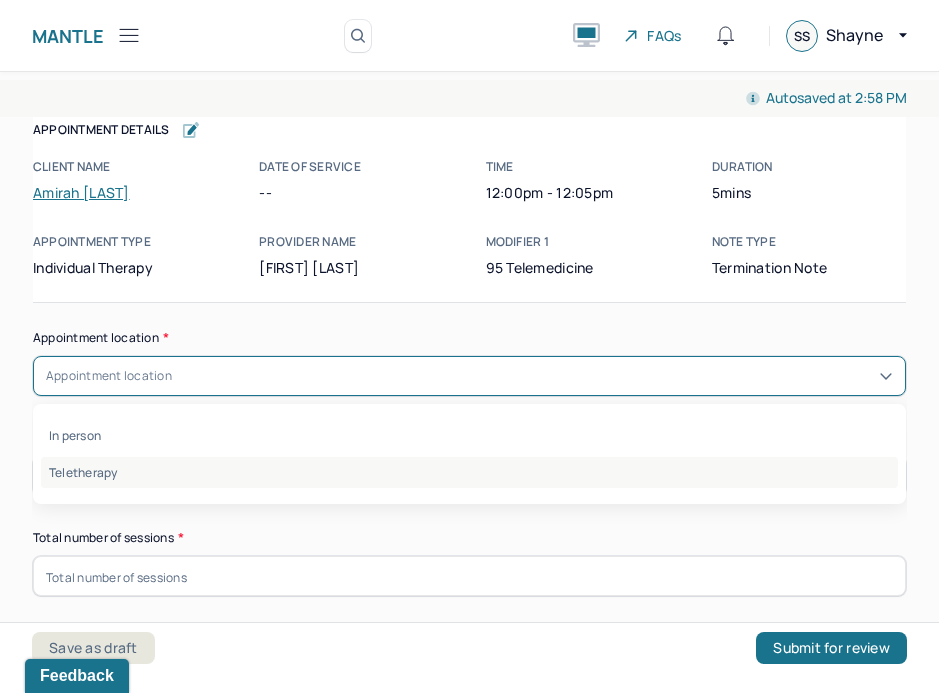 click on "Teletherapy" at bounding box center (469, 472) 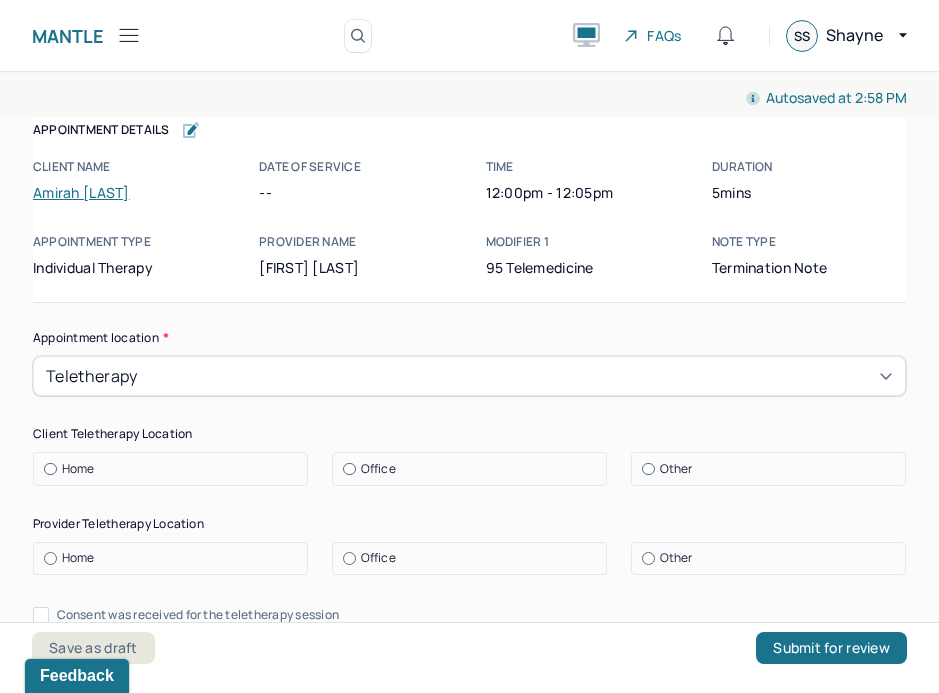 click on "Home" at bounding box center [78, 469] 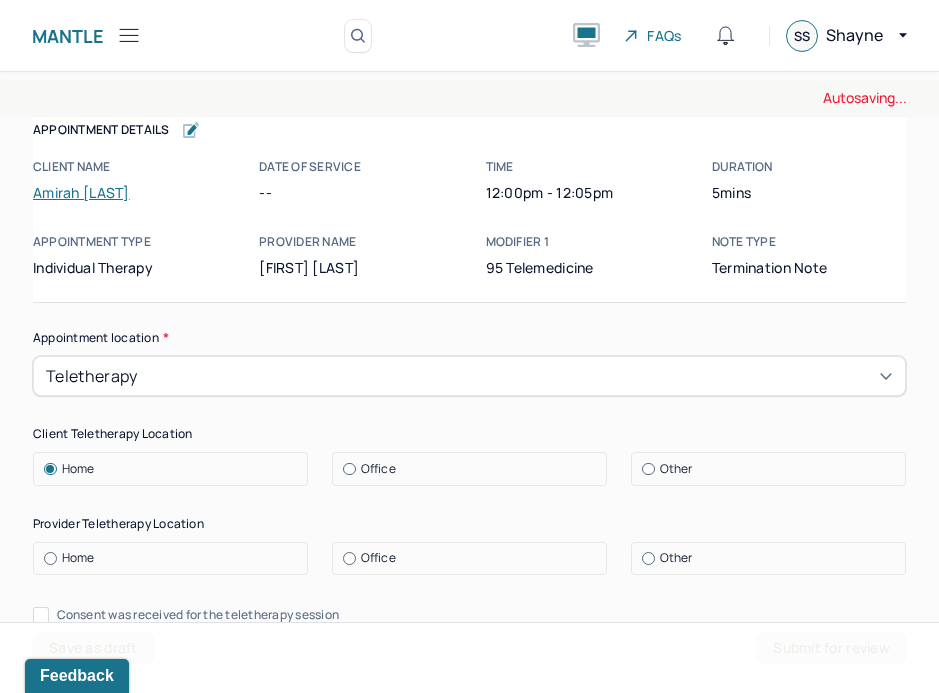 click on "Office" at bounding box center (378, 558) 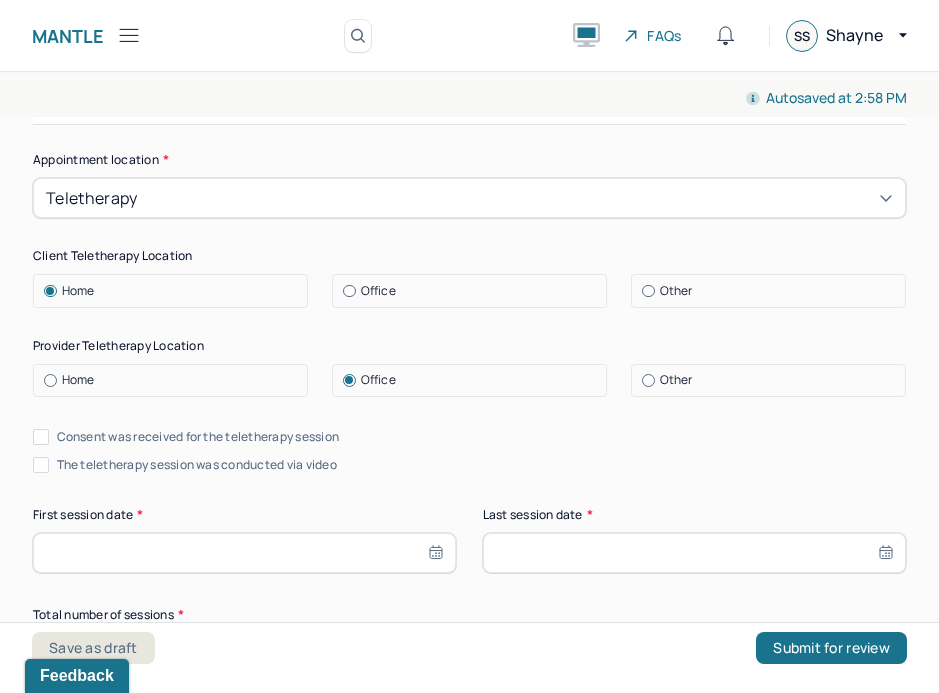 scroll, scrollTop: 219, scrollLeft: 0, axis: vertical 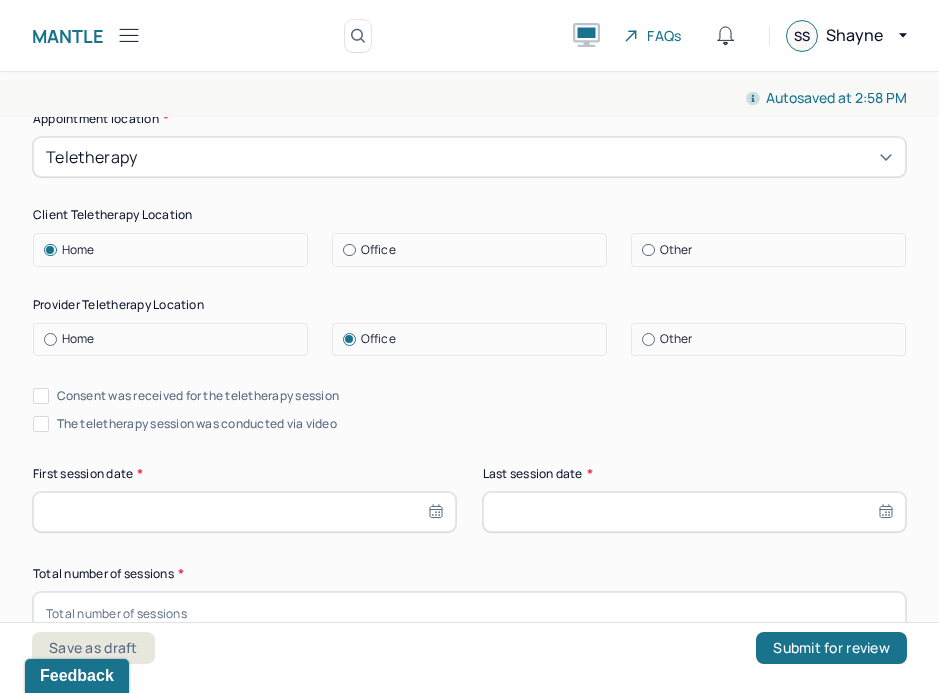 click on "Appointment location * Teletherapy Client Teletherapy Location Home Office Other Provider Teletherapy Location Home Office Other Consent was received for the teletherapy session The teletherapy session was conducted via video First session date * Last session date * Total number of sessions * Primary diagnosis * Primary diagnosis Secondary diagnosis (optional) Secondary diagnosis Tertiary diagnosis (optional) Tertiary diagnosis Presenting problems * Planned treatment and goals * Course of treatment * Patient final condition * Prognosis * Reason for termination * Discharge plan and follow-up * Date created * Sign note here Provider's Initials *   Save as draft     Submit for review" at bounding box center (469, 1212) 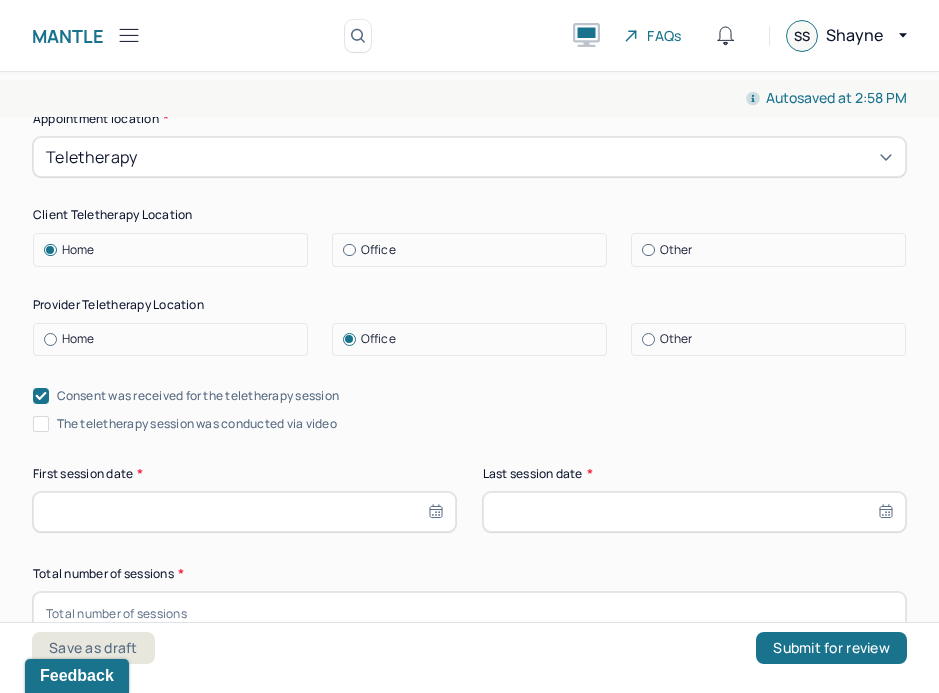 click on "The teletherapy session was conducted via video" at bounding box center (41, 424) 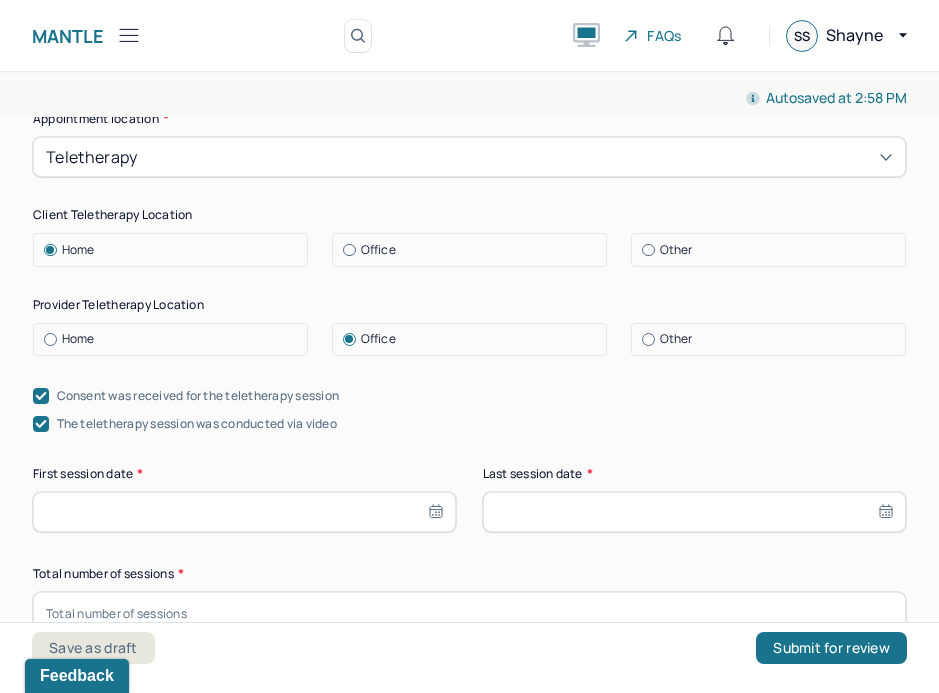 scroll, scrollTop: 0, scrollLeft: 0, axis: both 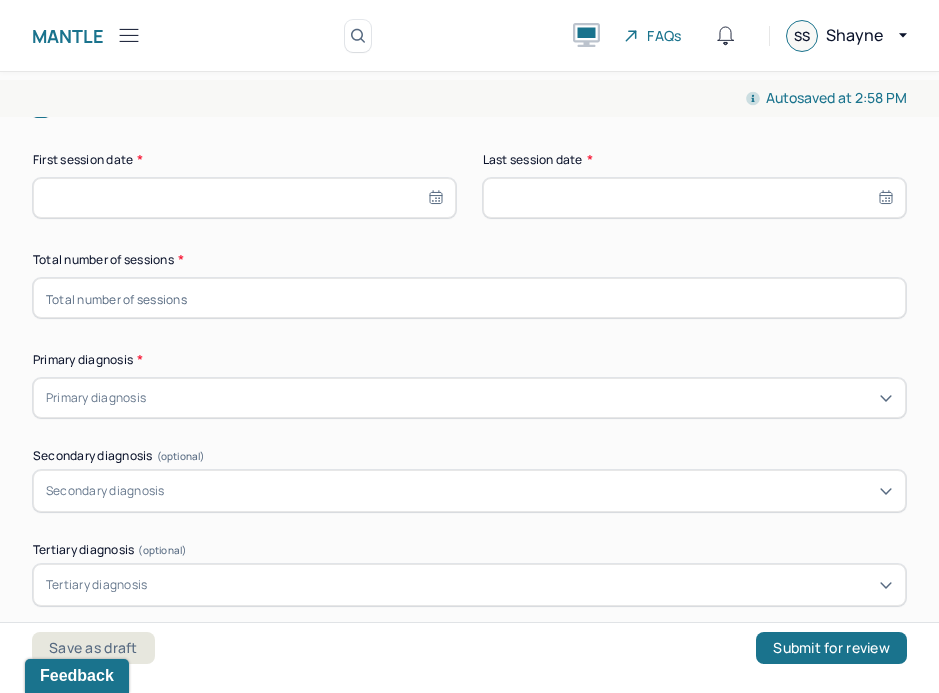 click at bounding box center [244, 198] 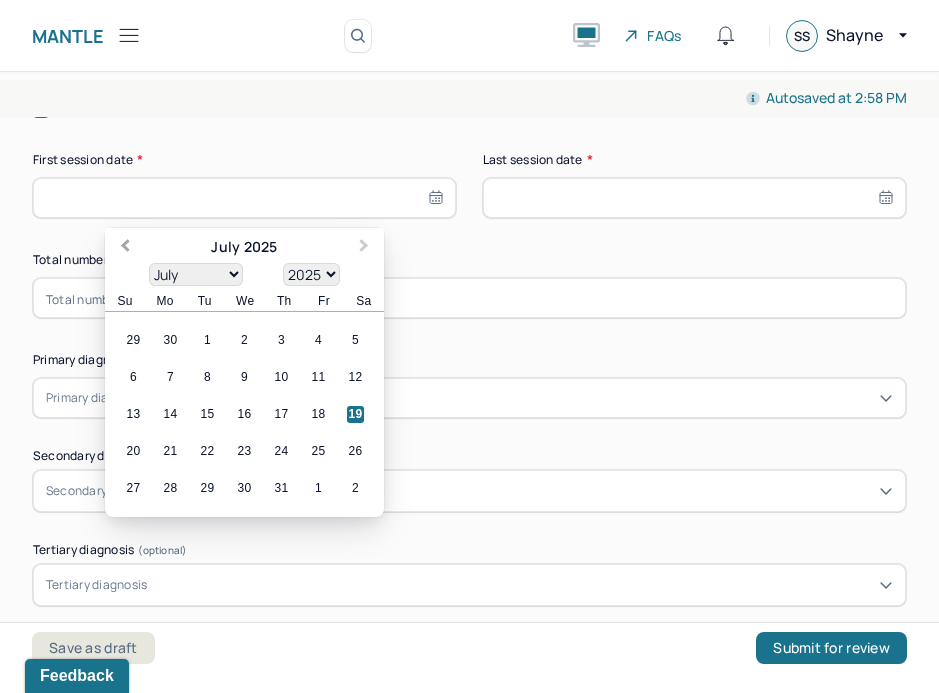 click on "Previous Month" at bounding box center [125, 248] 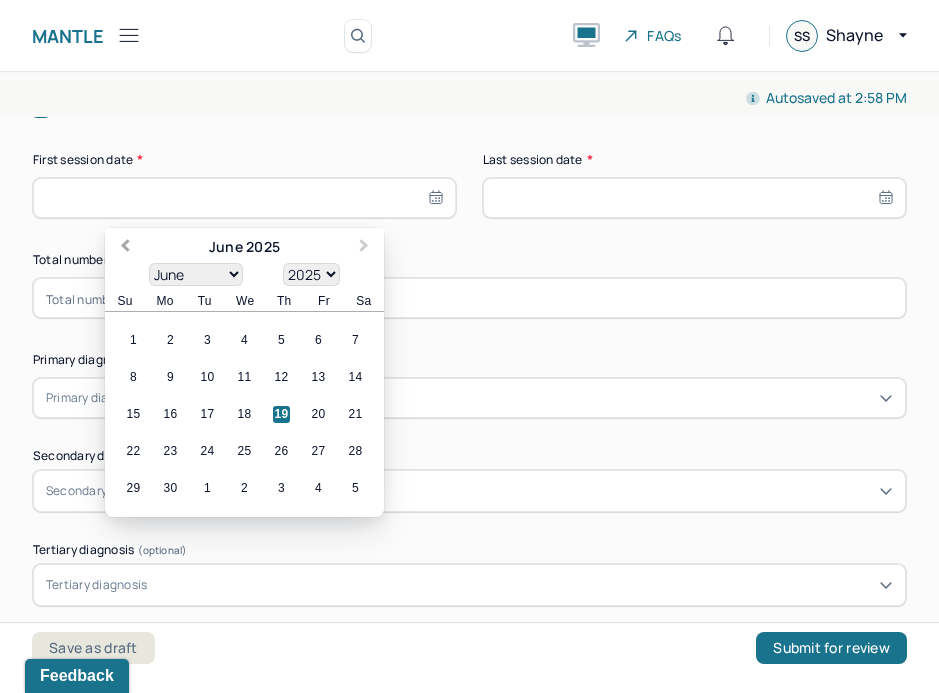 click on "Previous Month" at bounding box center [125, 248] 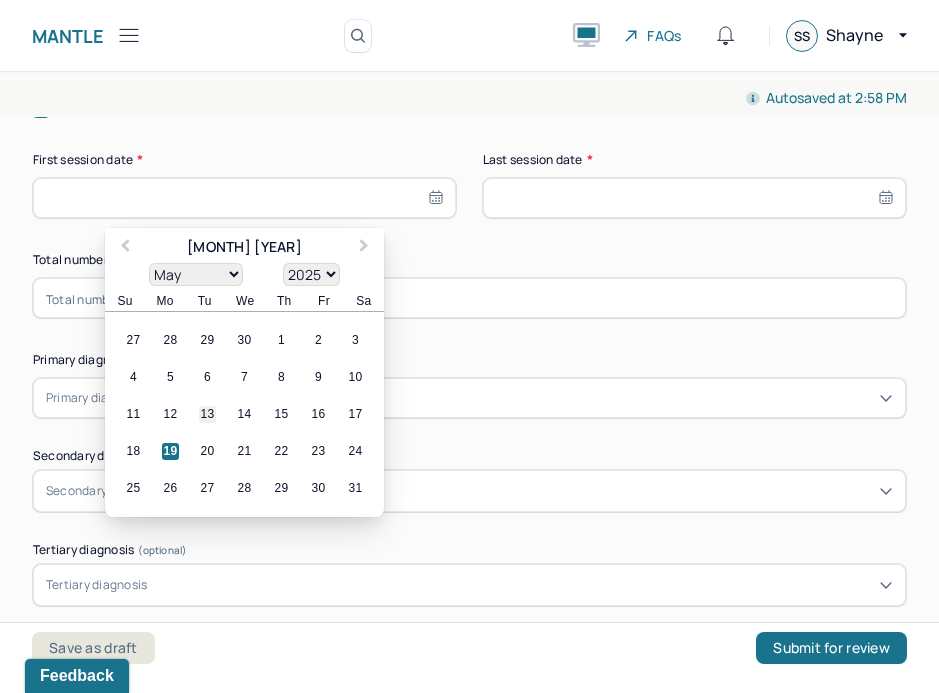 click on "13" at bounding box center [207, 414] 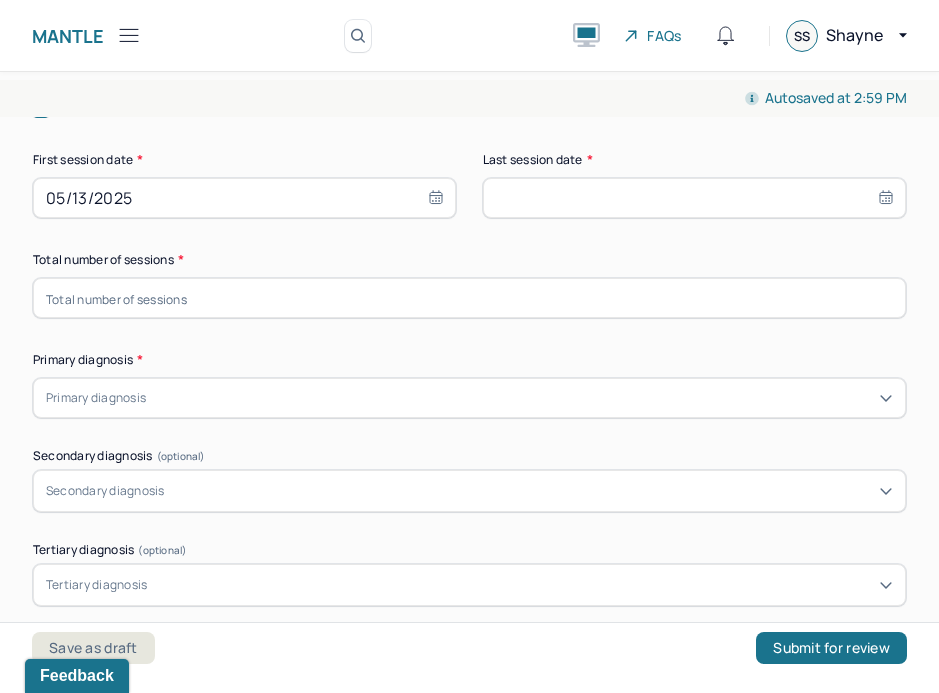select on "4" 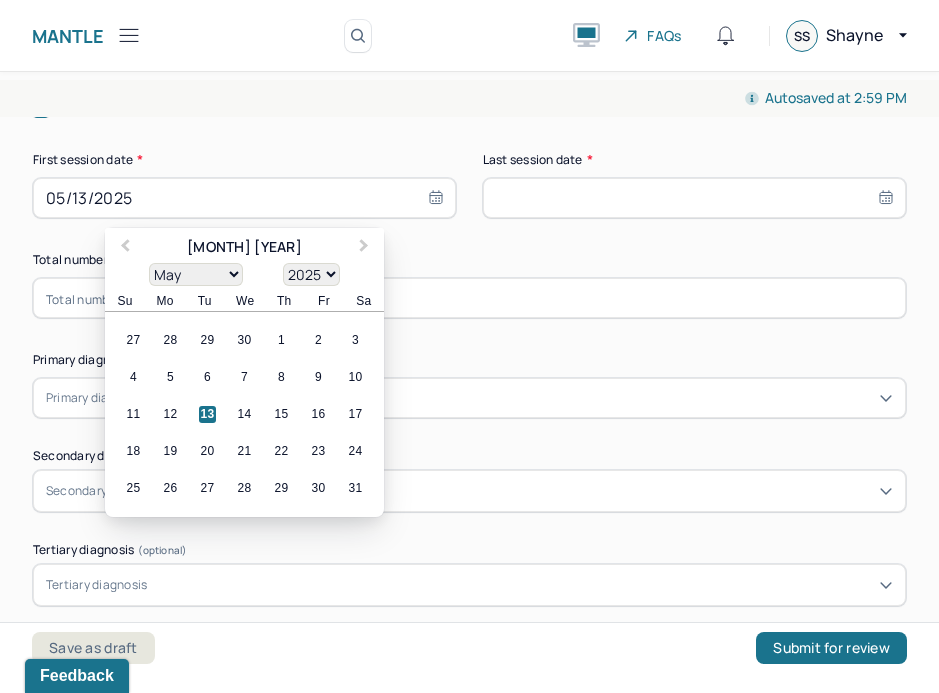 select on "6" 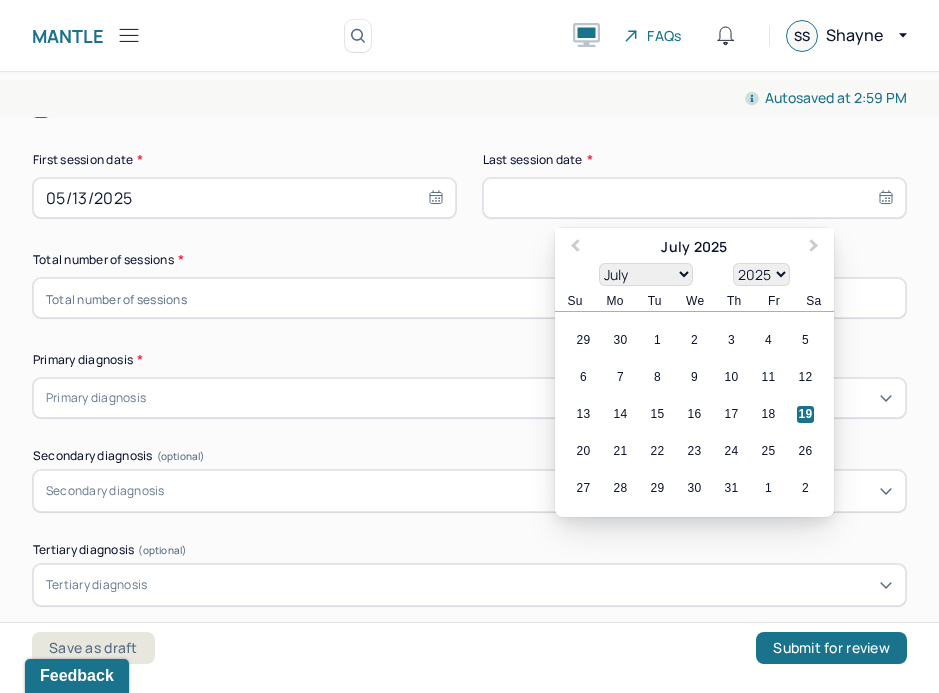 click at bounding box center [694, 198] 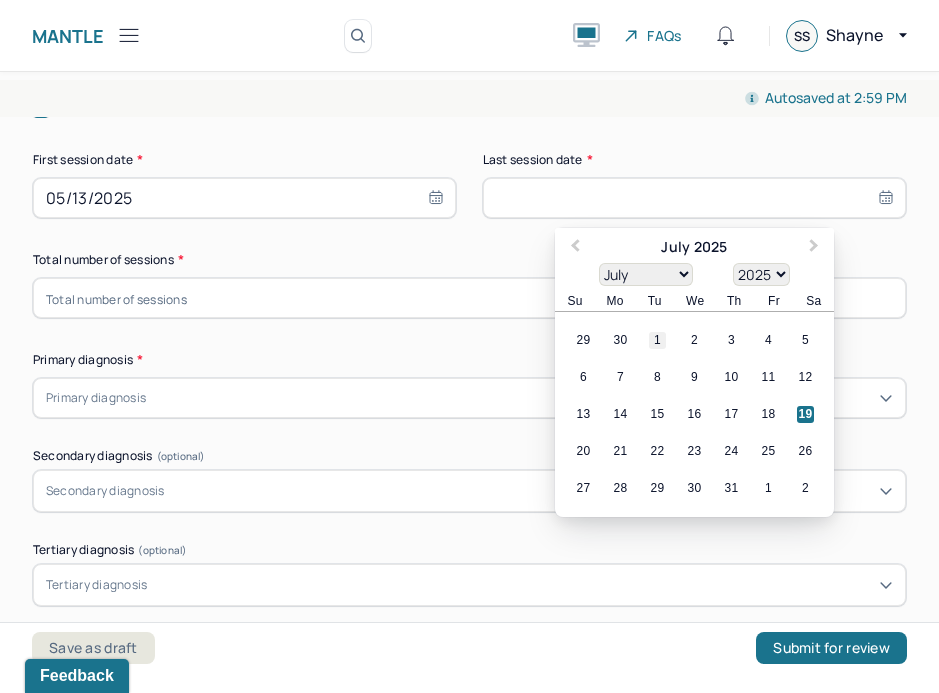 click on "1" at bounding box center [657, 340] 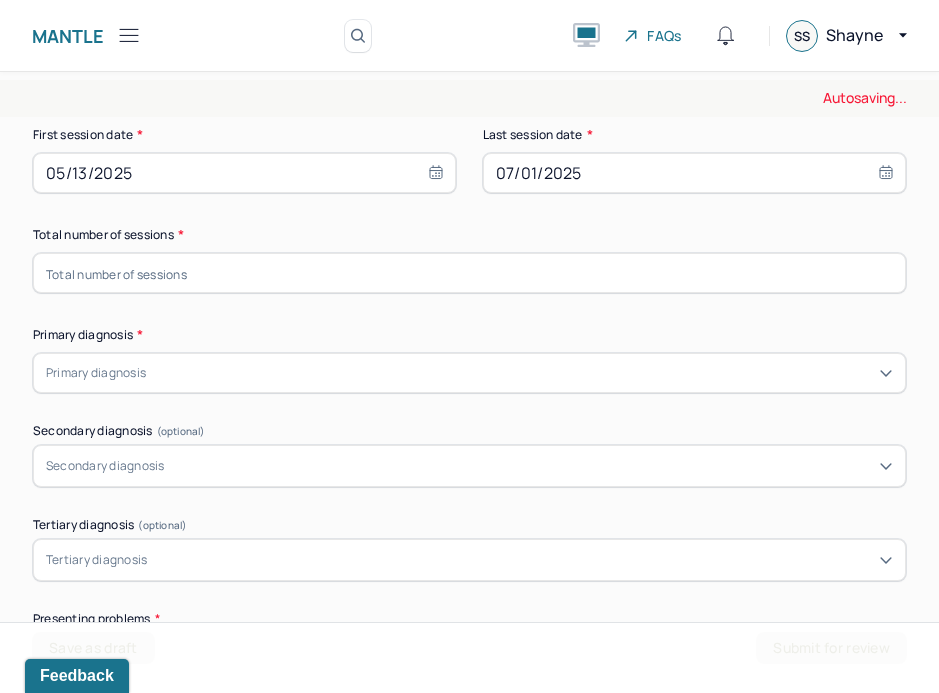 scroll, scrollTop: 559, scrollLeft: 0, axis: vertical 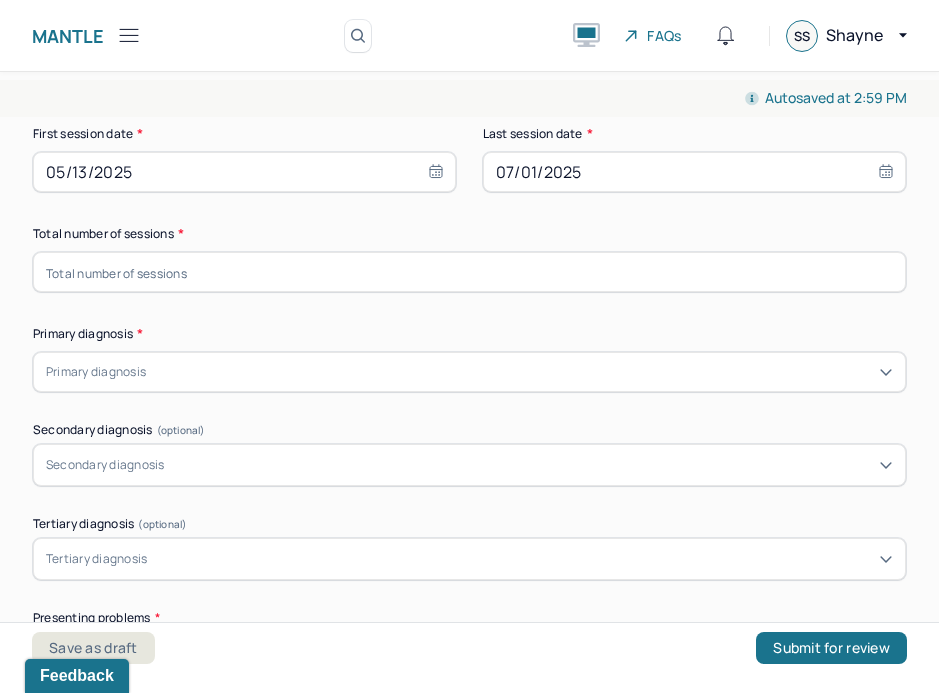 select on "6" 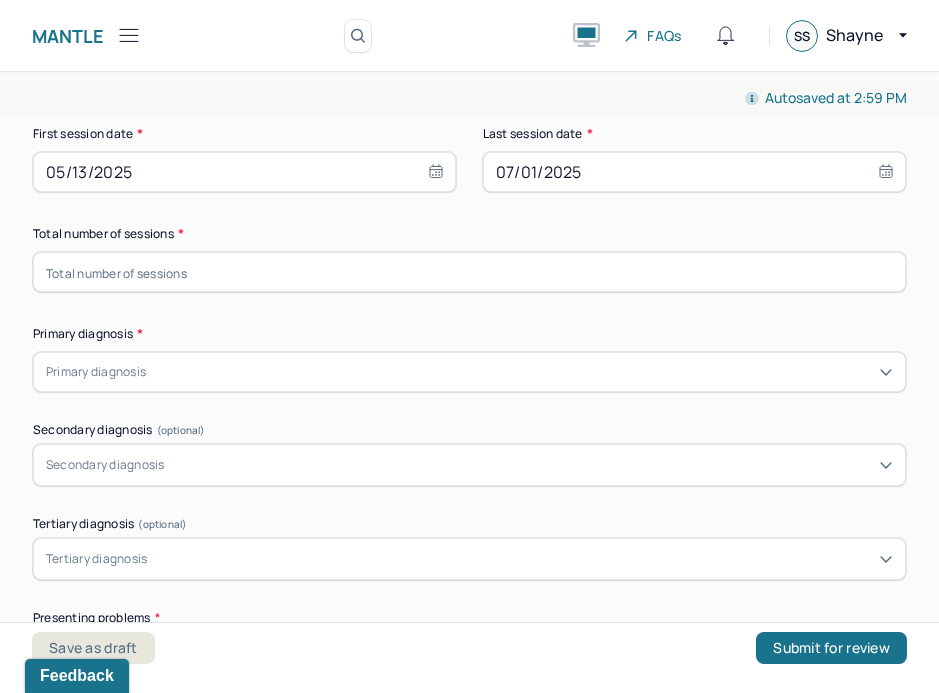 click at bounding box center (469, 272) 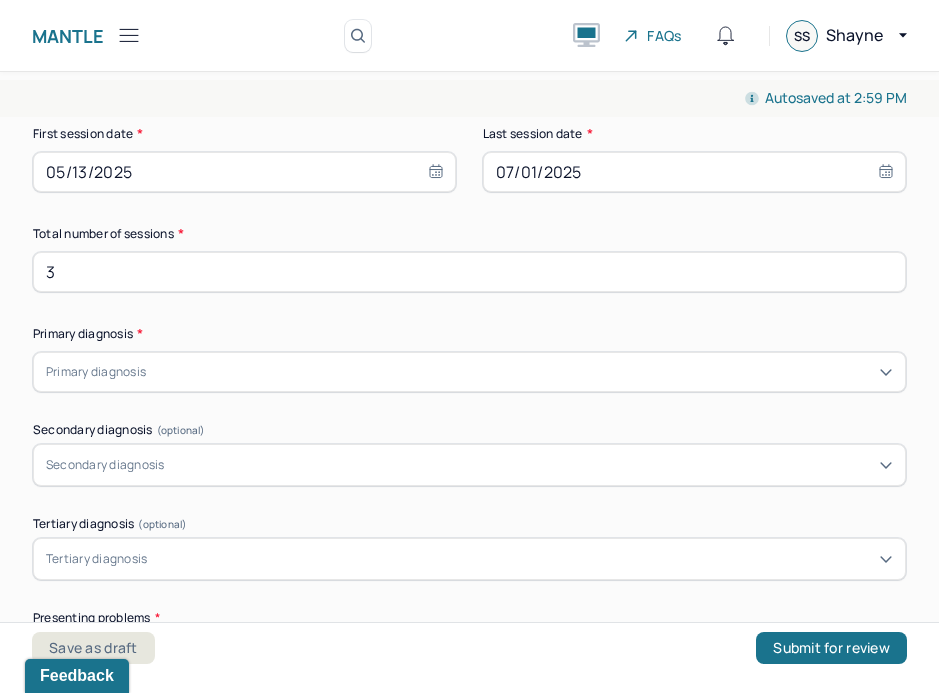 type on "3" 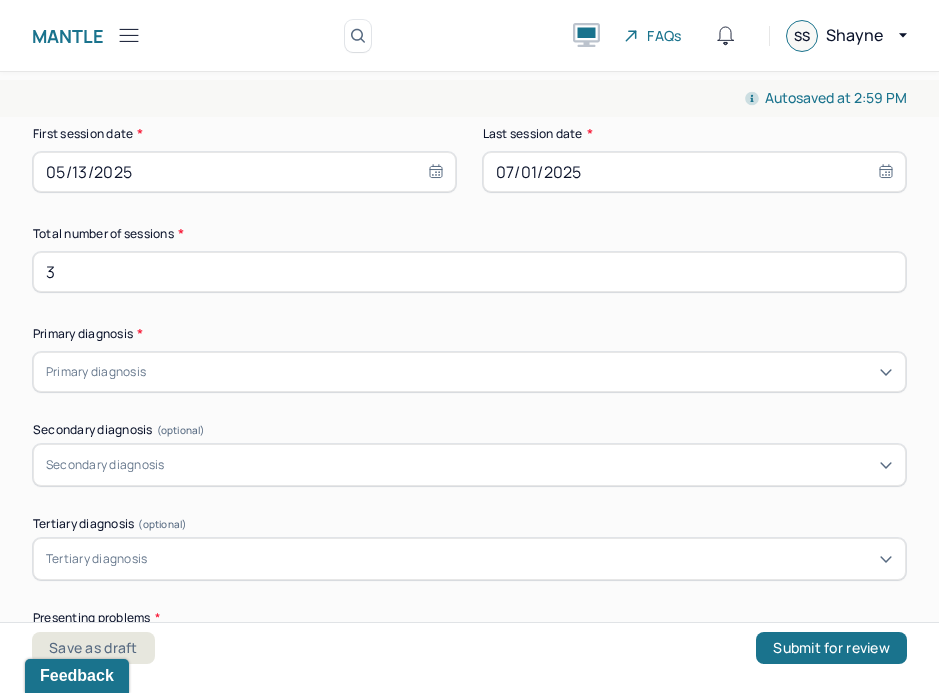 click at bounding box center (521, 372) 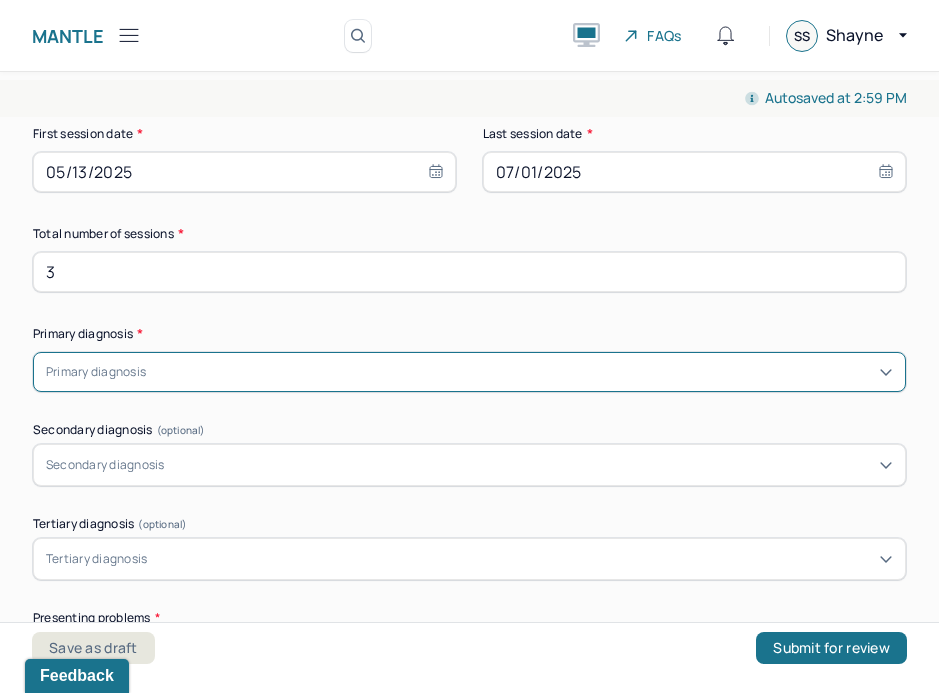 paste on "F42.9" 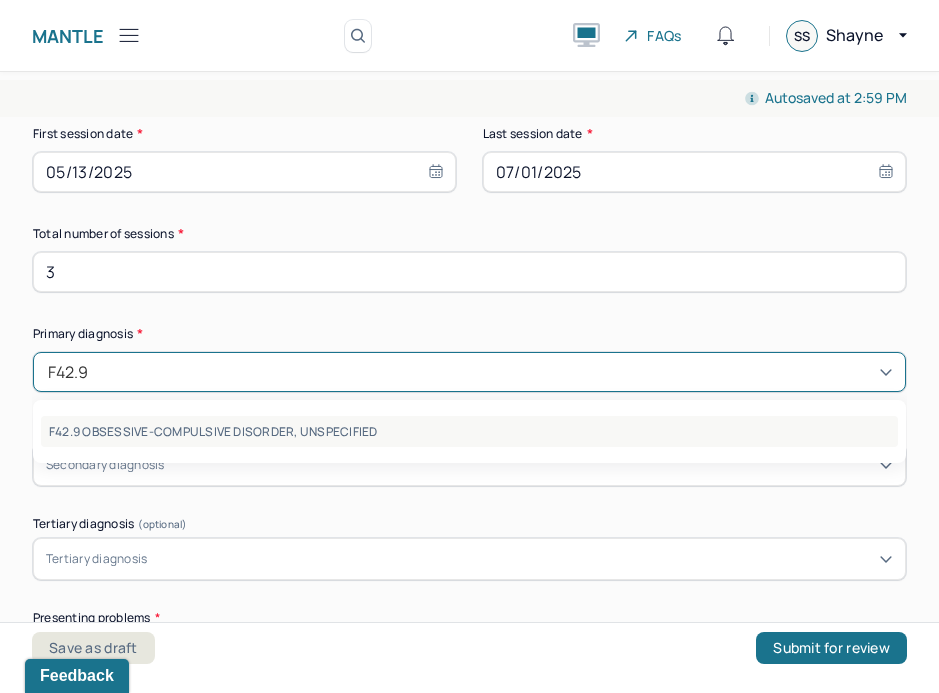 click on "F42.9 OBSESSIVE-COMPULSIVE DISORDER, UNSPECIFIED" at bounding box center (469, 431) 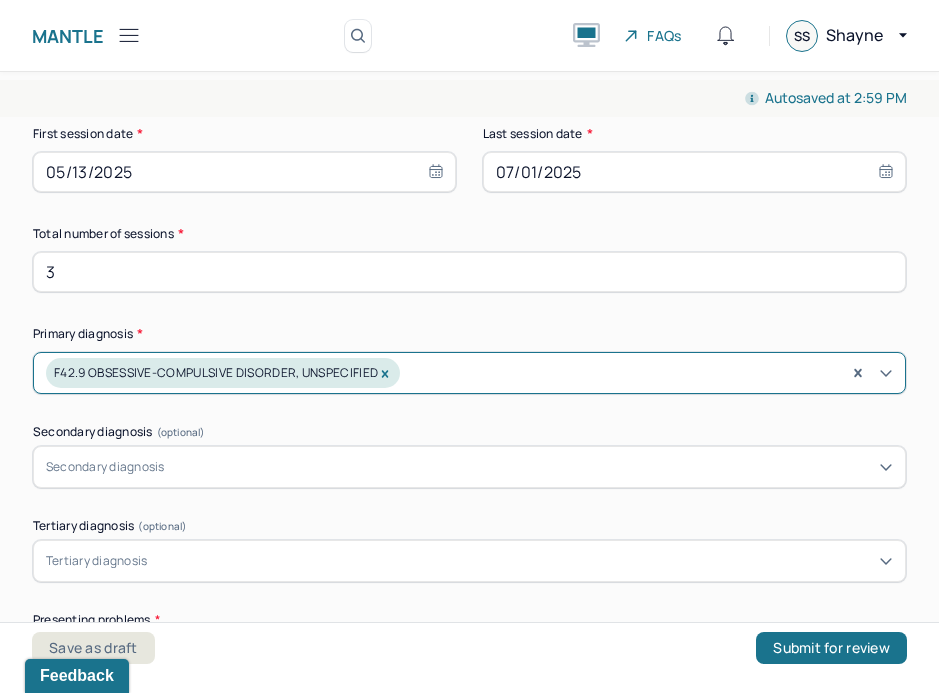 click on "Secondary diagnosis" at bounding box center (469, 467) 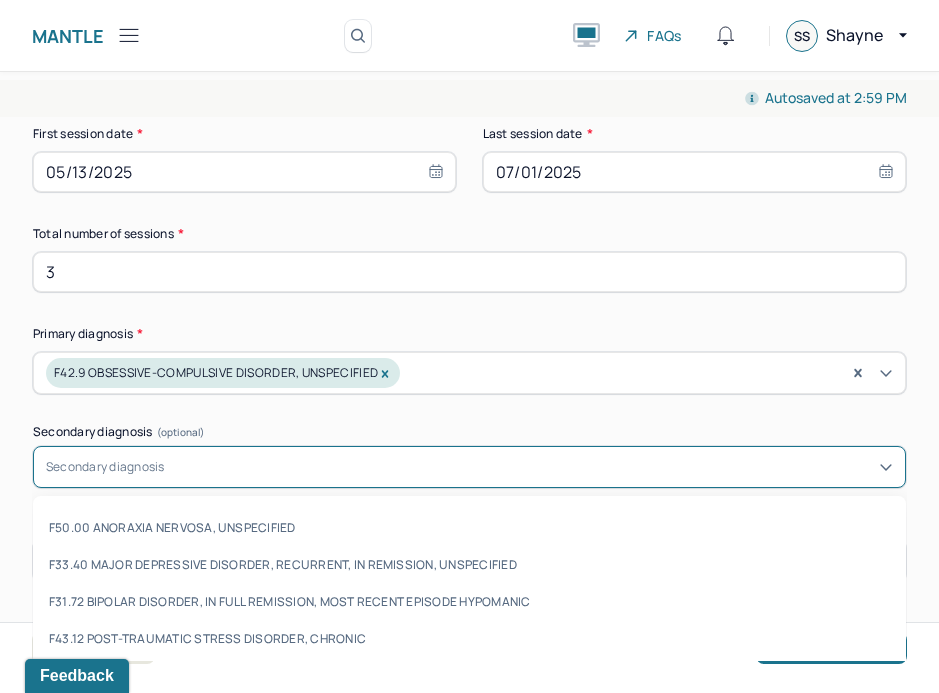 paste on "F43.22" 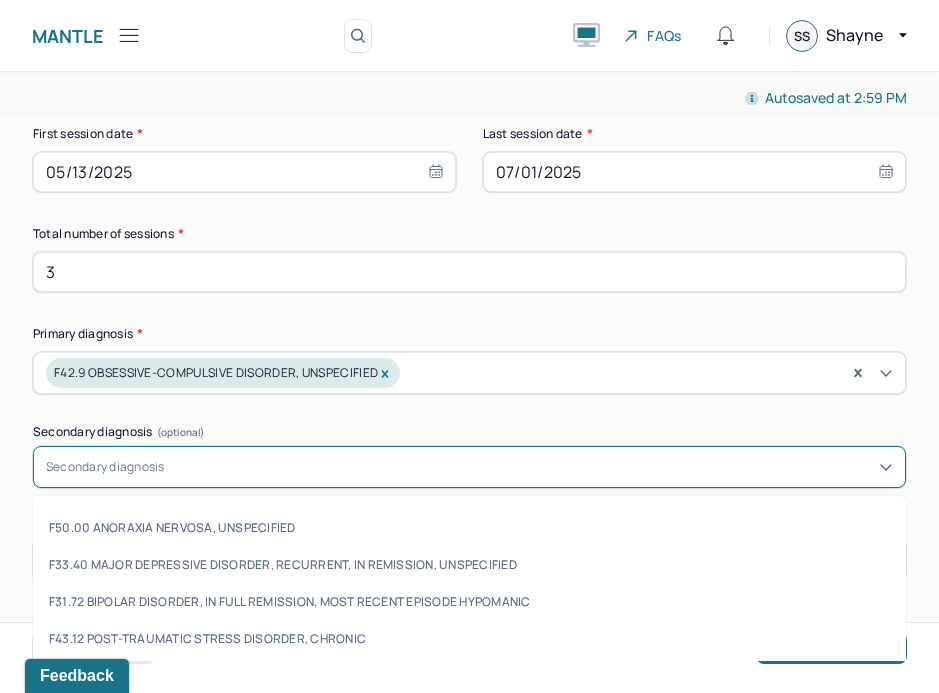 type on "F43.22" 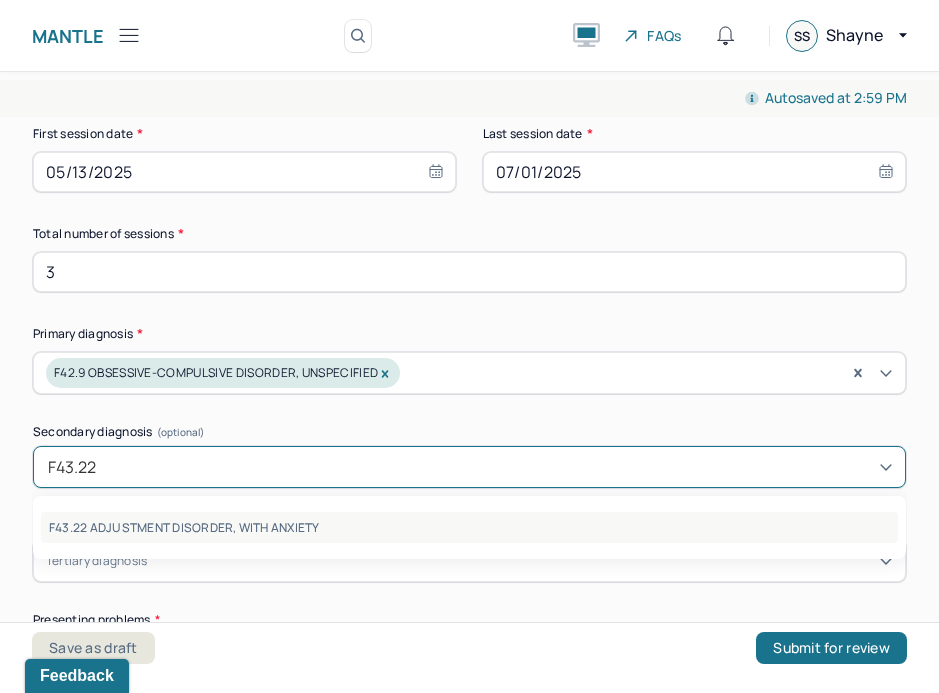 click on "F43.22 ADJUSTMENT DISORDER, WITH ANXIETY" at bounding box center (469, 527) 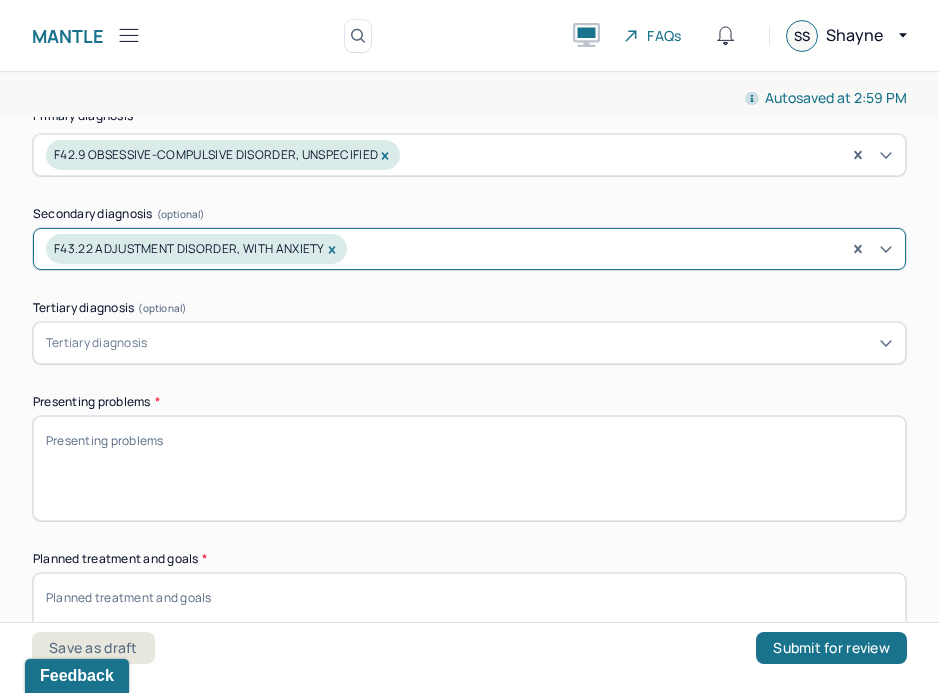 scroll, scrollTop: 813, scrollLeft: 0, axis: vertical 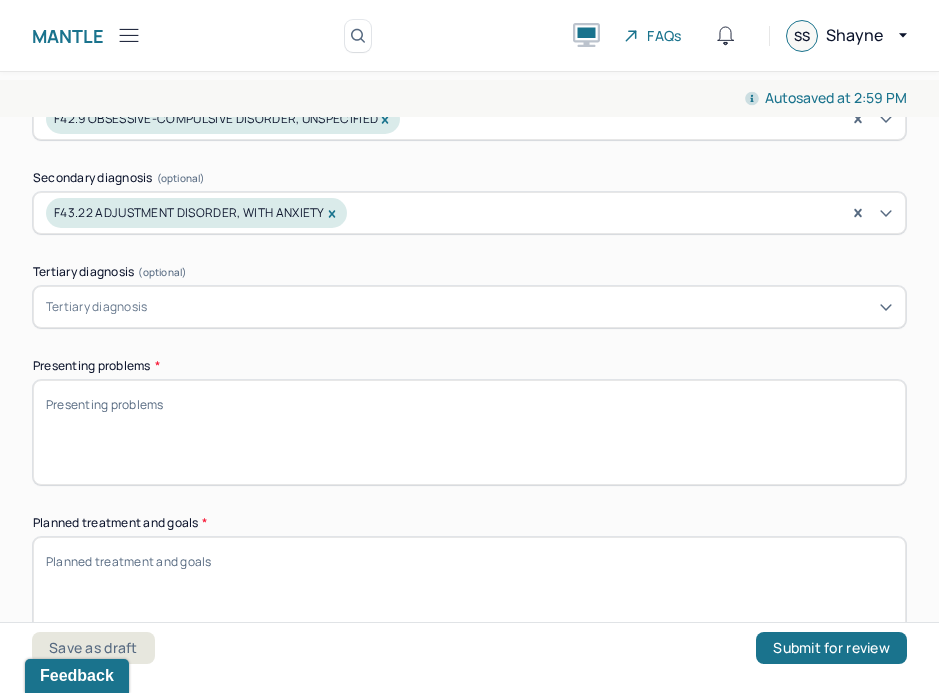 click on "Presenting problems *" at bounding box center [469, 432] 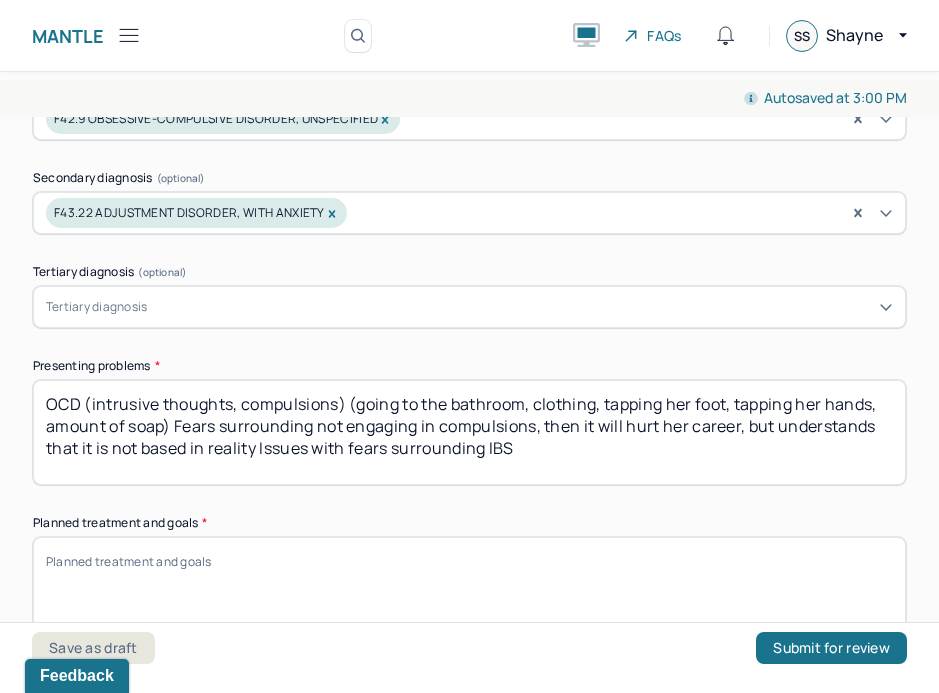 click on "OCD (intrusive thoughts, compulsions) (going to the bathroom, clothing, tapping her foot, tapping her hands, amount of soap) Fears surrounding not engaging in compulsions, then it will hurt her career, but understands that it is not based in reality Issues with fears surrounding IBS" at bounding box center [469, 432] 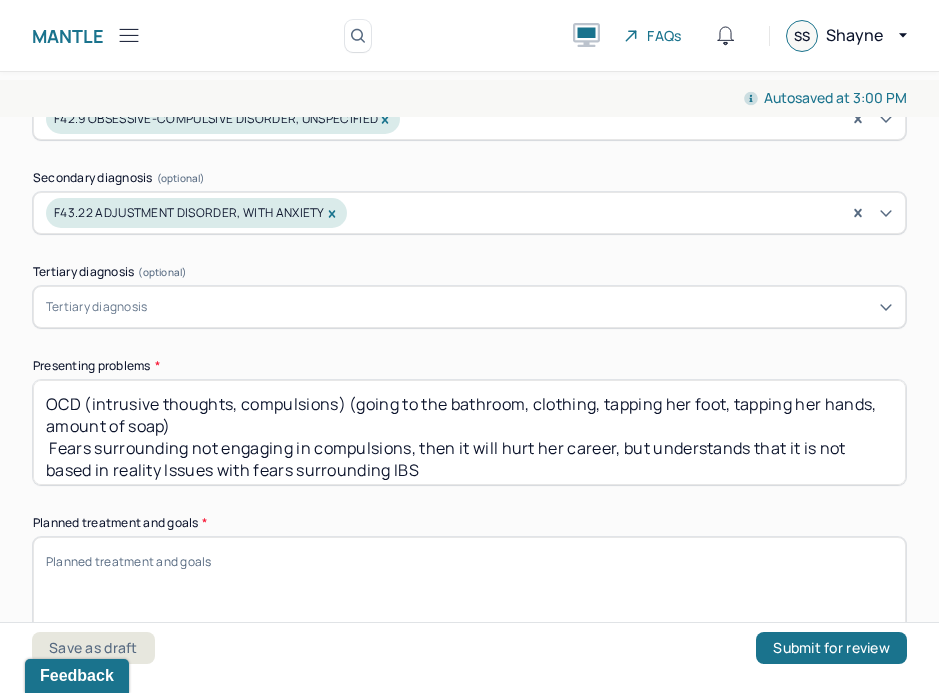 scroll, scrollTop: 8, scrollLeft: 0, axis: vertical 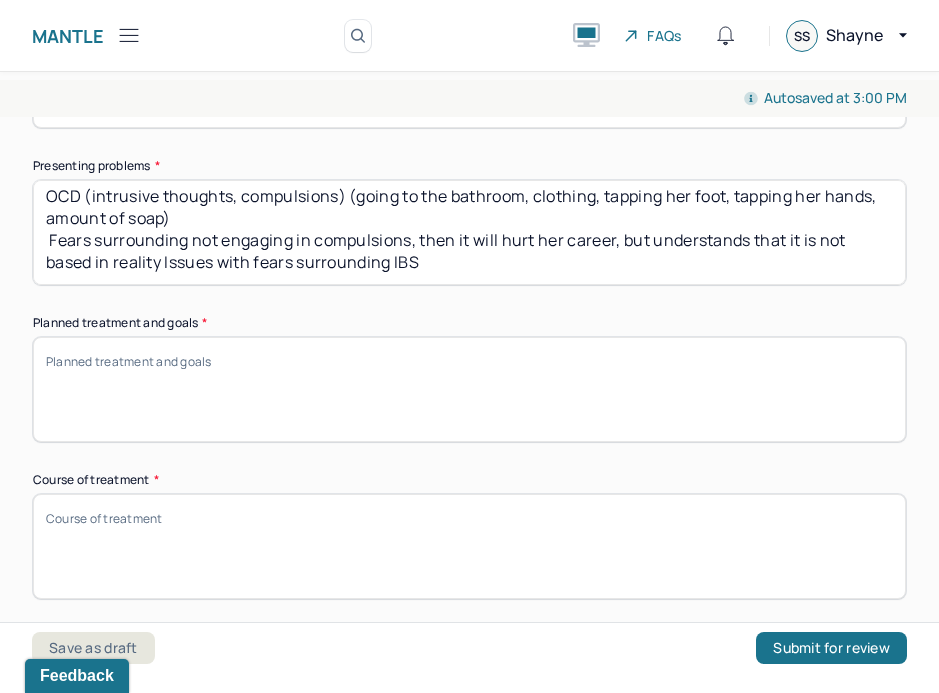 type on "OCD (intrusive thoughts, compulsions) (going to the bathroom, clothing, tapping her foot, tapping her hands, amount of soap)
Fears surrounding not engaging in compulsions, then it will hurt her career, but understands that it is not based in reality Issues with fears surrounding IBS" 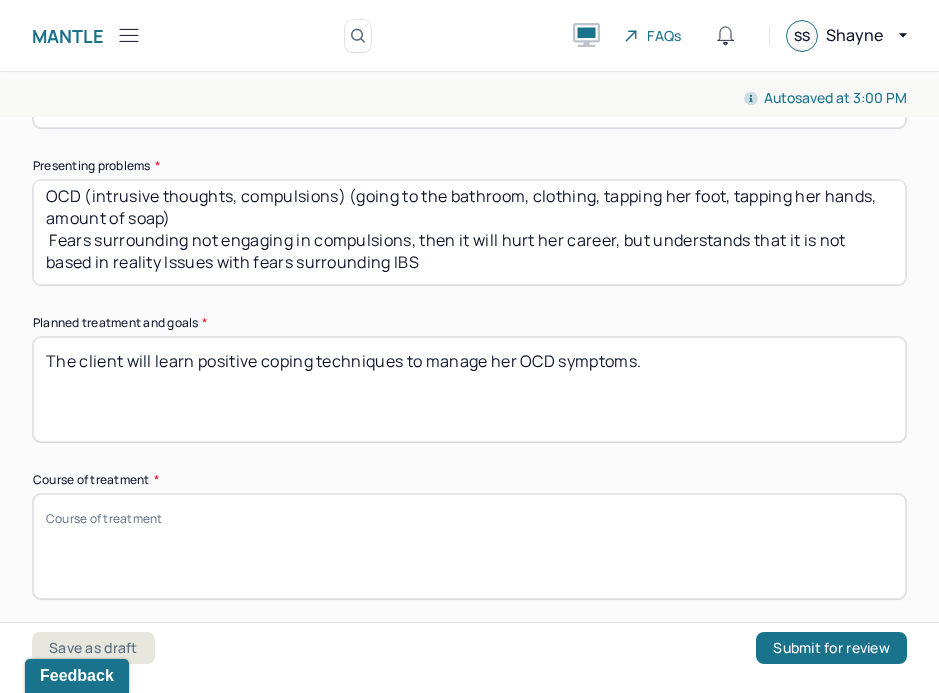 paste on "The client will develop a deeper understanding of her religious identifying and feel more confident in her identity." 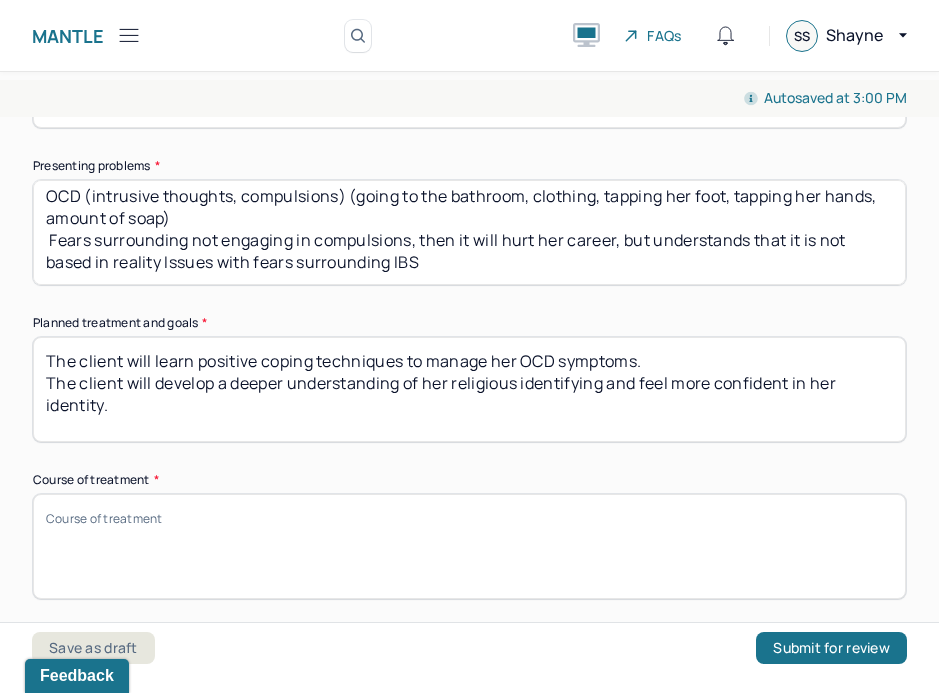 paste on "The client will learn stress management techniques to navigating upcoming stressors with school." 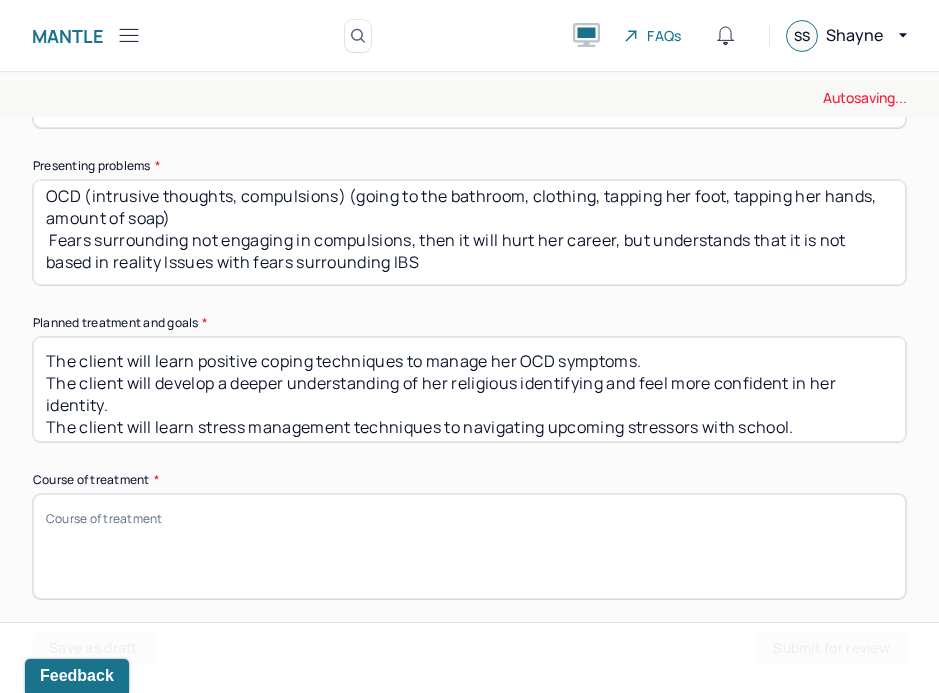 scroll, scrollTop: 30, scrollLeft: 0, axis: vertical 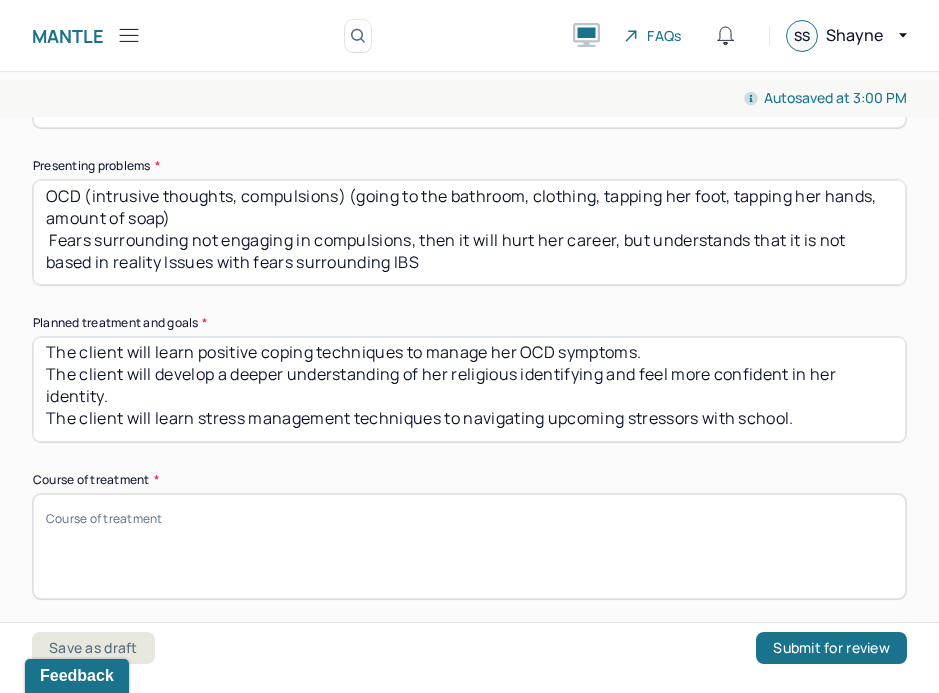 click on "The client will learn positive coping techniques to manage her OCD symptoms.
The client will develop a deeper understanding of her religious identifying and feel more confident in her identity.
The client will learn stress management techniques to navigating upcoming stressors with school." at bounding box center [469, 389] 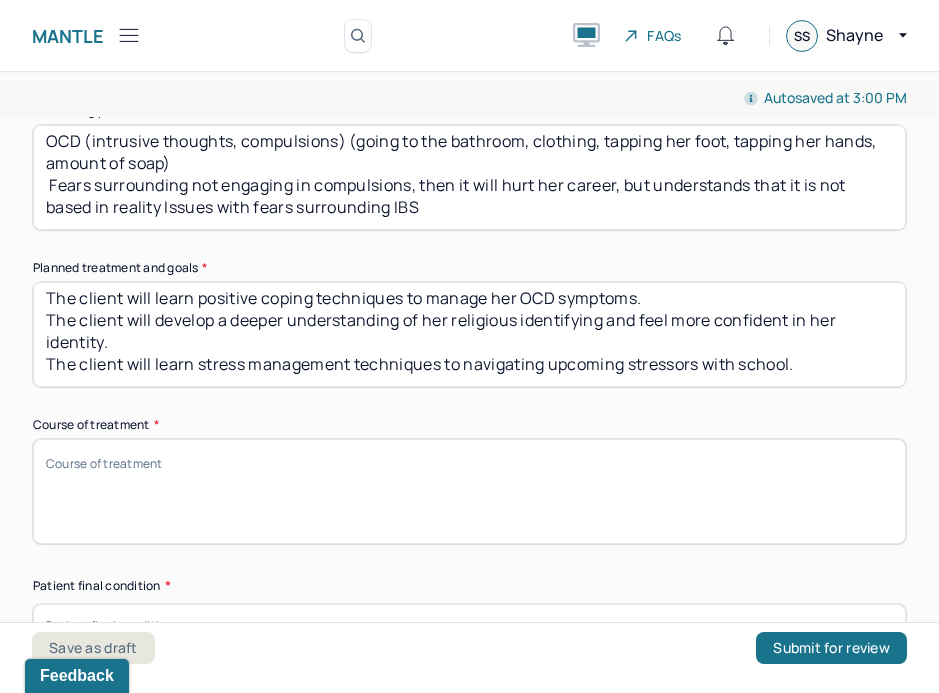scroll, scrollTop: 1069, scrollLeft: 0, axis: vertical 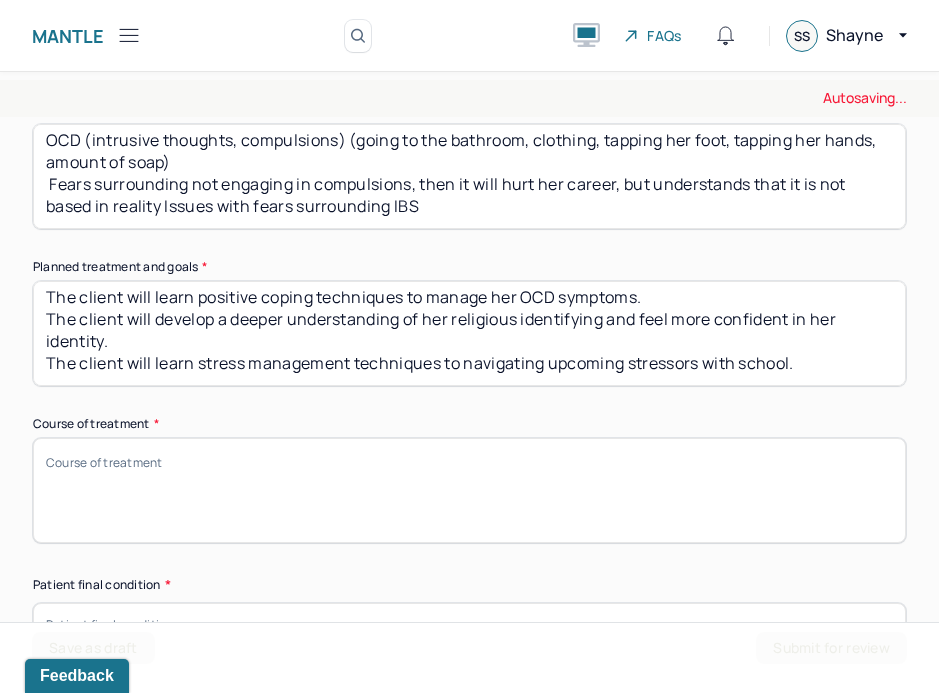 type on "The client will learn positive coping techniques to manage her OCD symptoms.
The client will develop a deeper understanding of her religious identifying and feel more confident in her identity.
The client will learn stress management techniques to navigating upcoming stressors with school." 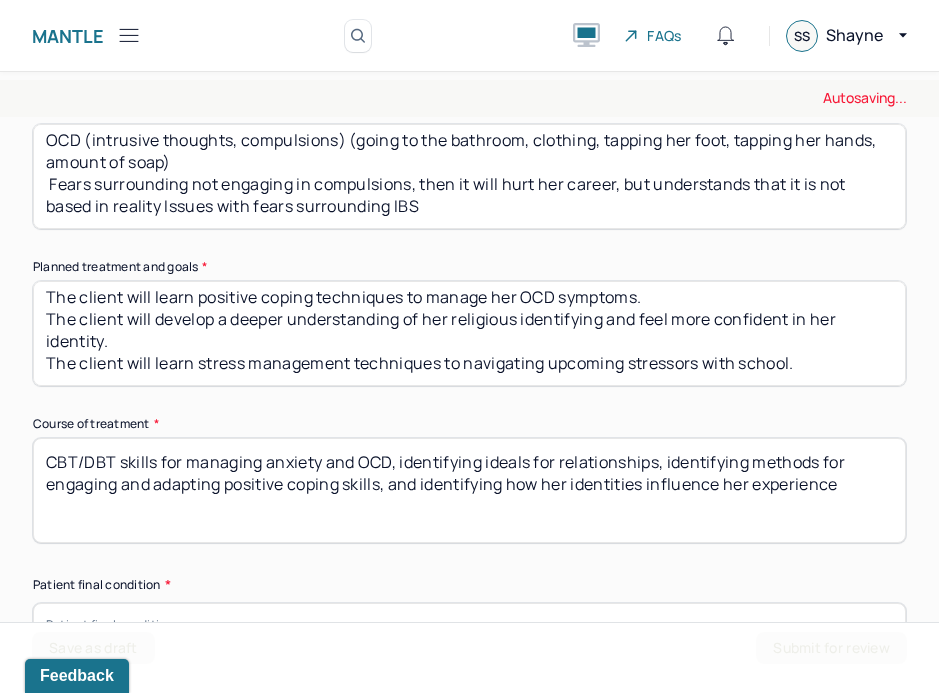 scroll, scrollTop: 1218, scrollLeft: 0, axis: vertical 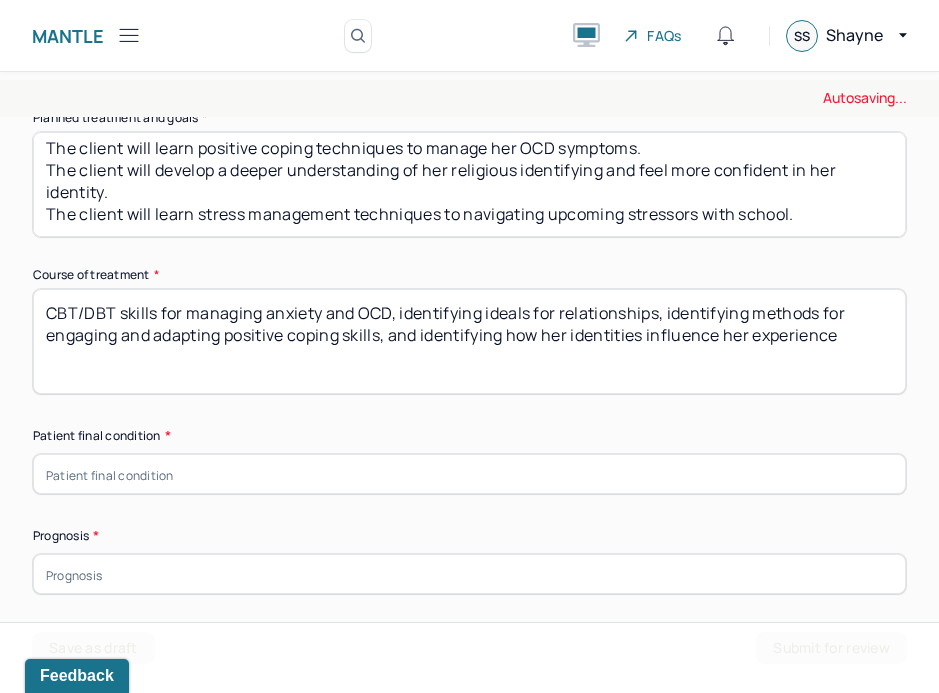 type on "CBT/DBT skills for managing anxiety and OCD, identifying ideals for relationships, identifying methods for engaging and adapting positive coping skills, and identifying how her identities influence her experience" 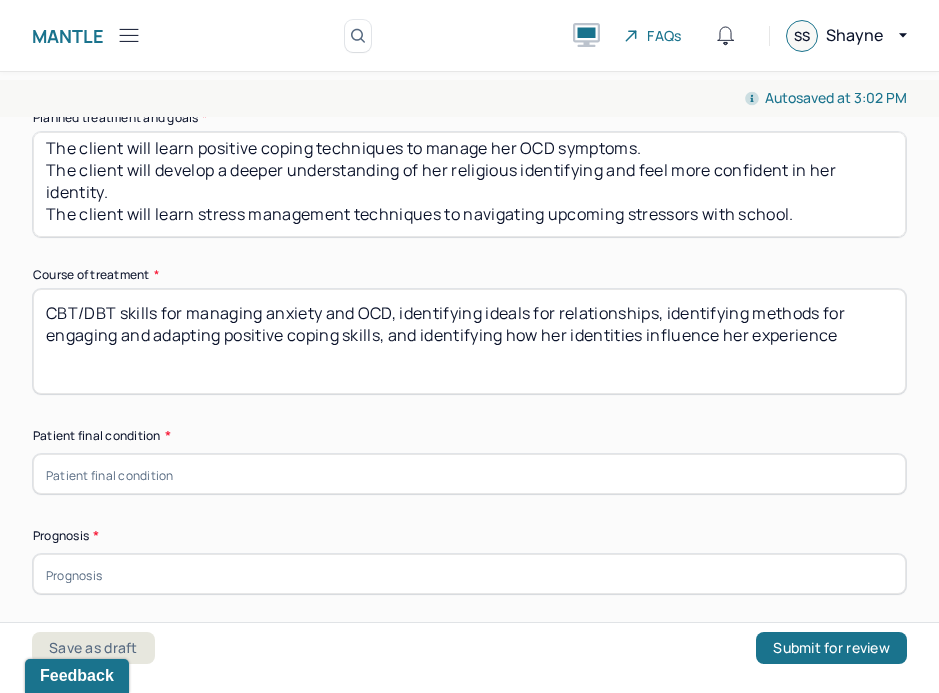 click at bounding box center [469, 474] 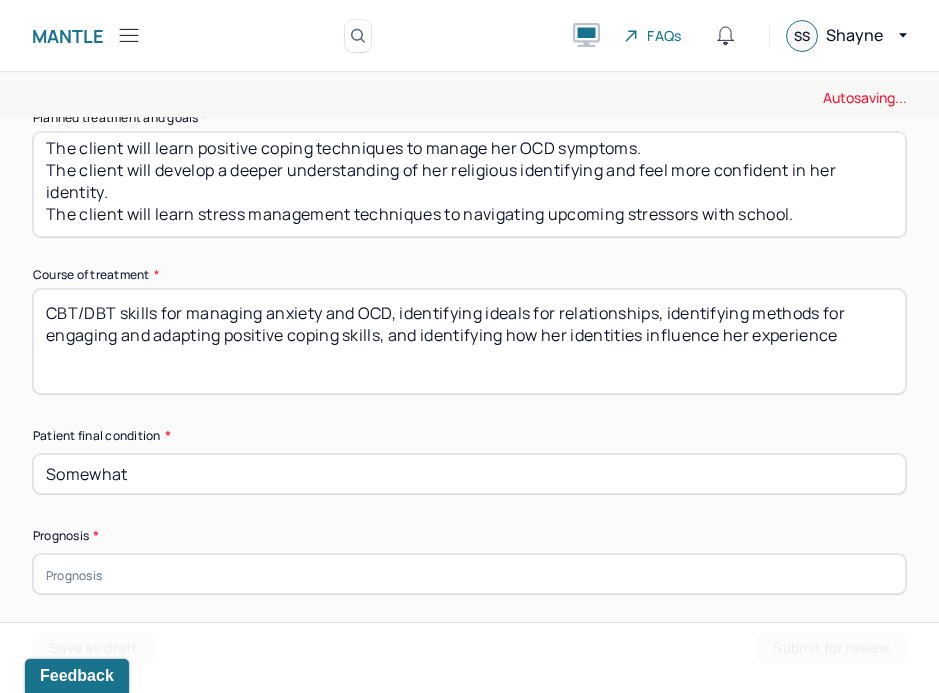 type on "Somewhat" 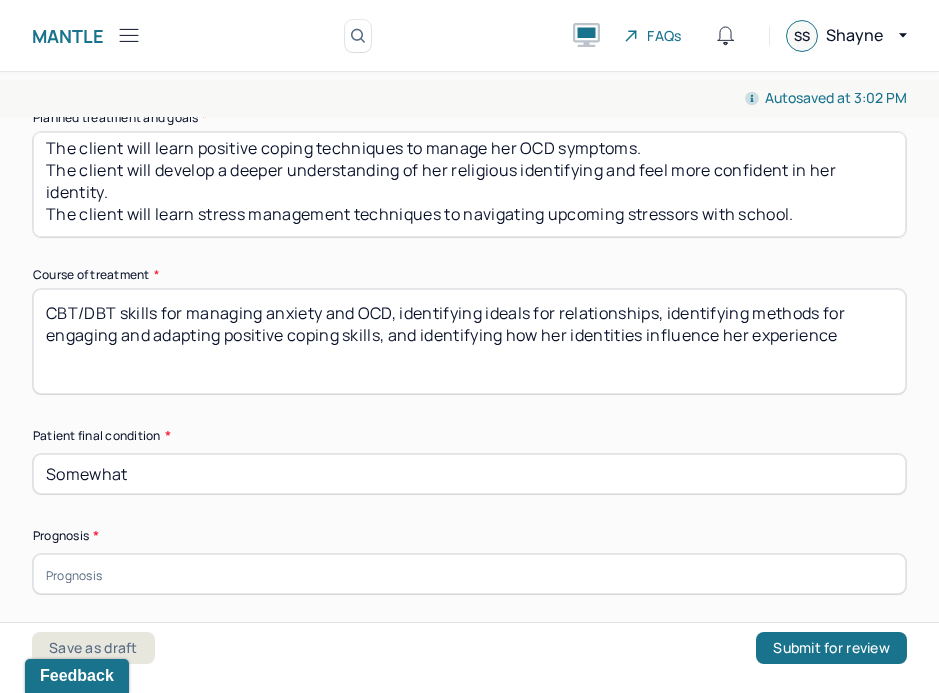 click at bounding box center (469, 574) 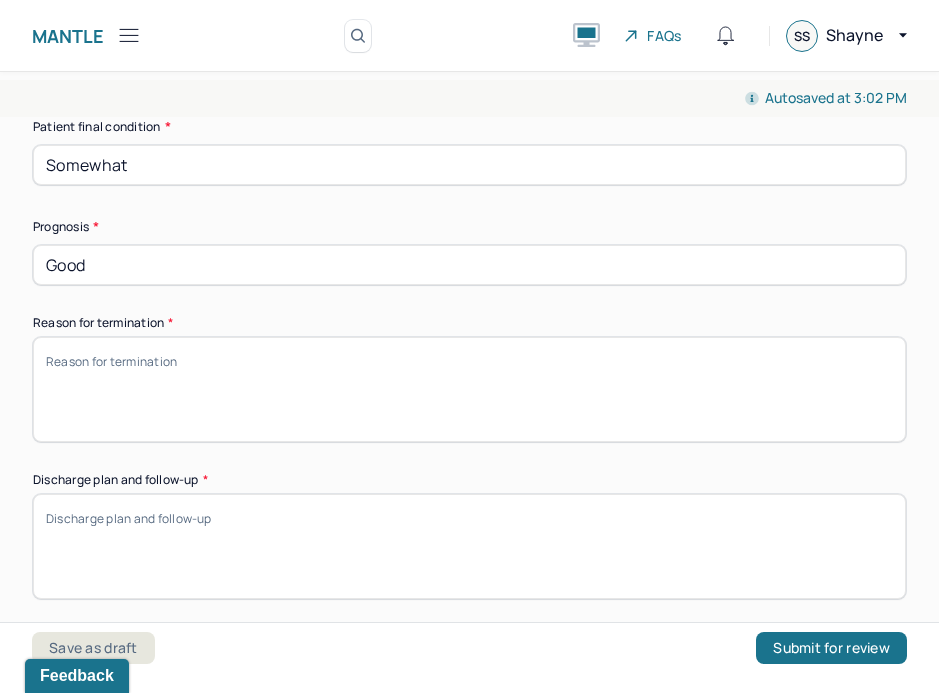 scroll, scrollTop: 1540, scrollLeft: 0, axis: vertical 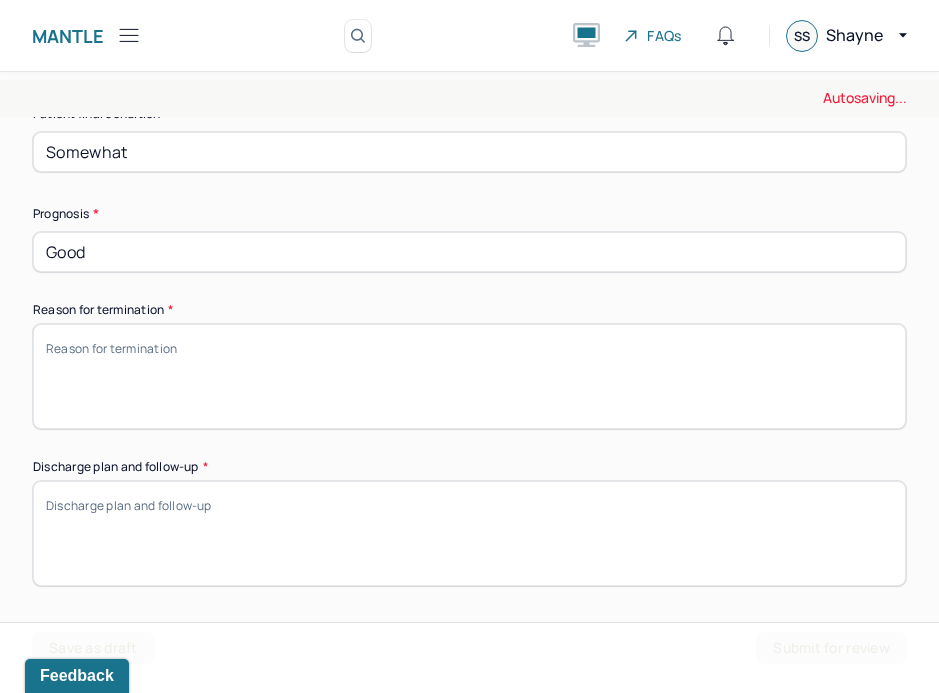 click on "Reason for termination *" at bounding box center [469, 376] 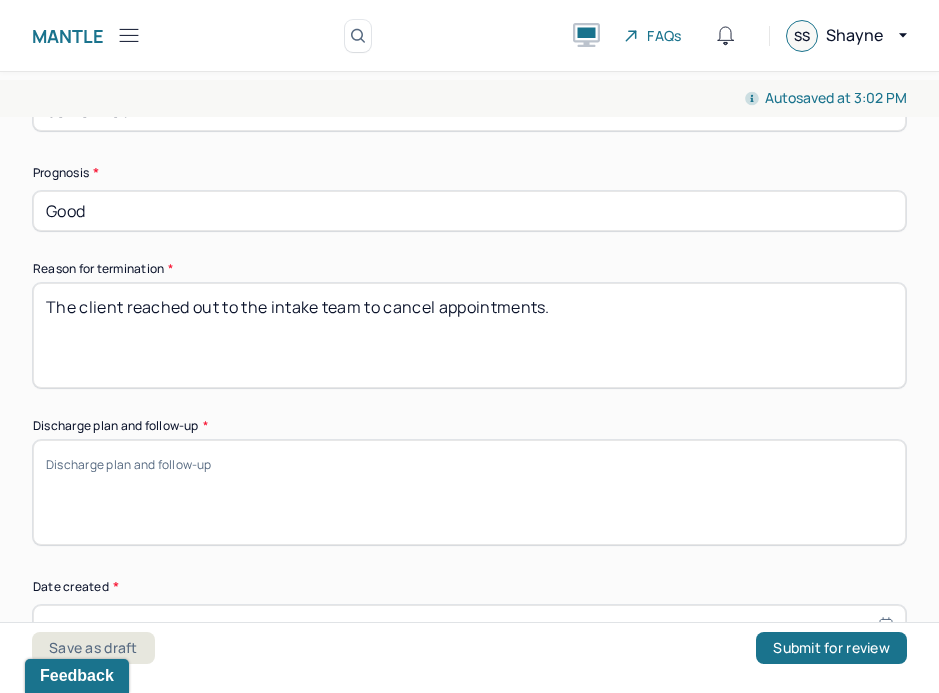 scroll, scrollTop: 1584, scrollLeft: 0, axis: vertical 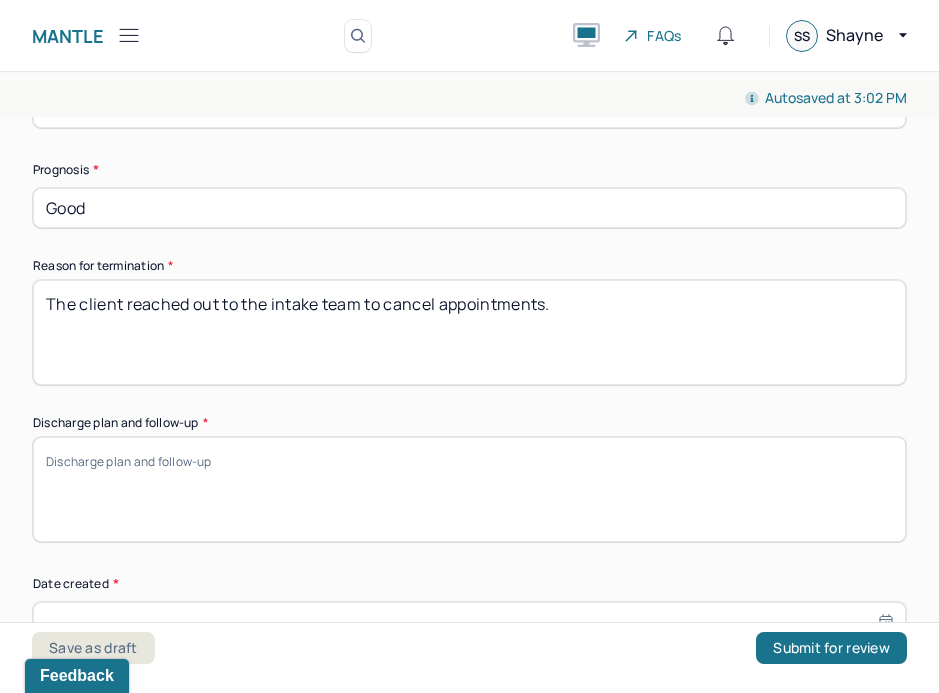 type on "The client reached out to the intake team to cancel appointments." 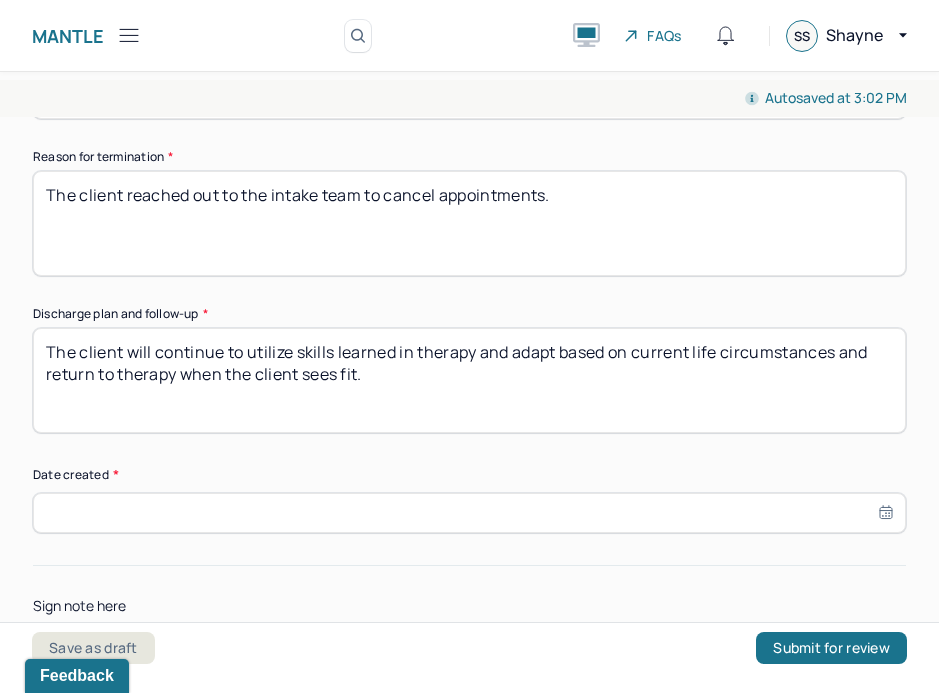 scroll, scrollTop: 1733, scrollLeft: 0, axis: vertical 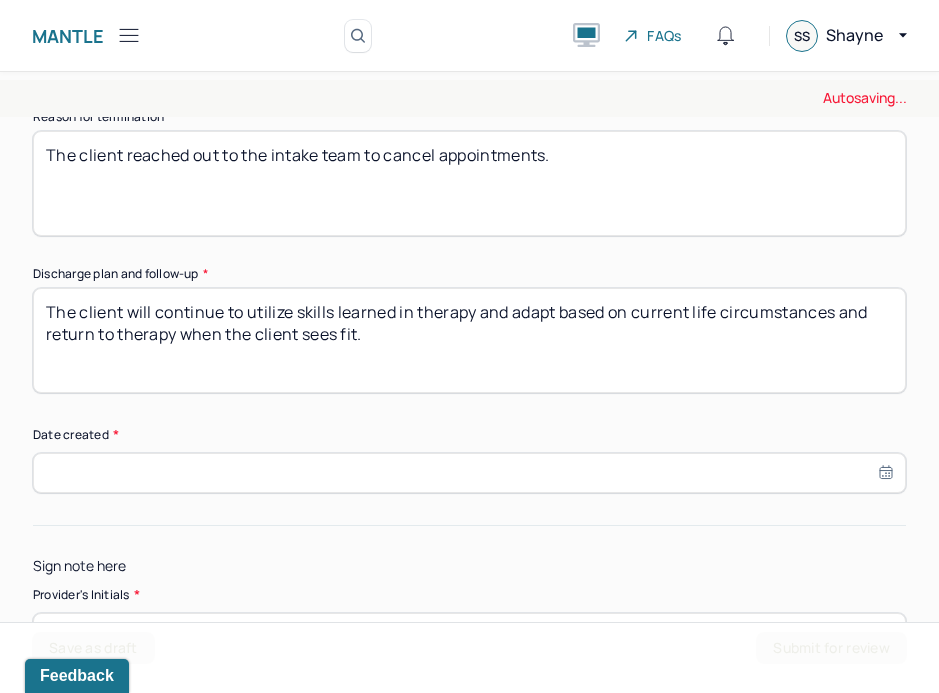 type on "The client will continue to utilize skills learned in therapy and adapt based on current life circumstances and return to therapy when the client sees fit." 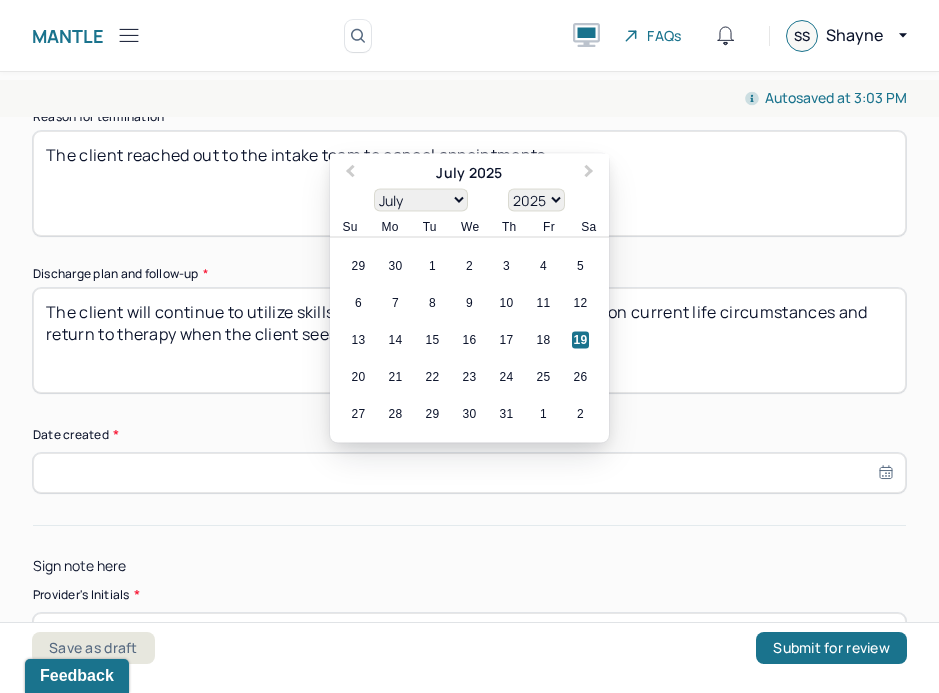 click on "19" at bounding box center [580, 340] 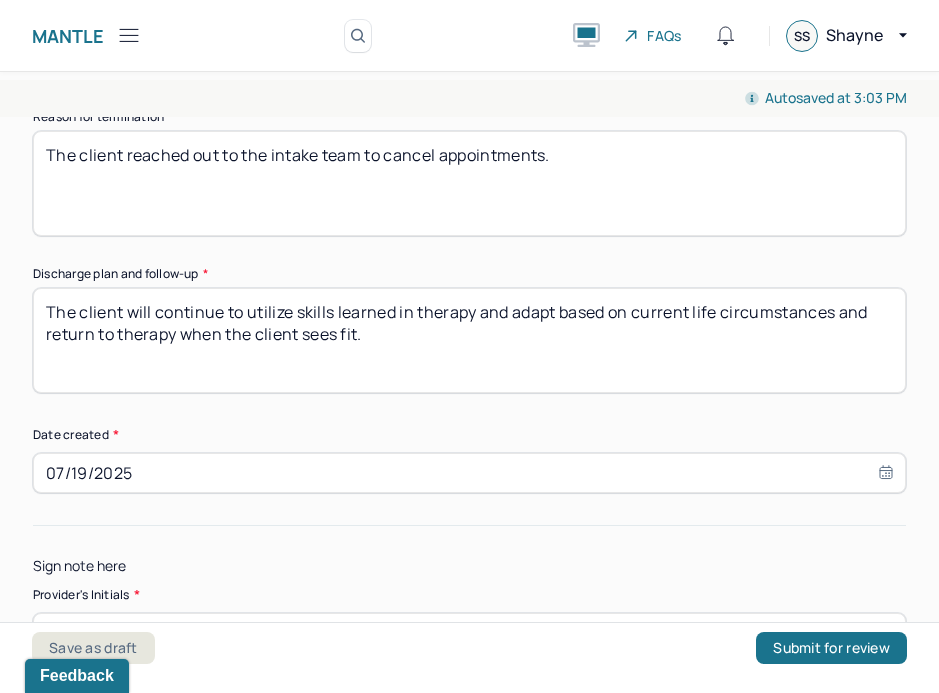 scroll, scrollTop: 1871, scrollLeft: 0, axis: vertical 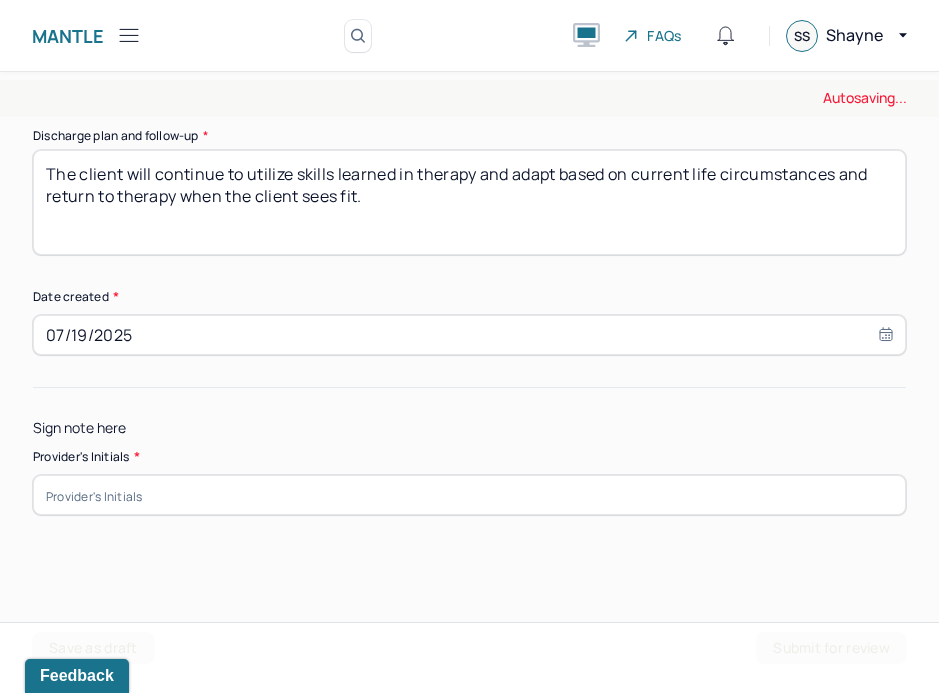click on "07/19/2025" at bounding box center (469, 335) 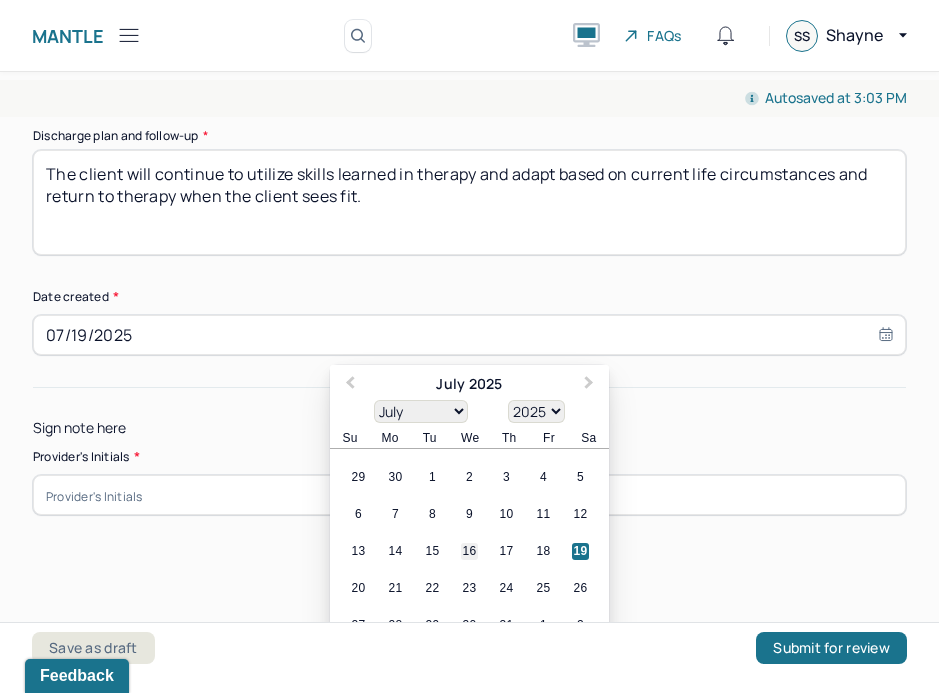 click on "16" at bounding box center (469, 551) 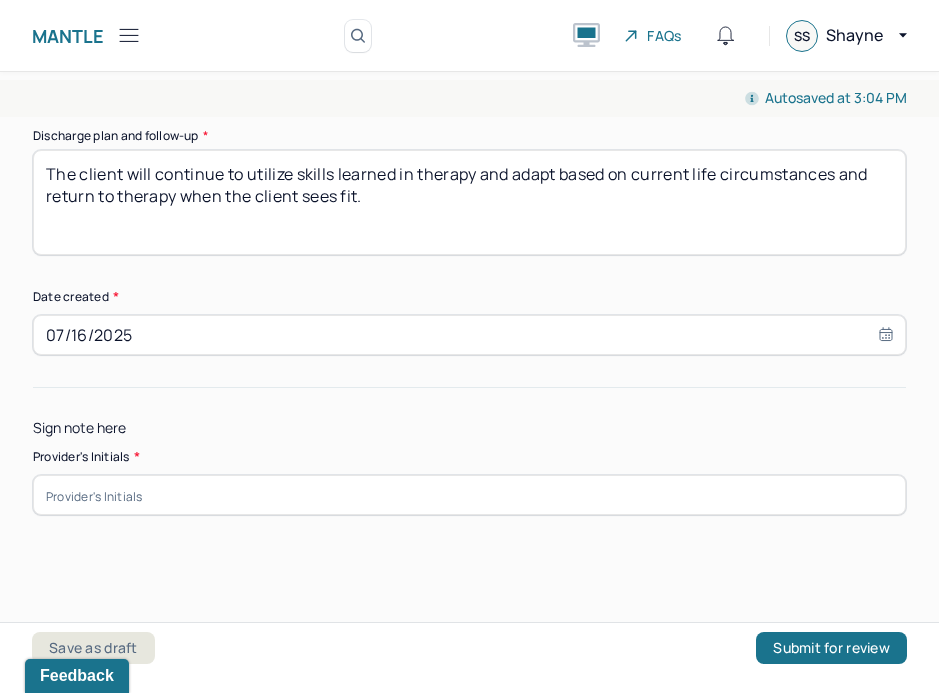 click at bounding box center [469, 495] 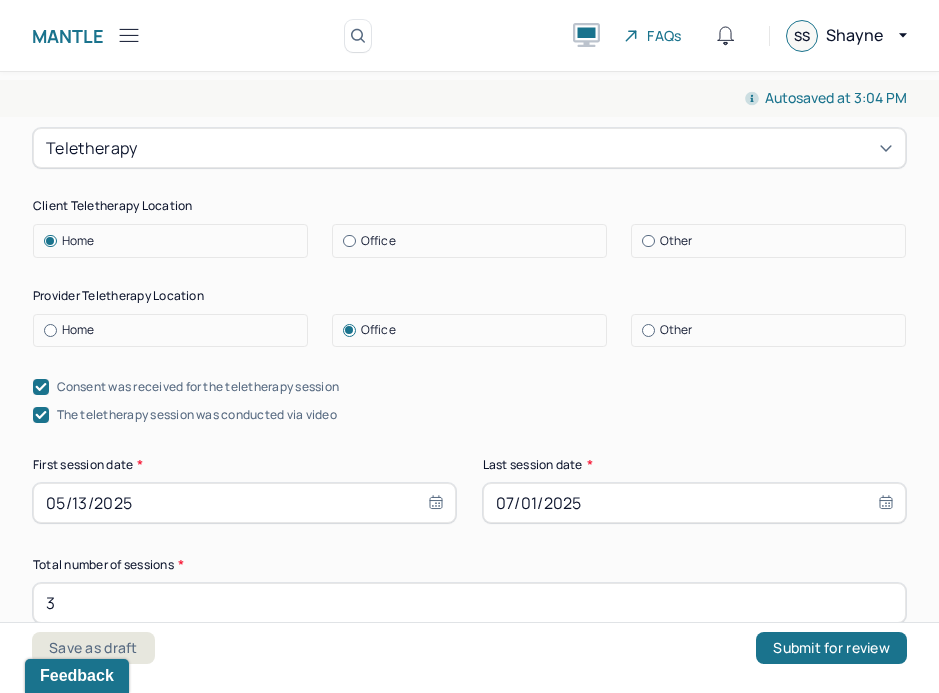 scroll, scrollTop: 0, scrollLeft: 0, axis: both 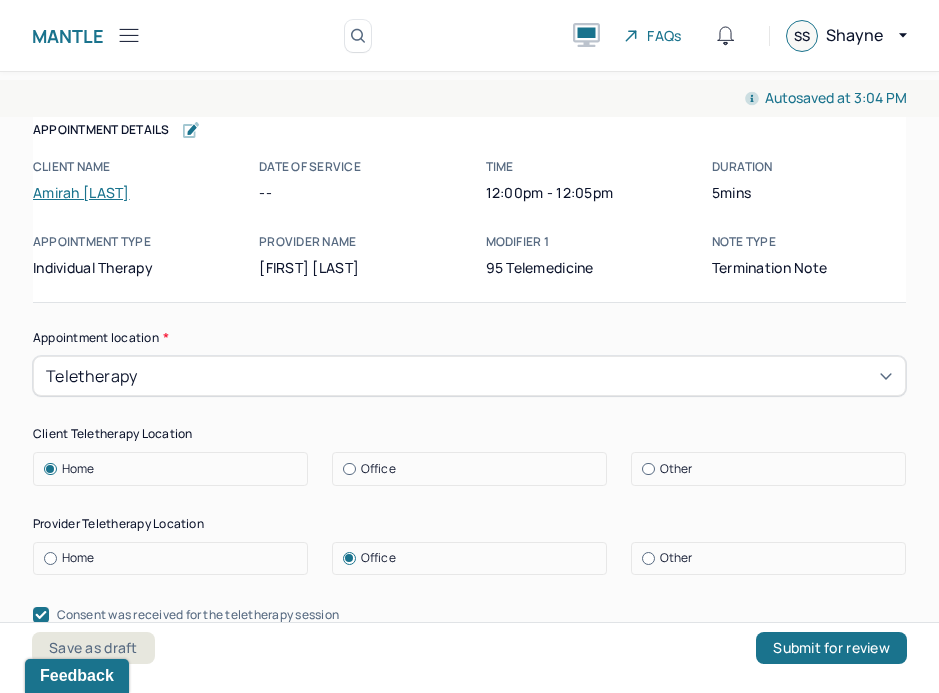 type on "SS" 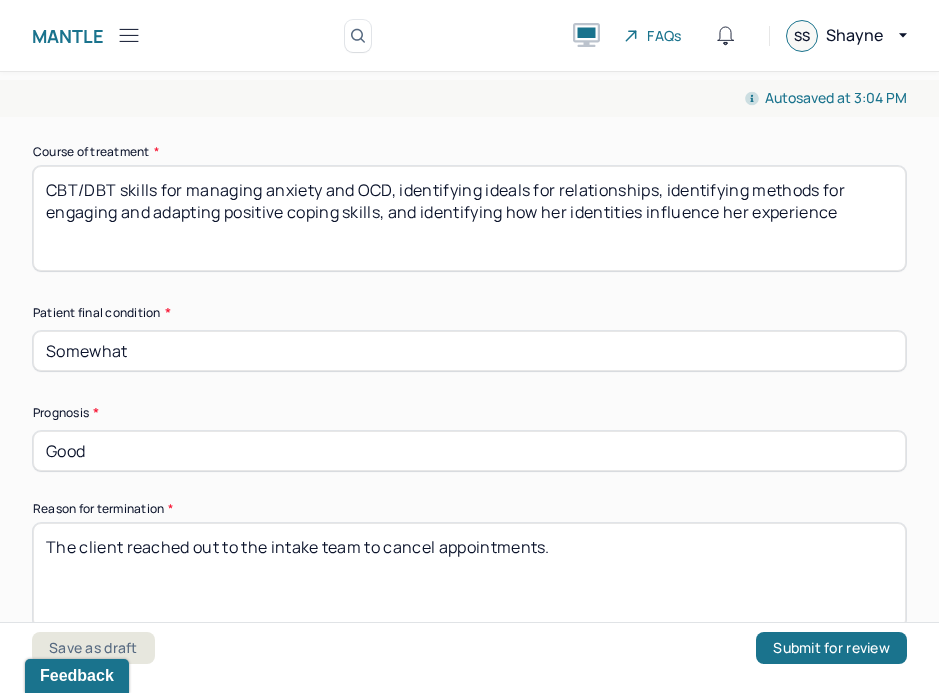 scroll, scrollTop: 1318, scrollLeft: 0, axis: vertical 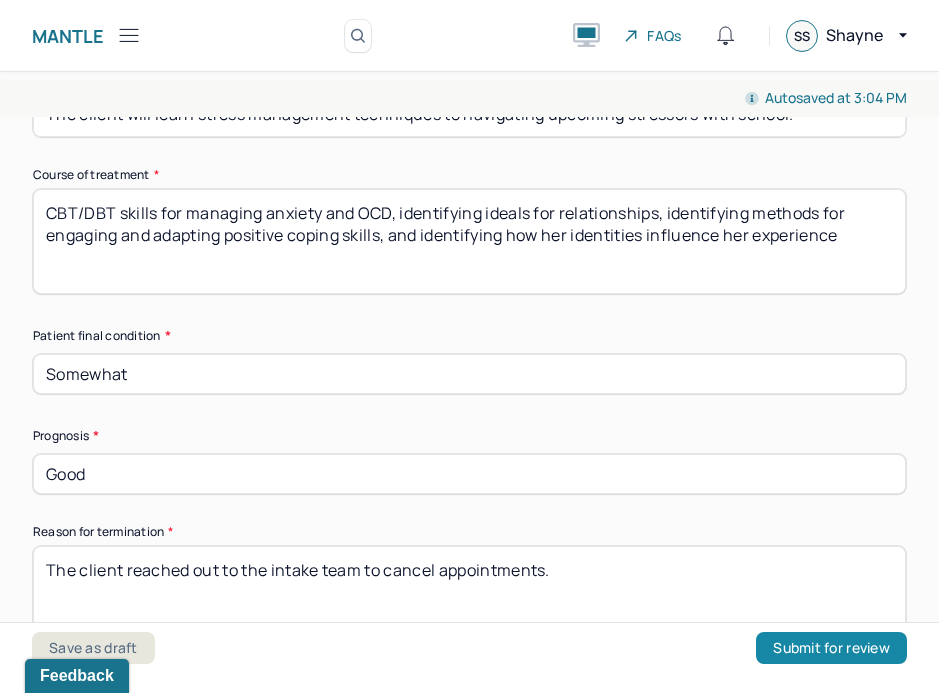 click on "Submit for review" at bounding box center [831, 648] 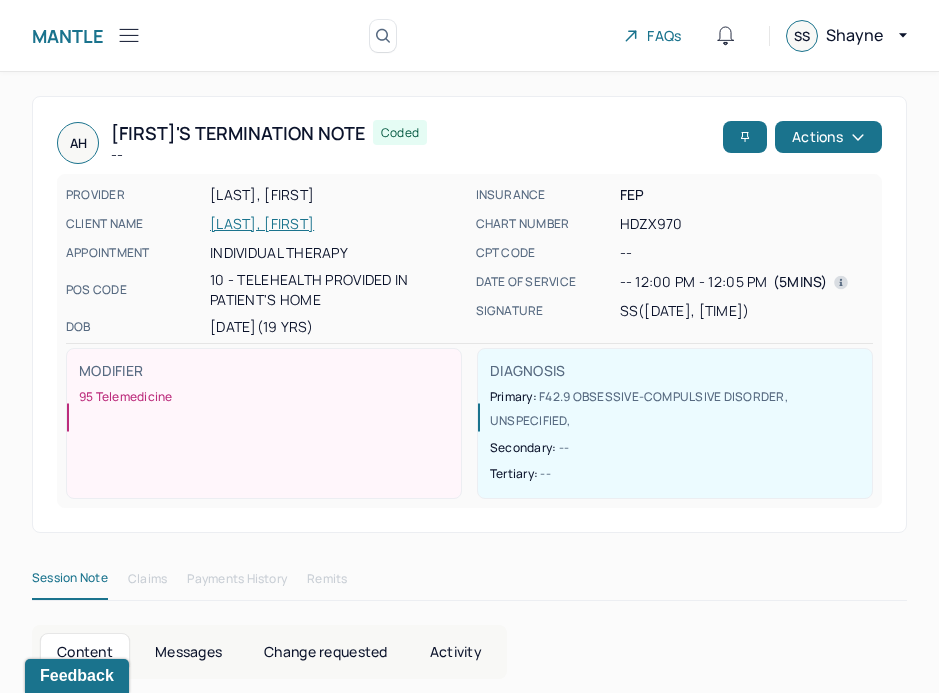 click 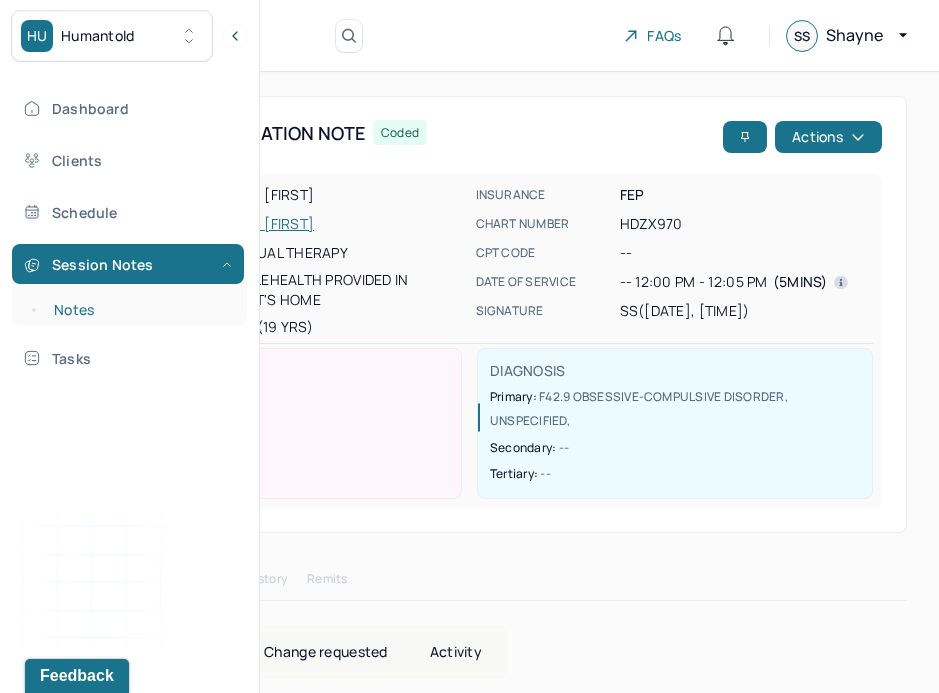 click on "Notes" at bounding box center [139, 310] 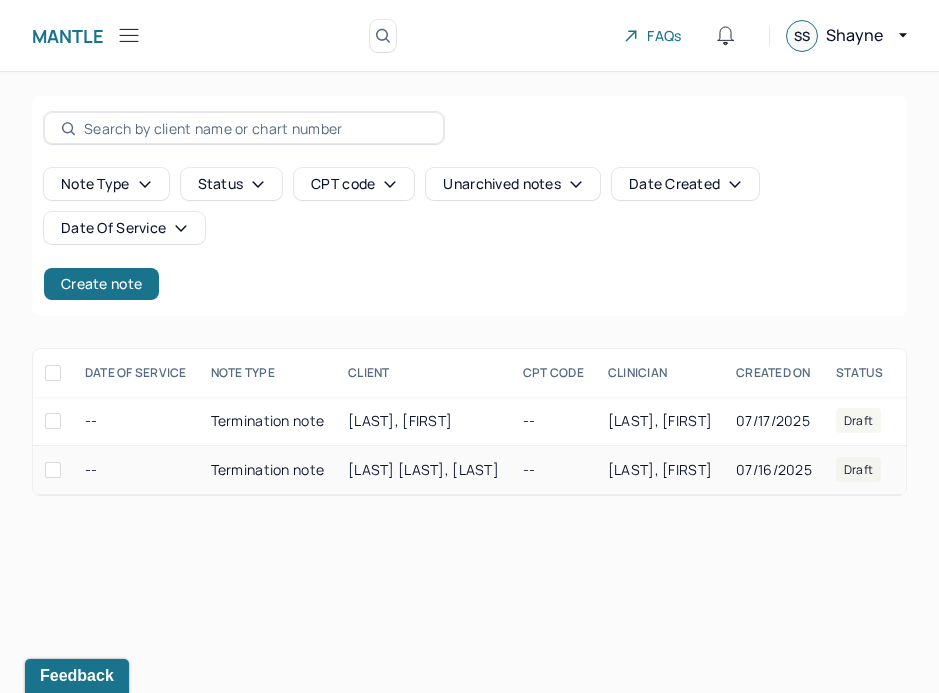 click on "Termination note" at bounding box center [267, 470] 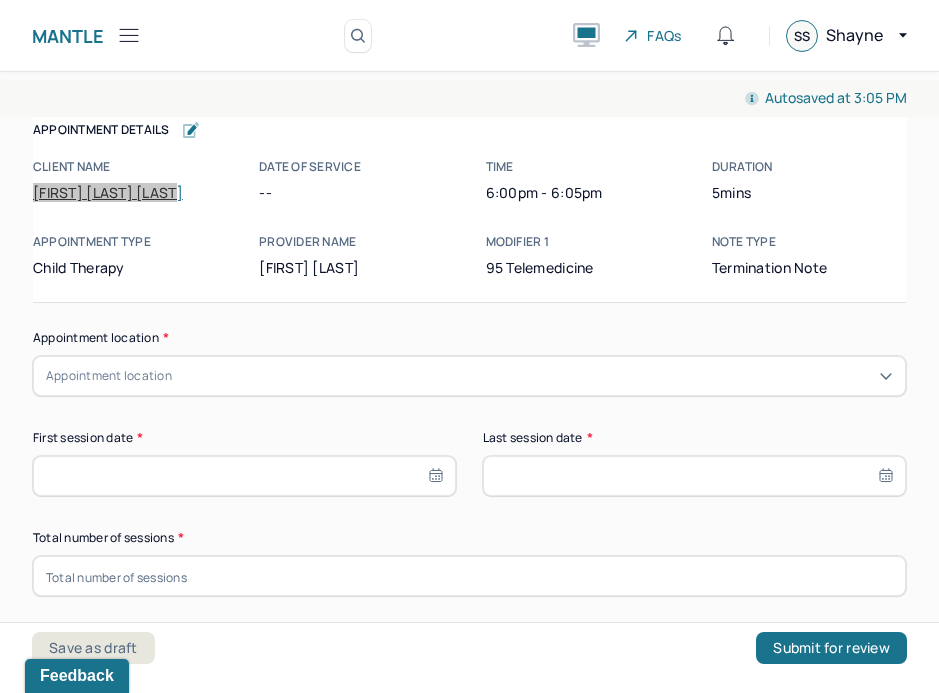 drag, startPoint x: 140, startPoint y: 191, endPoint x: 481, endPoint y: 6, distance: 387.95102 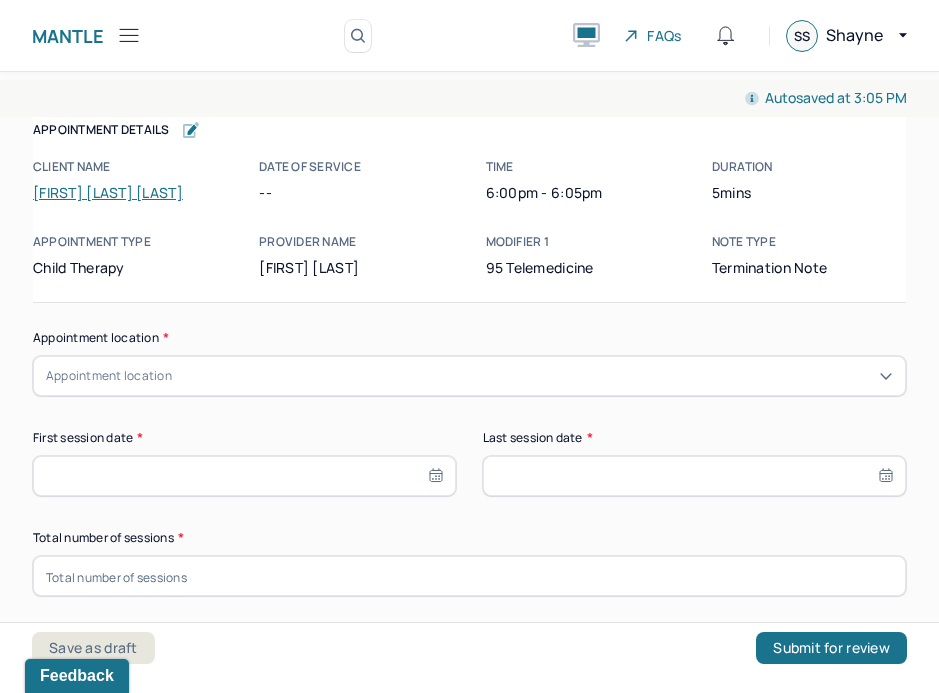click on "Appointment location" at bounding box center (469, 376) 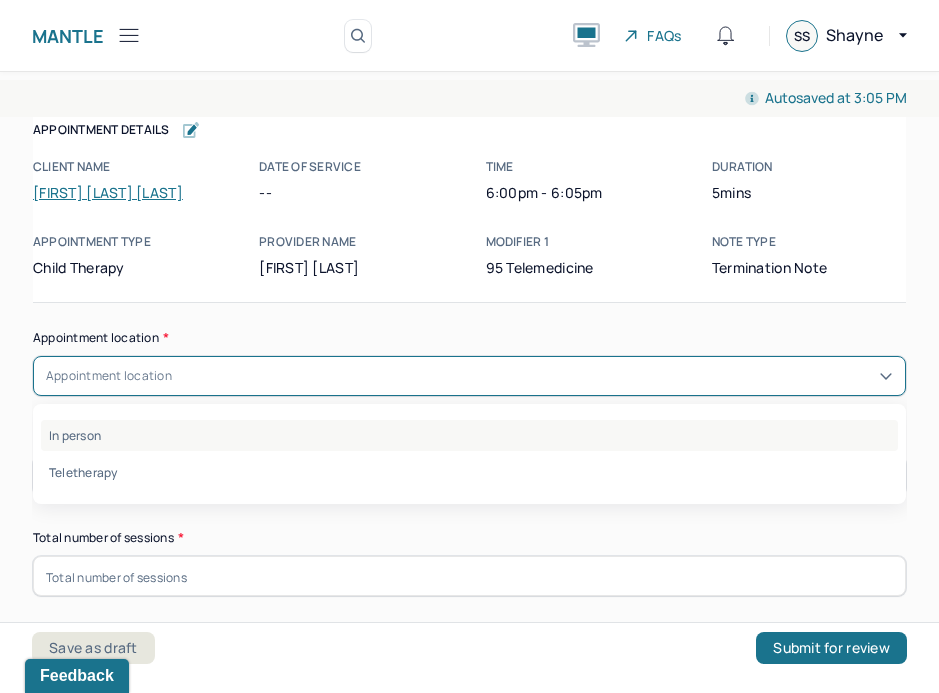 click on "In person" at bounding box center [469, 435] 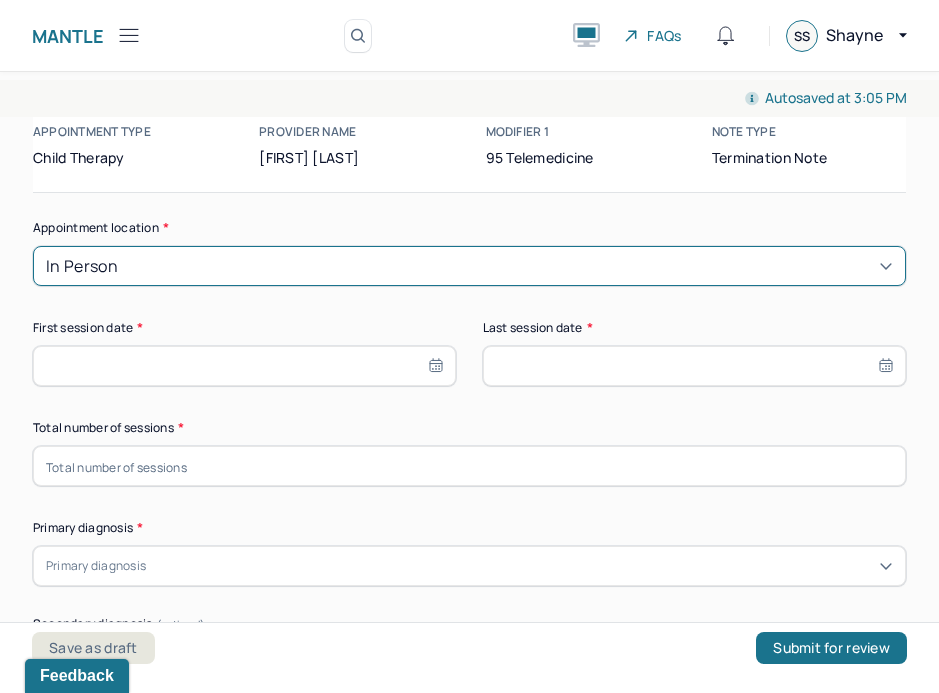scroll, scrollTop: 120, scrollLeft: 0, axis: vertical 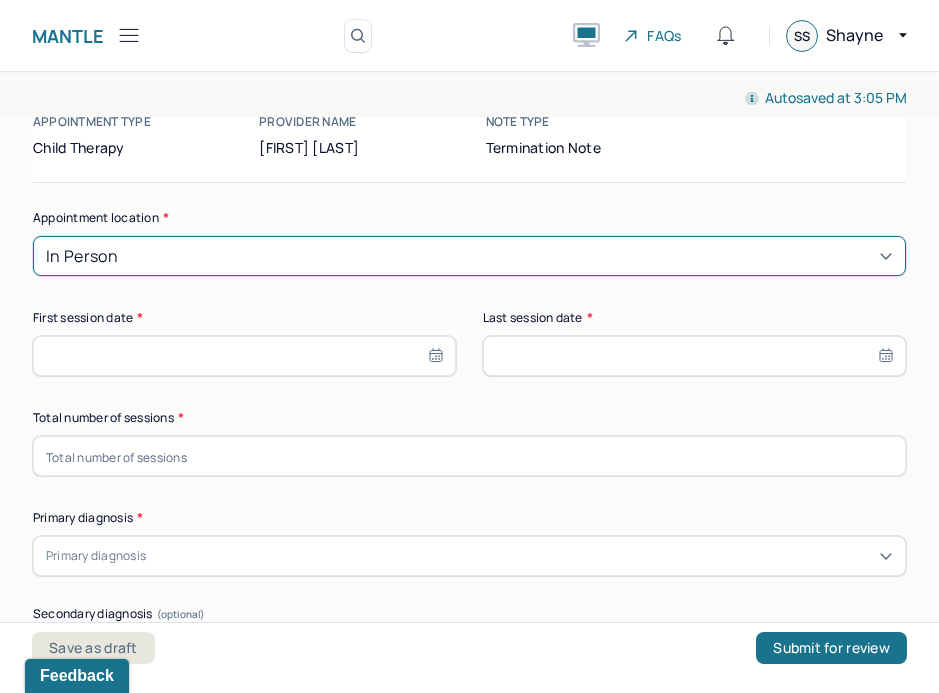 click at bounding box center [244, 356] 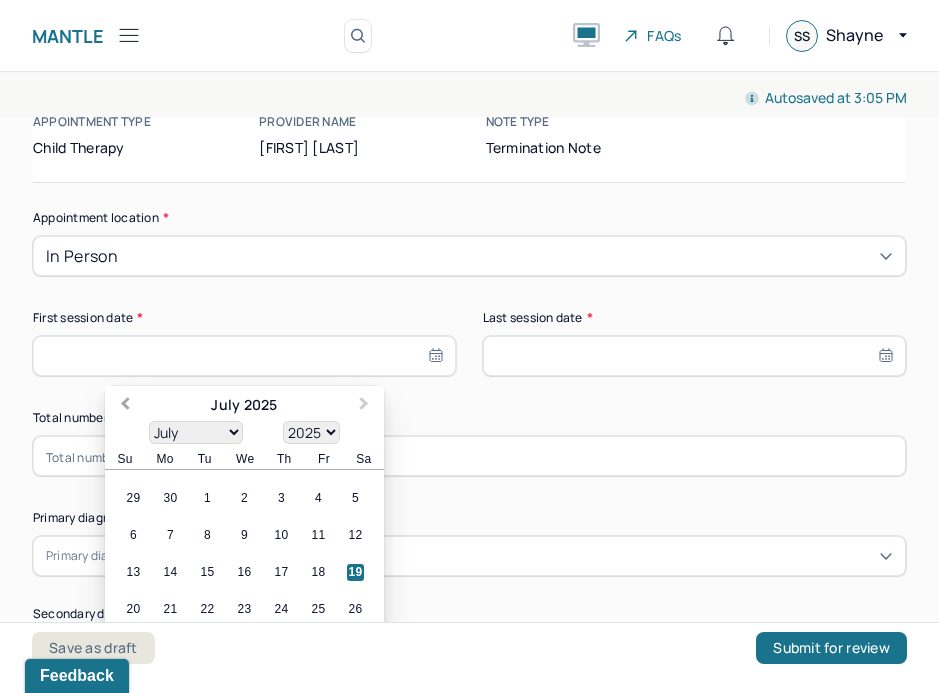 click on "Previous Month" at bounding box center [123, 407] 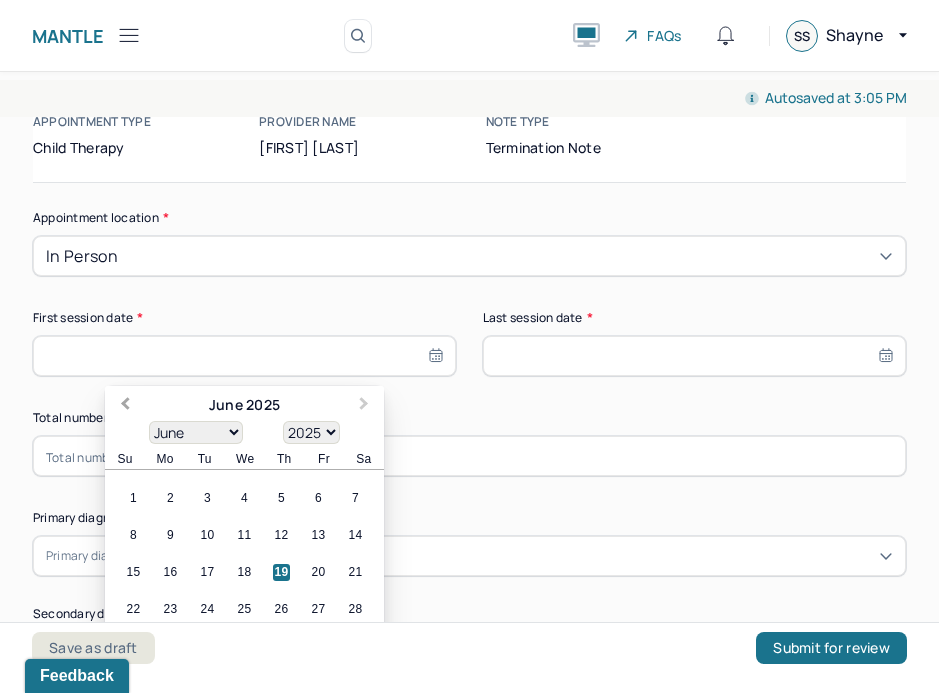 click on "Previous Month" at bounding box center [123, 407] 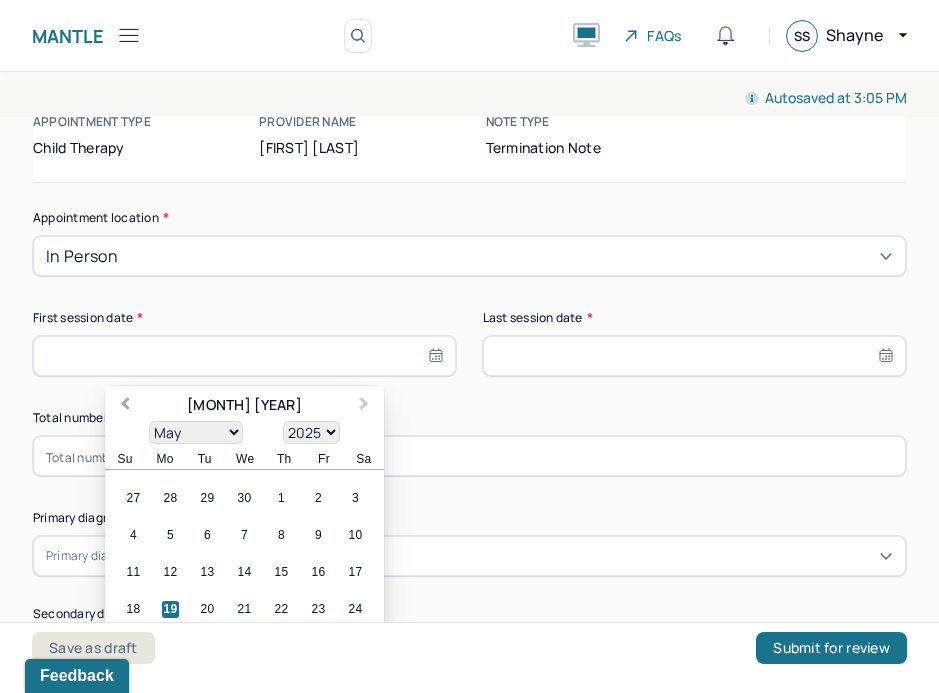 click on "Previous Month" at bounding box center (123, 407) 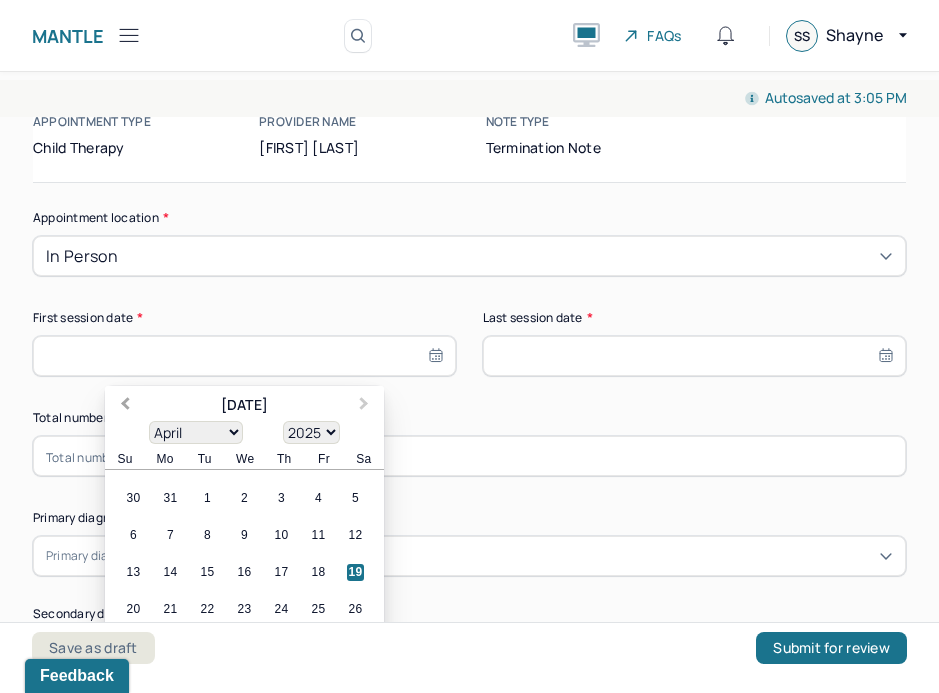 click on "Previous Month" at bounding box center (123, 407) 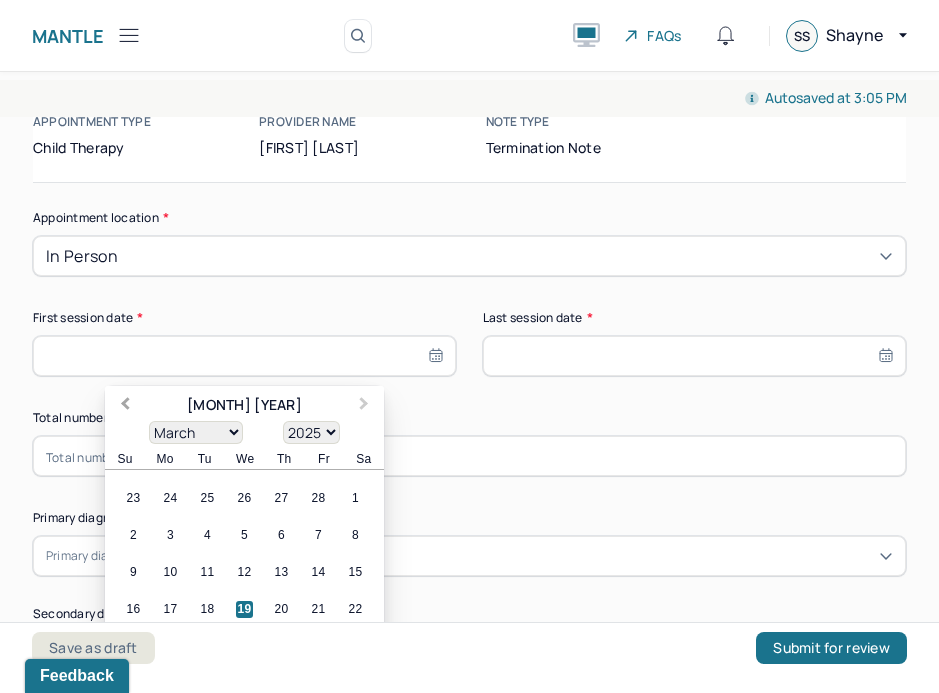 click on "Previous Month" at bounding box center (123, 407) 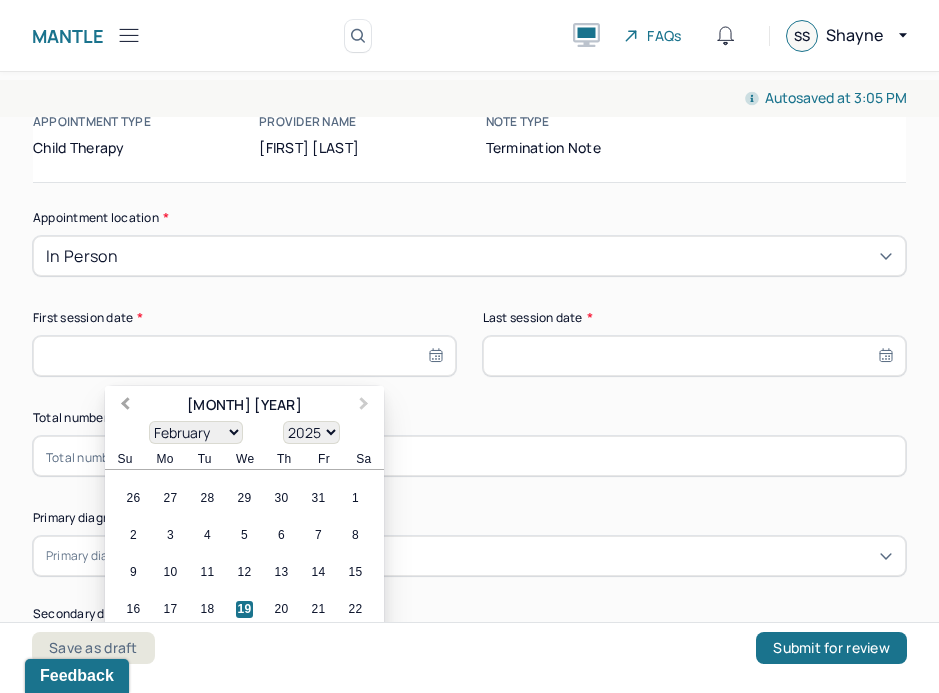 click on "Previous Month" at bounding box center [123, 407] 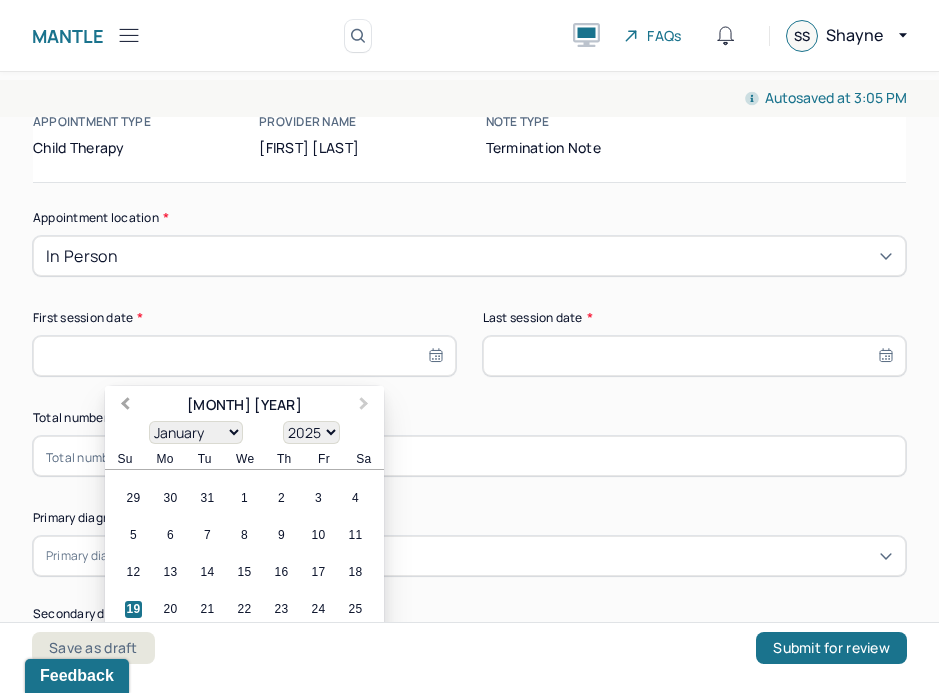 click on "Previous Month" at bounding box center (123, 407) 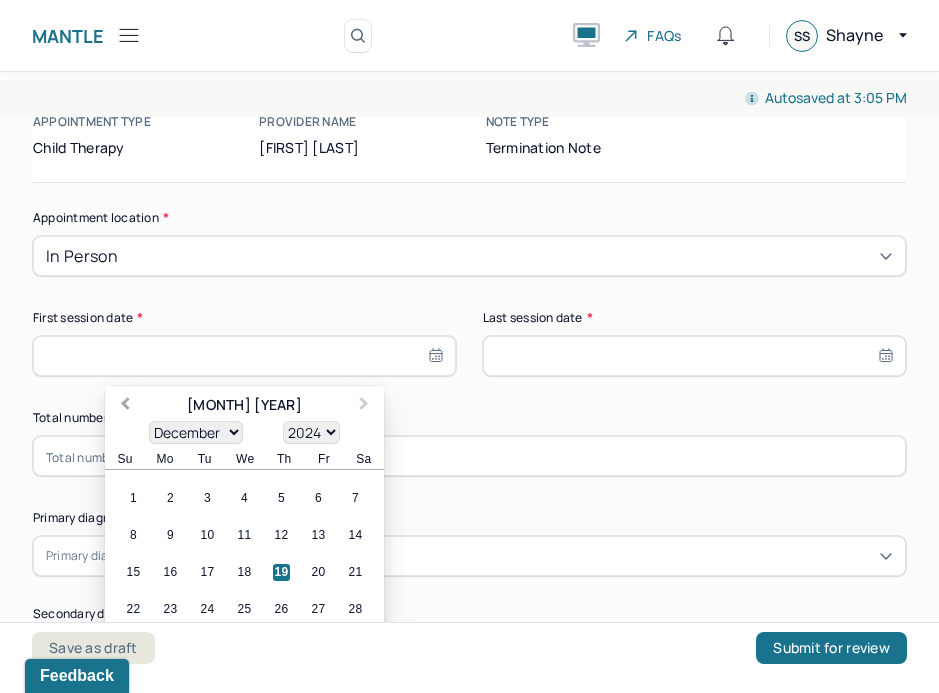 click on "Previous Month" at bounding box center (123, 407) 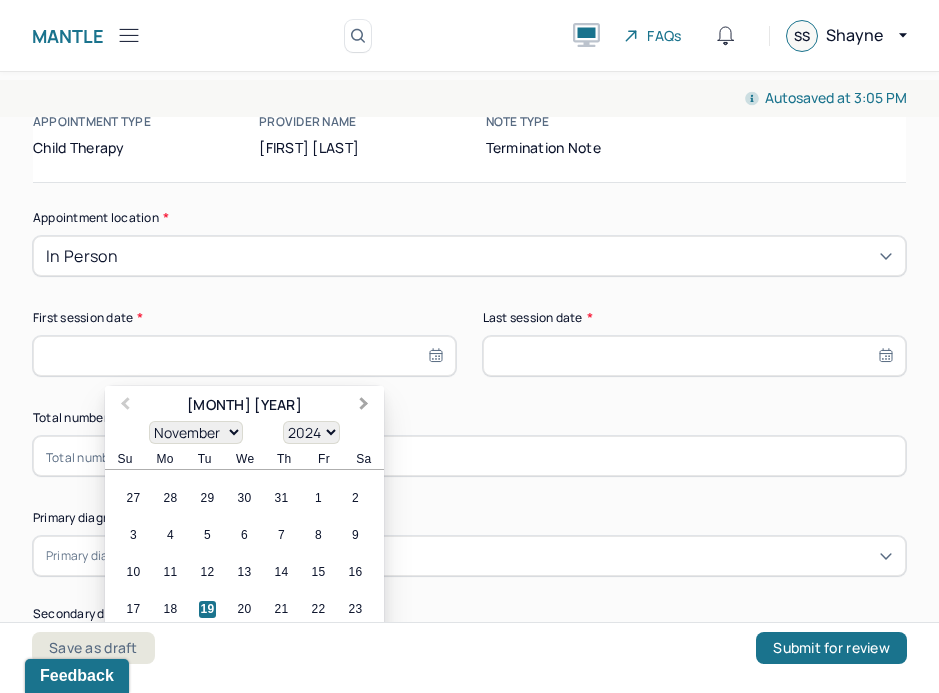 click on "Next Month" at bounding box center [366, 407] 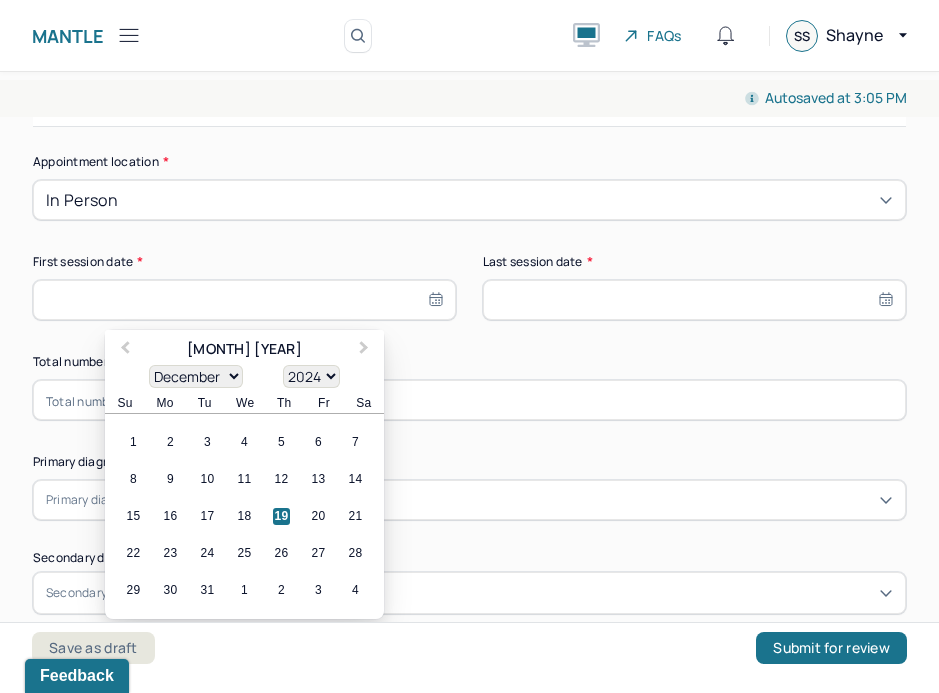 scroll, scrollTop: 188, scrollLeft: 0, axis: vertical 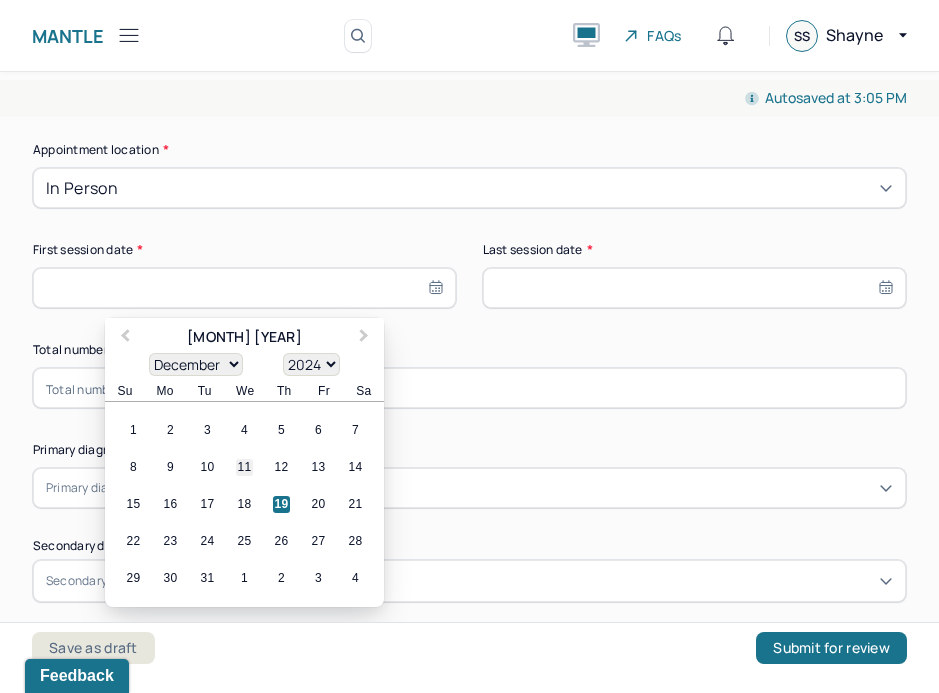 click on "11" at bounding box center [244, 467] 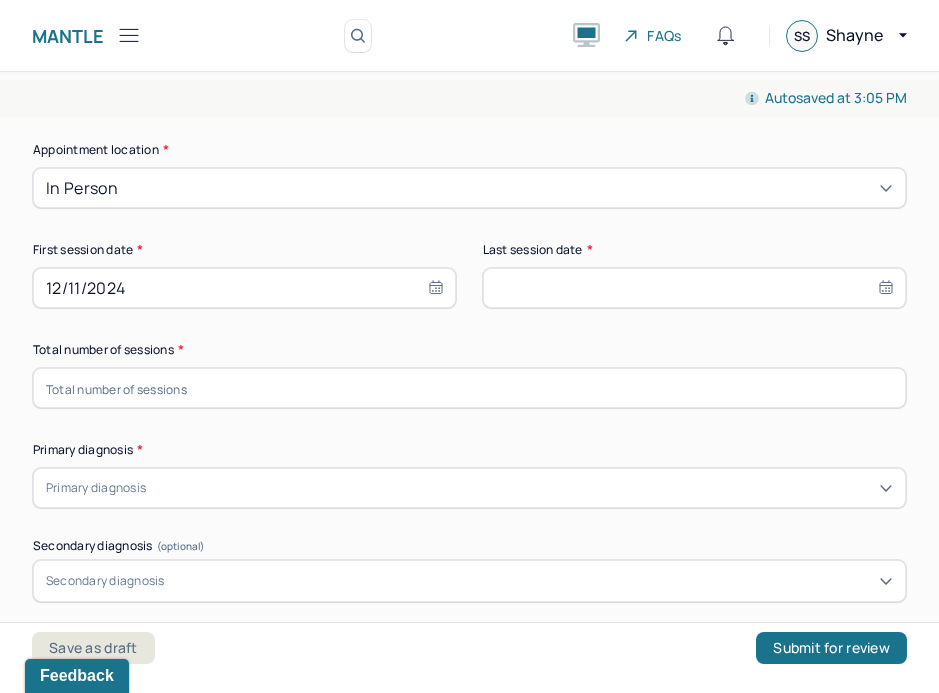 select on "6" 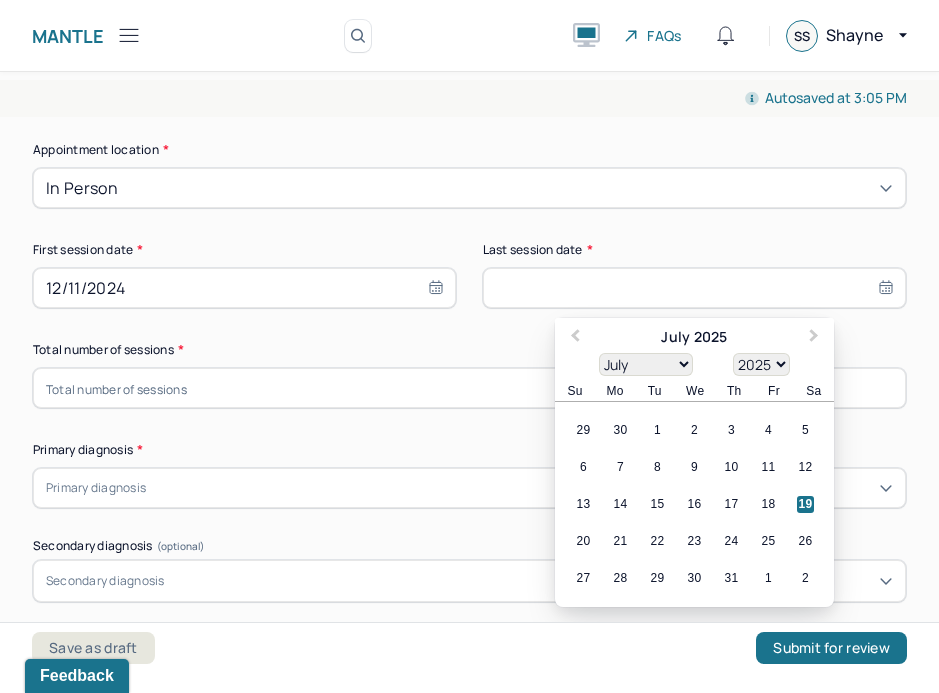 click at bounding box center [694, 288] 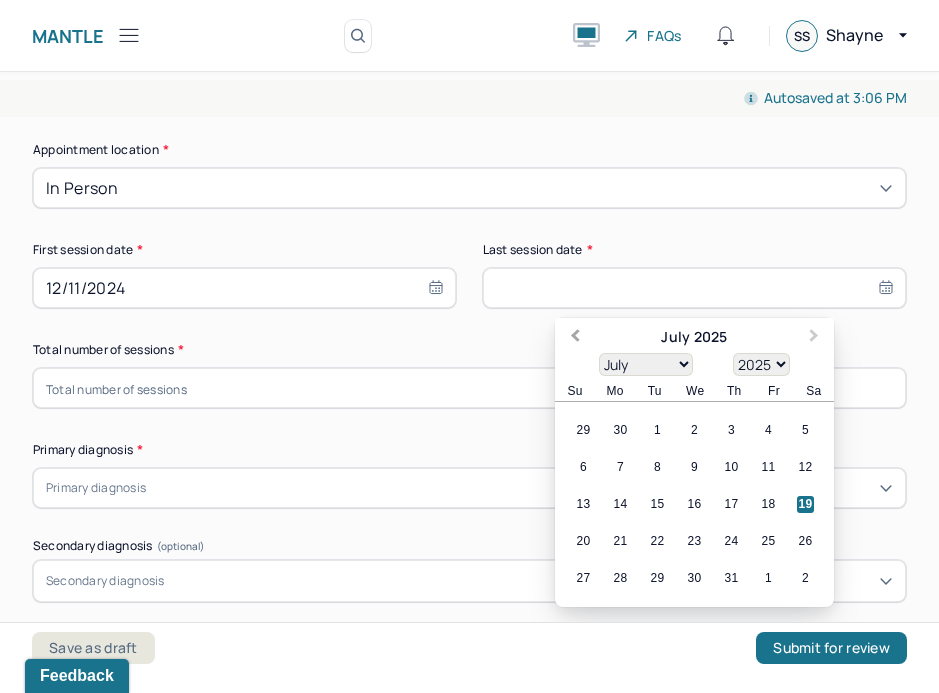 click on "Previous Month" at bounding box center [573, 339] 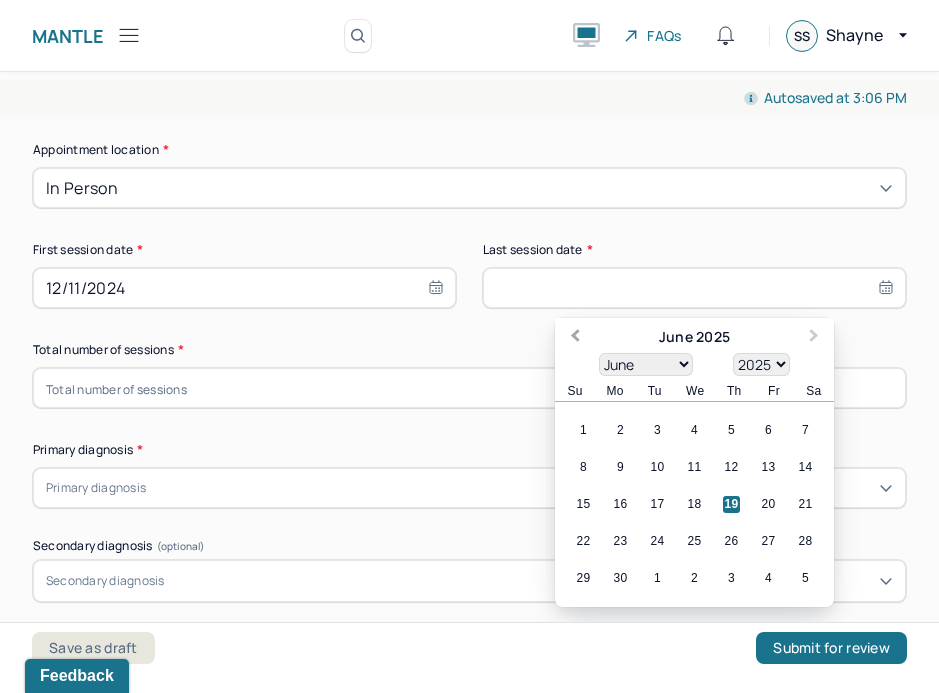 click on "Previous Month" at bounding box center [573, 339] 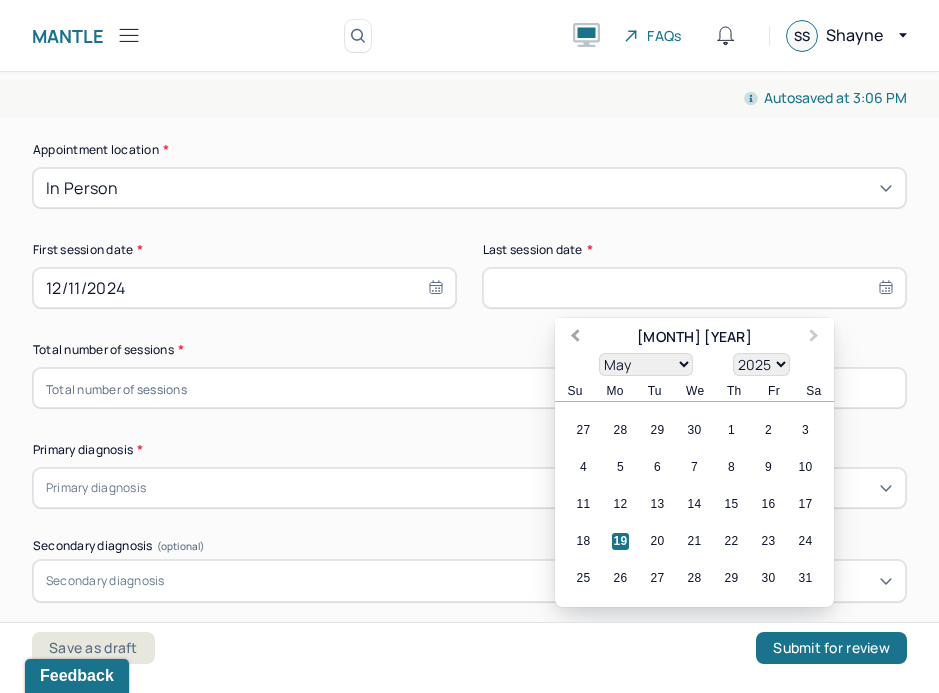 click on "Previous Month" at bounding box center [573, 339] 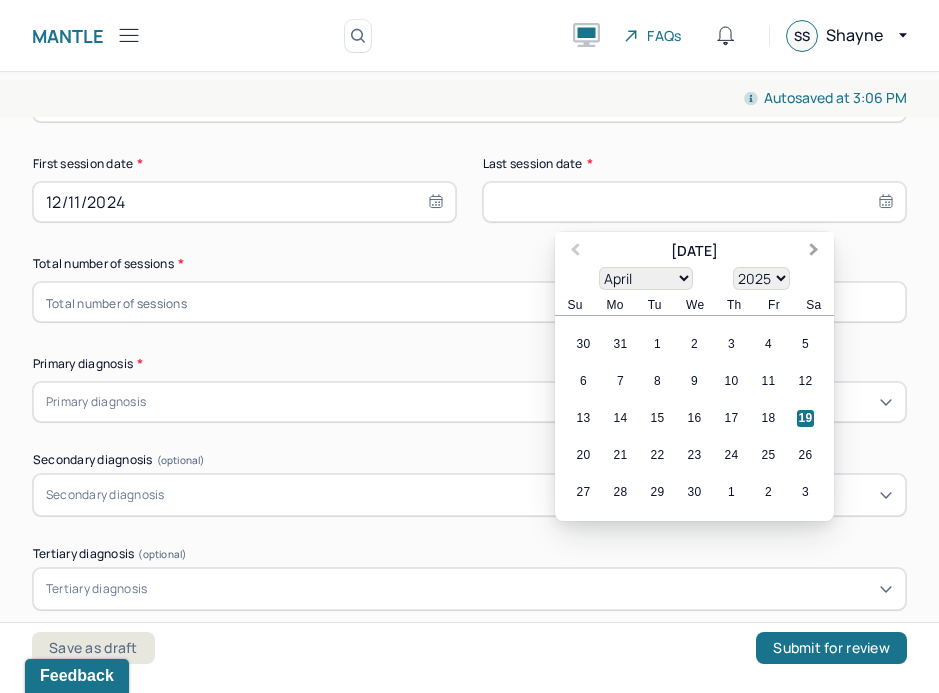 scroll, scrollTop: 280, scrollLeft: 0, axis: vertical 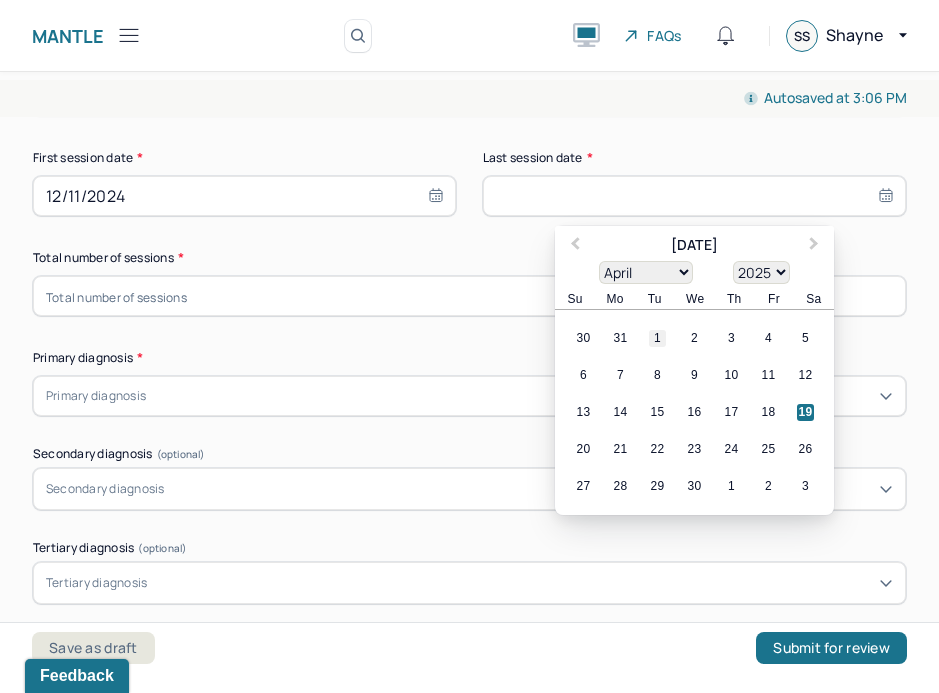 click on "1" at bounding box center (657, 338) 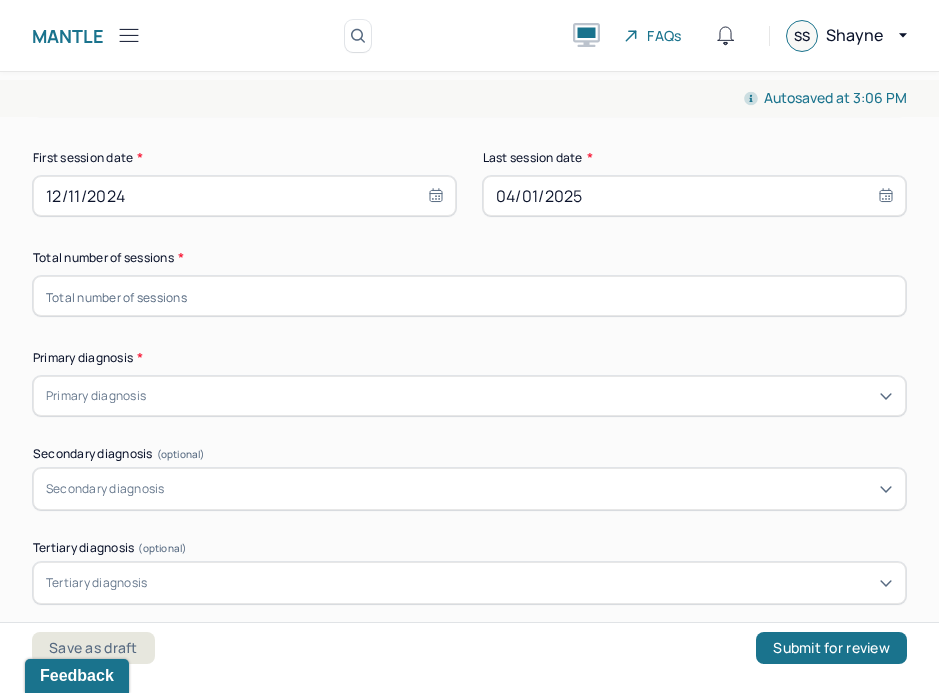 select on "3" 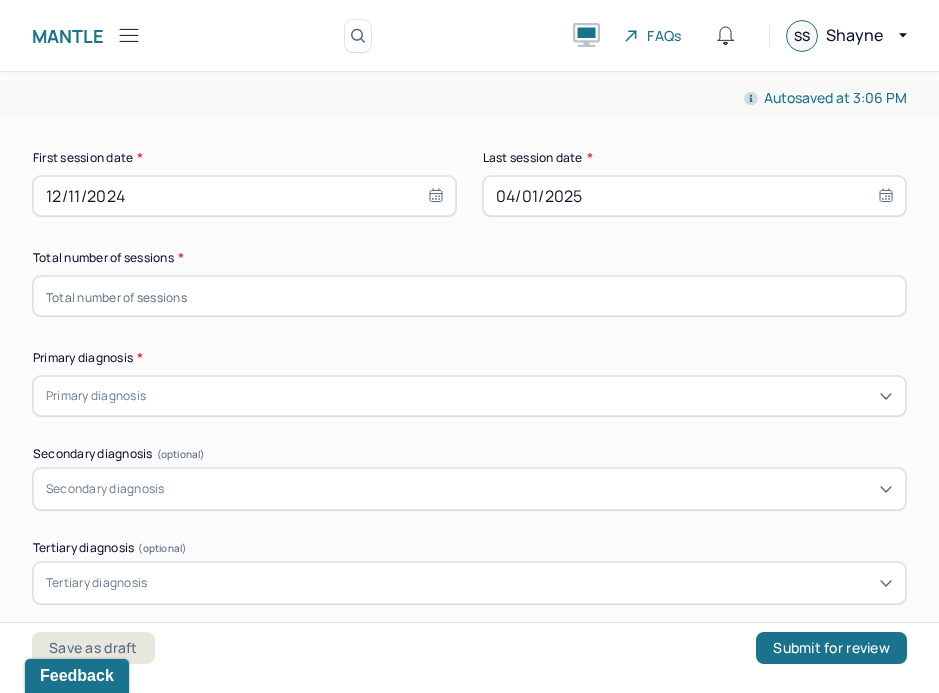 click at bounding box center (469, 296) 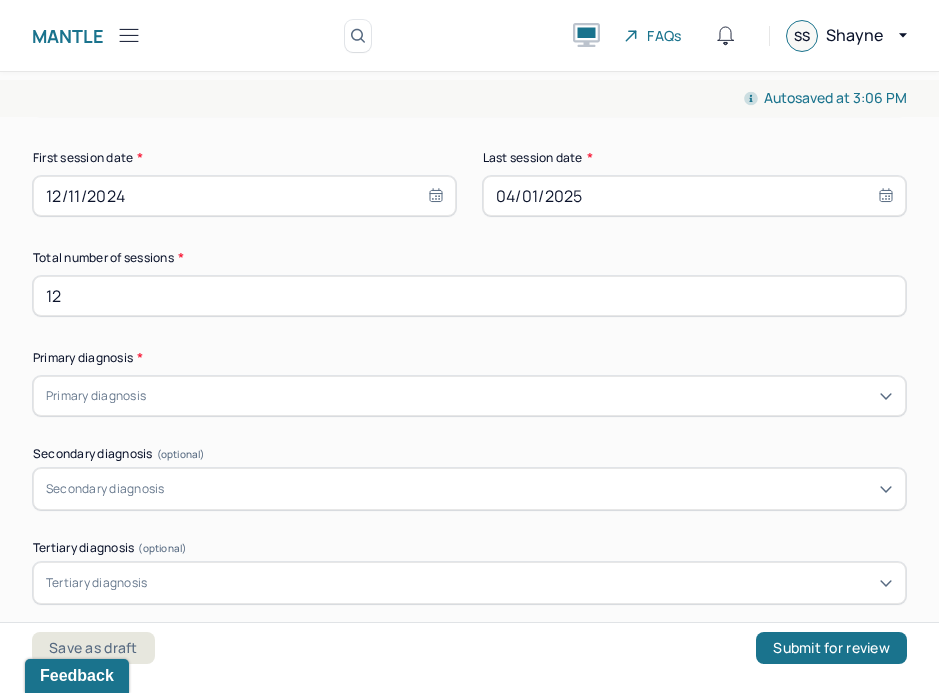 type on "12" 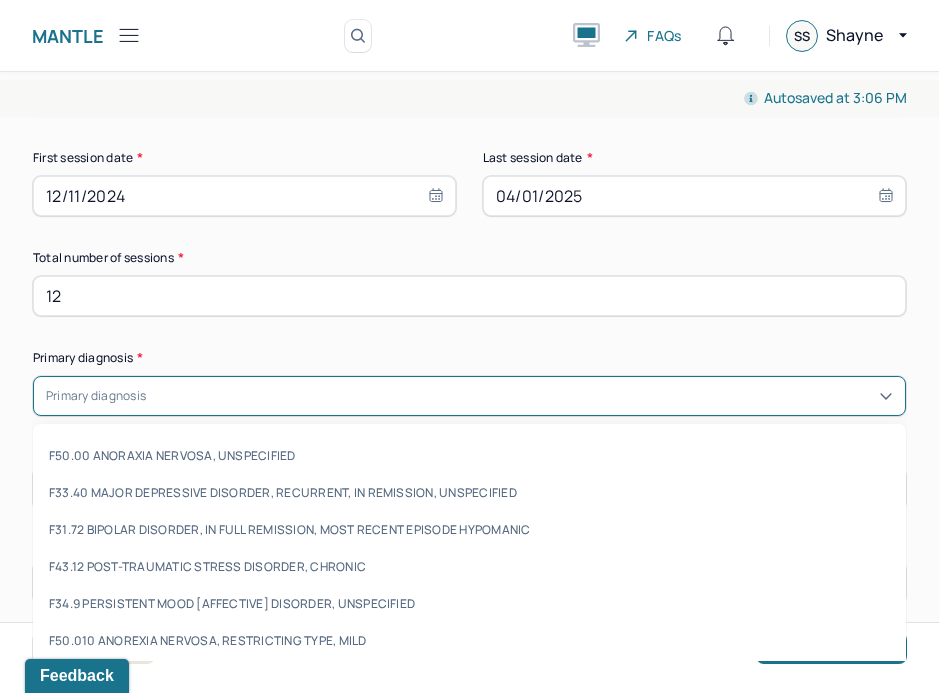 click at bounding box center (521, 396) 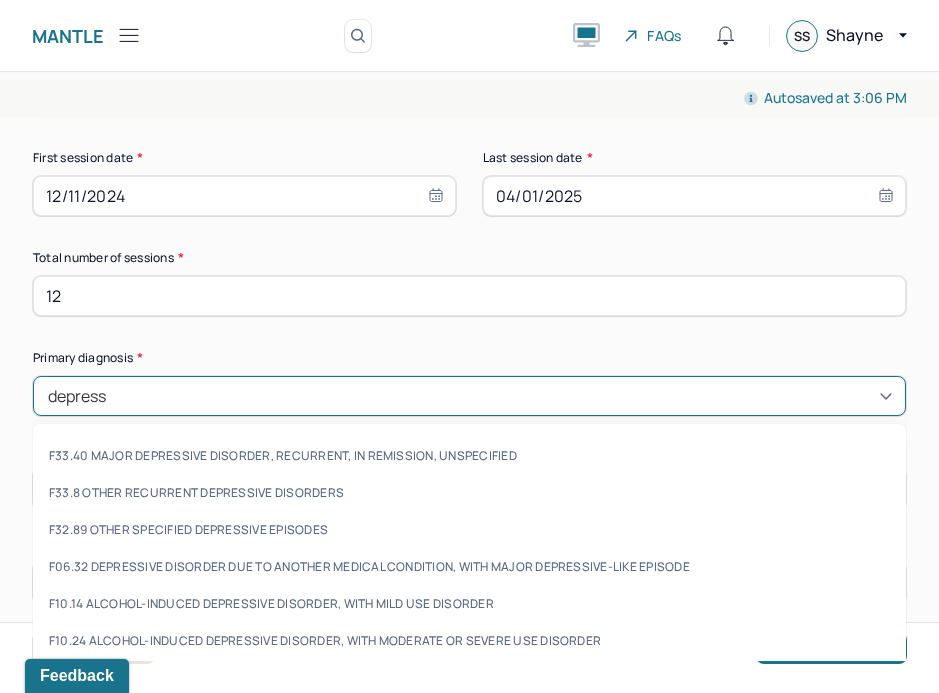 type on "depress" 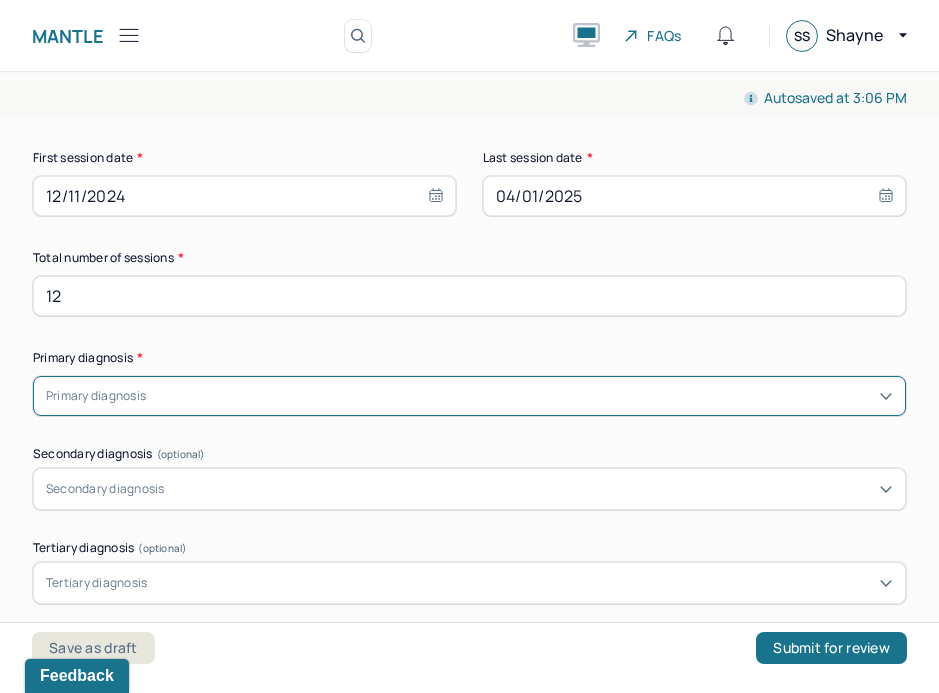 paste on "F33.9" 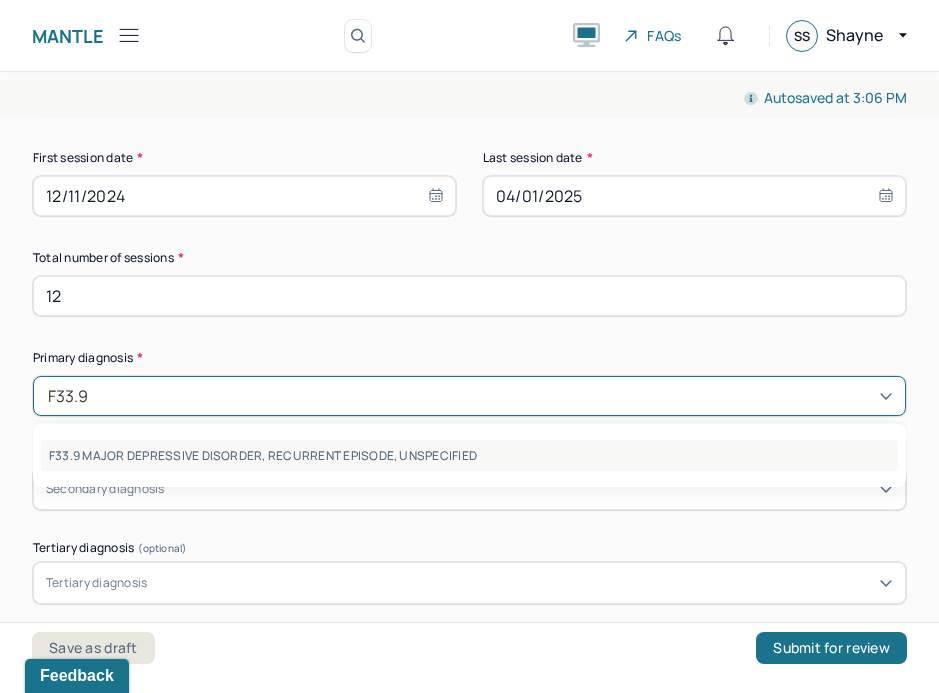 click on "F33.9 MAJOR DEPRESSIVE DISORDER, RECURRENT EPISODE, UNSPECIFIED" at bounding box center (469, 455) 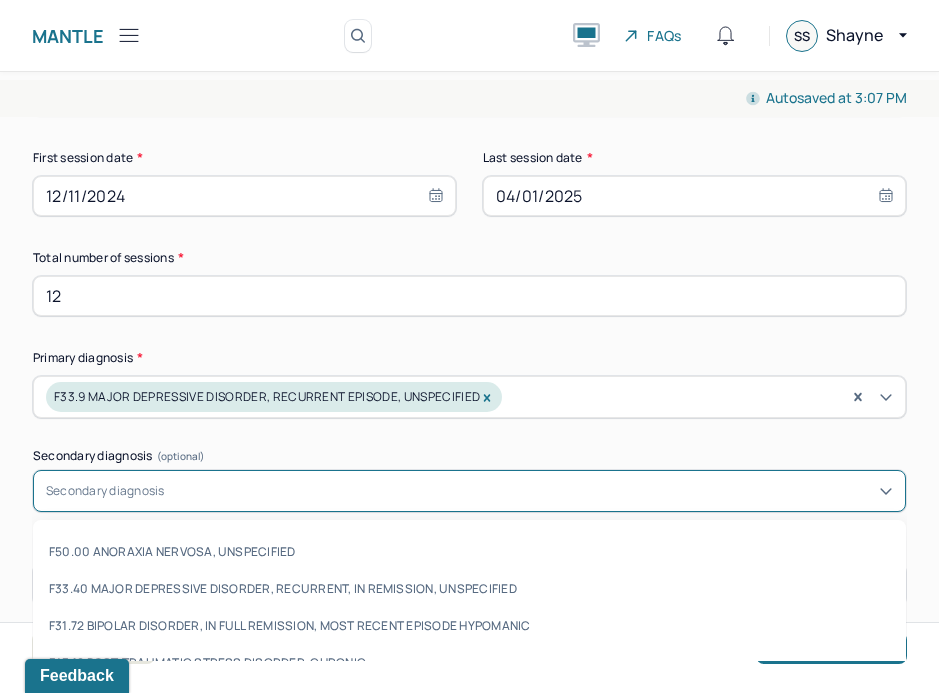 click on "Secondary diagnosis" at bounding box center (469, 491) 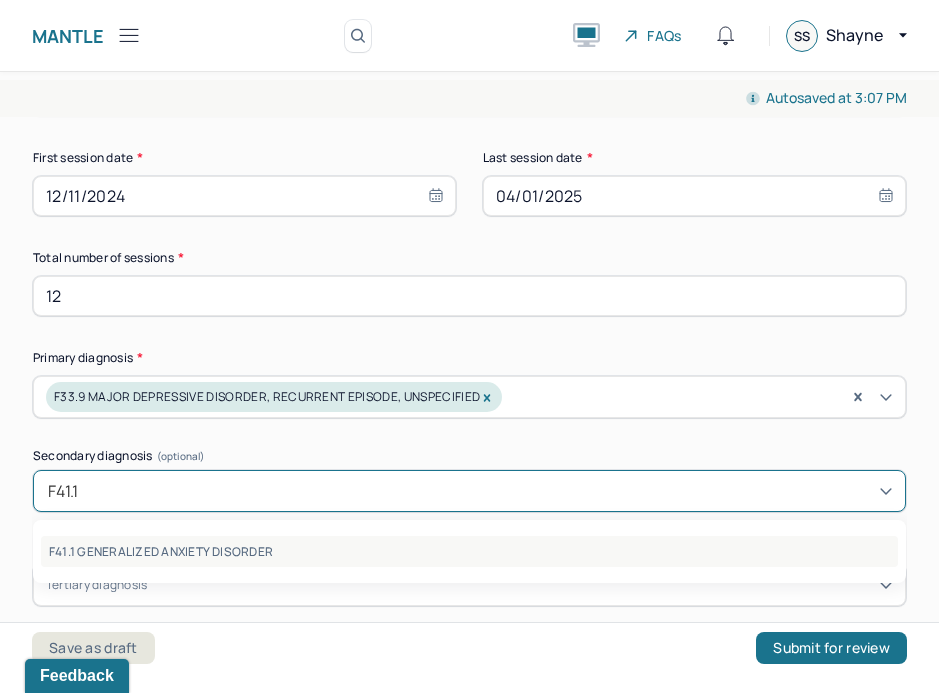 click on "F41.1 GENERALIZED ANXIETY DISORDER" at bounding box center (469, 551) 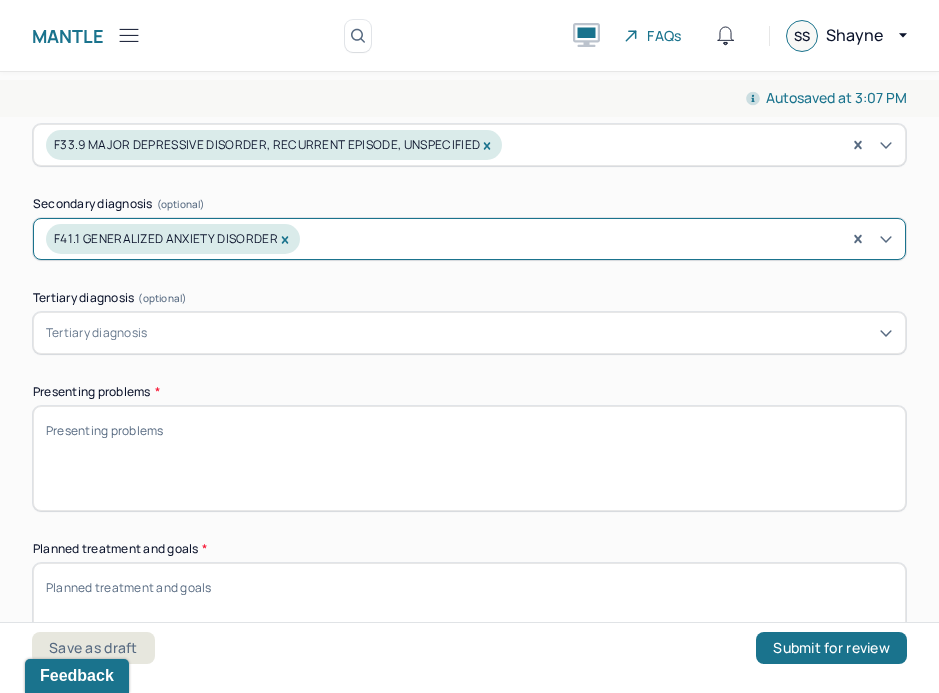 scroll, scrollTop: 556, scrollLeft: 0, axis: vertical 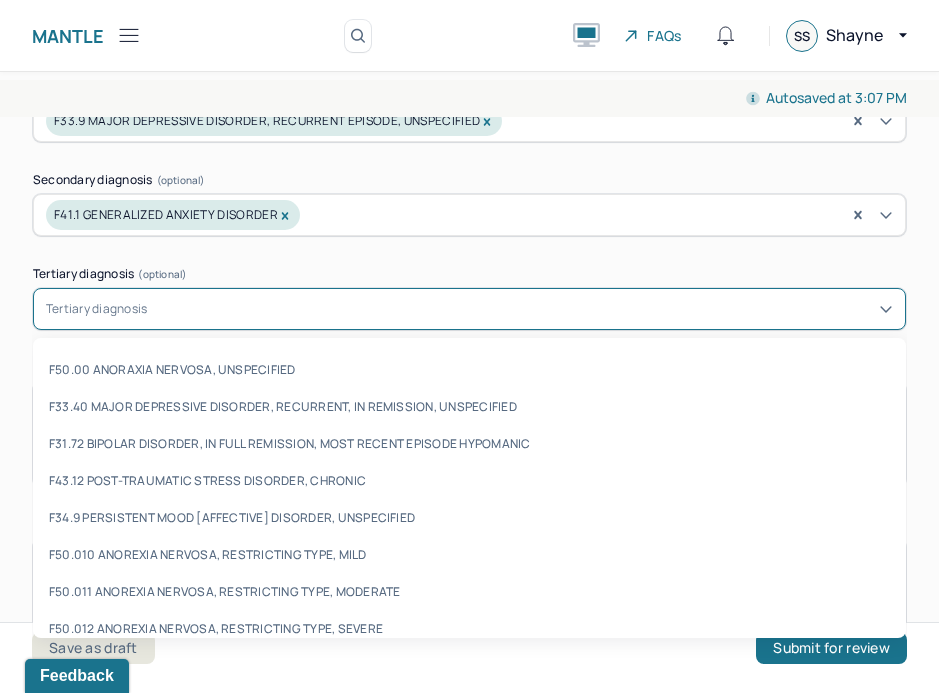 click on "Tertiary diagnosis" at bounding box center (469, 309) 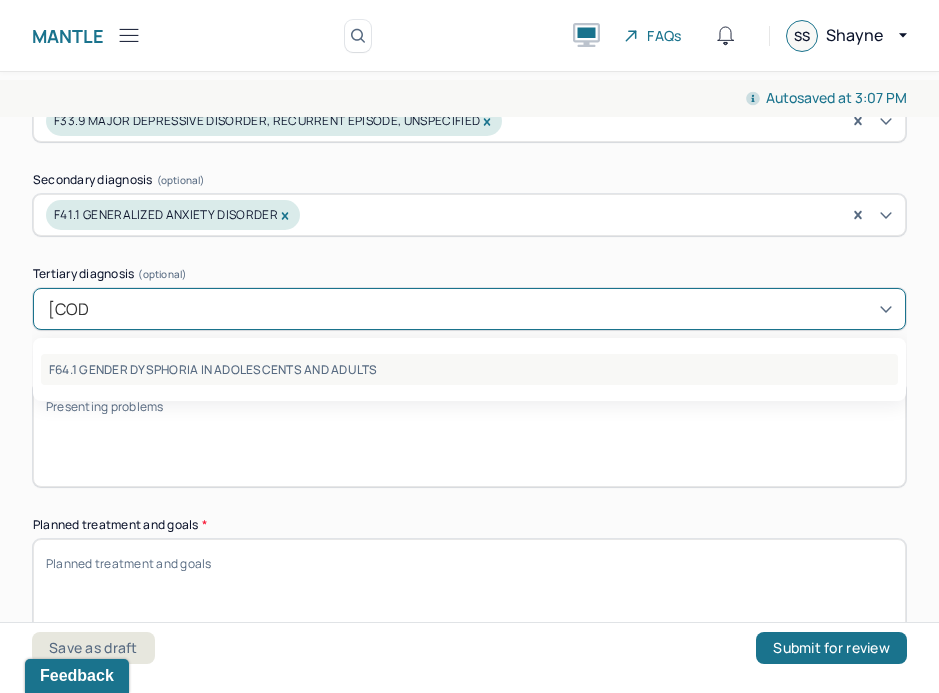 click on "F64.1 GENDER DYSPHORIA IN ADOLESCENTS AND ADULTS" at bounding box center (469, 369) 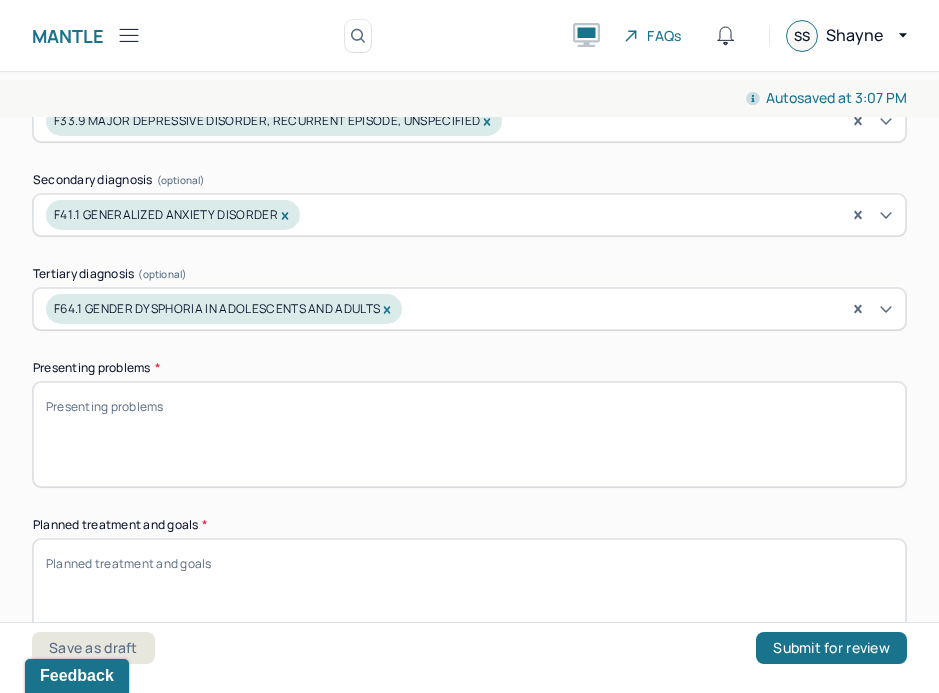 click on "Presenting problems *" at bounding box center (469, 434) 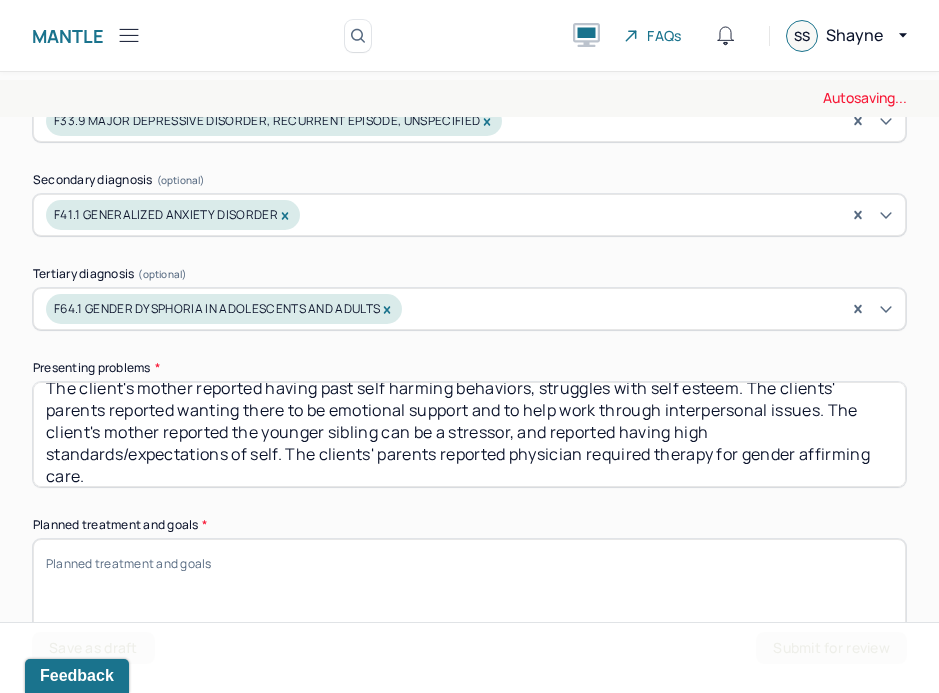 scroll, scrollTop: 30, scrollLeft: 0, axis: vertical 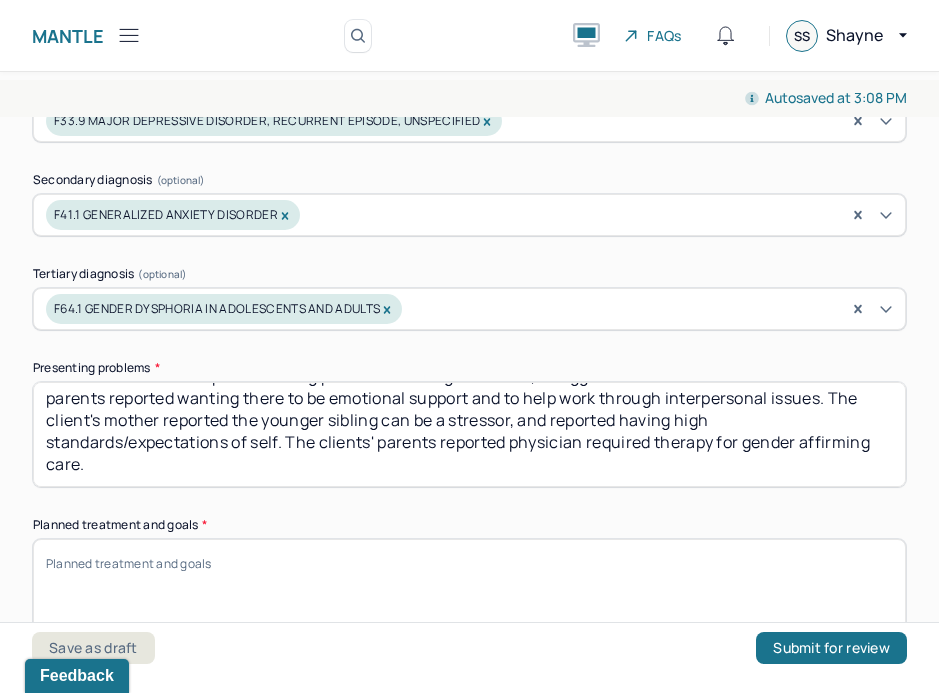 type on "The client's mother reported having past self harming behaviors, struggles with self esteem. The clients' parents reported wanting there to be emotional support and to help work through interpersonal issues. The client's mother reported the younger sibling can be a stressor, and reported having high standards/expectations of self. The clients' parents reported physician required therapy for gender affirming care." 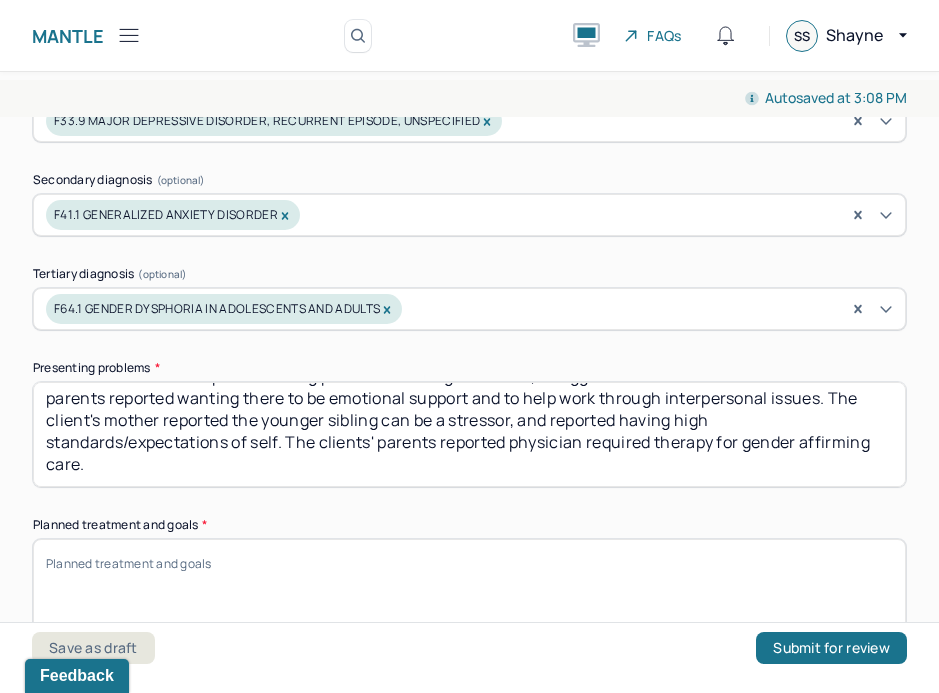 click on "Save as draft     Submit for review" at bounding box center [469, 657] 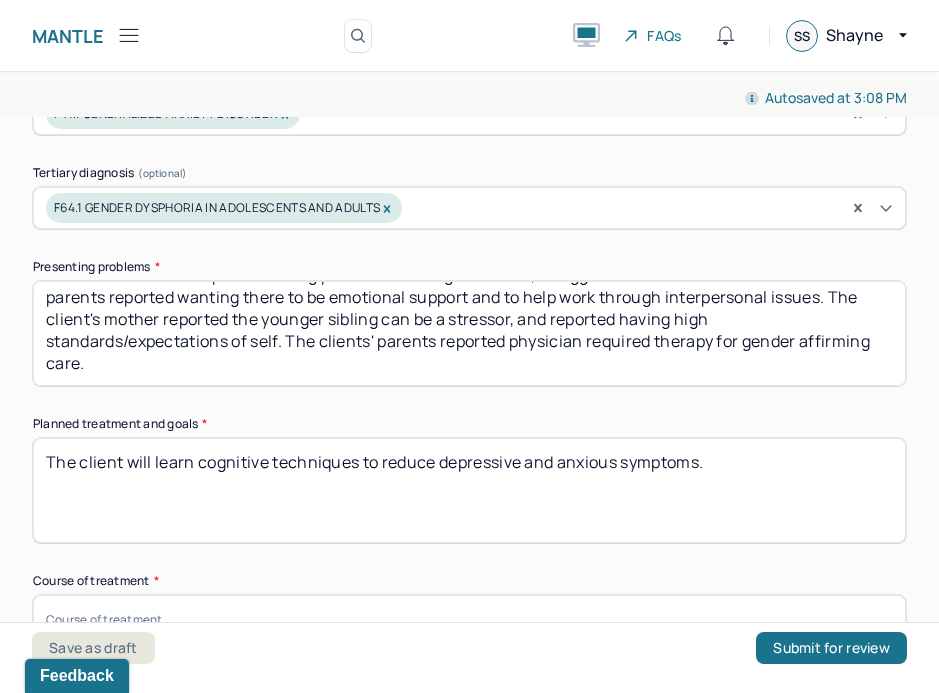scroll, scrollTop: 698, scrollLeft: 0, axis: vertical 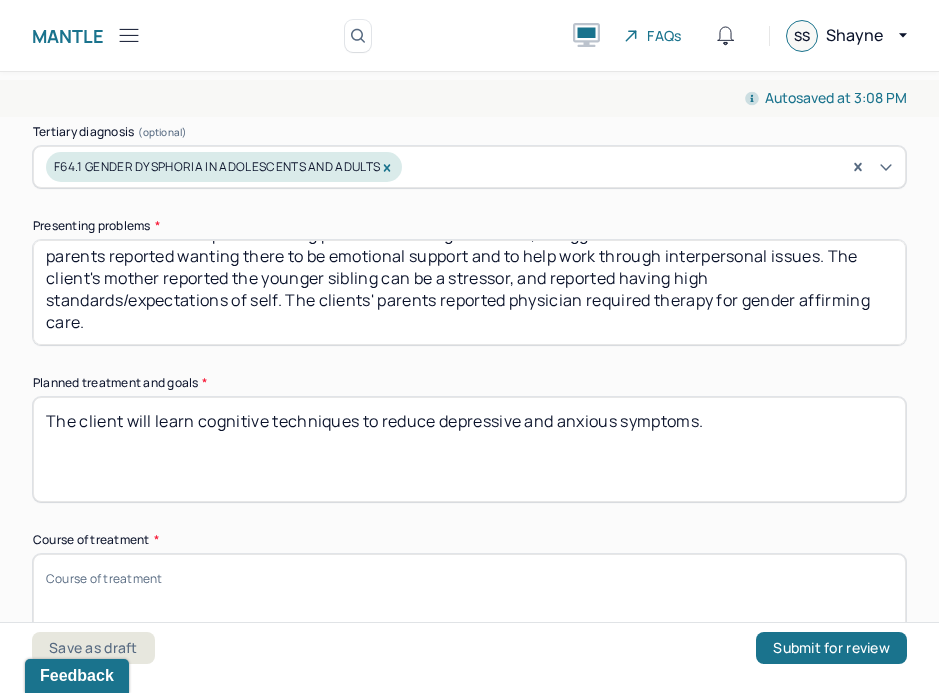 paste on "The client will engage in gender affirming care and explore ways to boost self esteem." 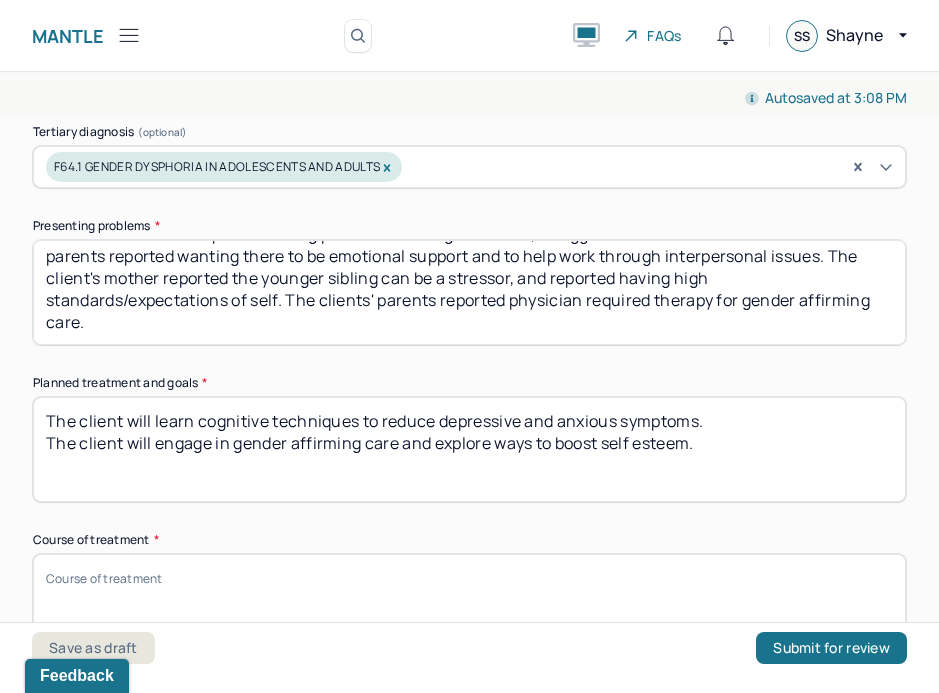 paste on "The client will learn techniques to regulate mood and express emotions" 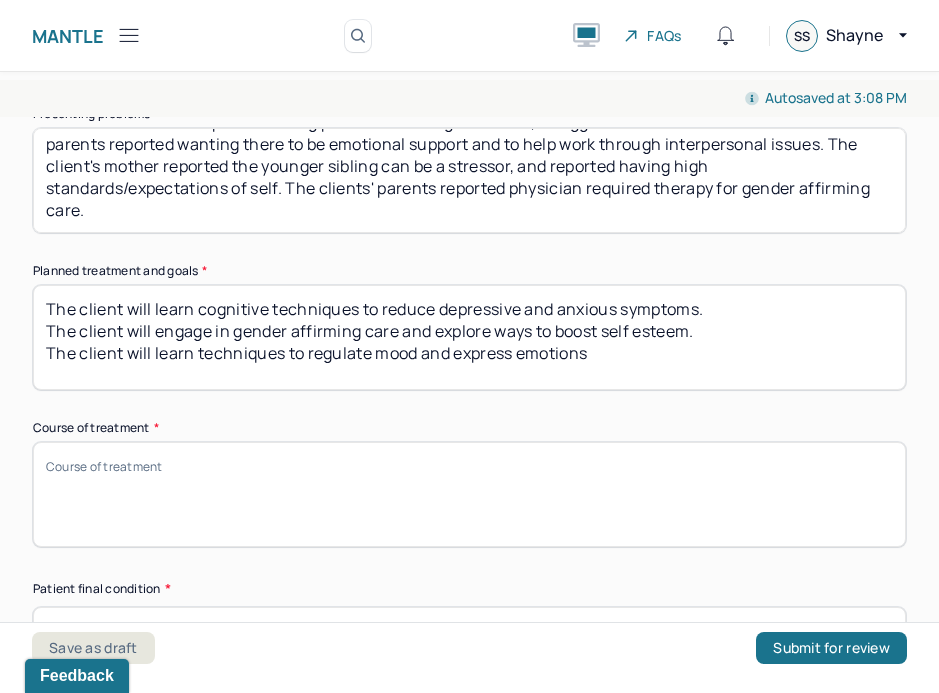 scroll, scrollTop: 846, scrollLeft: 0, axis: vertical 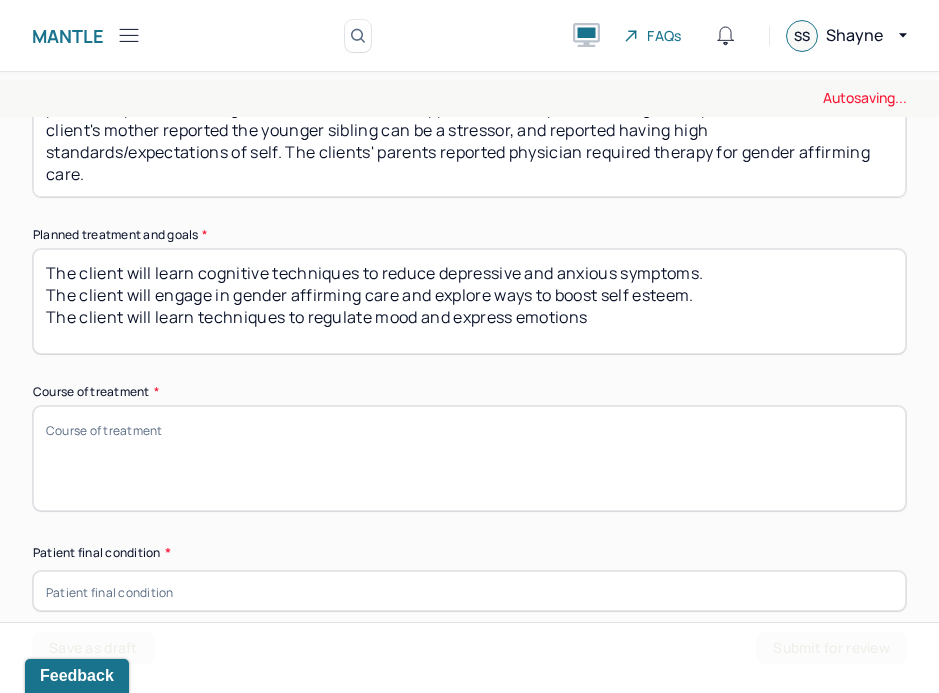 type on "The client will learn cognitive techniques to reduce depressive and anxious symptoms.
The client will engage in gender affirming care and explore ways to boost self esteem.
The client will learn techniques to regulate mood and express emotions" 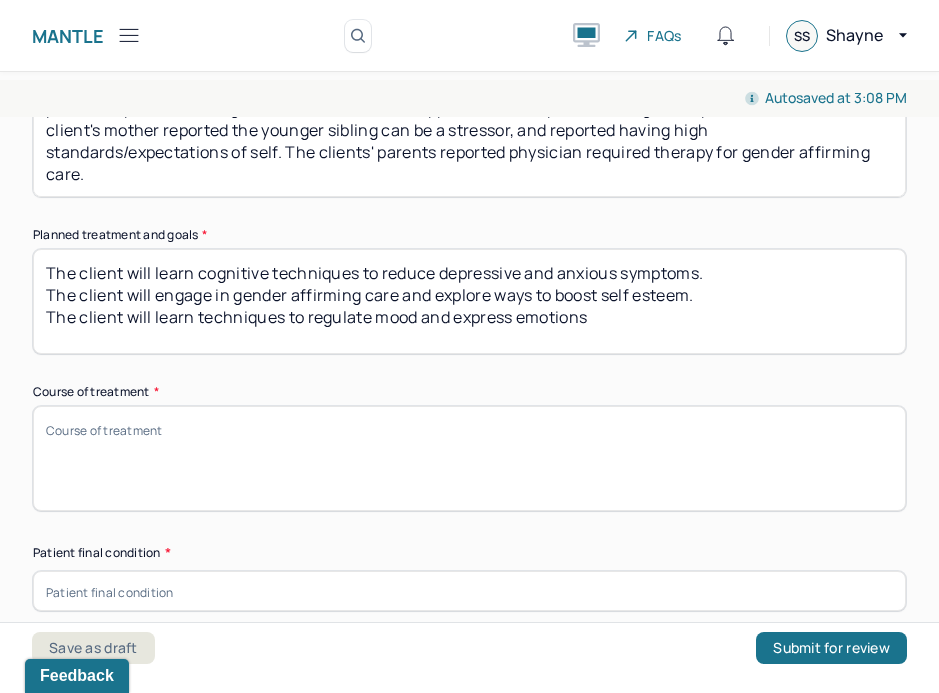 click on "Course of treatment *" at bounding box center [469, 458] 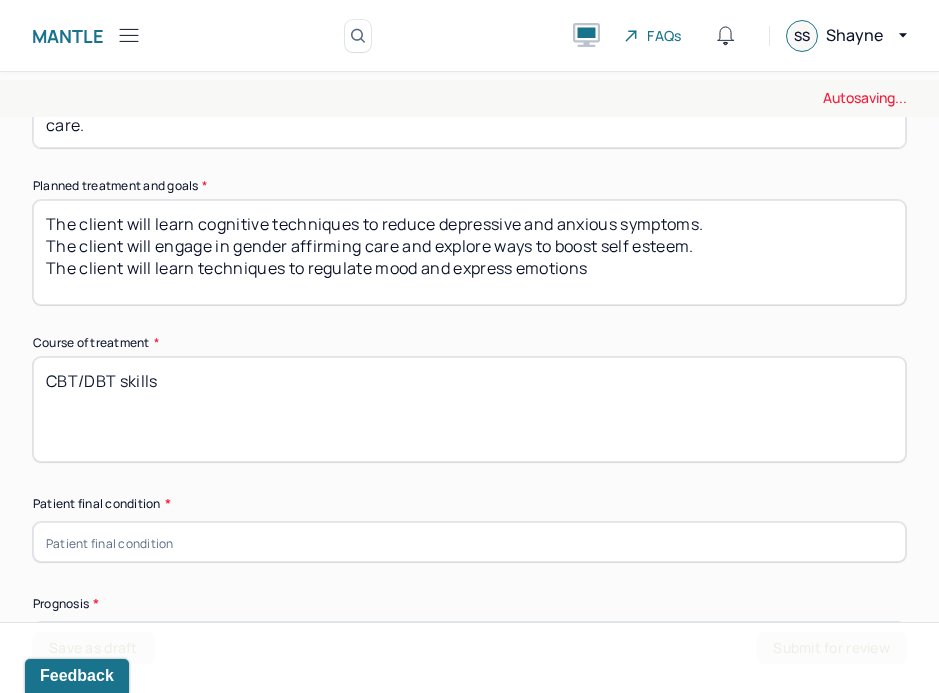 scroll, scrollTop: 917, scrollLeft: 0, axis: vertical 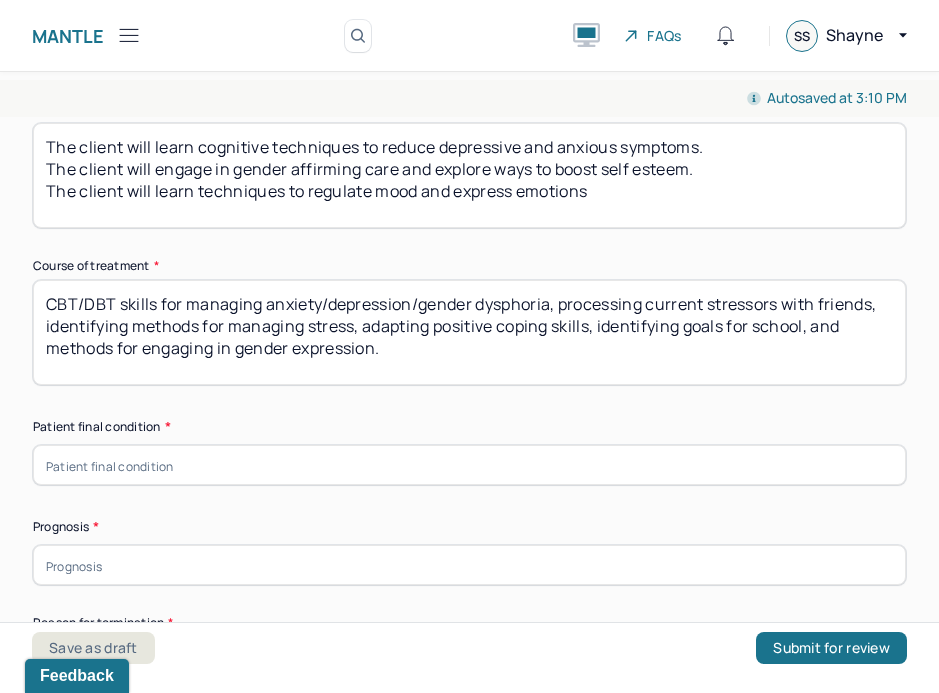 type on "CBT/DBT skills for managing anxiety/depression/gender dysphoria, processing current stressors with friends, identifying methods for managing stress, adapting positive coping skills, identifying goals for school, and methods for engaging in gender expression." 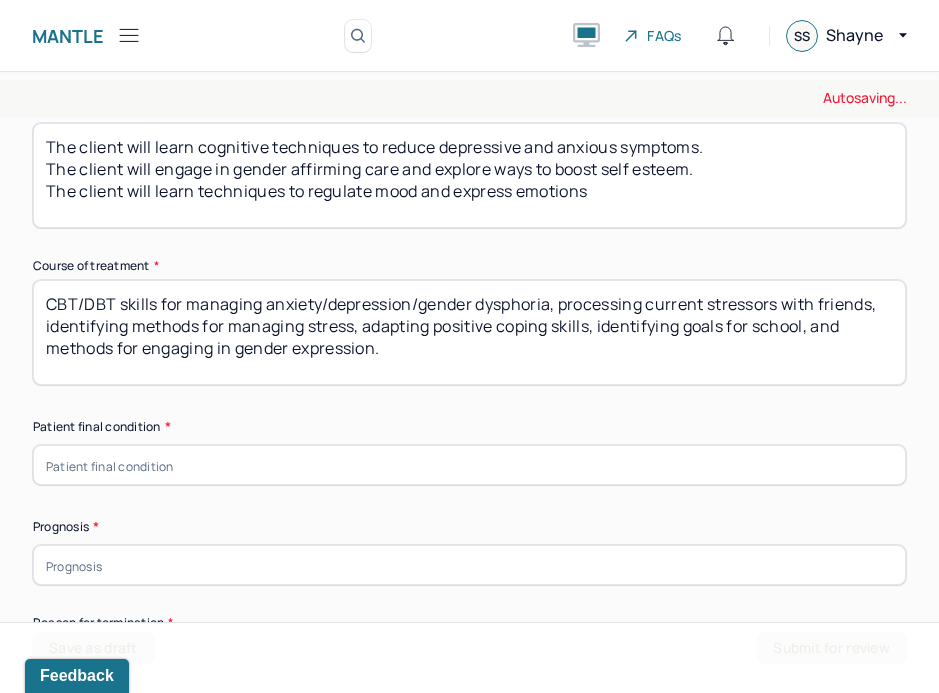 click at bounding box center [469, 465] 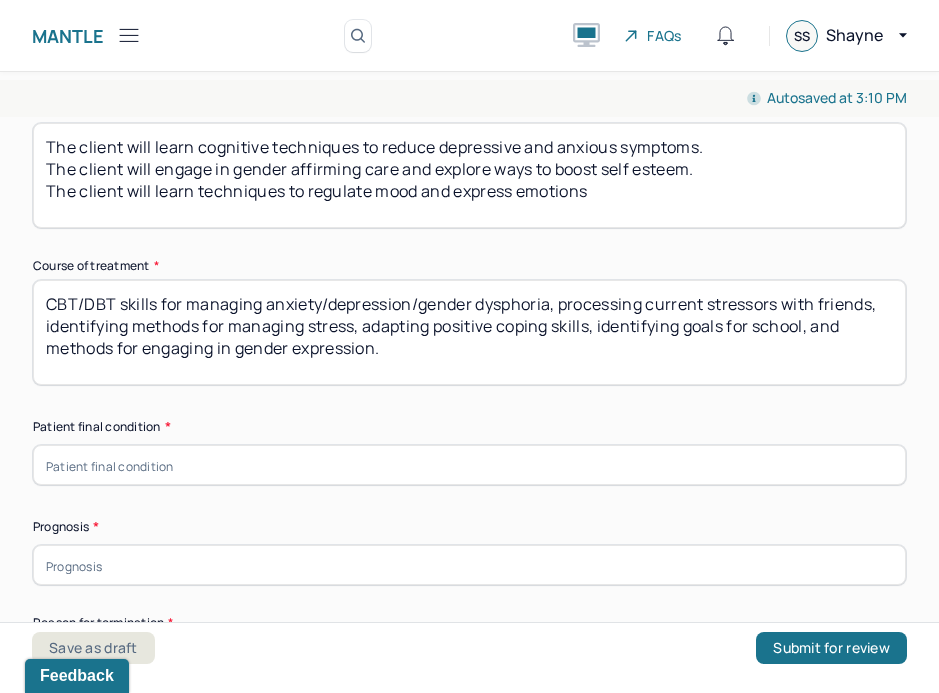 click at bounding box center [469, 465] 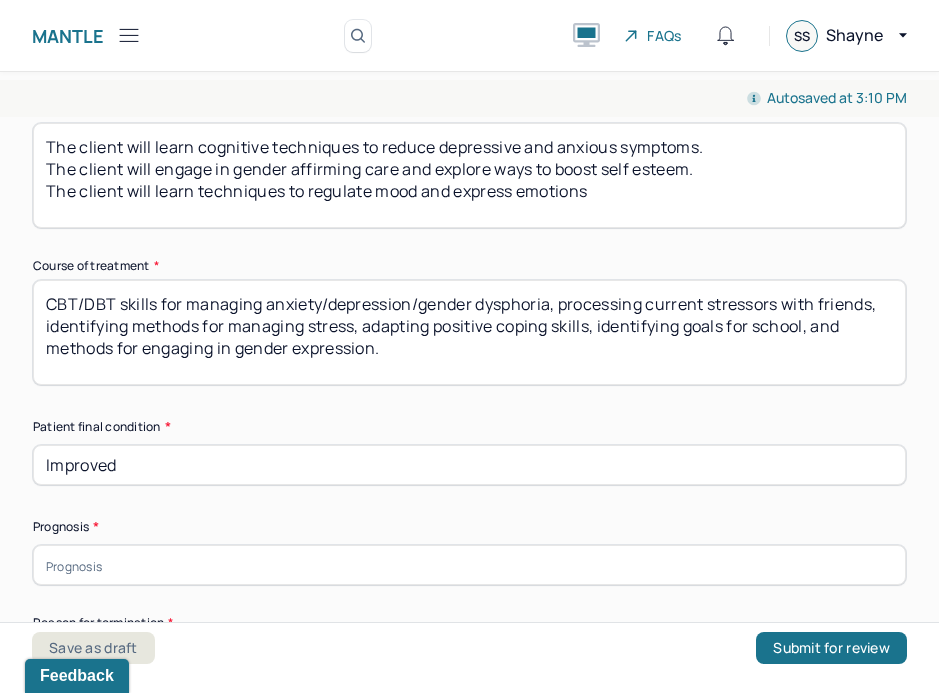 scroll, scrollTop: 8, scrollLeft: 0, axis: vertical 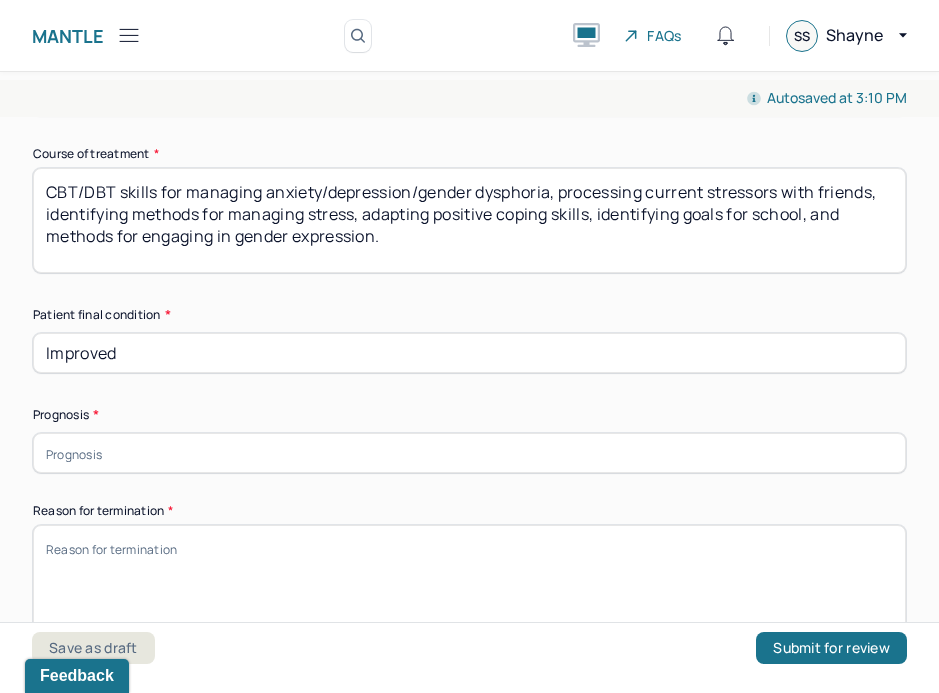 click at bounding box center [469, 453] 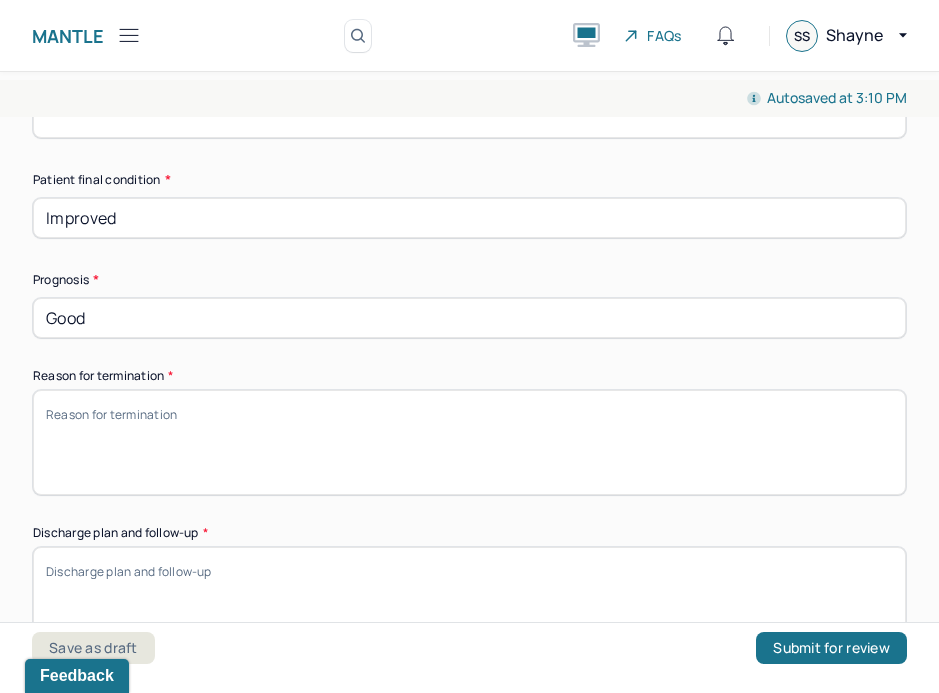 scroll, scrollTop: 1226, scrollLeft: 0, axis: vertical 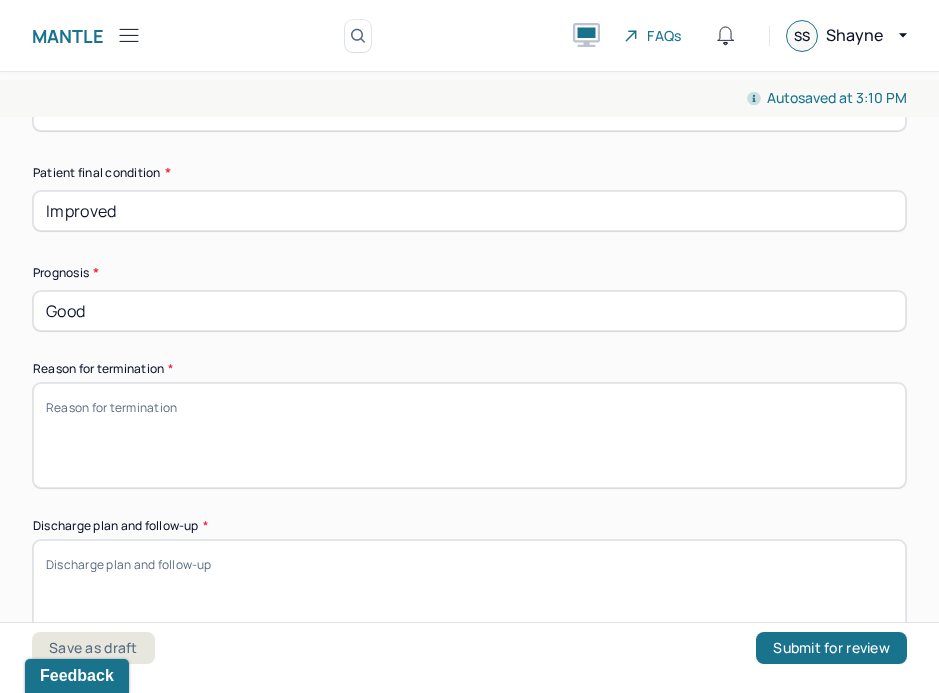 click on "Reason for termination *" at bounding box center (469, 435) 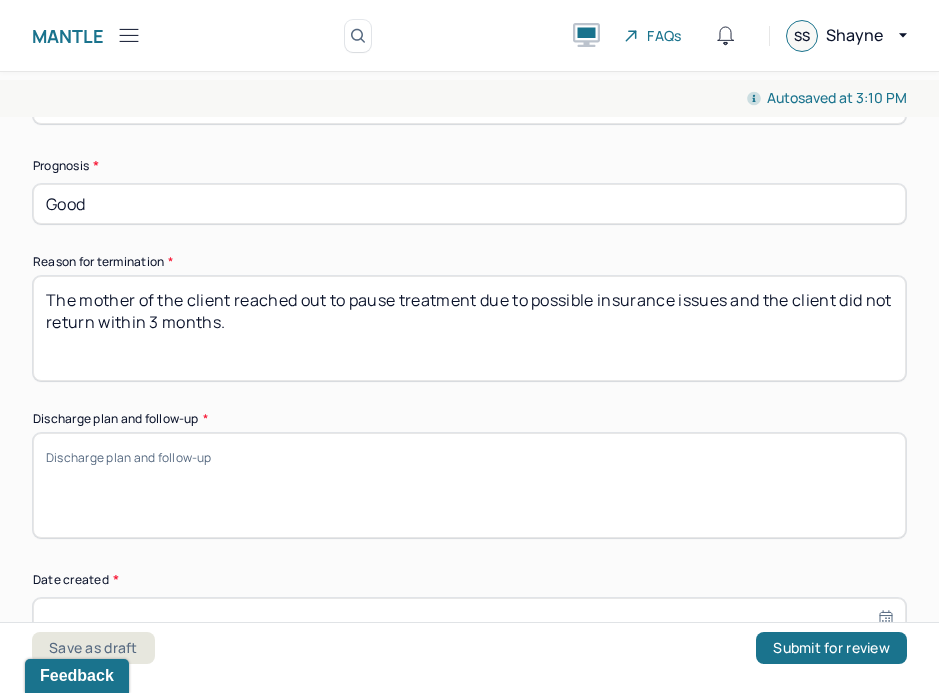 scroll, scrollTop: 1355, scrollLeft: 0, axis: vertical 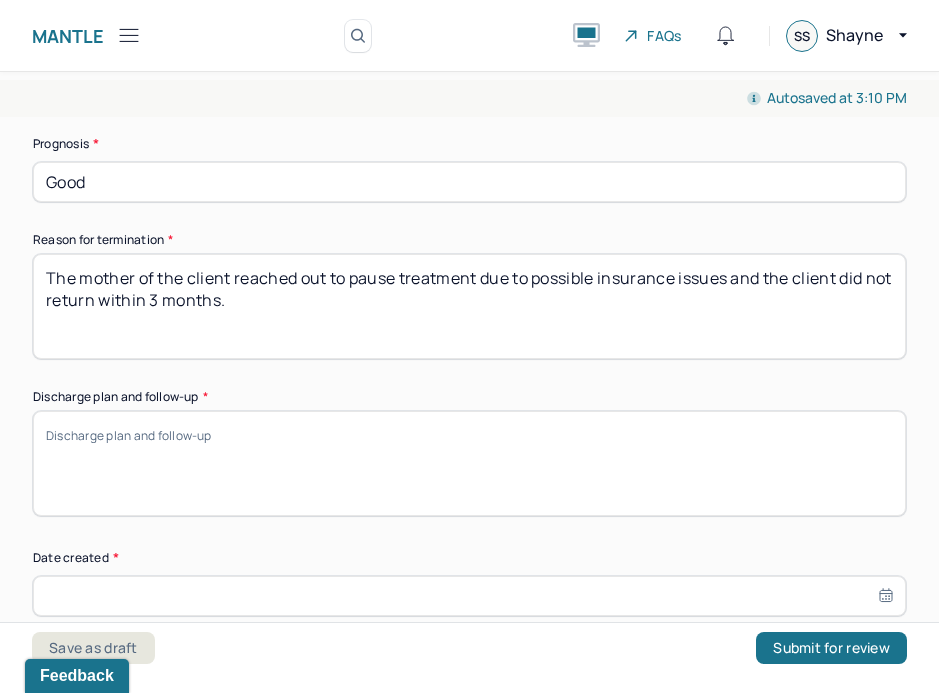 type on "The mother of the client reached out to pause treatment due to possible insurance issues and the client did not return within 3 months." 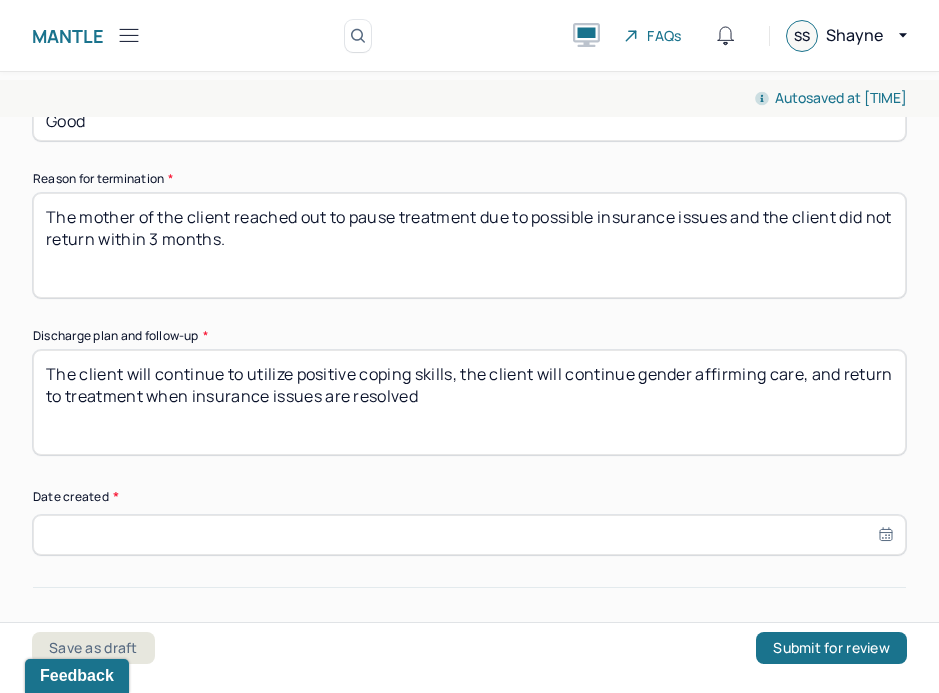 scroll, scrollTop: 1470, scrollLeft: 0, axis: vertical 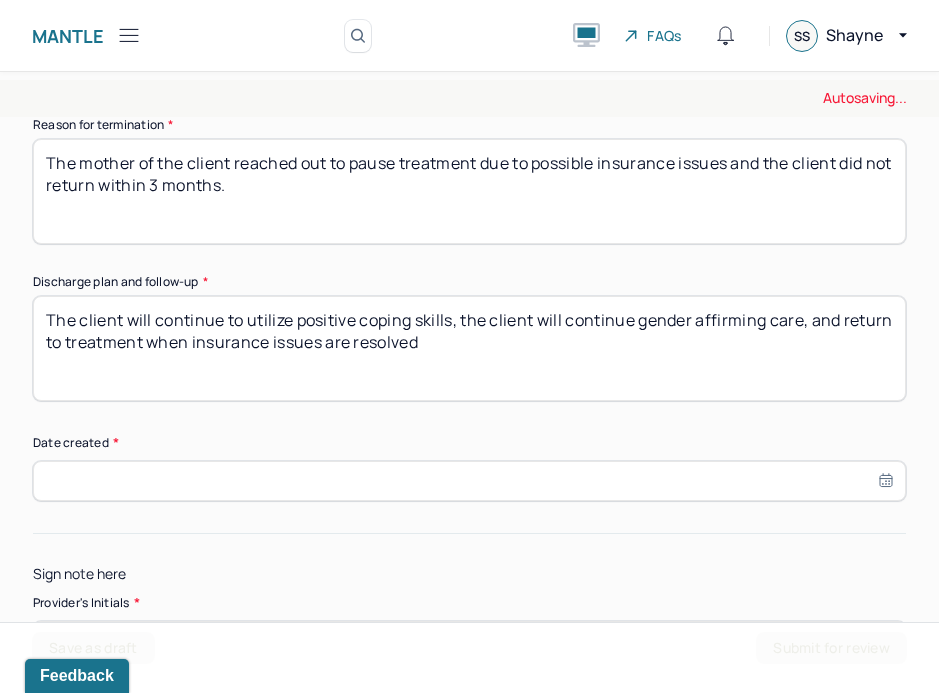 type on "The client will continue to utilize positive coping skills, the client will continue gender affirming care, and return to treatment when insurance issues are resolved" 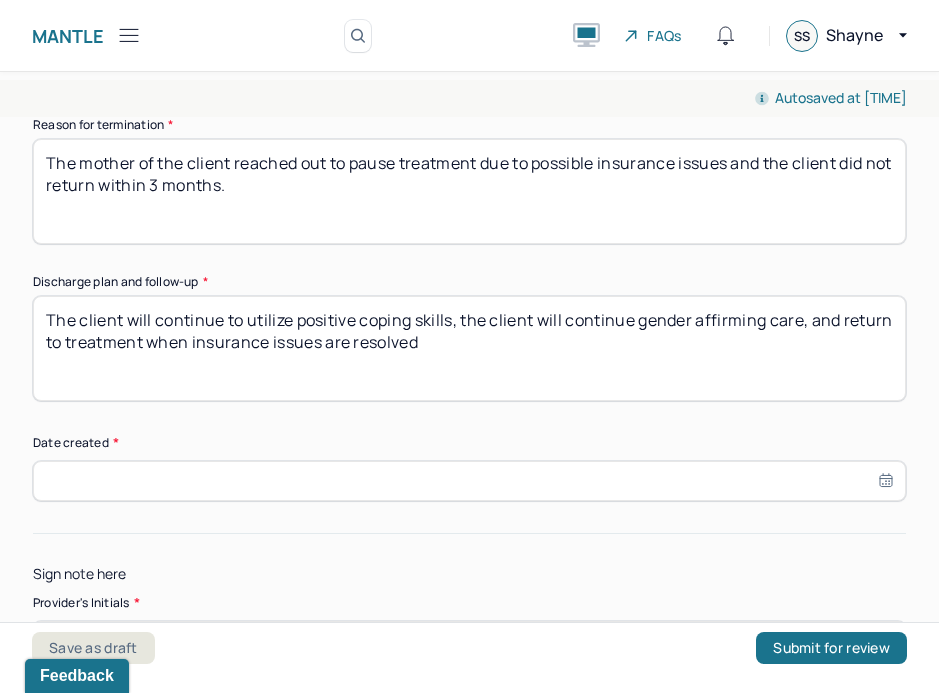 click at bounding box center (469, 481) 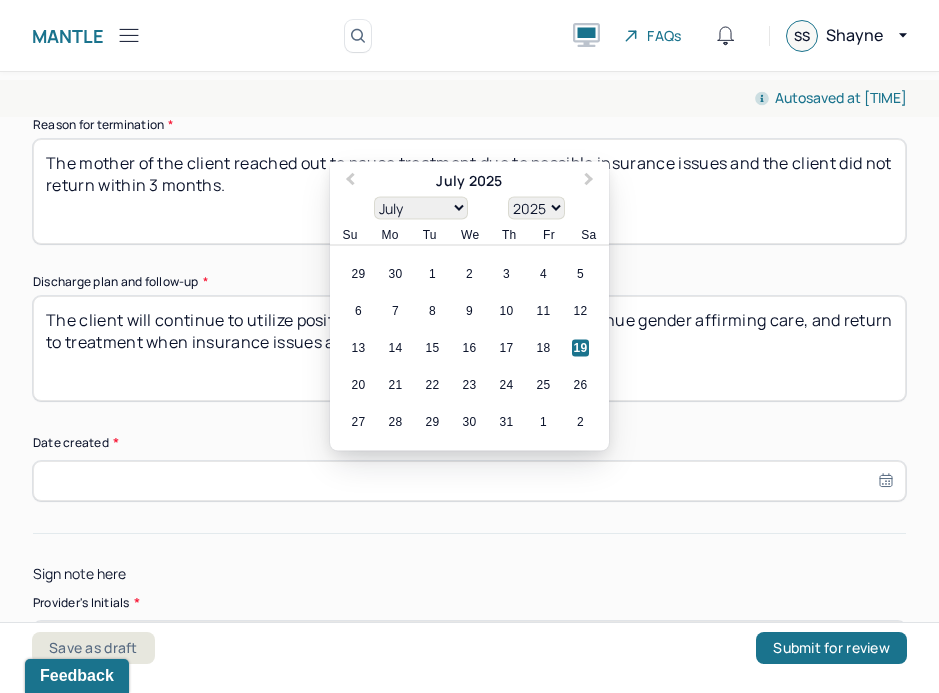 click on "19" at bounding box center (580, 348) 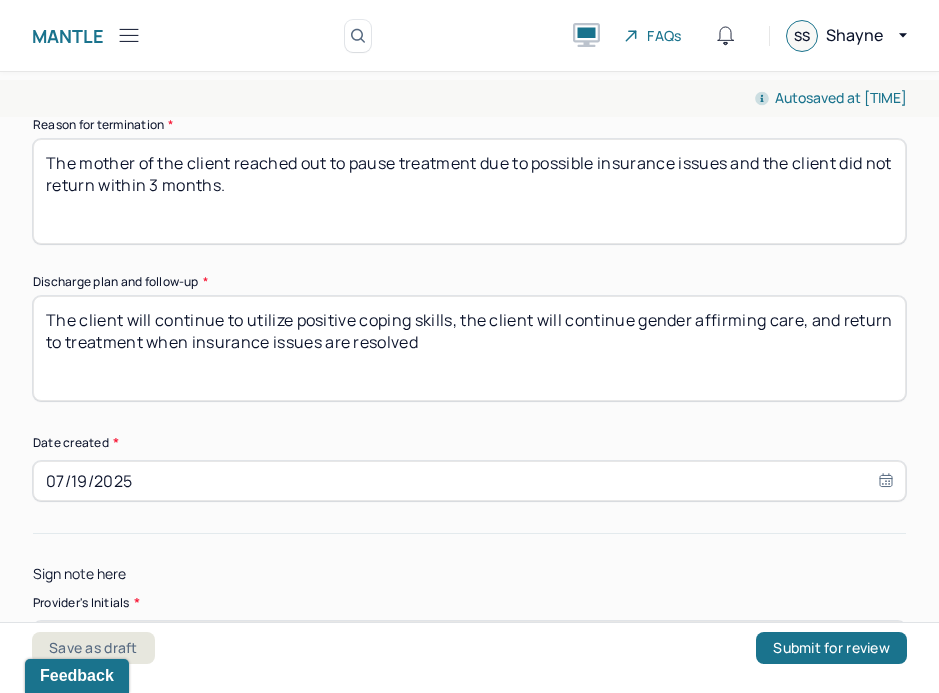 scroll, scrollTop: 1618, scrollLeft: 0, axis: vertical 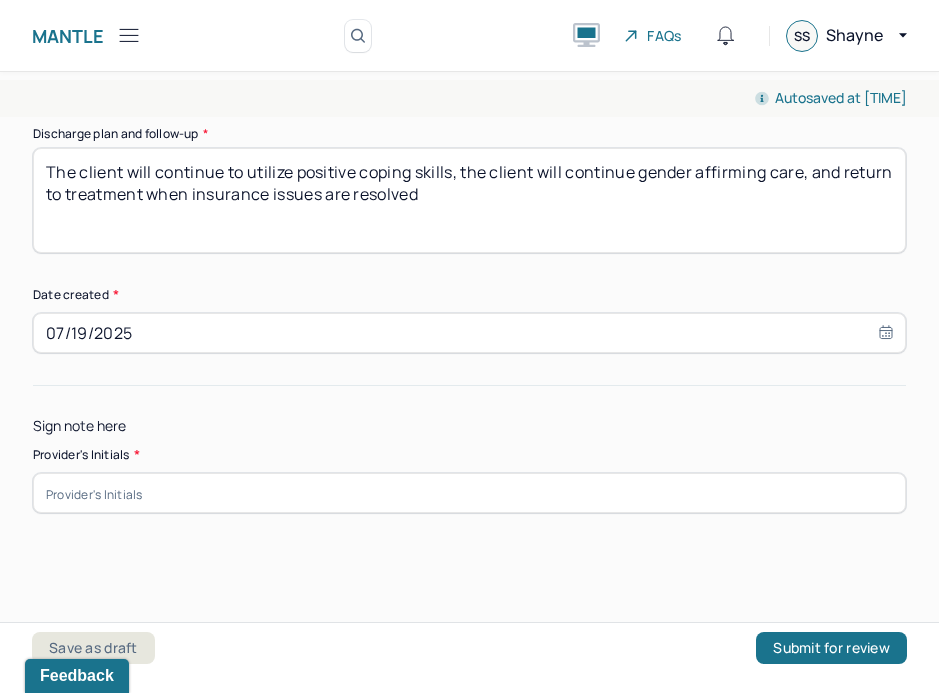 click at bounding box center (469, 493) 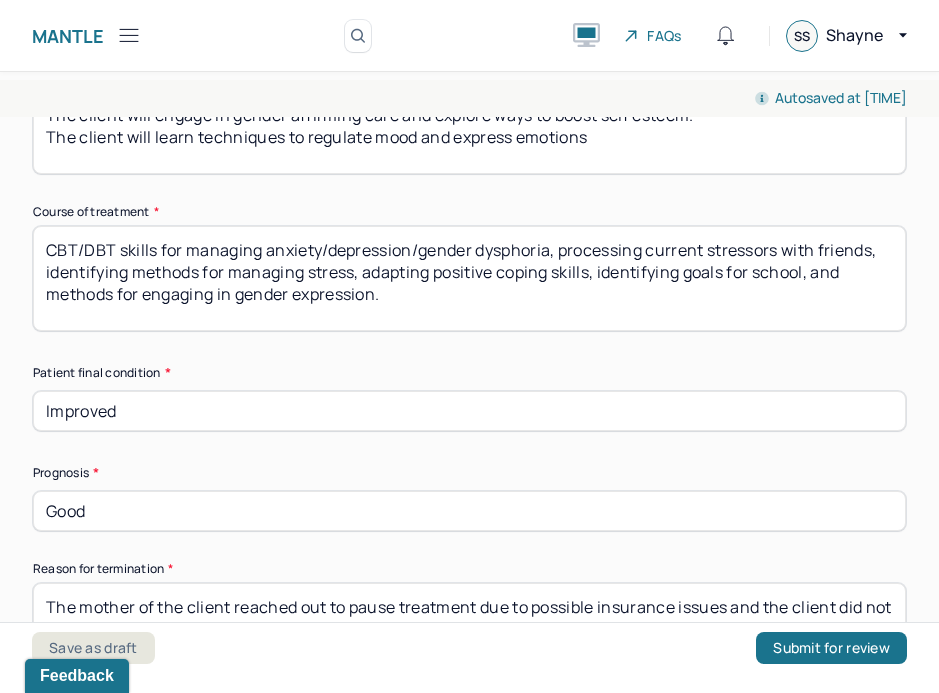 scroll, scrollTop: 1618, scrollLeft: 0, axis: vertical 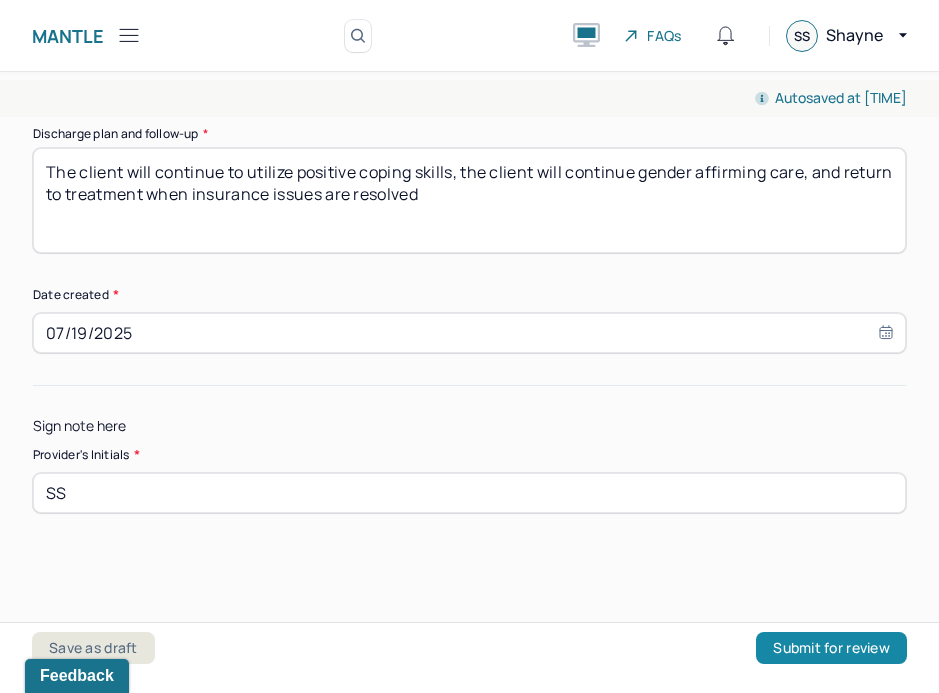 type on "SS" 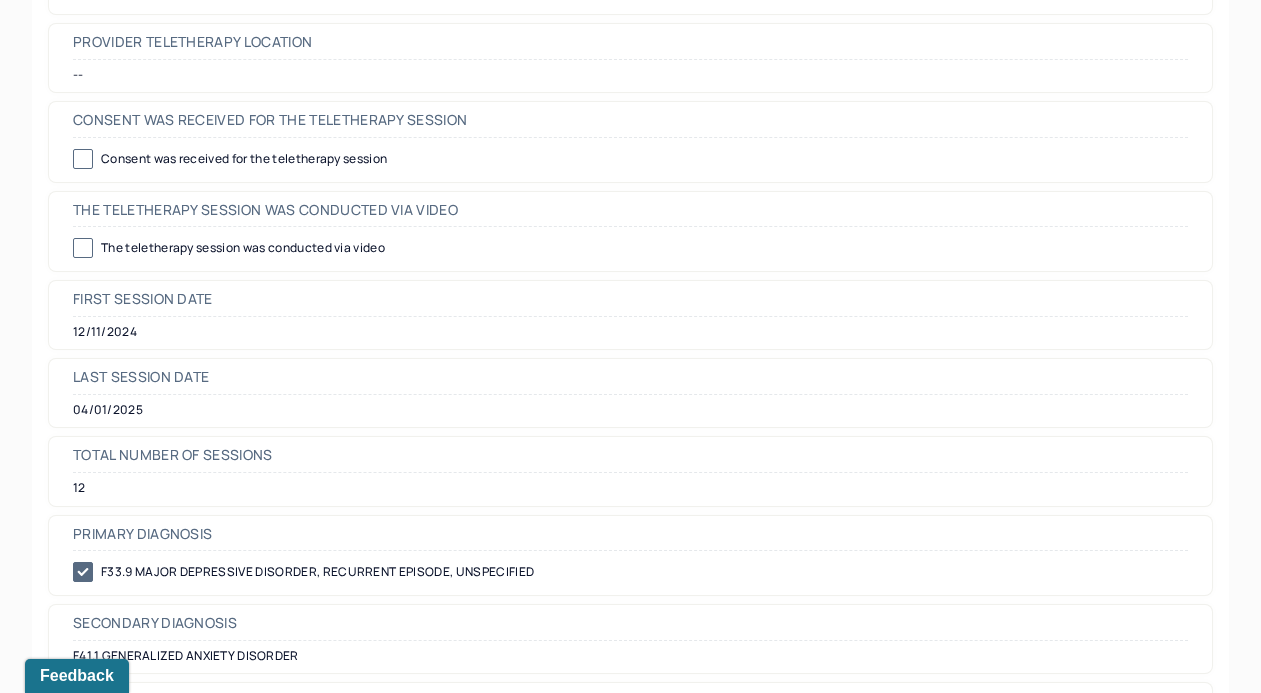 scroll, scrollTop: 0, scrollLeft: 0, axis: both 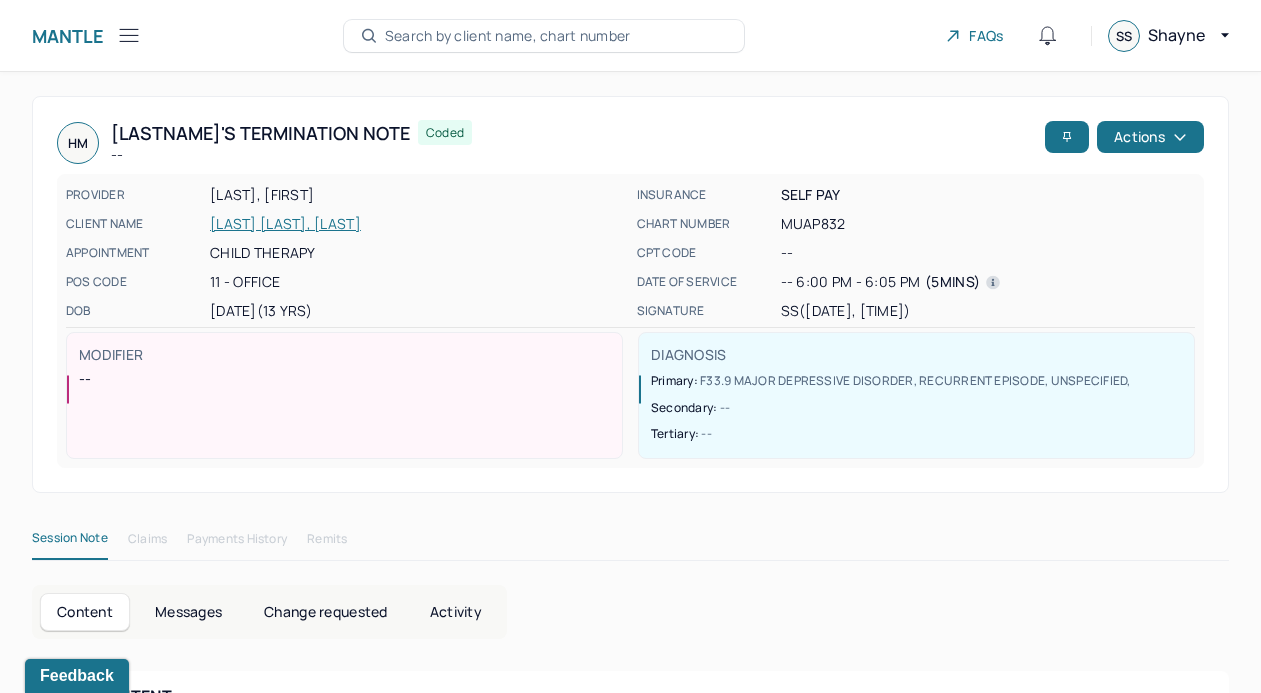click on "Search by client name, chart number" at bounding box center [508, 36] 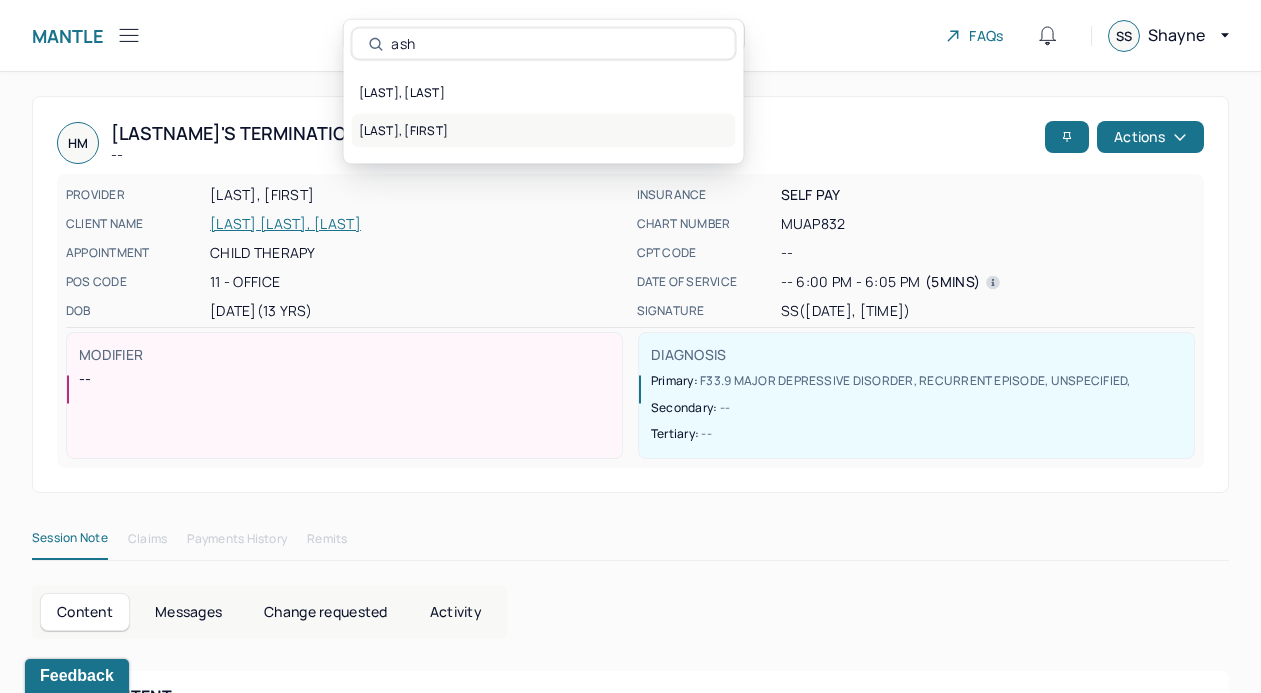 type on "ash" 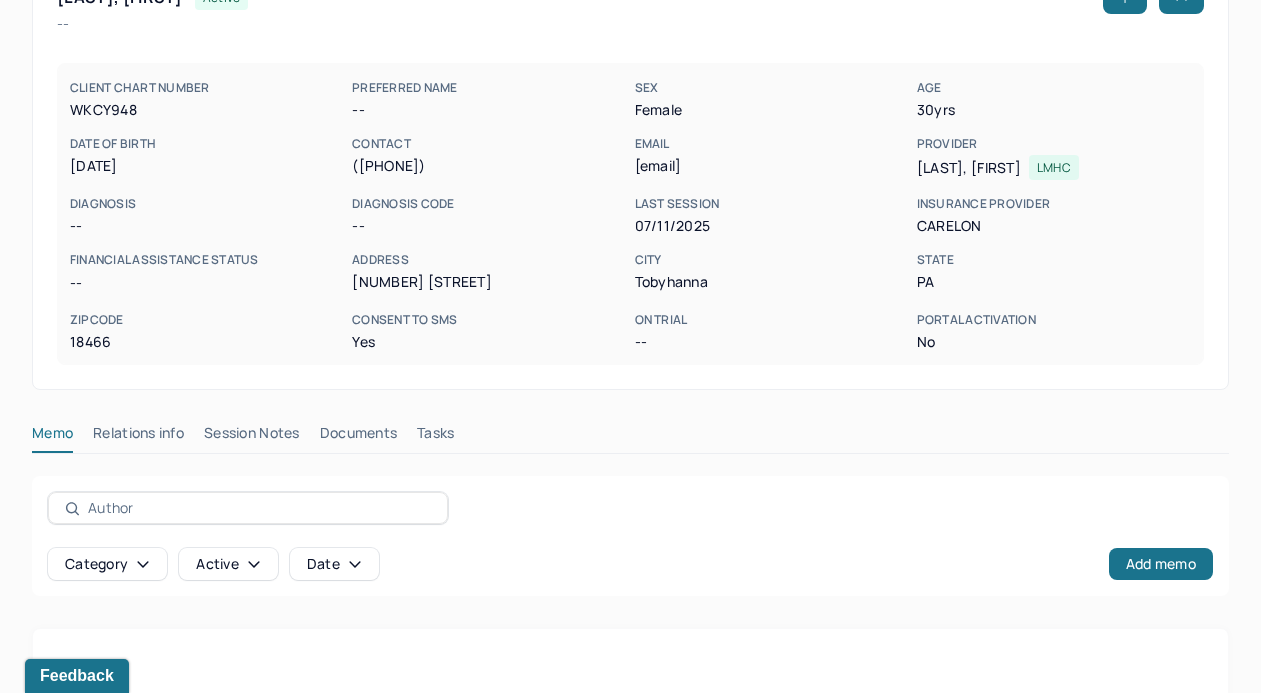 scroll, scrollTop: 182, scrollLeft: 0, axis: vertical 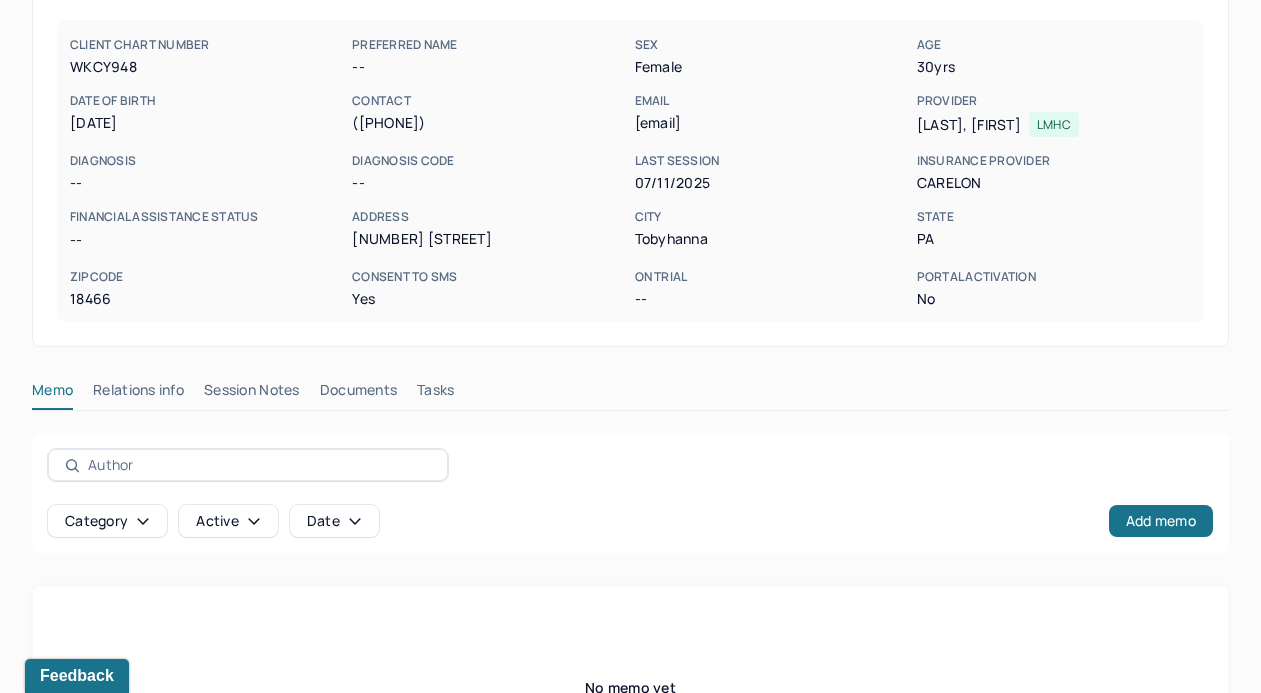 click on "Session Notes" at bounding box center (252, 394) 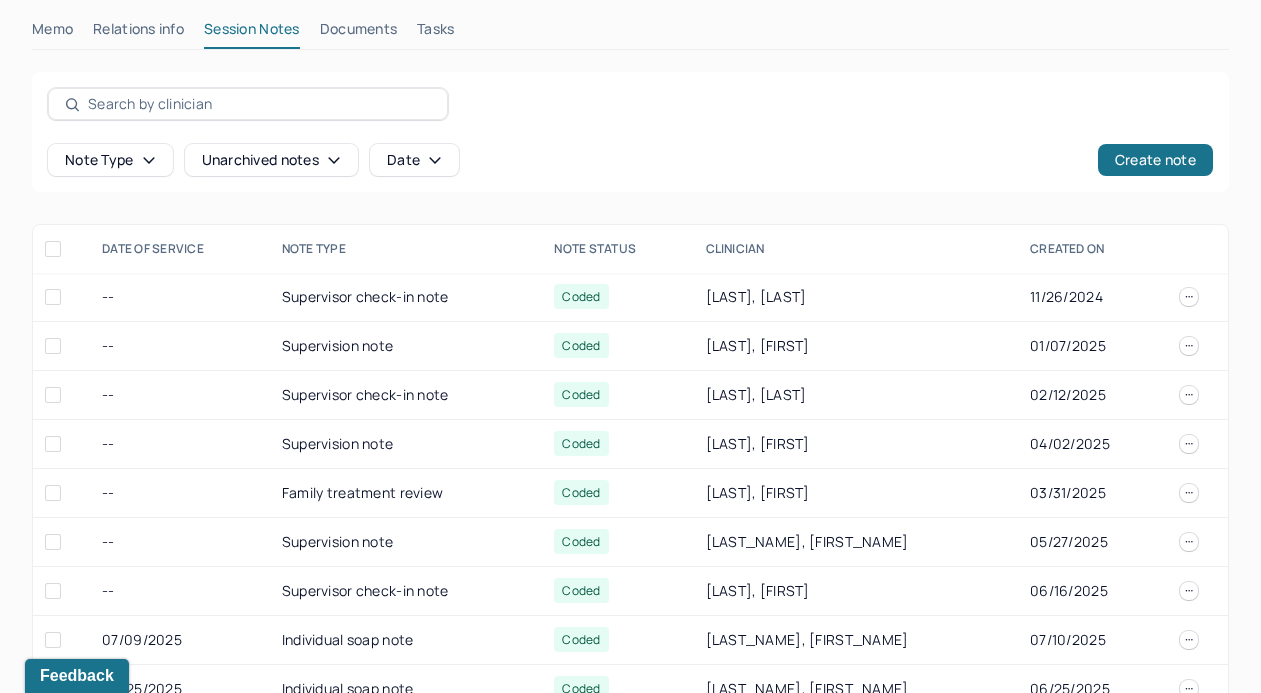 scroll, scrollTop: 554, scrollLeft: 0, axis: vertical 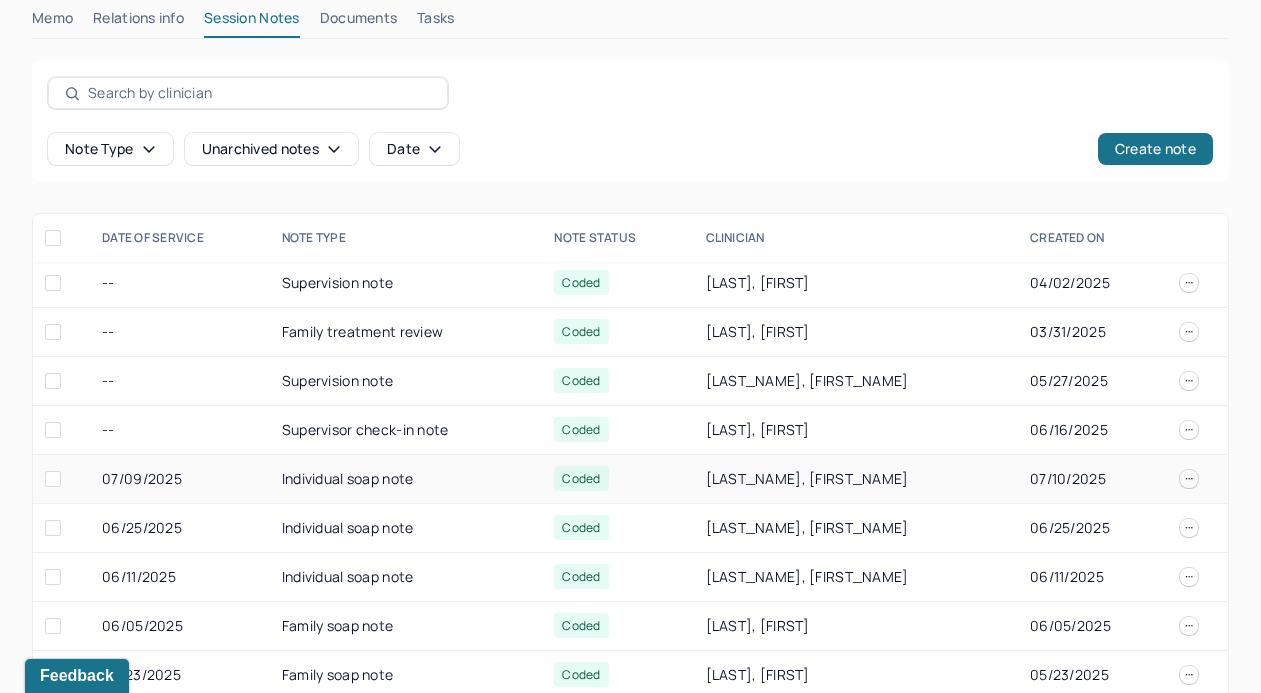 click on "07/09/2025" at bounding box center [180, 479] 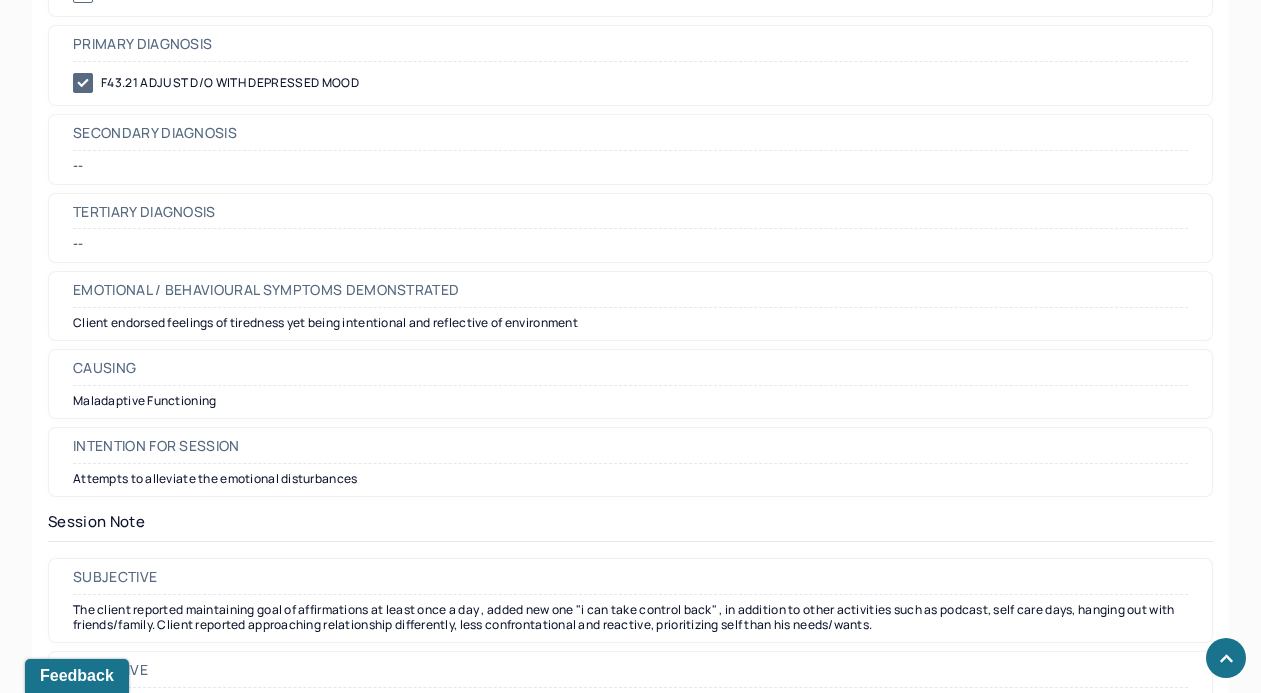 scroll, scrollTop: 1193, scrollLeft: 0, axis: vertical 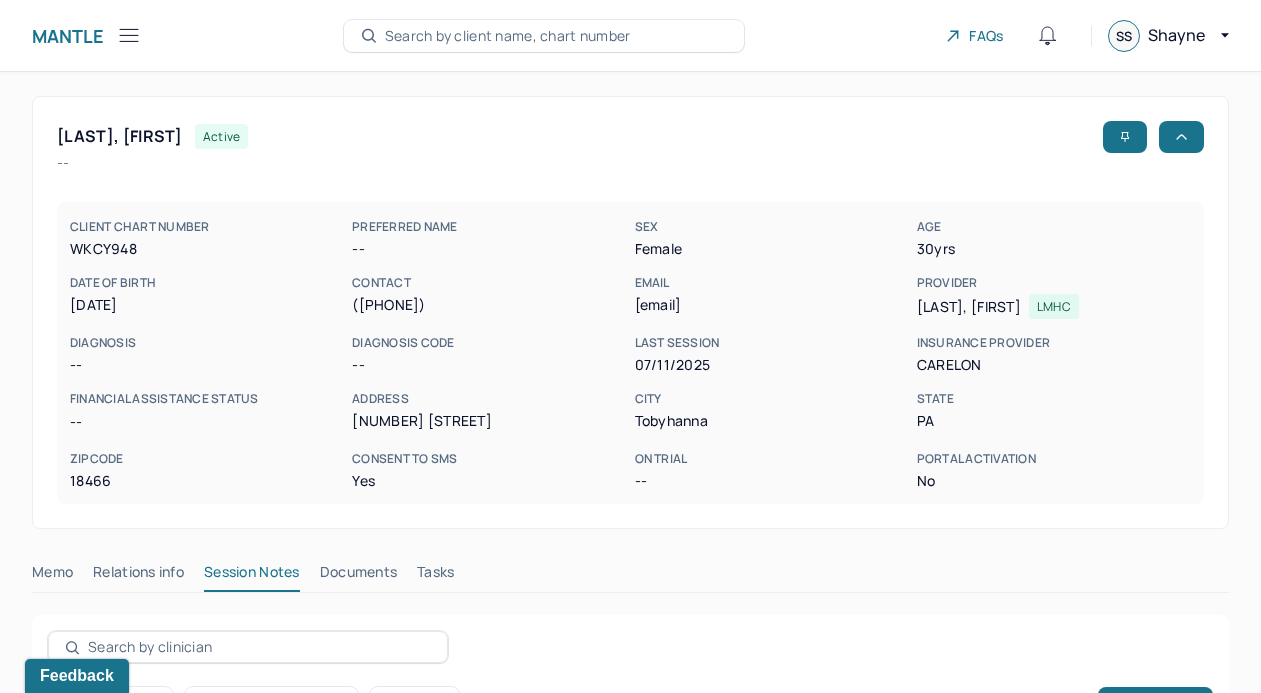 click 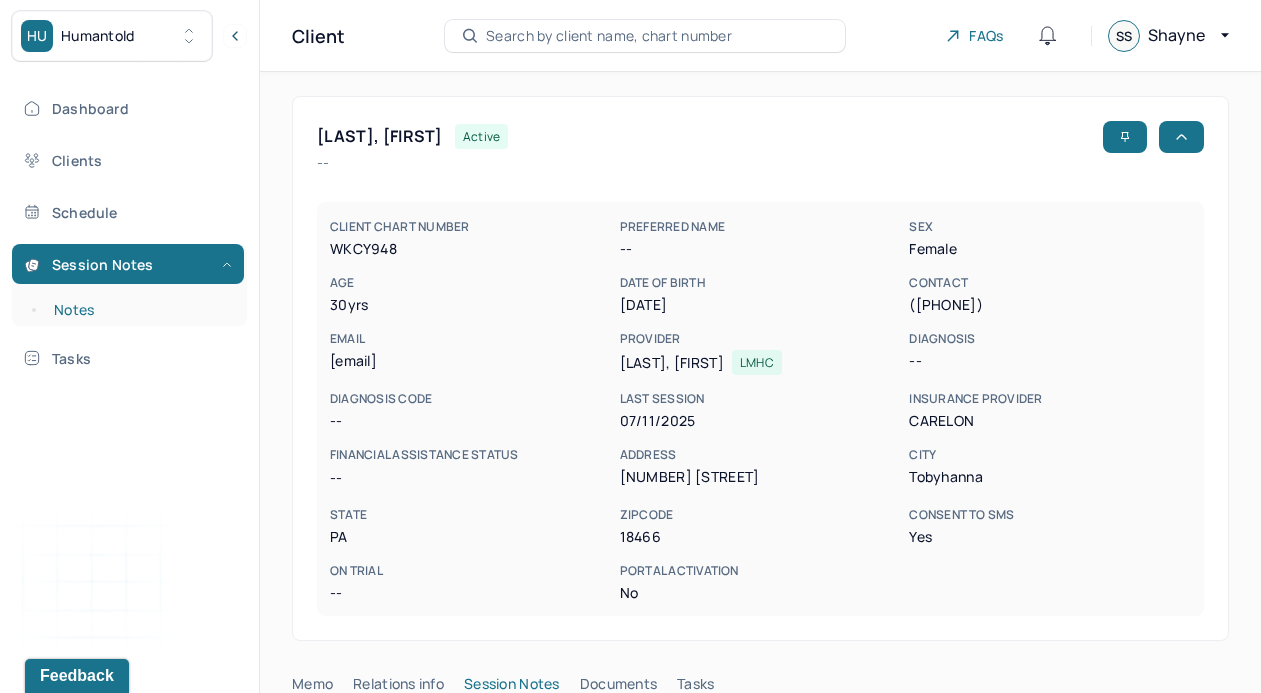click on "Notes" at bounding box center [139, 310] 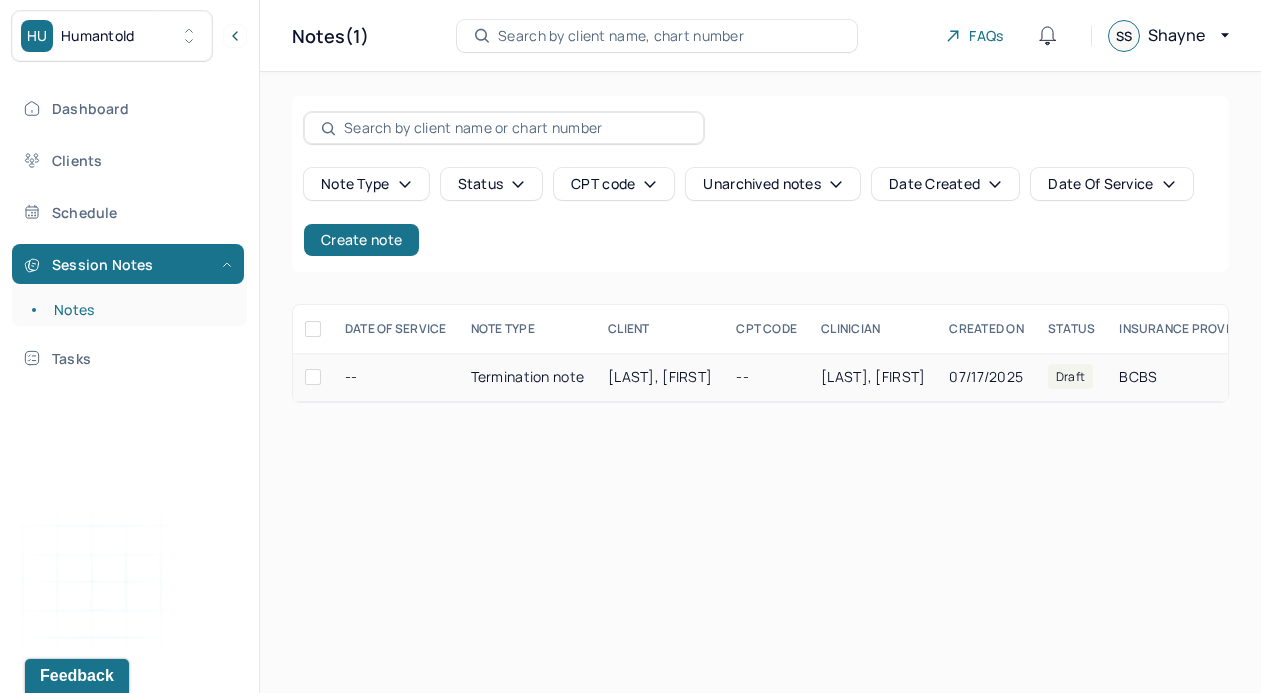 click on "[LAST], [FIRST]" at bounding box center [660, 376] 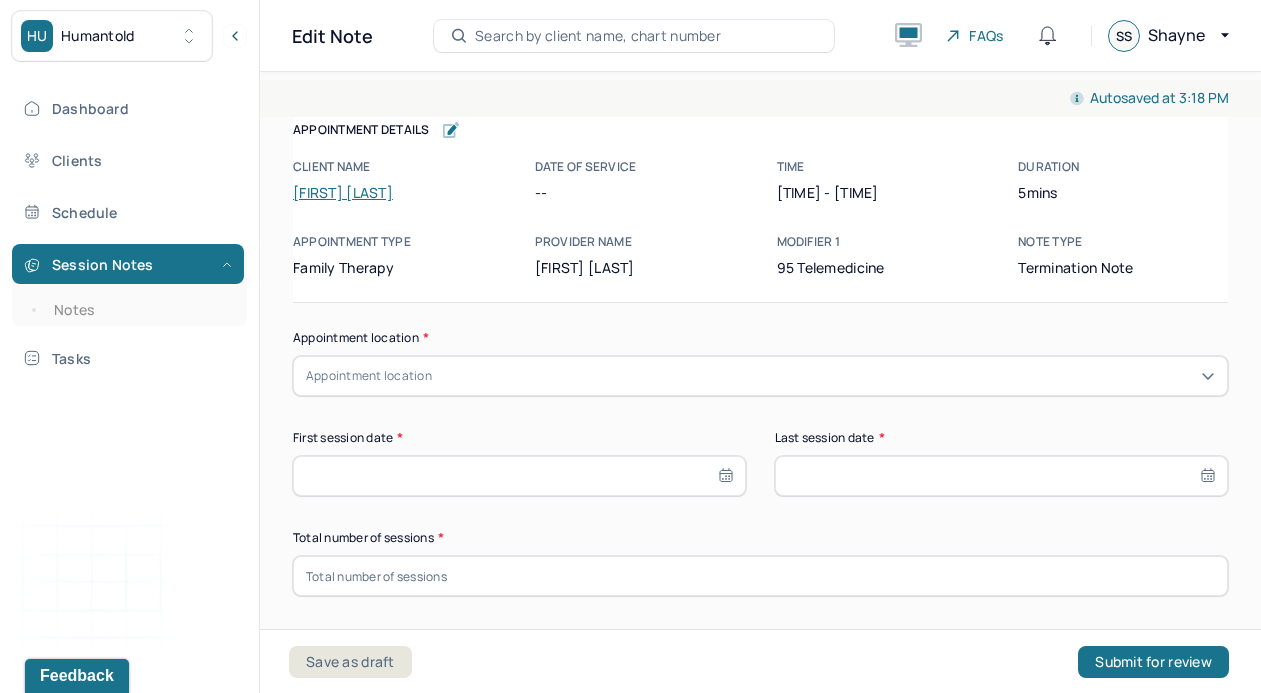 drag, startPoint x: 351, startPoint y: 195, endPoint x: 763, endPoint y: 1, distance: 455.38995 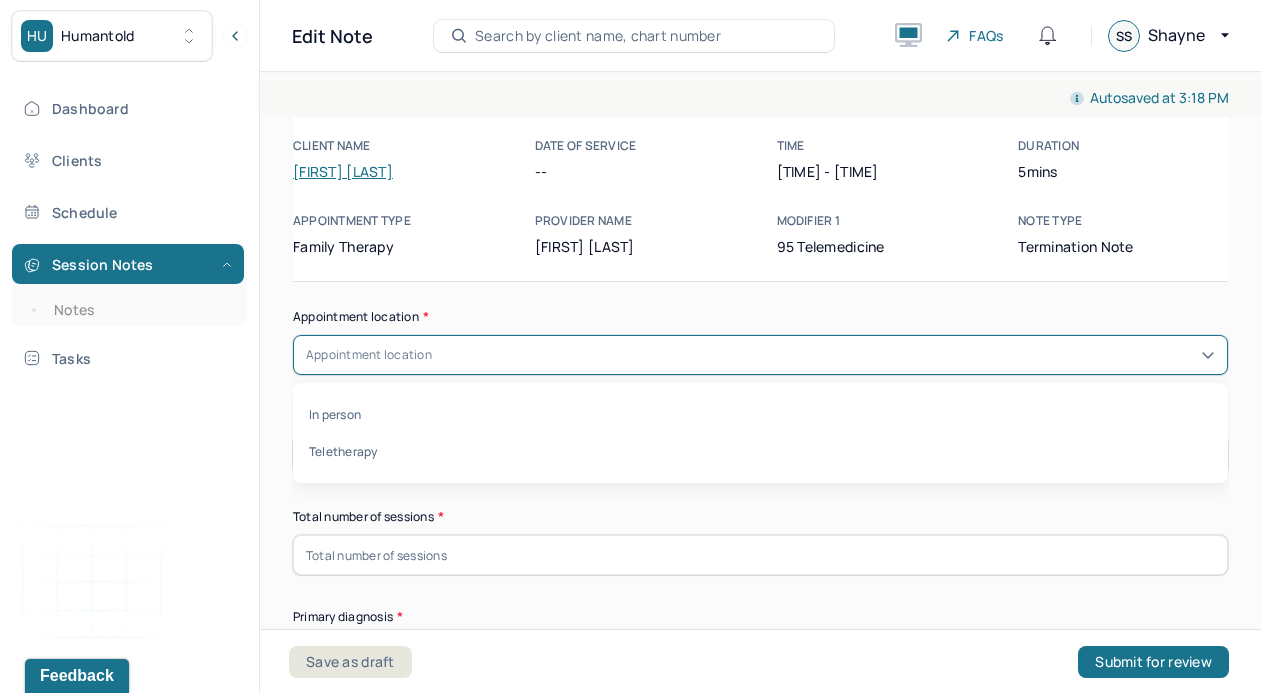 click on "Appointment location" at bounding box center [760, 355] 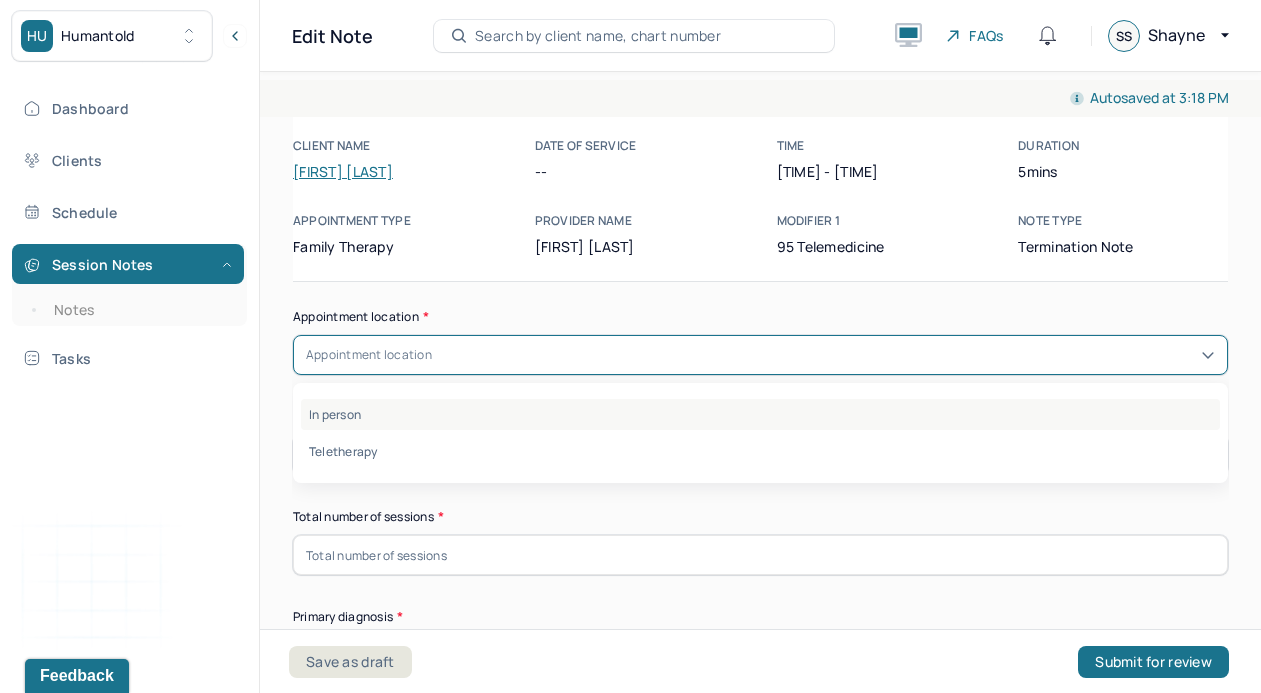 click on "In person" at bounding box center [760, 414] 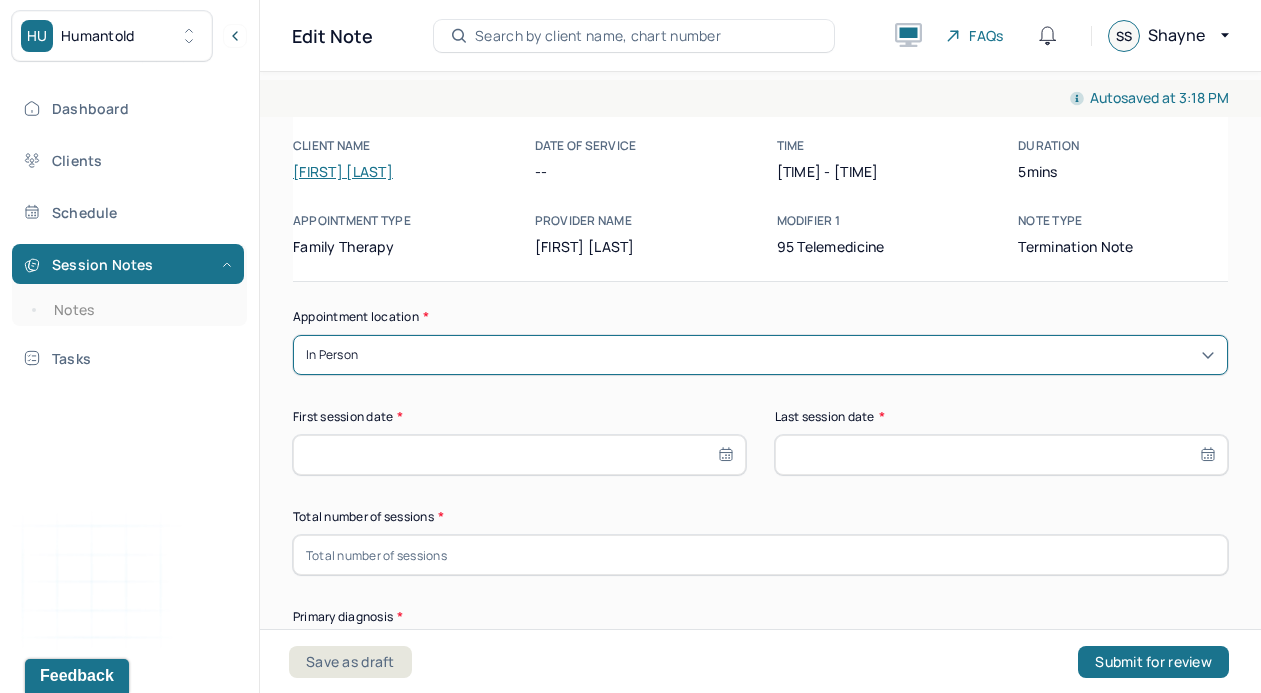 scroll, scrollTop: 92, scrollLeft: 0, axis: vertical 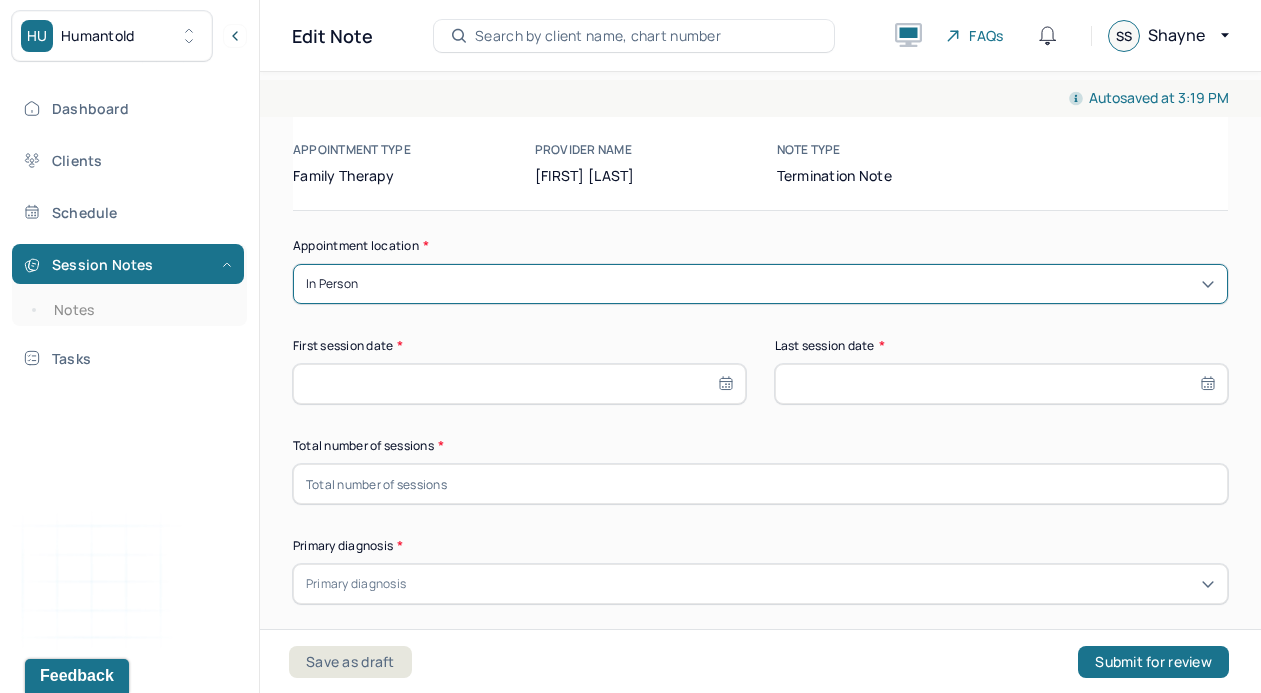 select on "6" 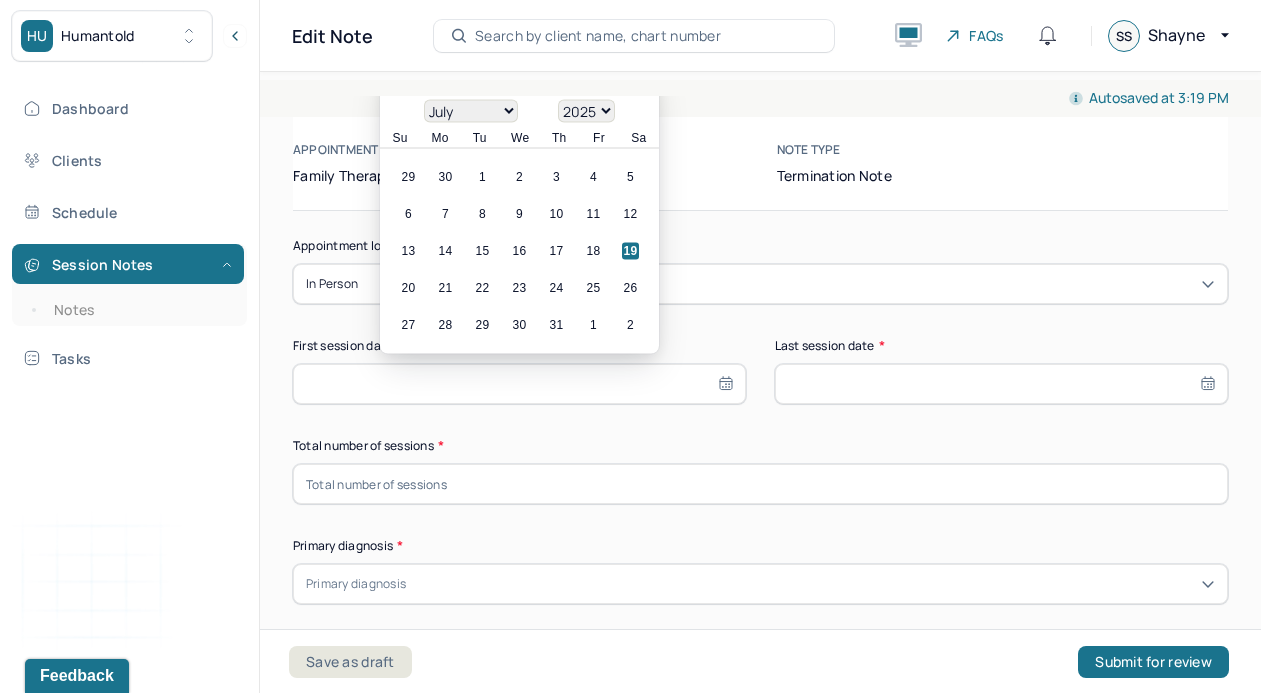 click at bounding box center [519, 384] 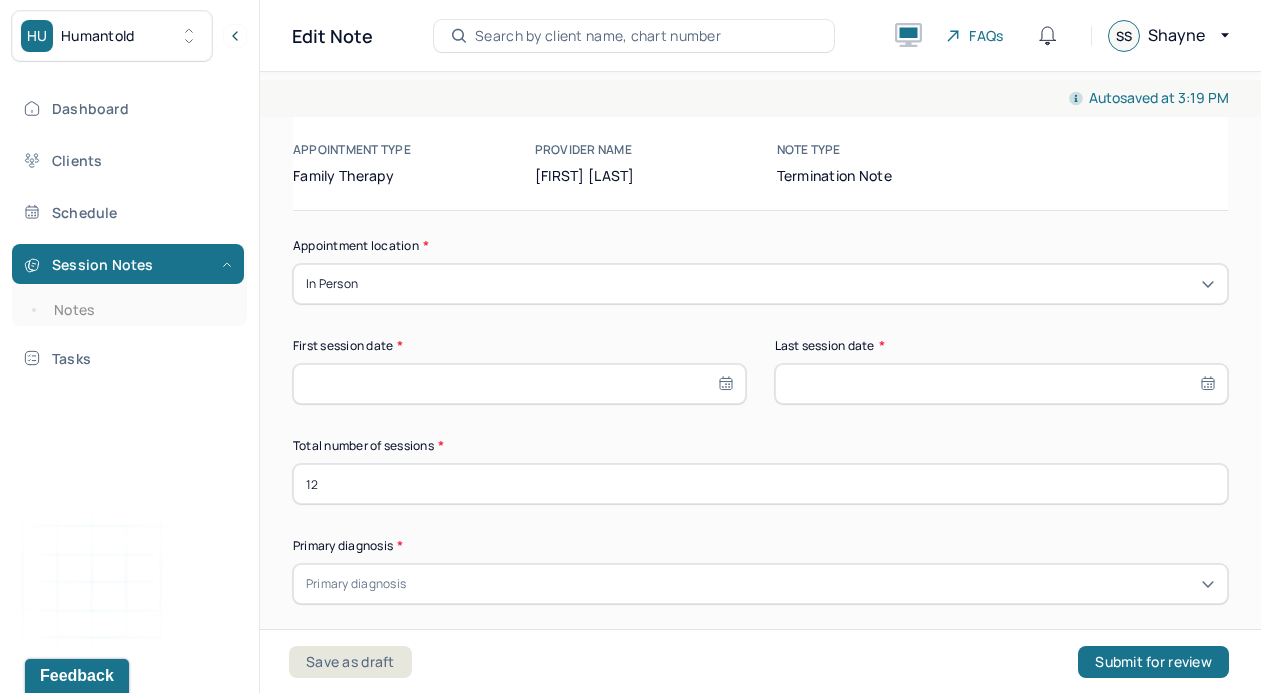 type on "12" 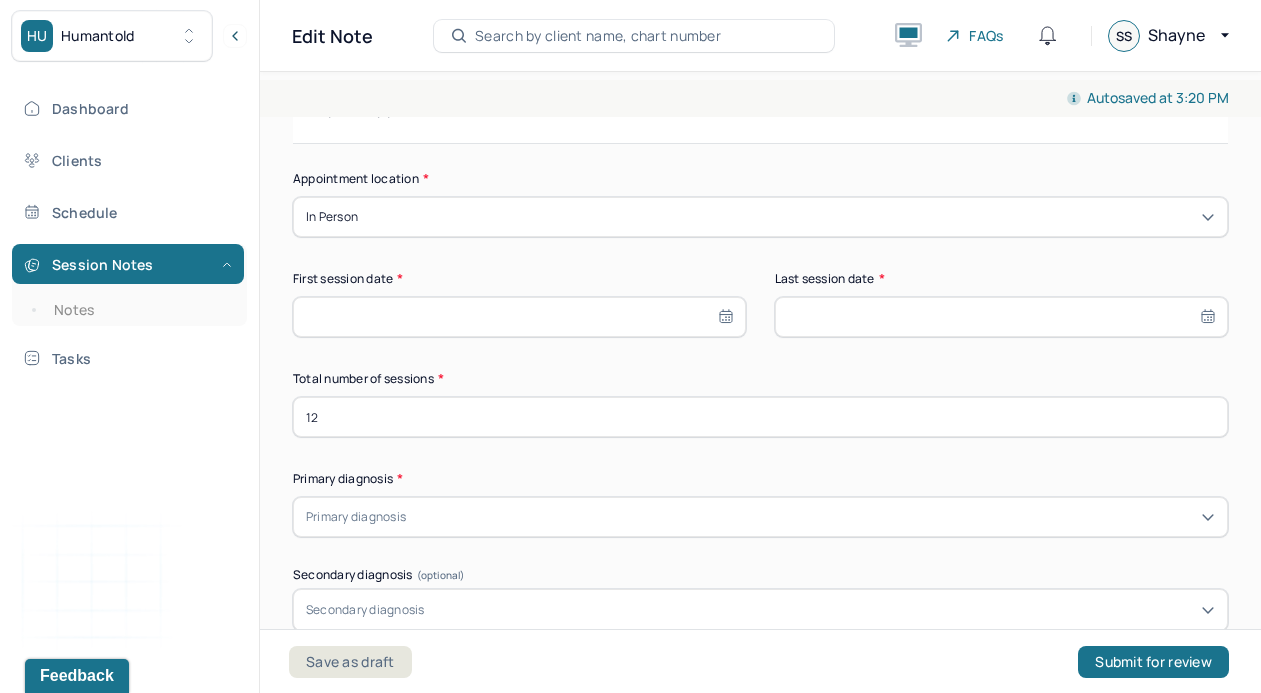 scroll, scrollTop: 160, scrollLeft: 0, axis: vertical 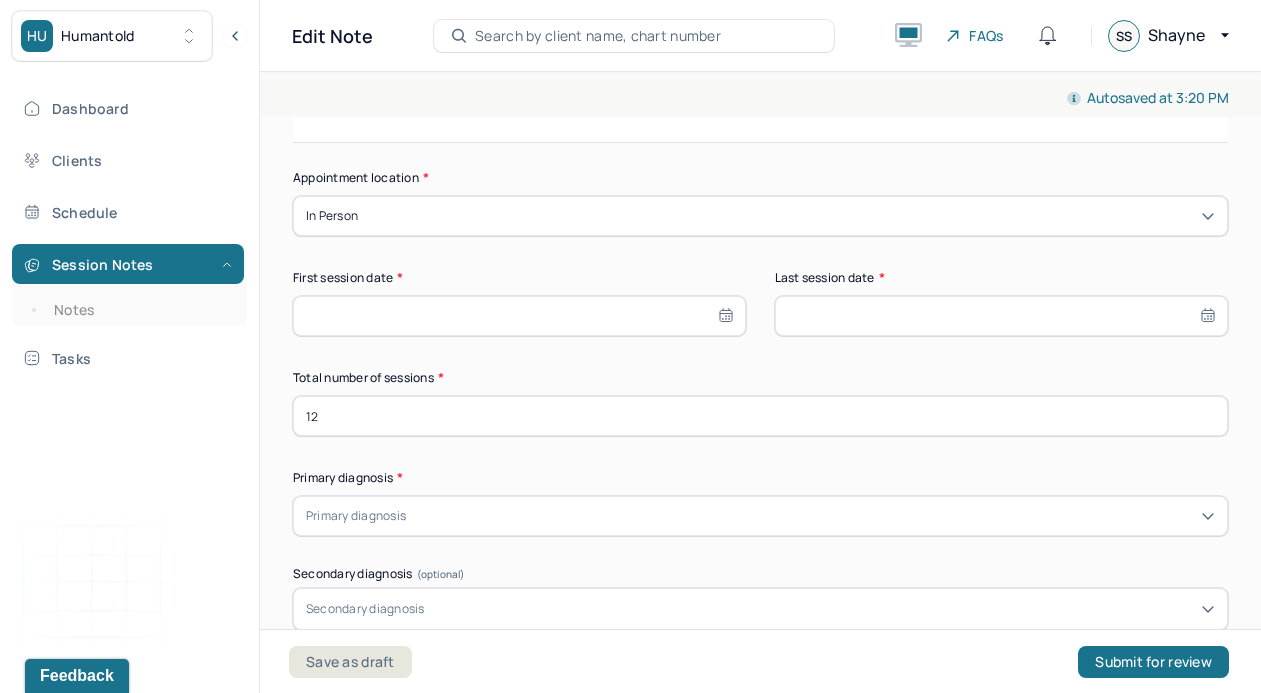 click at bounding box center (1001, 316) 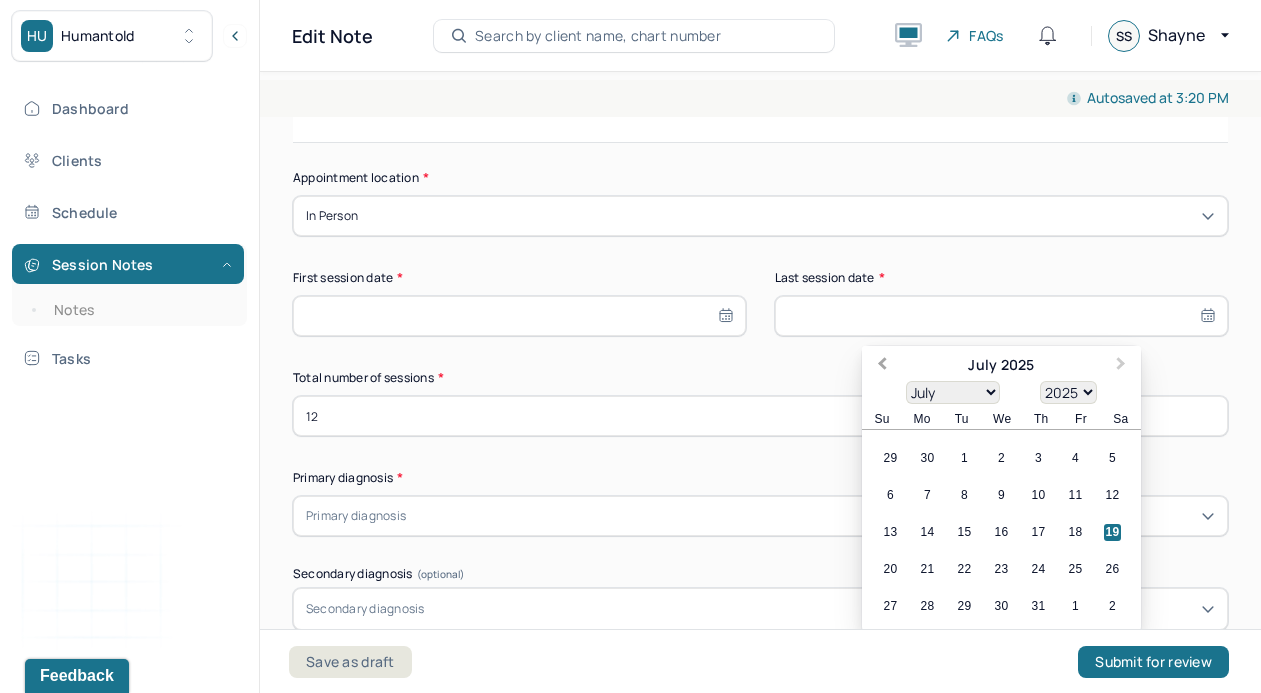 click on "Previous Month" at bounding box center [880, 367] 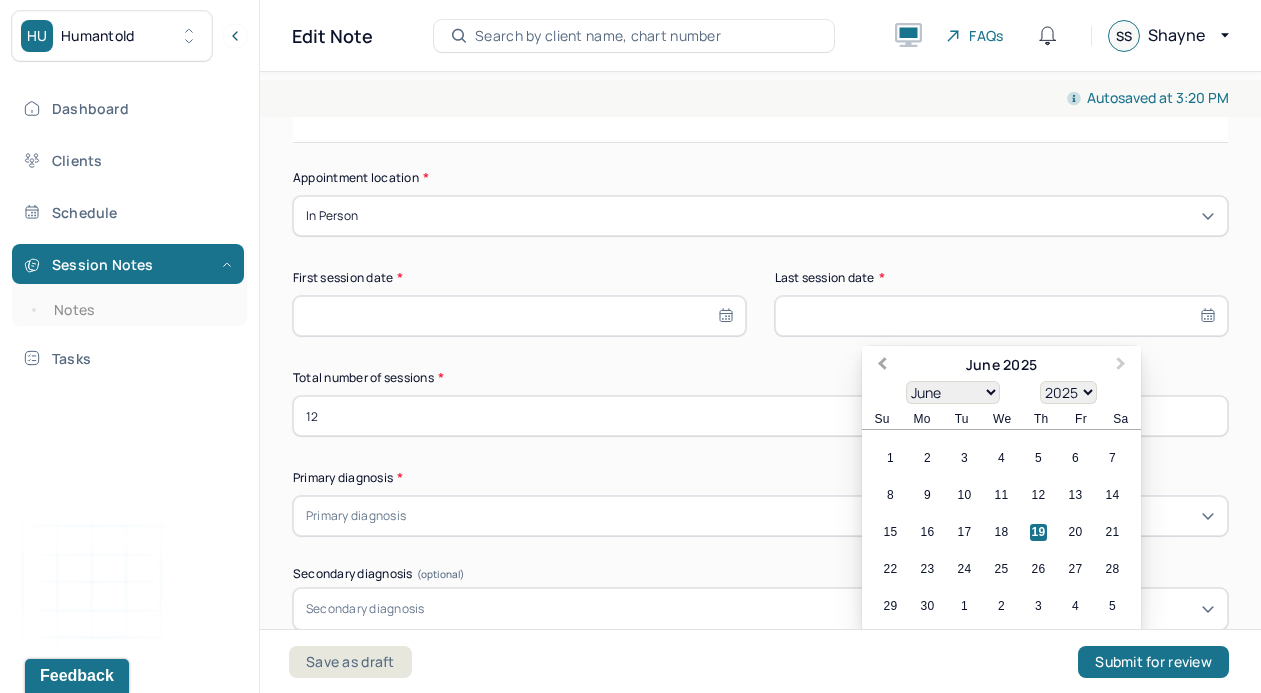 click on "Previous Month" at bounding box center (880, 367) 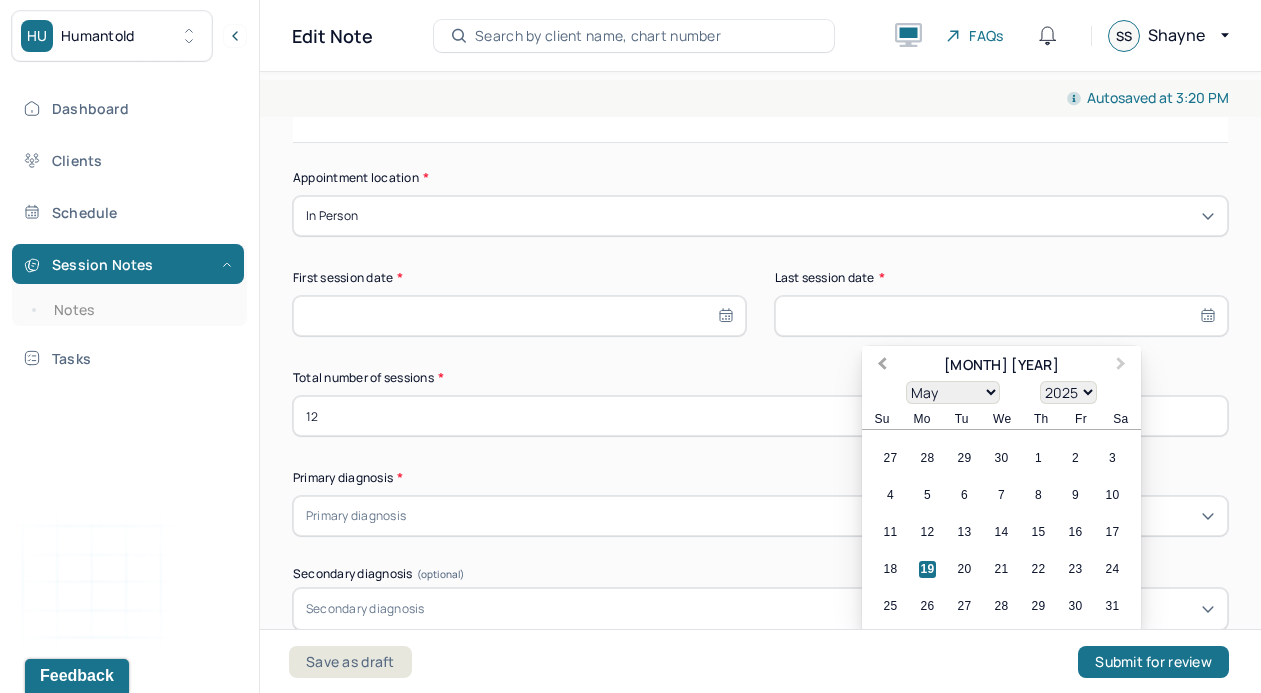 click on "Previous Month" at bounding box center (880, 367) 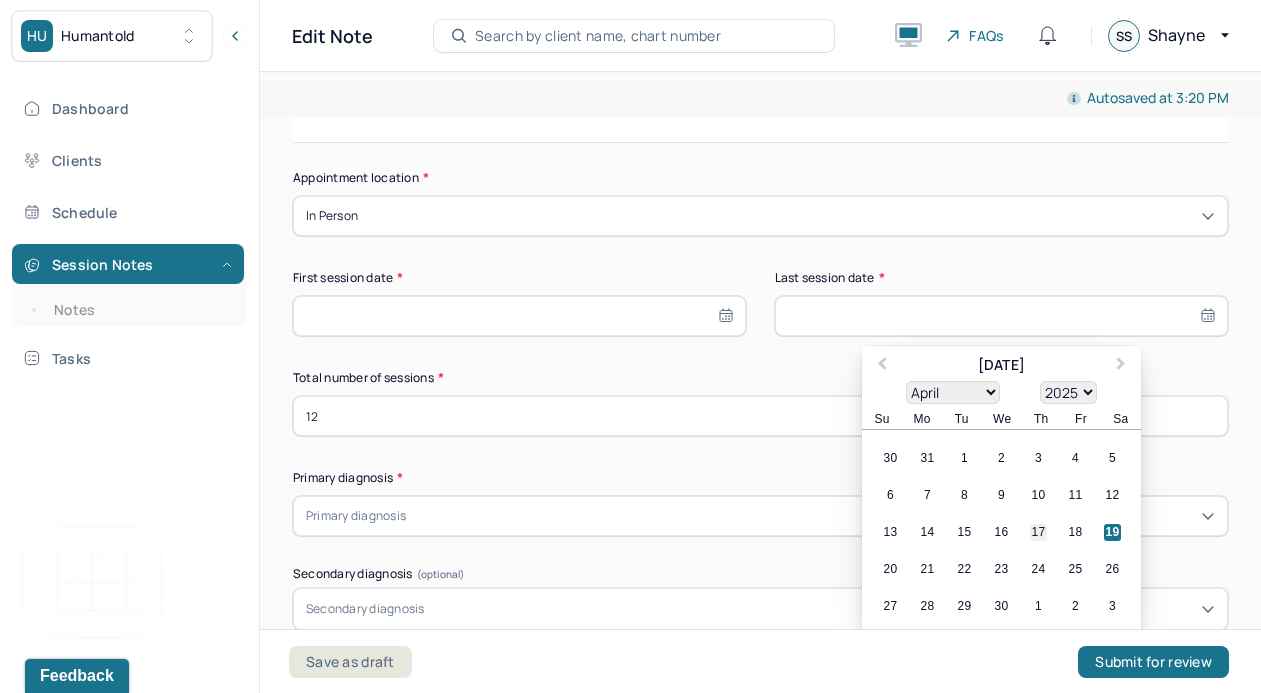 click on "17" at bounding box center [1038, 532] 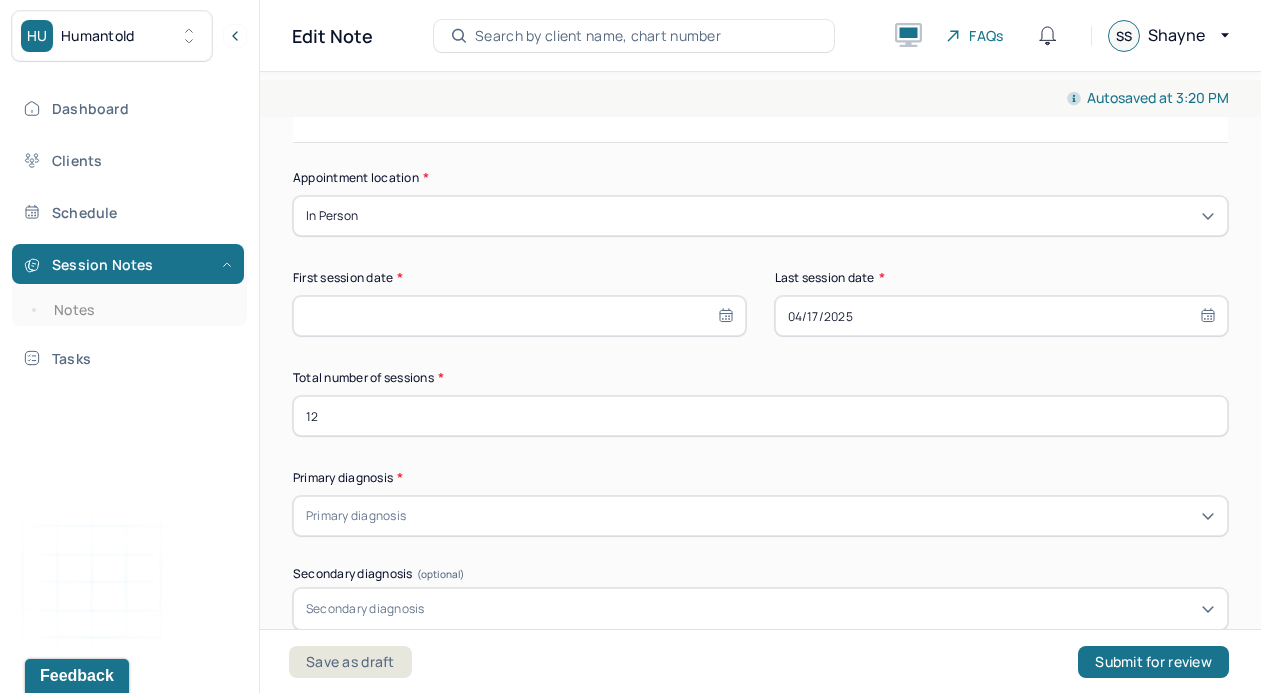 select on "3" 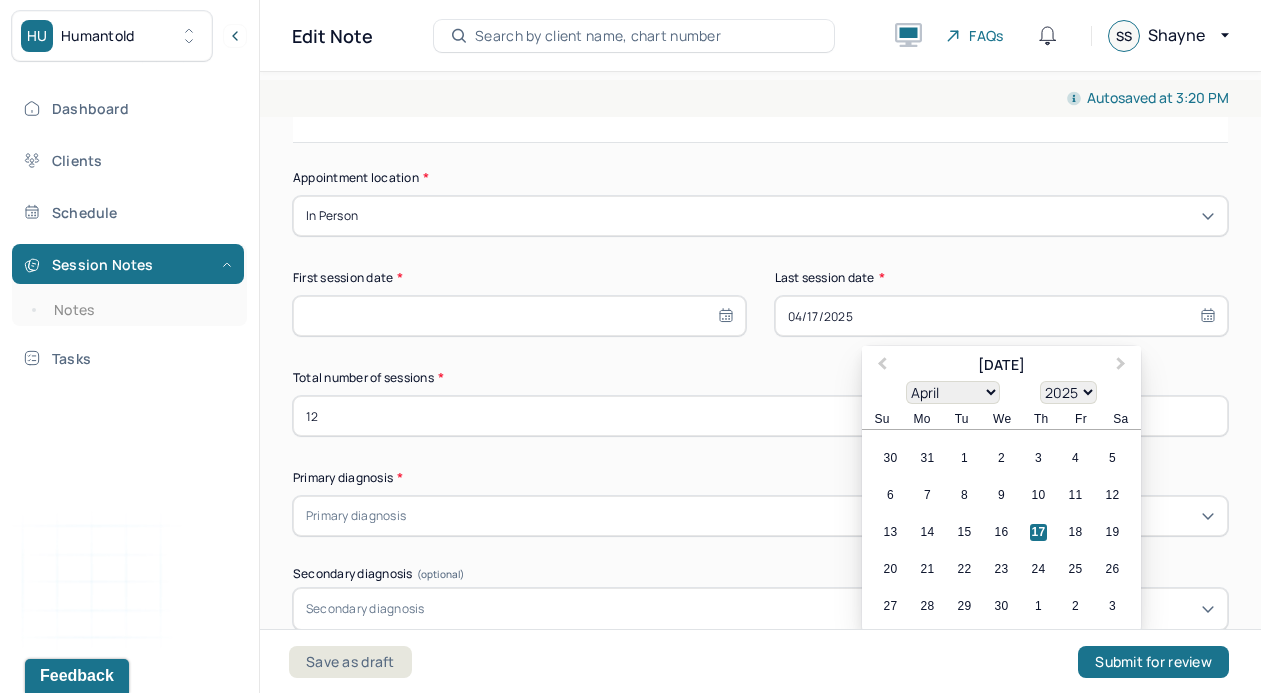 click at bounding box center (519, 316) 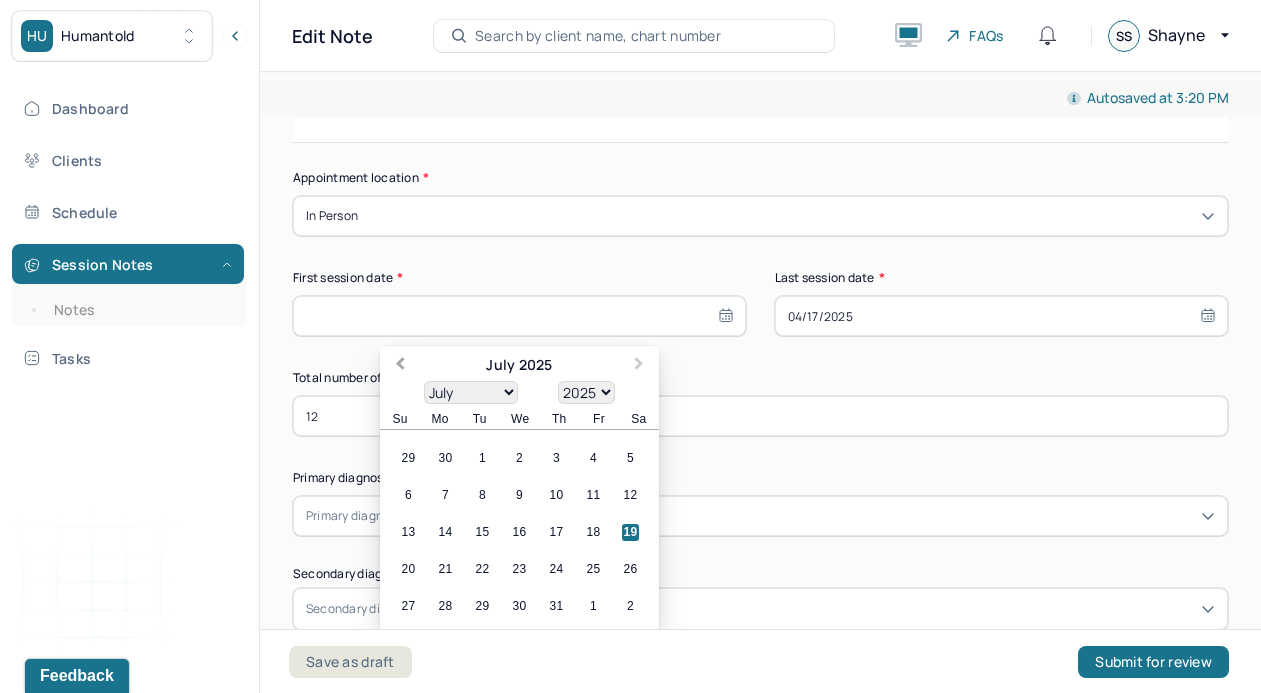 click on "Previous Month" at bounding box center (398, 367) 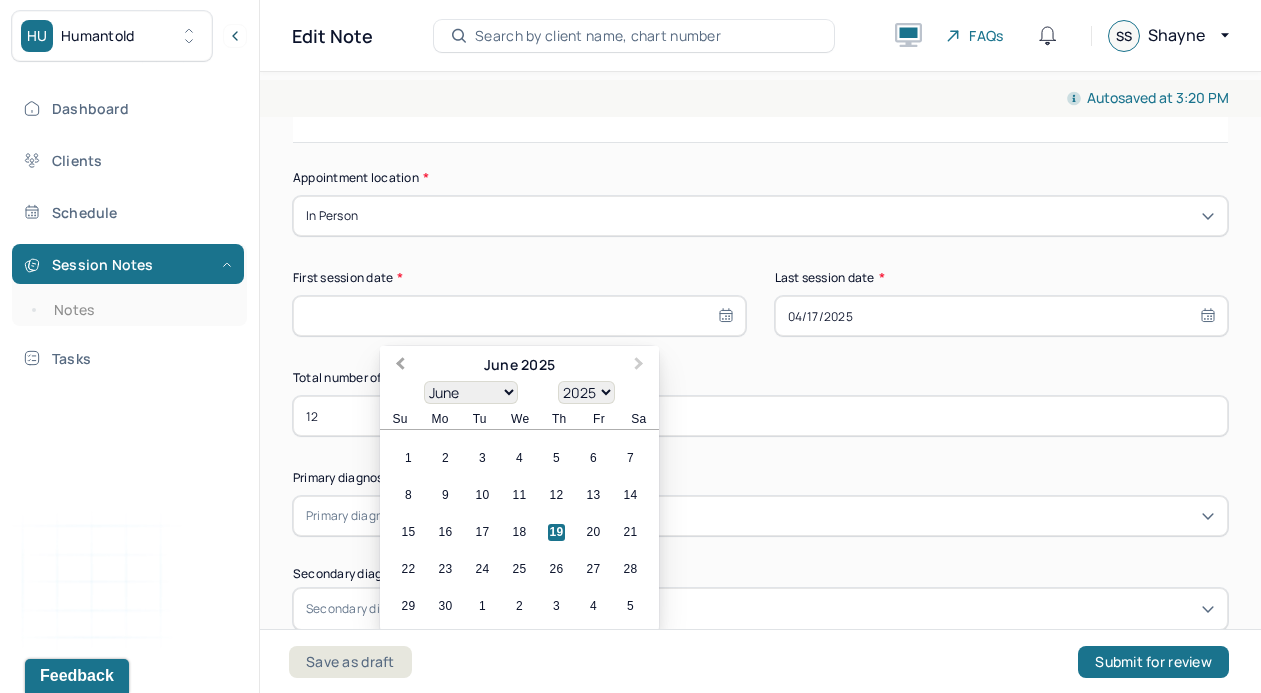 click on "Previous Month" at bounding box center (398, 367) 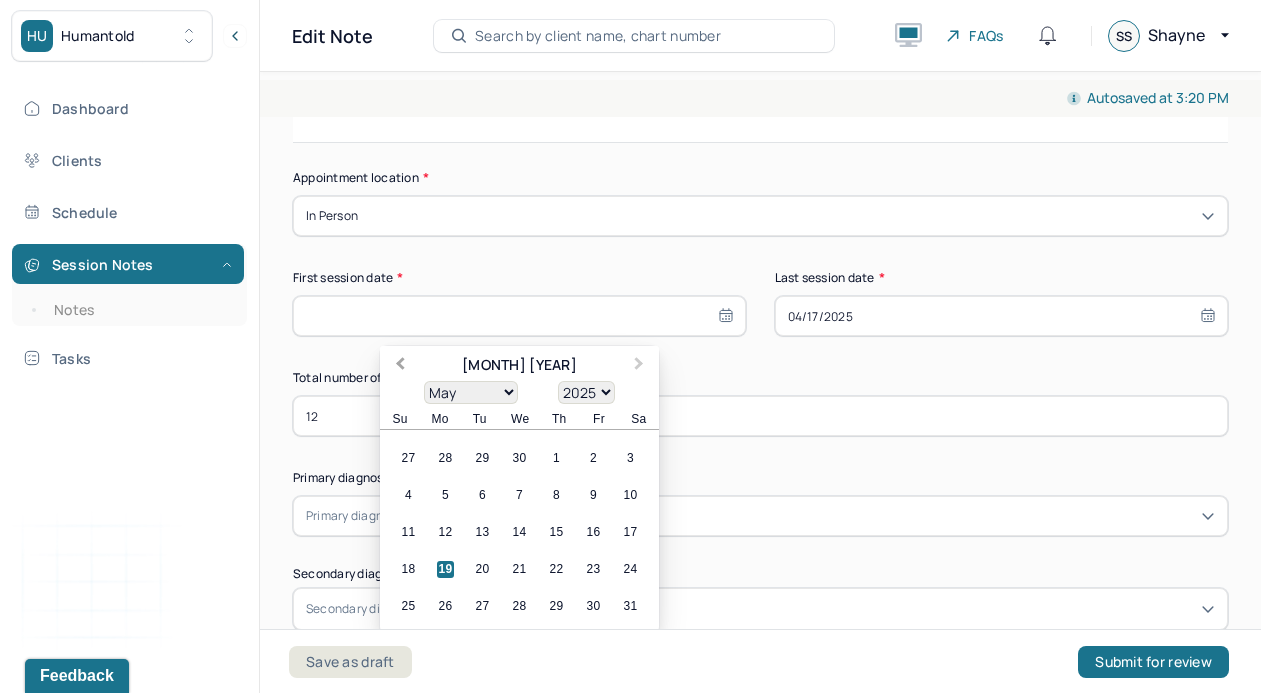 click on "Previous Month" at bounding box center [398, 367] 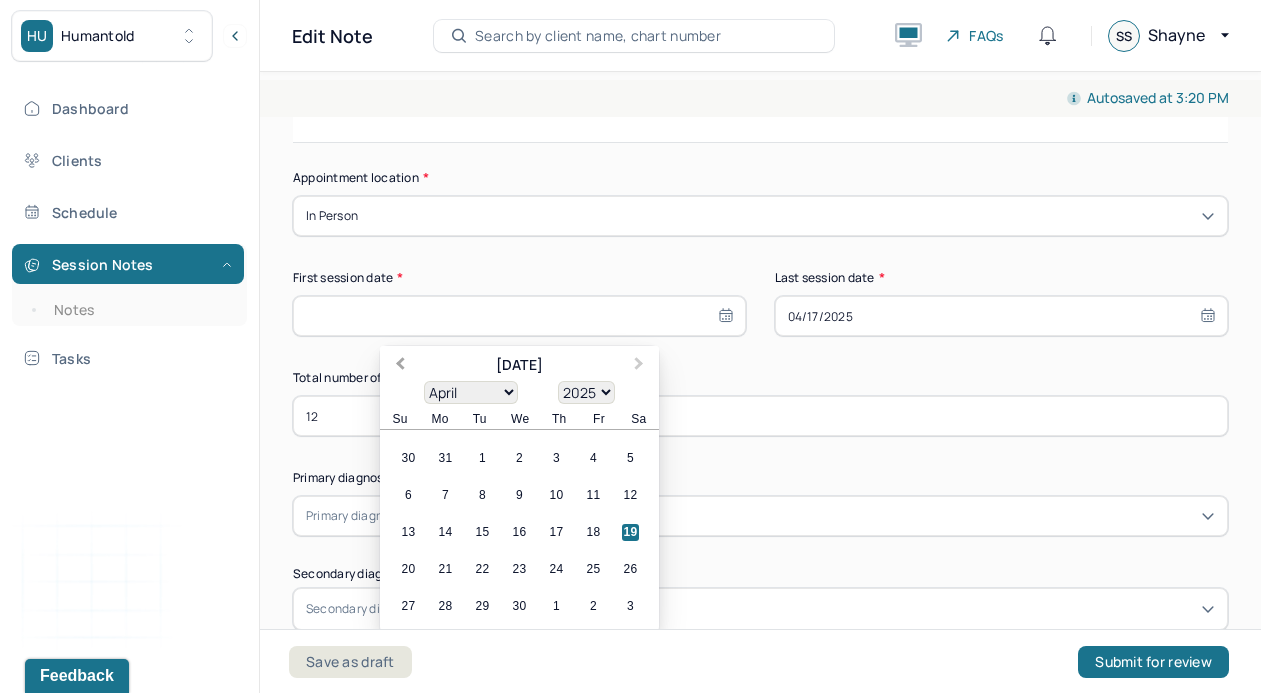 click on "Previous Month" at bounding box center [398, 367] 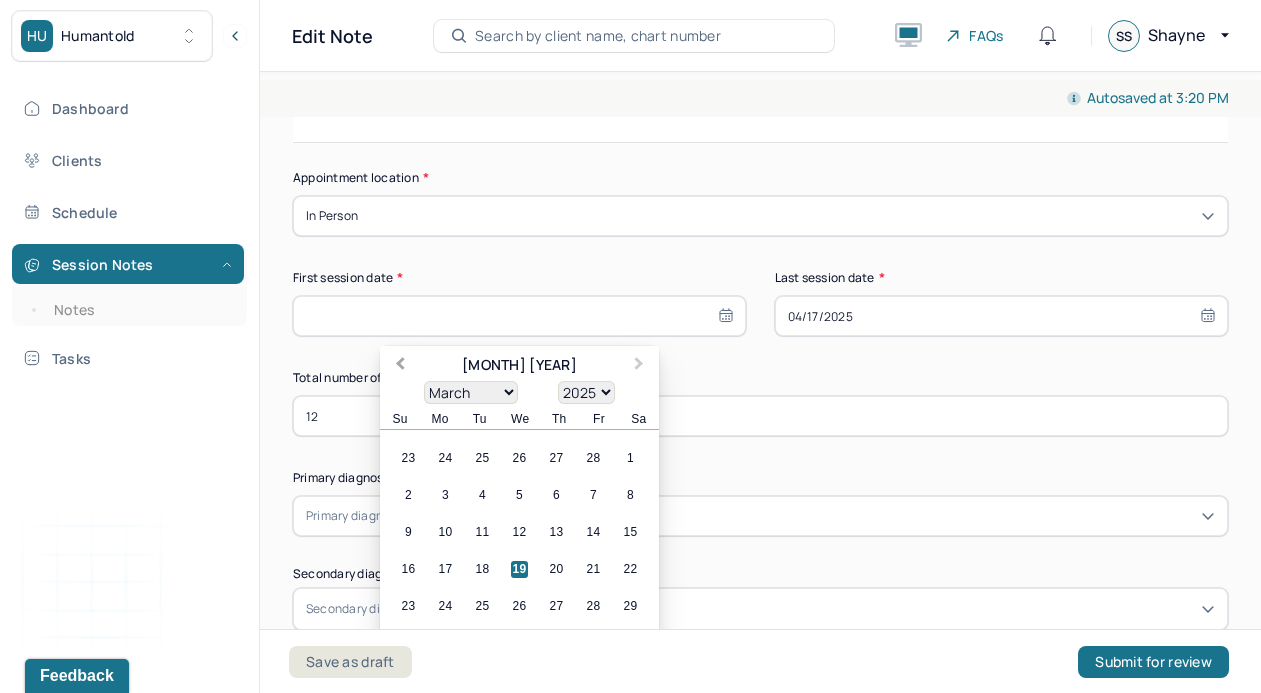 click on "Previous Month" at bounding box center (398, 367) 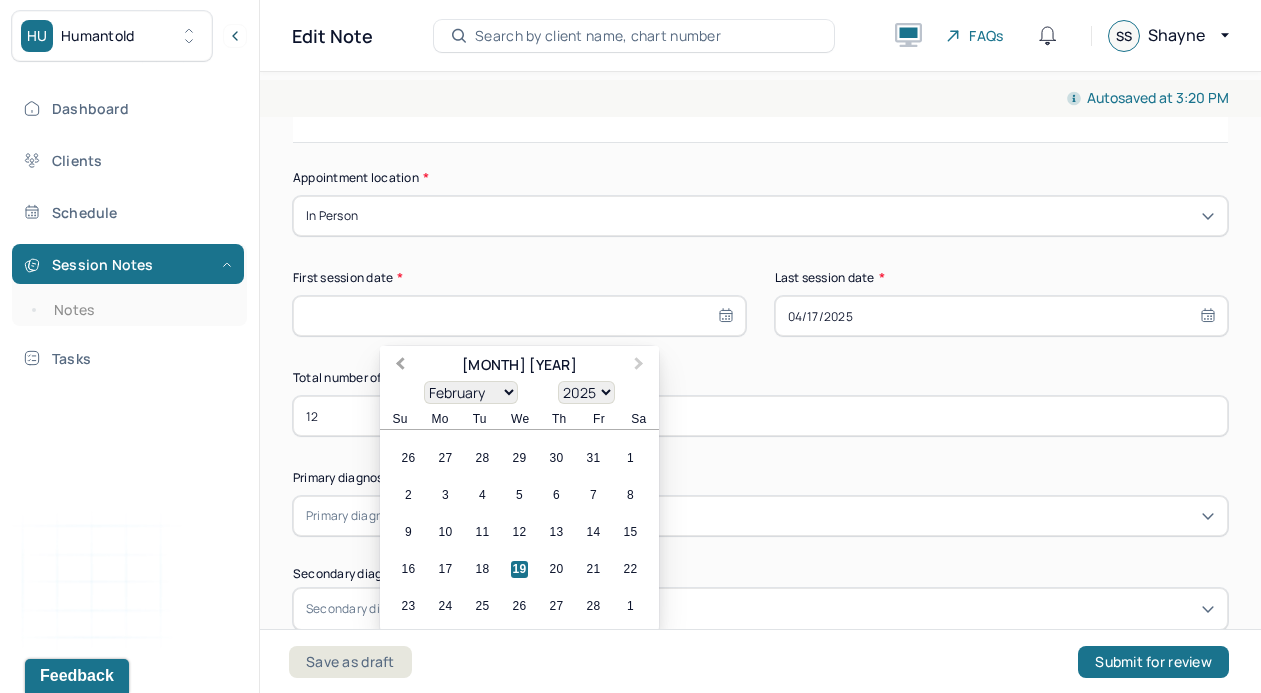 click on "Previous Month" at bounding box center (398, 367) 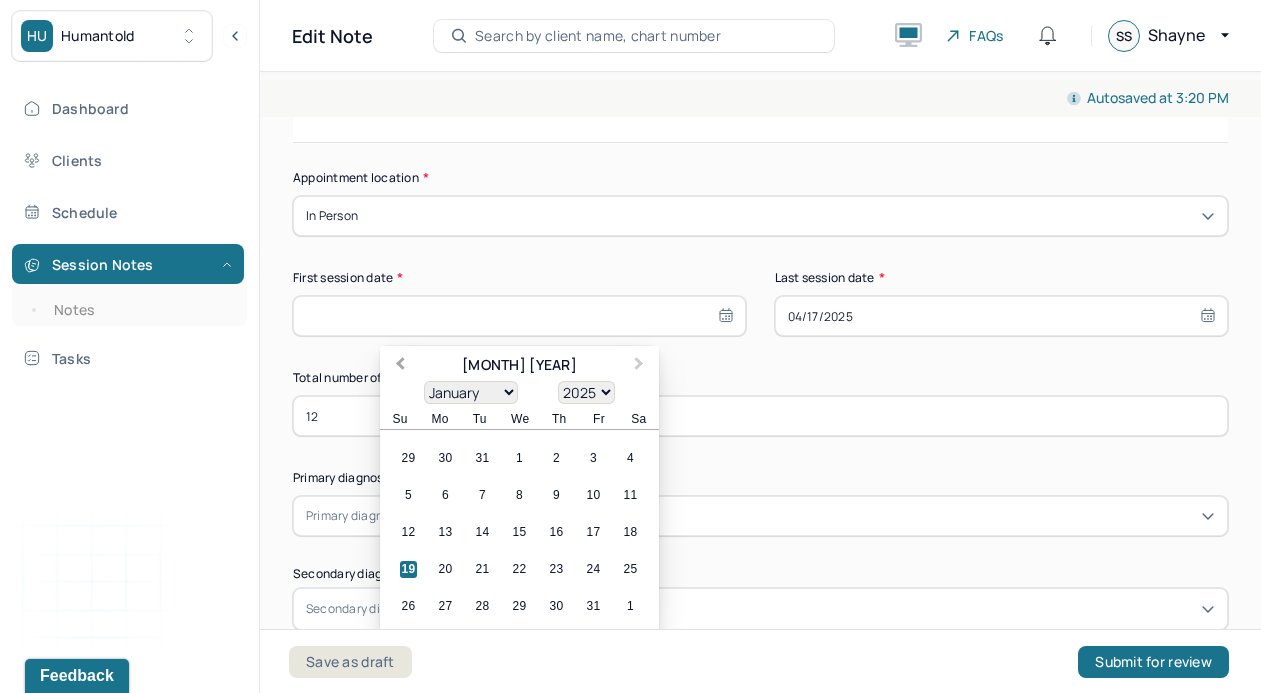 click on "Previous Month" at bounding box center [398, 367] 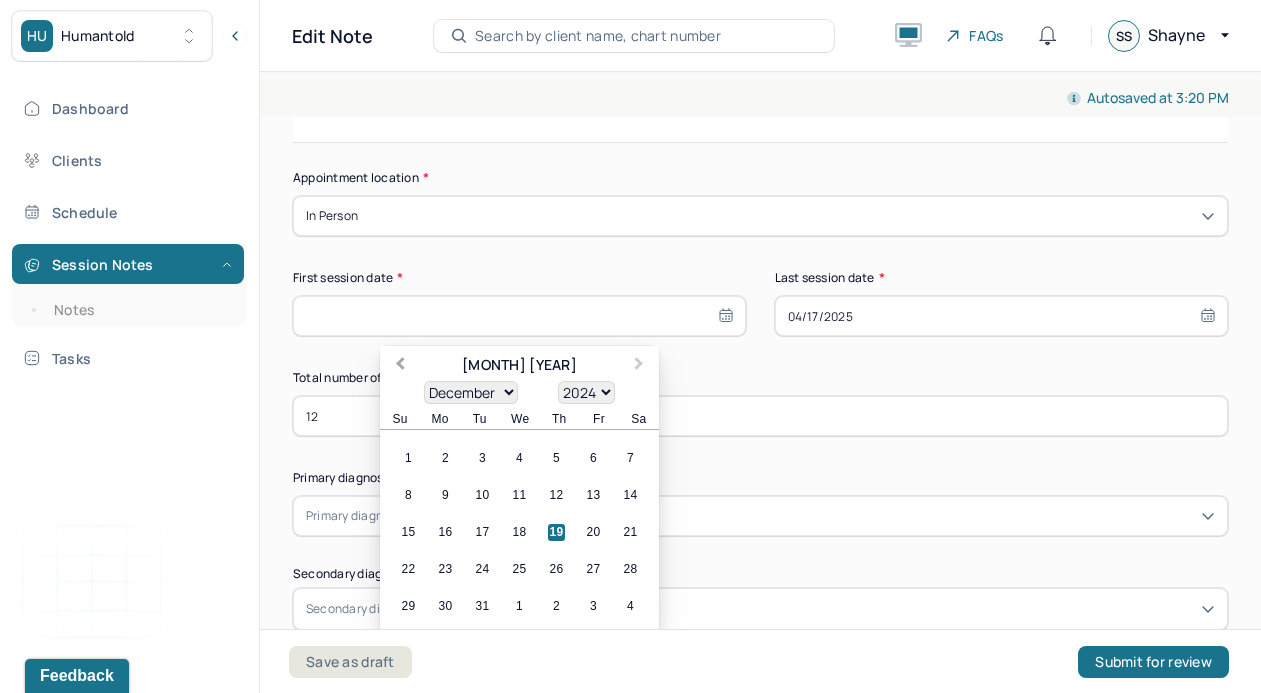 click on "Previous Month" at bounding box center (398, 367) 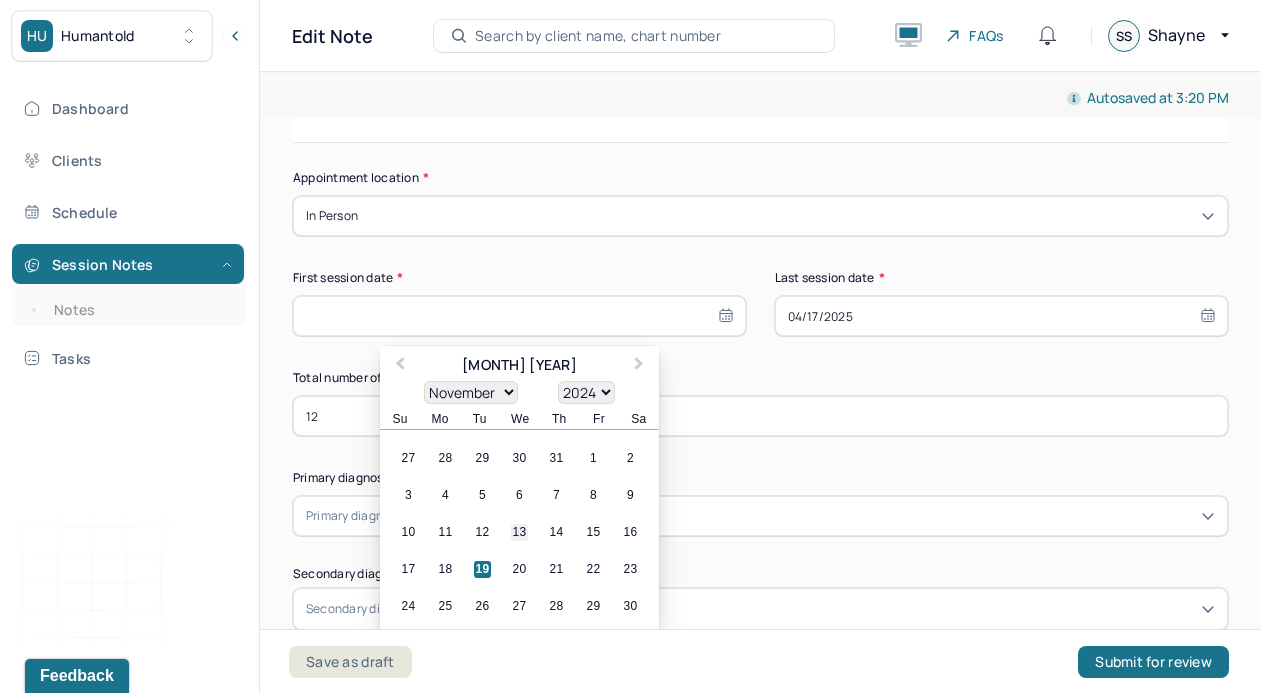 click on "13" at bounding box center [519, 532] 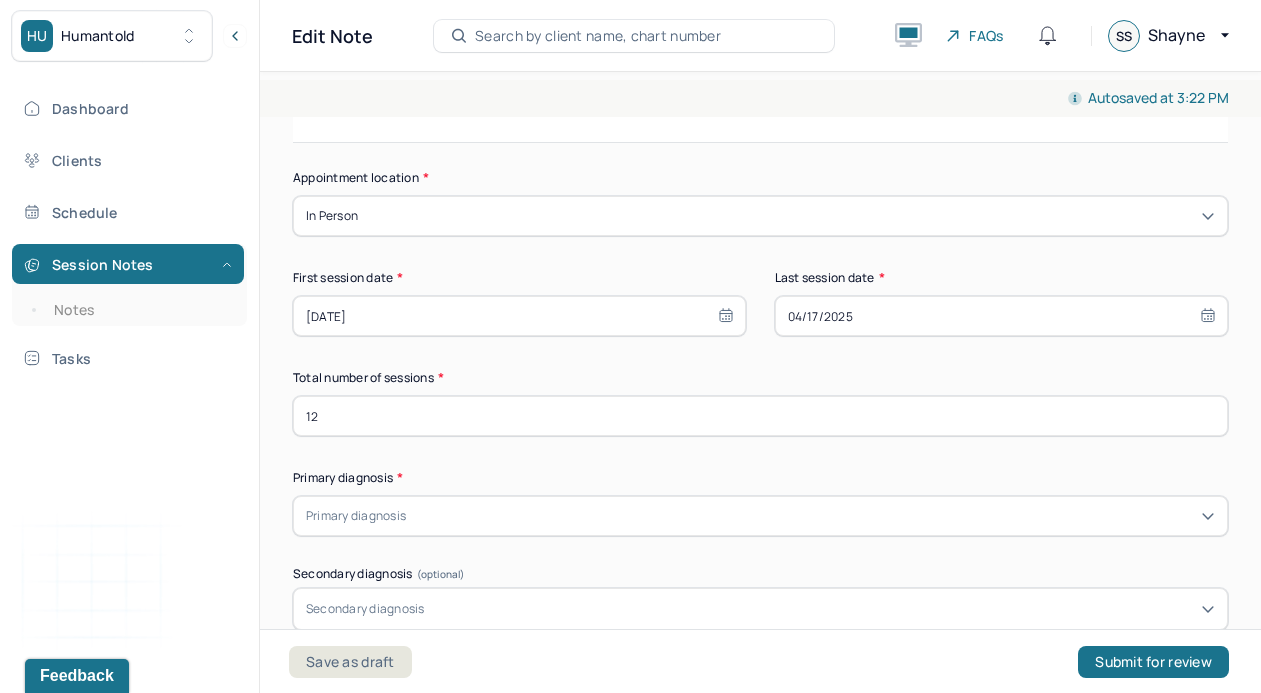 click on "12" at bounding box center [760, 416] 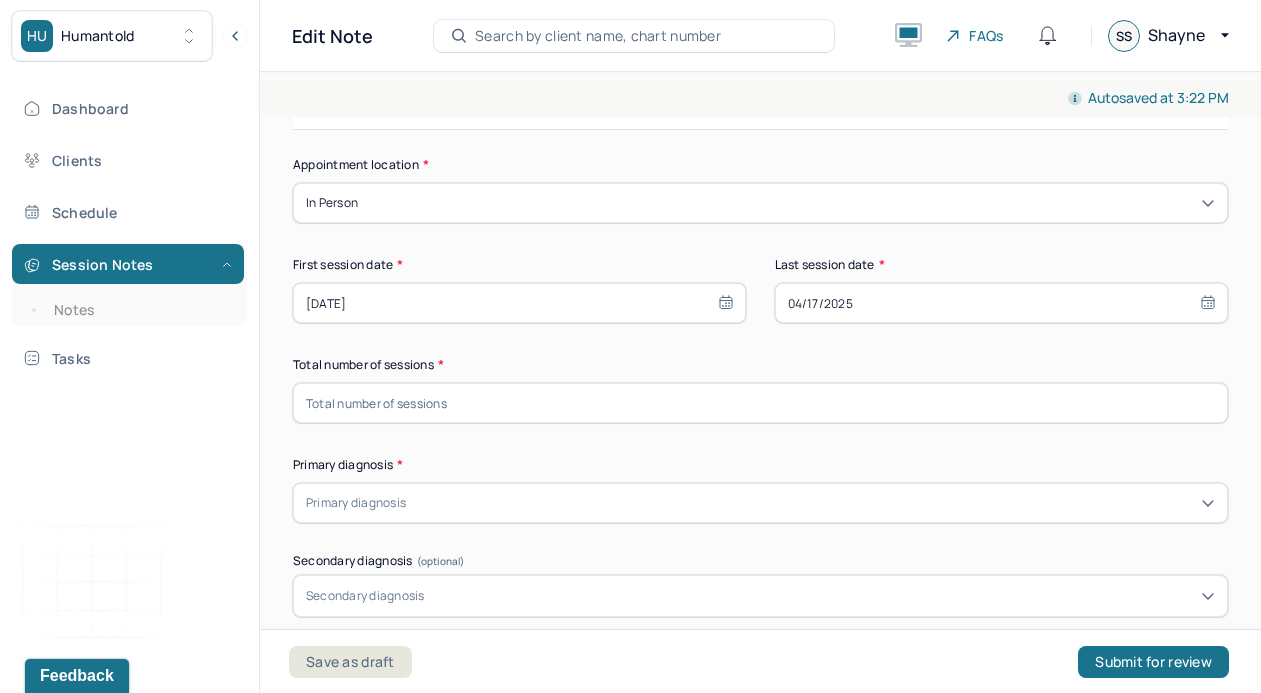scroll, scrollTop: 177, scrollLeft: 0, axis: vertical 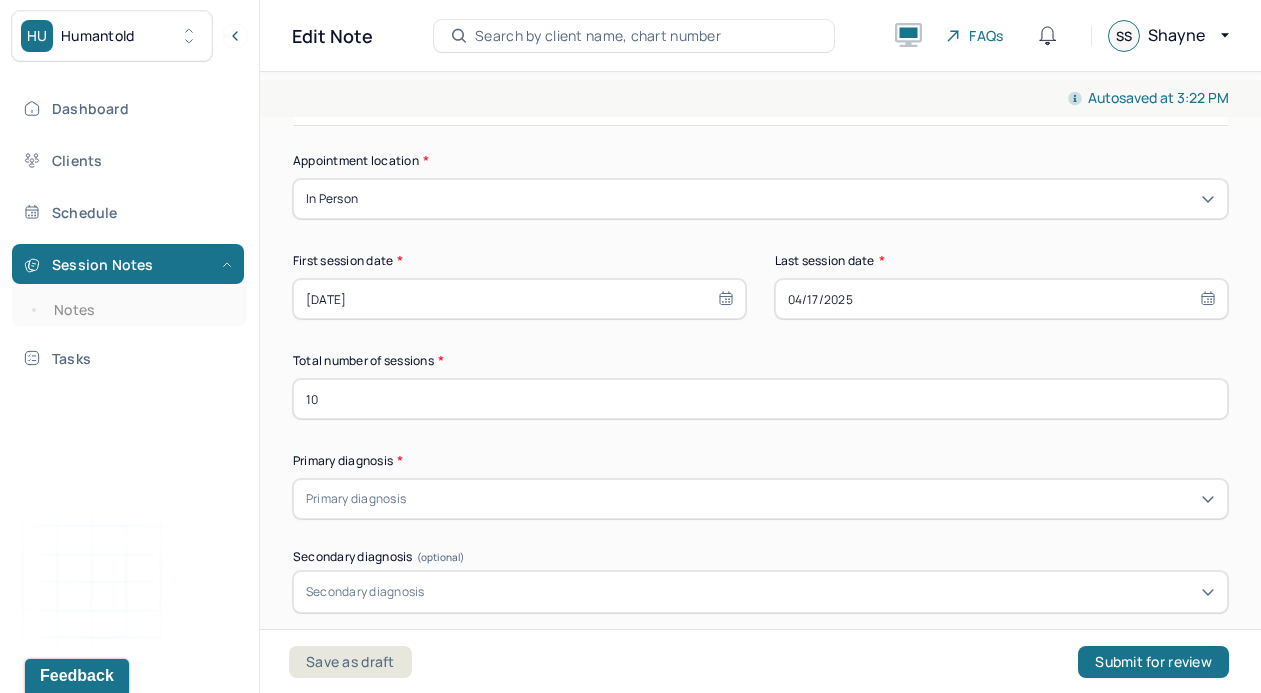type on "10" 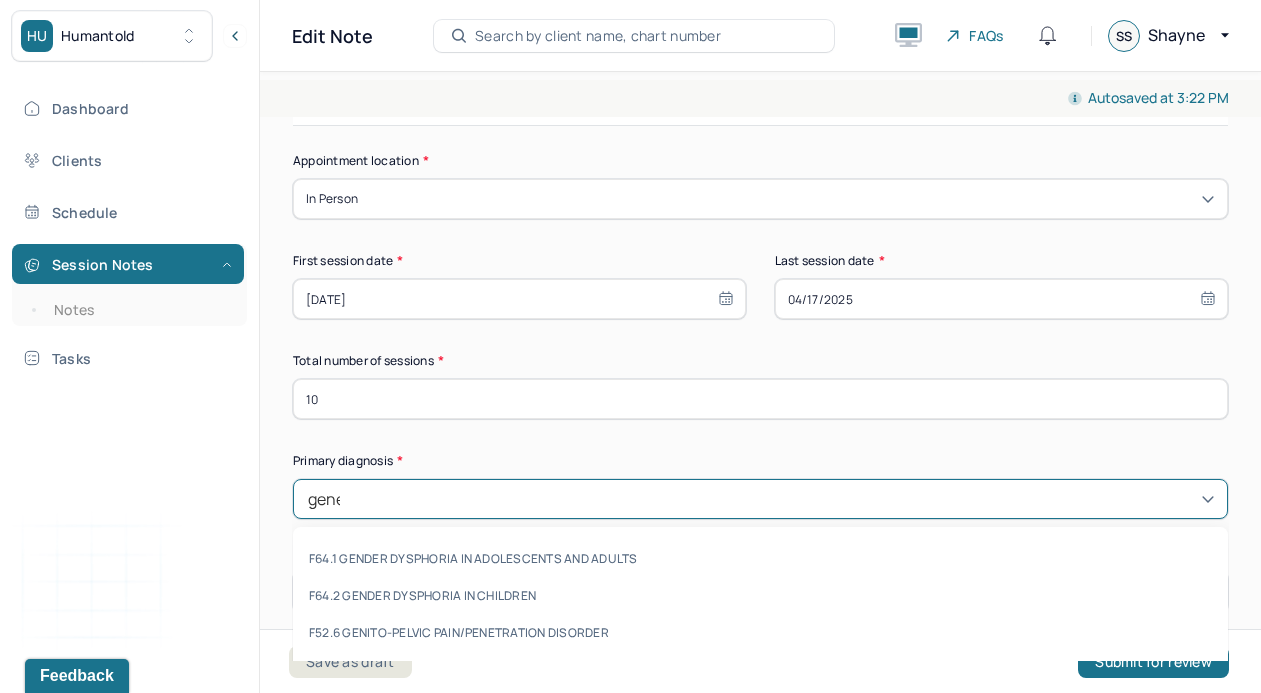 type on "gener" 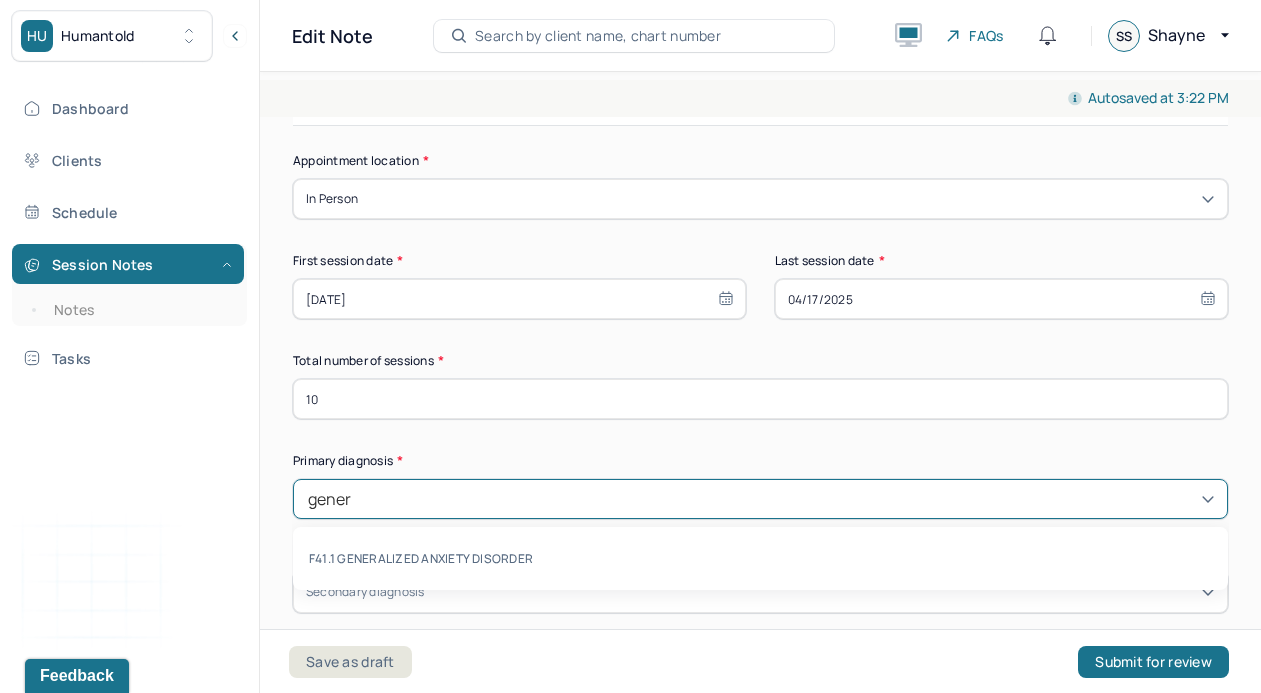 click on "F41.1 GENERALIZED ANXIETY DISORDER" at bounding box center (760, 558) 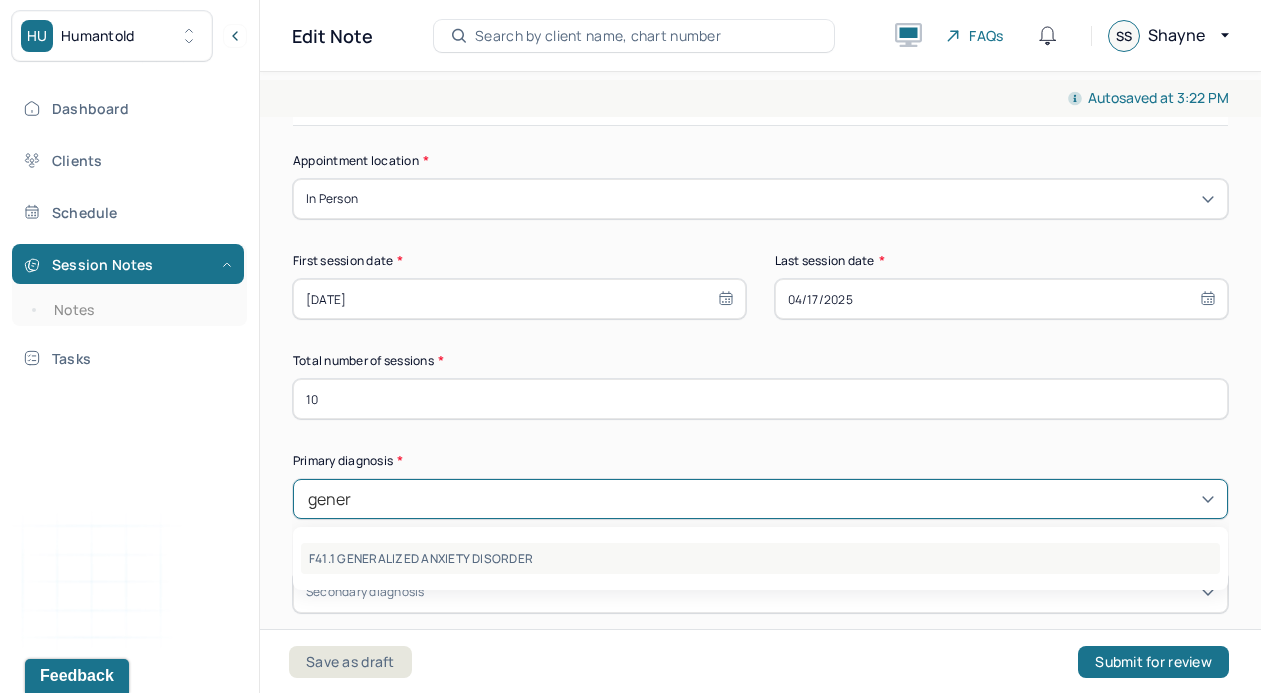 click on "F41.1 GENERALIZED ANXIETY DISORDER" at bounding box center (760, 558) 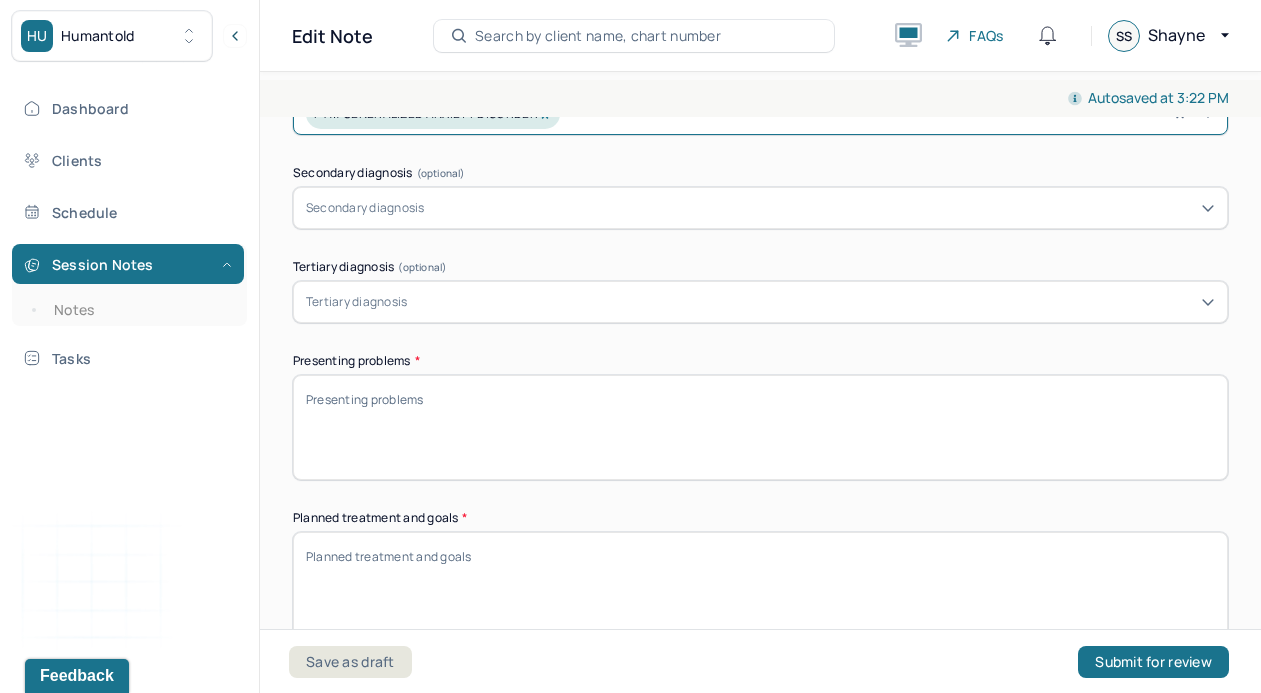 scroll, scrollTop: 582, scrollLeft: 0, axis: vertical 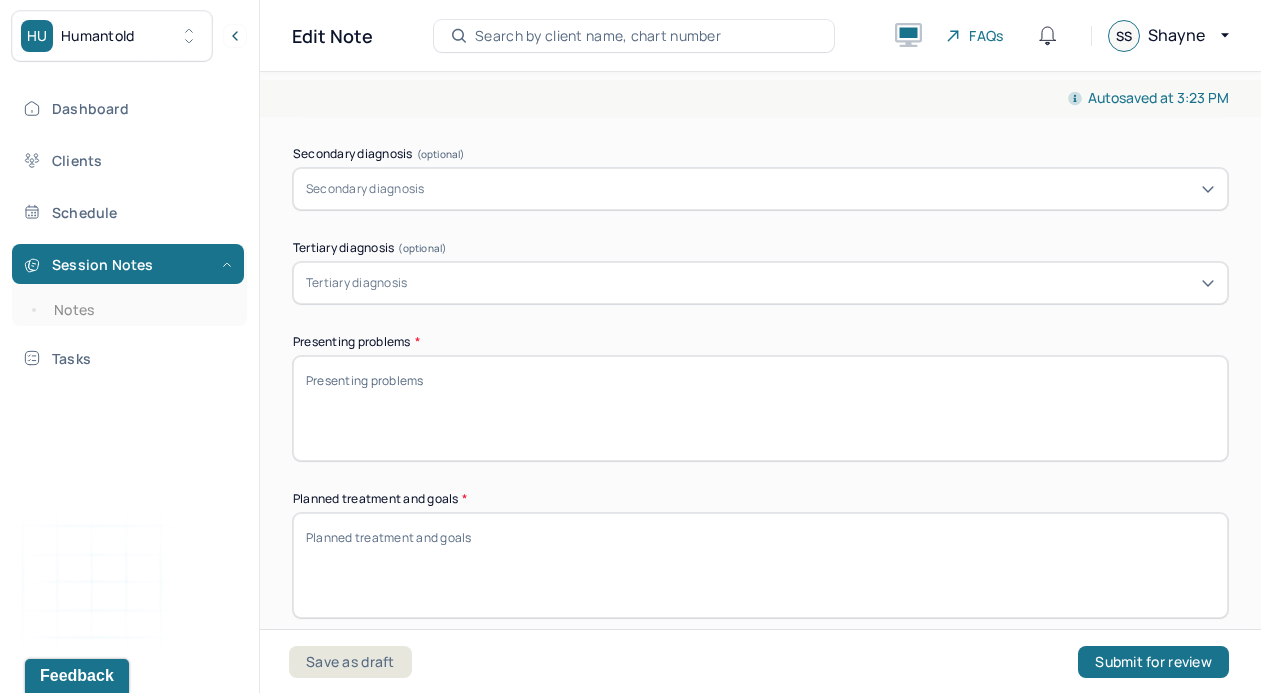 click on "Presenting problems *" at bounding box center (760, 408) 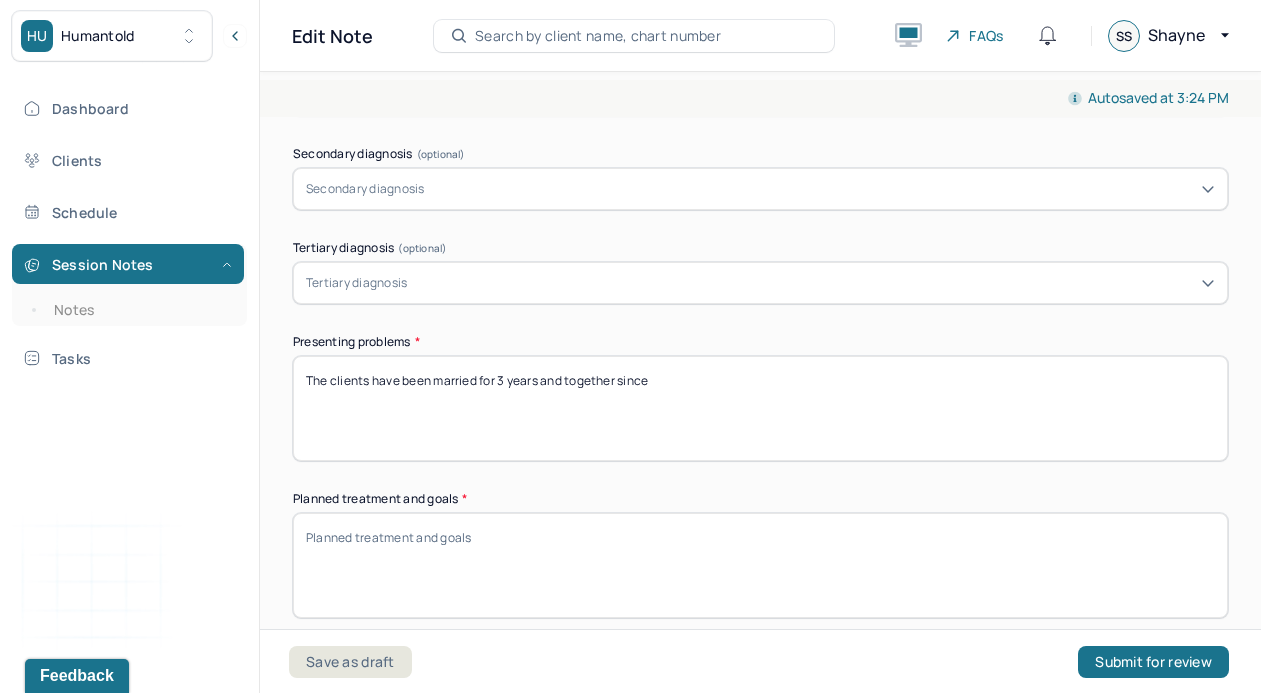 drag, startPoint x: 676, startPoint y: 375, endPoint x: 432, endPoint y: 369, distance: 244.07376 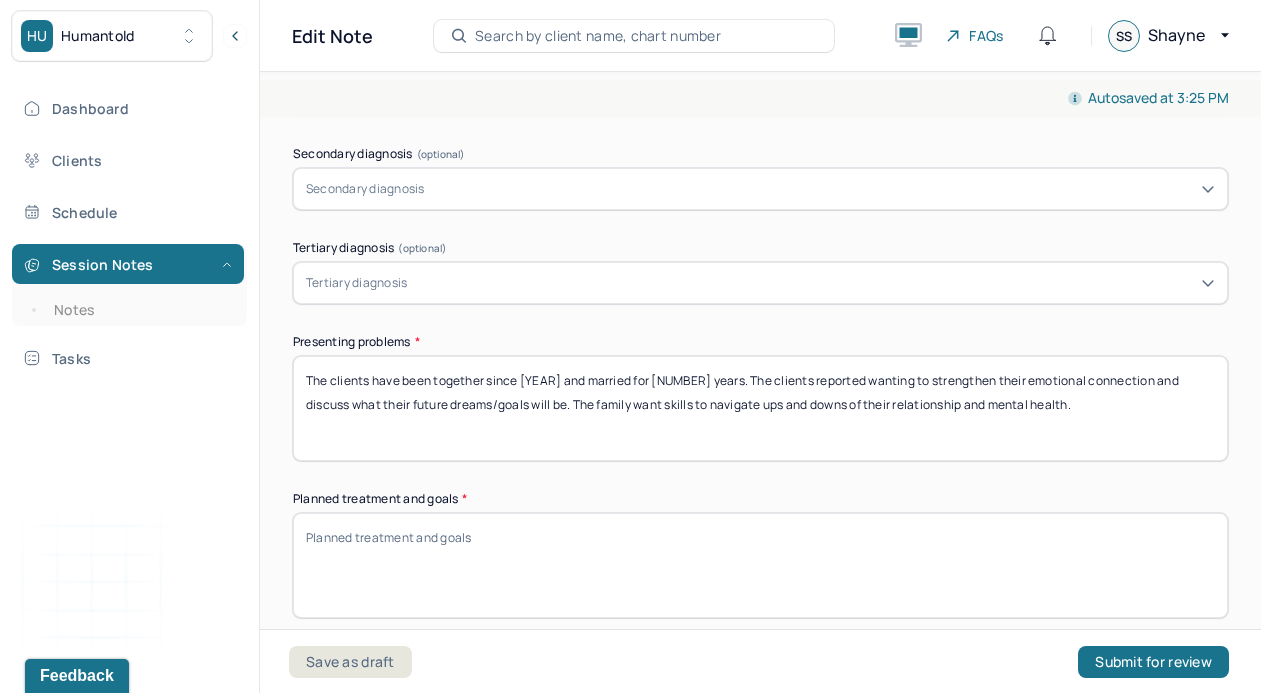 type on "The clients have been together since [YEAR] and married for [NUMBER] years. The clients reported wanting to strengthen their emotional connection and discuss what their future dreams/goals will be. The family want skills to navigate ups and downs of their relationship and mental health." 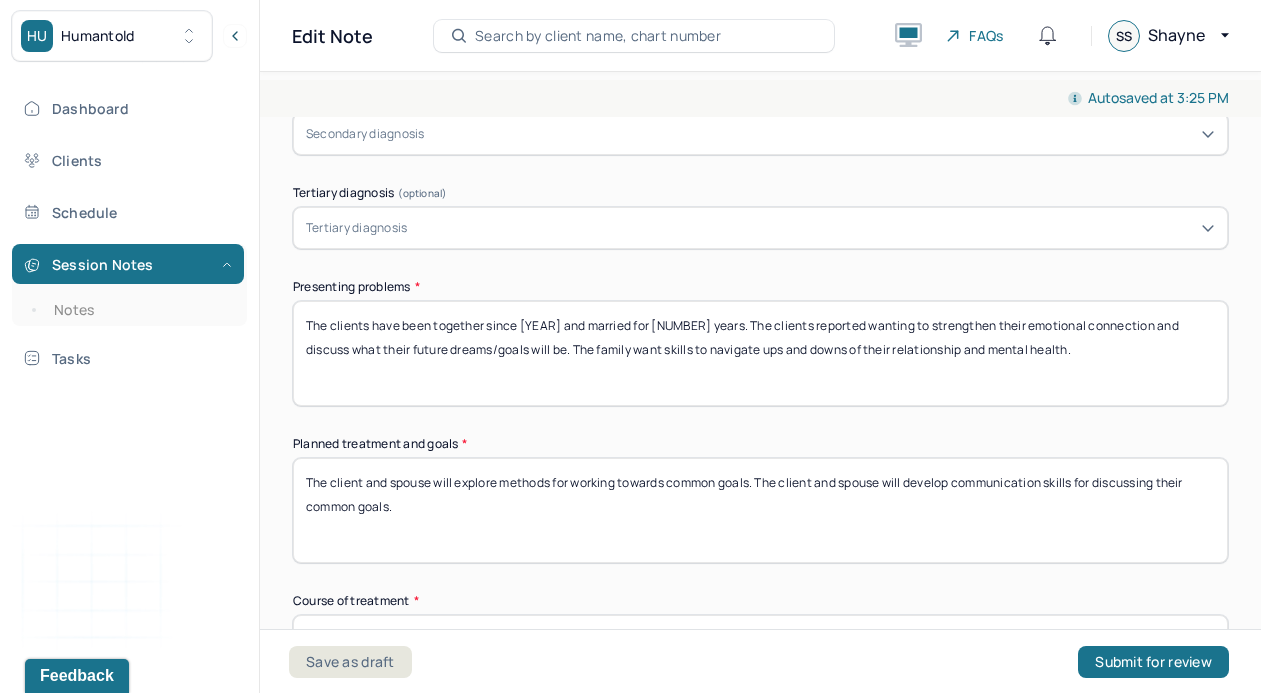 scroll, scrollTop: 645, scrollLeft: 0, axis: vertical 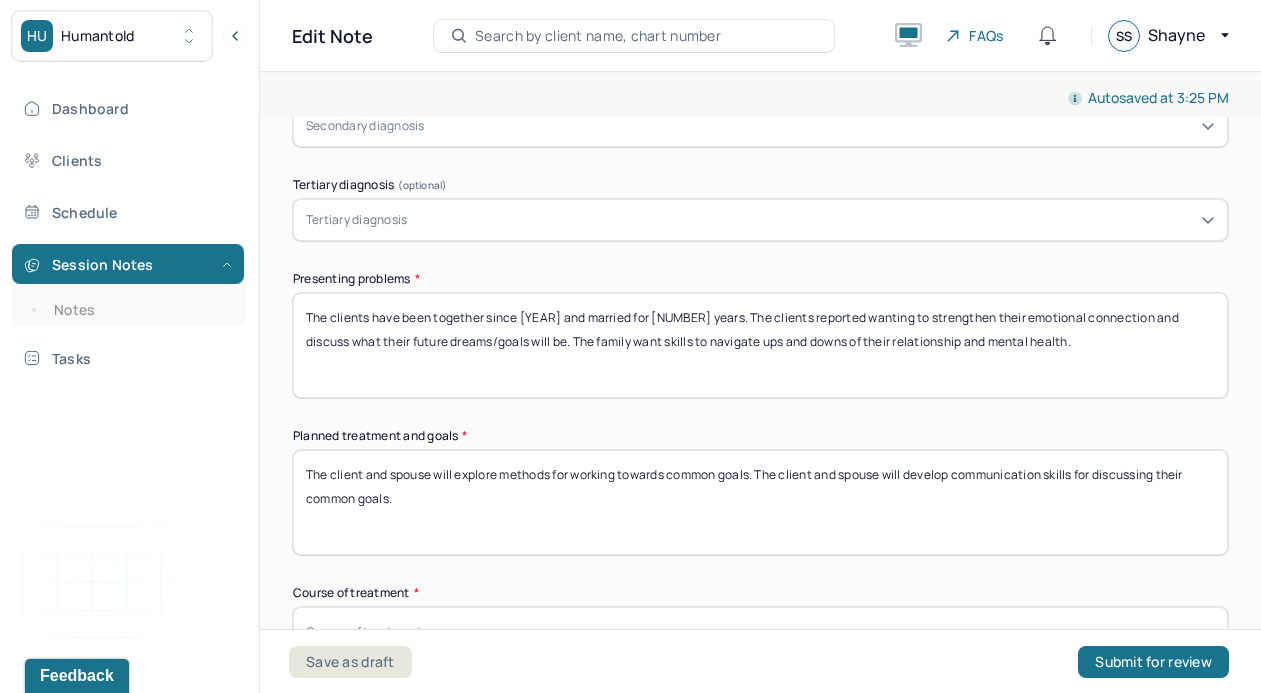 paste on "The client and spouse will explore methods for creating a healthier lifestyle and improve their overall happiness through challenging perfectionism and negative thought patterns." 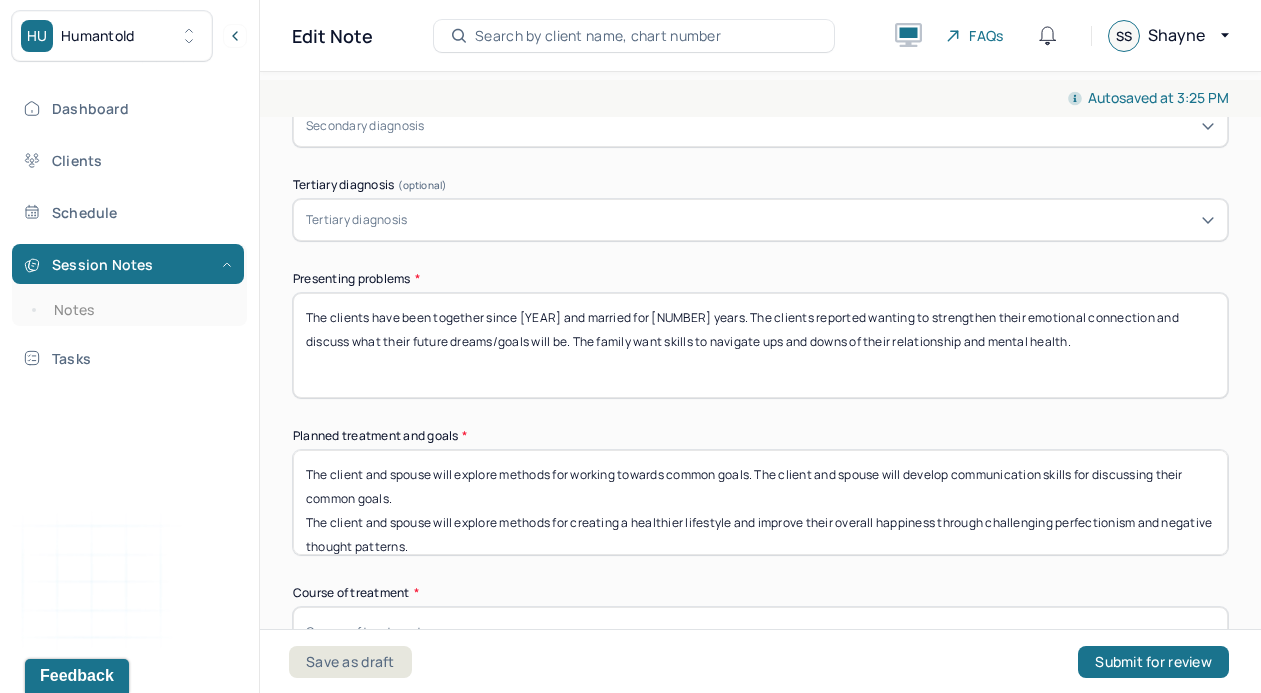 scroll, scrollTop: 24, scrollLeft: 0, axis: vertical 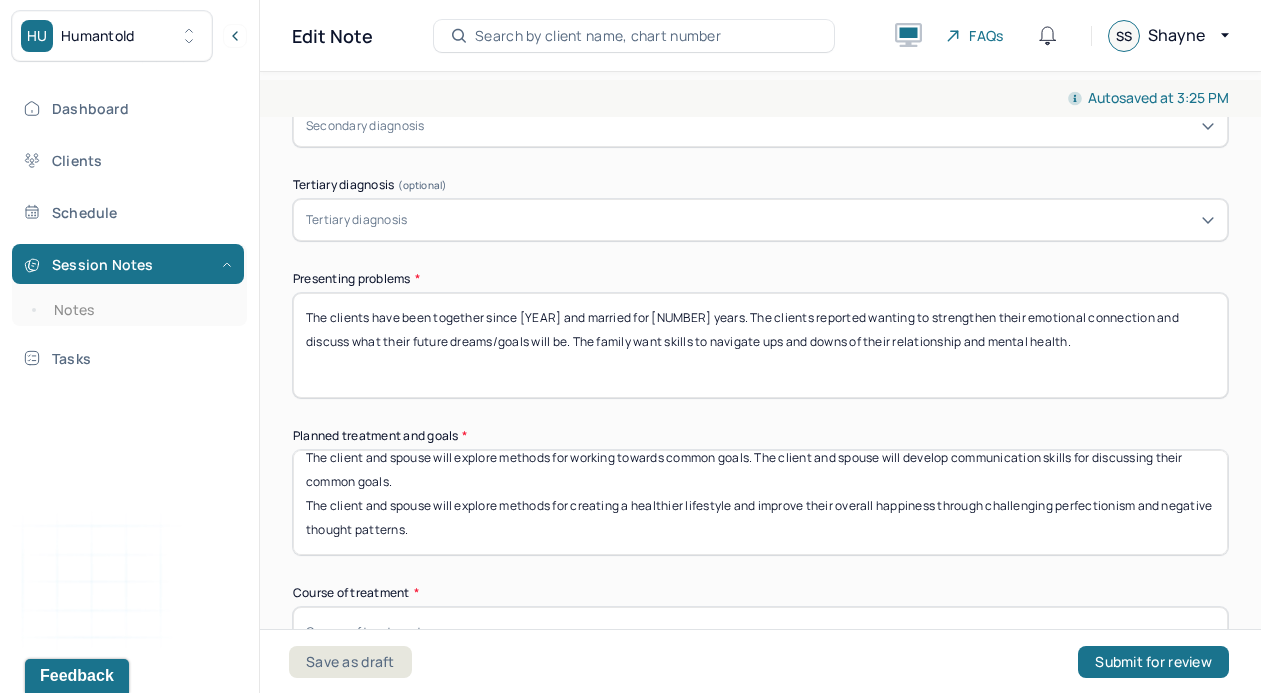 paste on "The client and spouse will learn techniques and communication skills to support each other while navigating their mental well-being." 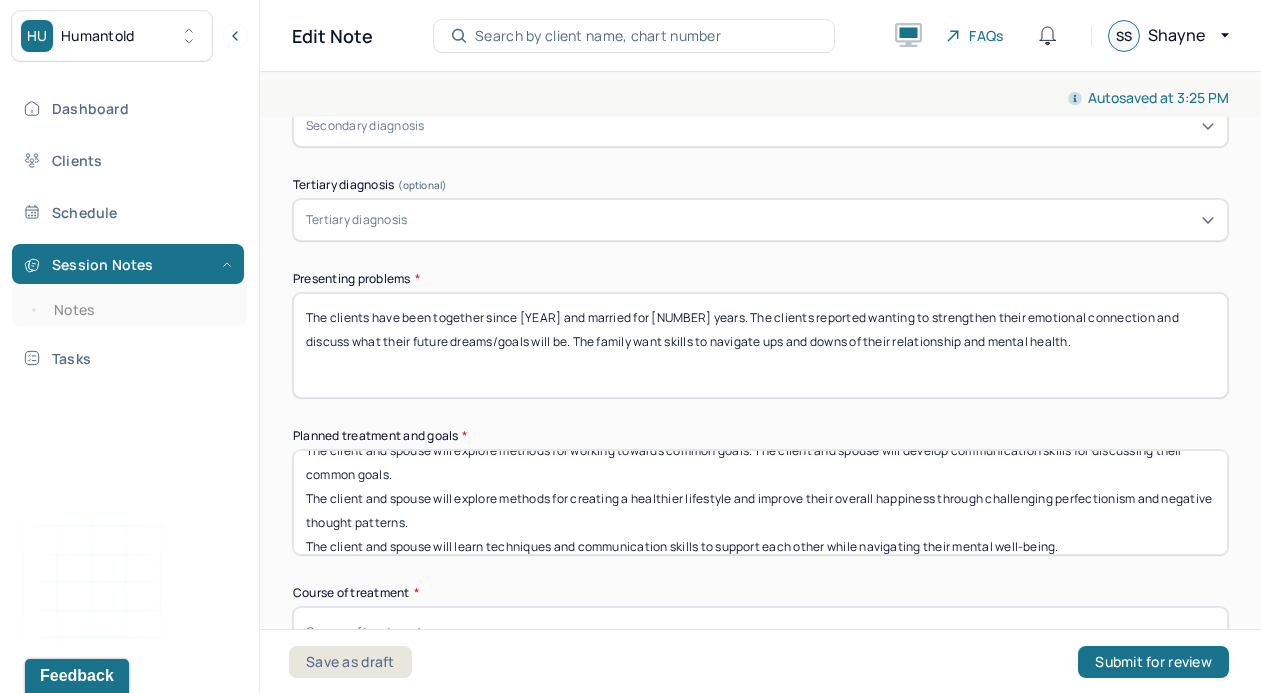 scroll, scrollTop: 0, scrollLeft: 0, axis: both 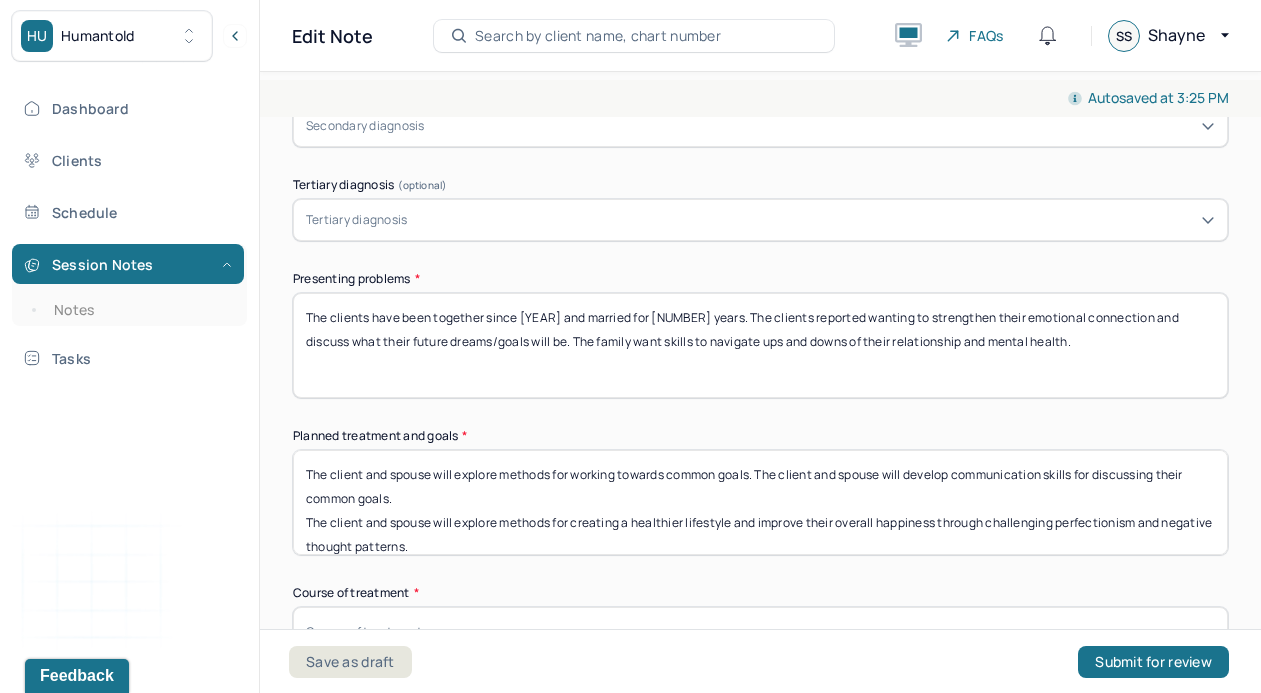 click on "The client and spouse will explore methods for working towards common goals. The client and spouse will develop communication skills for discussing their common goals.
The client and spouse will explore methods for creating a healthier lifestyle and improve their overall happiness through challenging perfectionism and negative thought patterns.
The client and spouse will learn techniques and communication skills to support each other while navigating their mental well-being." at bounding box center [760, 502] 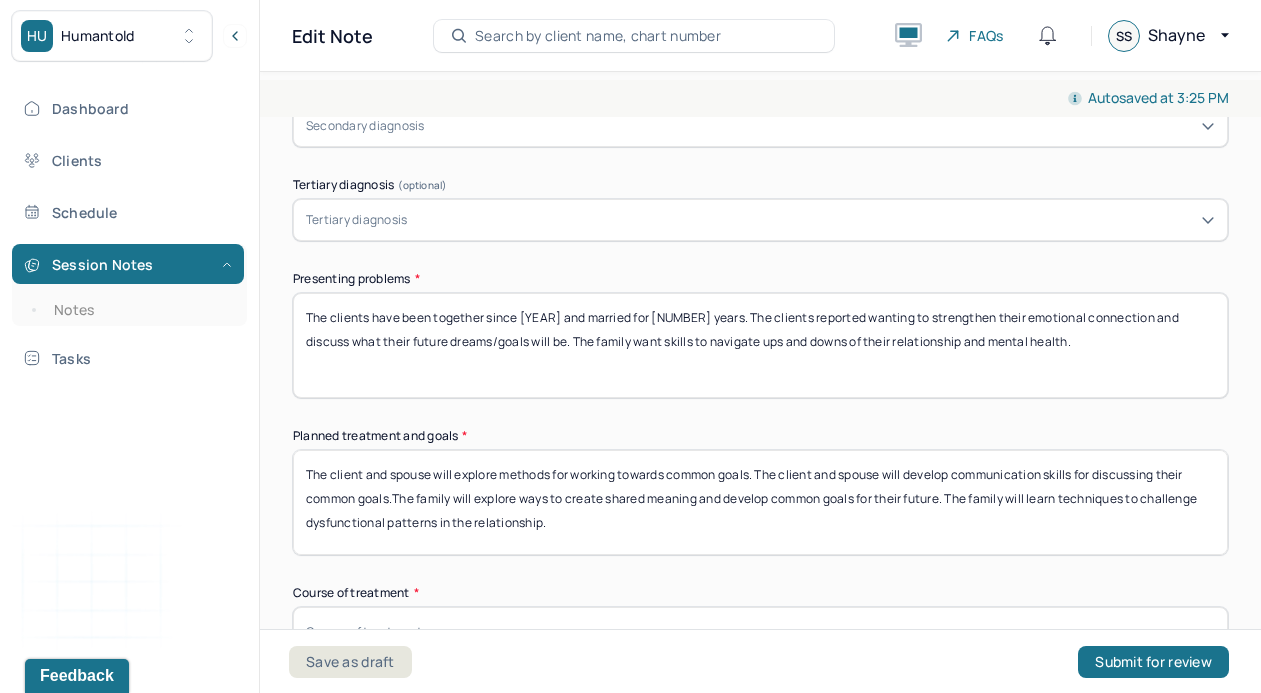 click on "The client and spouse will explore methods for working towards common goals. The client and spouse will develop communication skills for discussing their common goals.
The client and spouse will explore methods for creating a healthier lifestyle and improve their overall happiness through challenging perfectionism and negative thought patterns.
The client and spouse will learn techniques and communication skills to support each other while navigating their mental well-being." at bounding box center (760, 502) 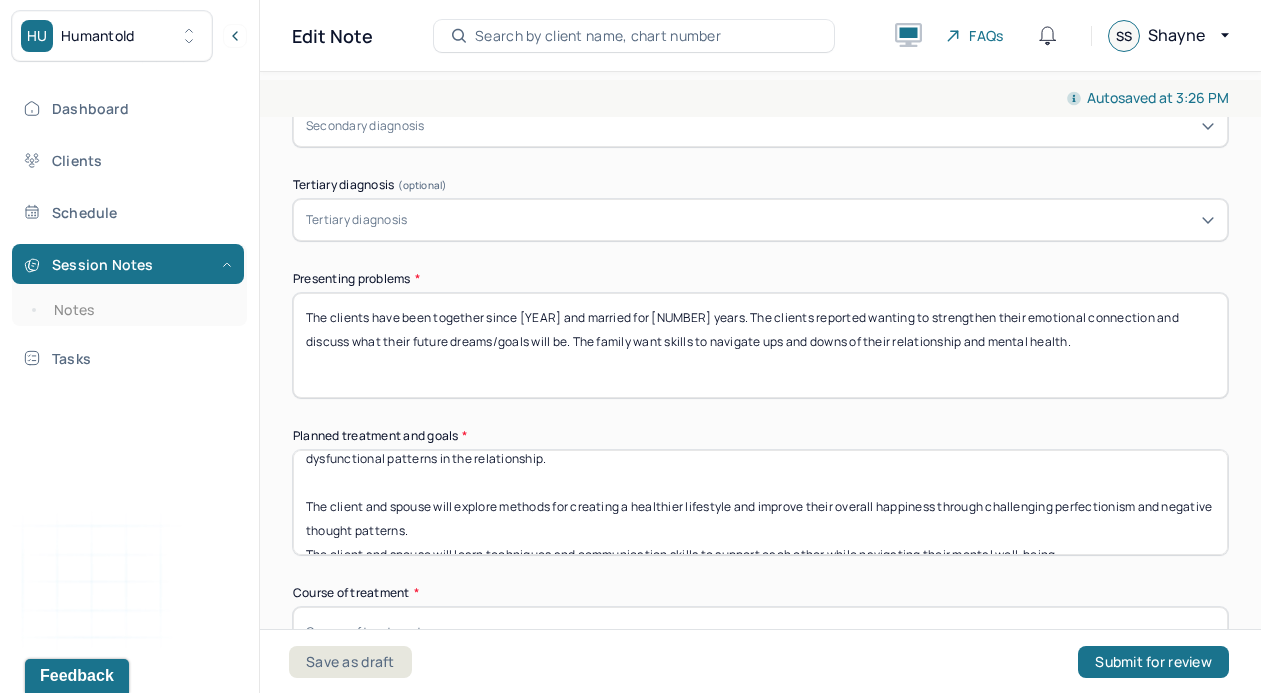 scroll, scrollTop: 78, scrollLeft: 0, axis: vertical 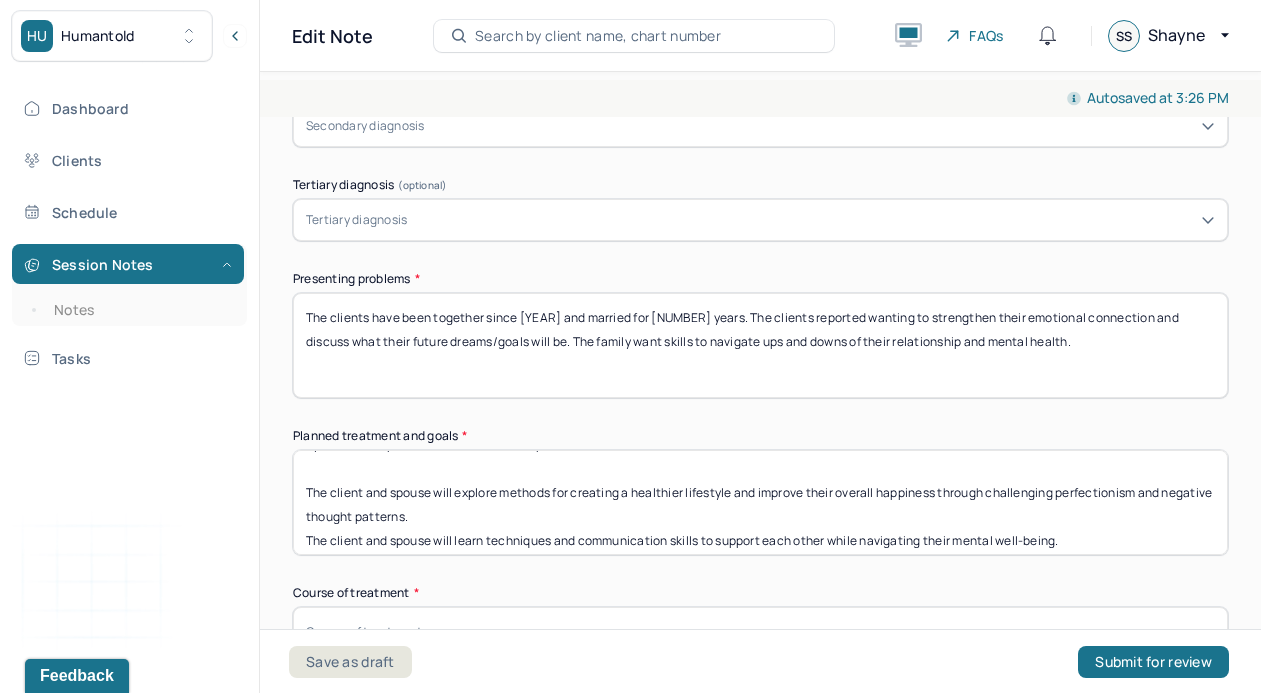 click on "The client and spouse will explore methods for working towards common goals. The client and spouse will develop communication skills for discussing their common goals. The family will explore ways to create shared meaning and develop common goals for their future. The family will learn techniques to challenge dysfunctional patterns in the relationship.
The client and spouse will explore methods for creating a healthier lifestyle and improve their overall happiness through challenging perfectionism and negative thought patterns.
The client and spouse will learn techniques and communication skills to support each other while navigating their mental well-being." at bounding box center [760, 502] 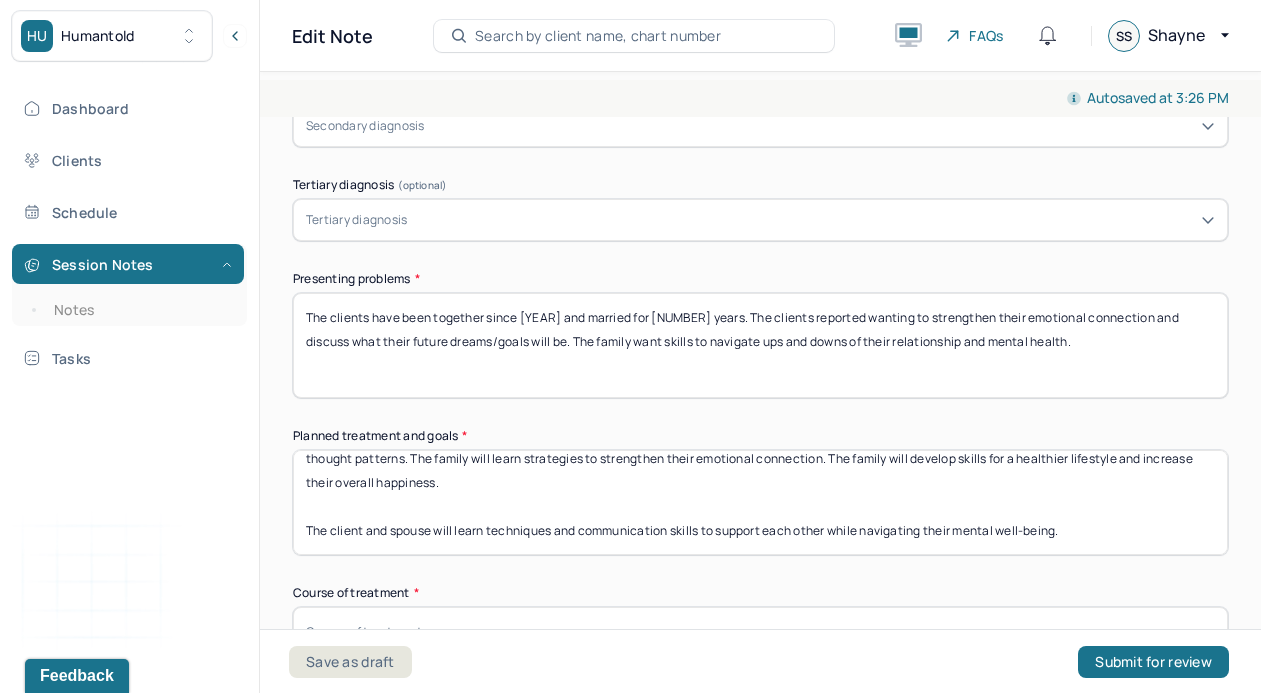 scroll, scrollTop: 160, scrollLeft: 0, axis: vertical 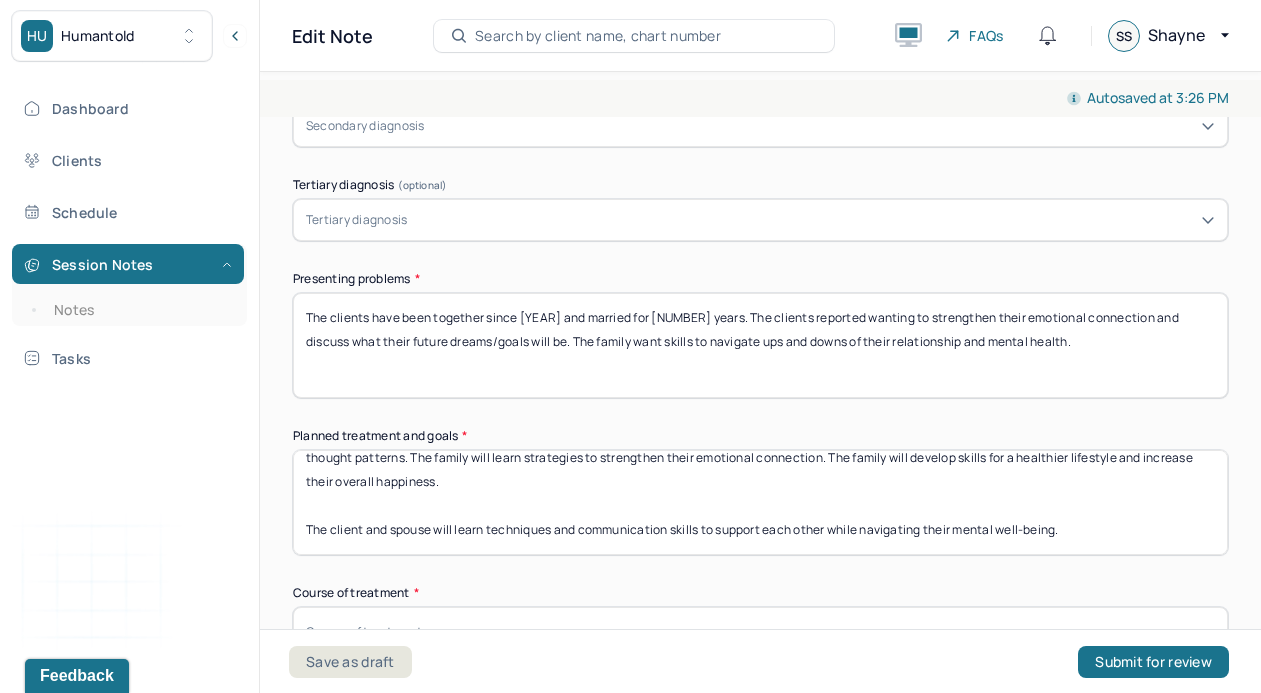 click on "The client and spouse will explore methods for working towards common goals. The client and spouse will develop communication skills for discussing their common goals. The family will explore ways to create shared meaning and develop common goals for their future. The family will learn techniques to challenge dysfunctional patterns in the relationship.
The client and spouse will explore methods for creating a healthier lifestyle and improve their overall happiness through challenging perfectionism and negative thought patterns. The family will learn strategies to strengthen their emotional connection. The family will develop skills for a healthier lifestyle and increase their overall happiness.
The client and spouse will learn techniques and communication skills to support each other while navigating their mental well-being." at bounding box center (760, 502) 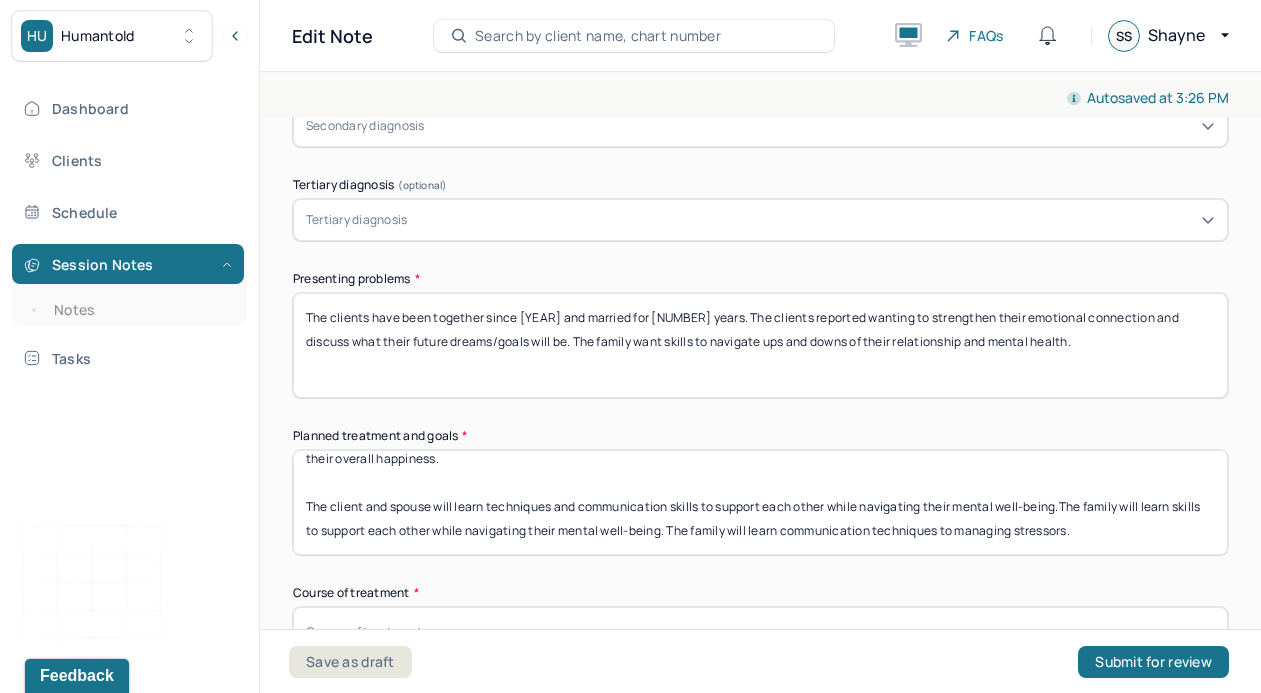 scroll, scrollTop: 168, scrollLeft: 0, axis: vertical 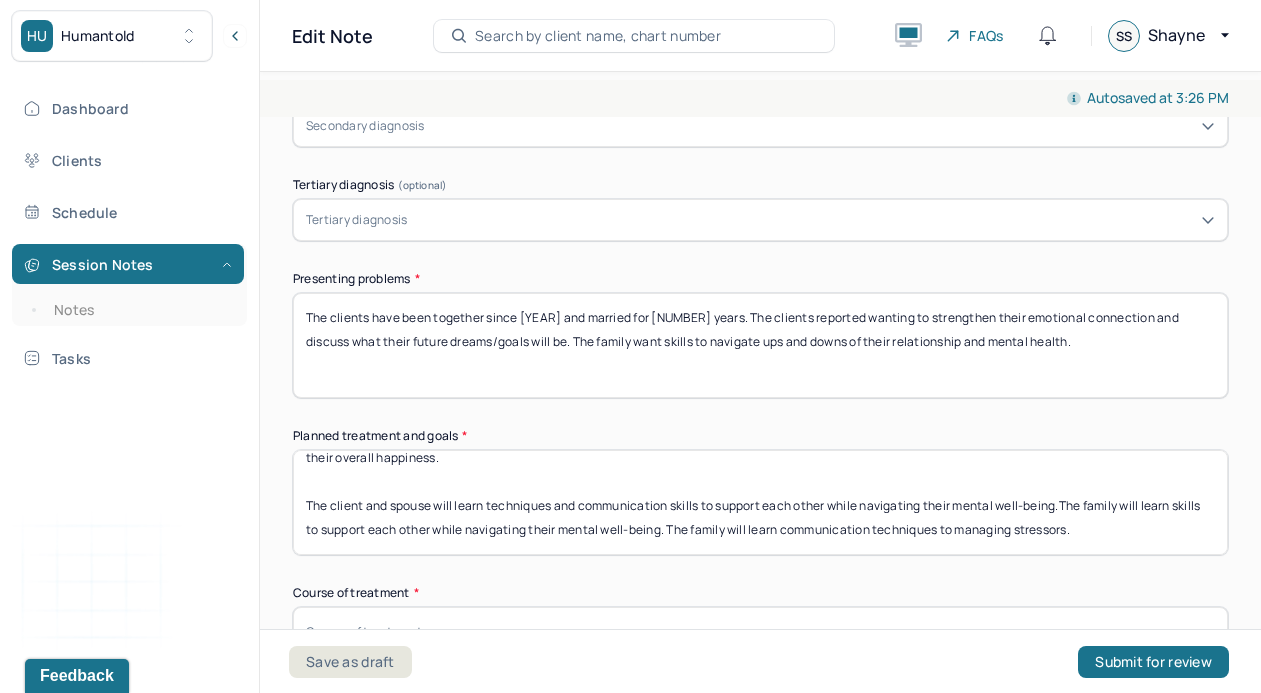 click on "The client and spouse will explore methods for working towards common goals. The client and spouse will develop communication skills for discussing their common goals. The family will explore ways to create shared meaning and develop common goals for their future. The family will learn techniques to challenge dysfunctional patterns in the relationship.
The client and spouse will explore methods for creating a healthier lifestyle and improve their overall happiness through challenging perfectionism and negative thought patterns. The family will learn strategies to strengthen their emotional connection. The family will develop skills for a healthier lifestyle and increase their overall happiness.
The client and spouse will learn techniques and communication skills to support each other while navigating their mental well-being." at bounding box center (760, 502) 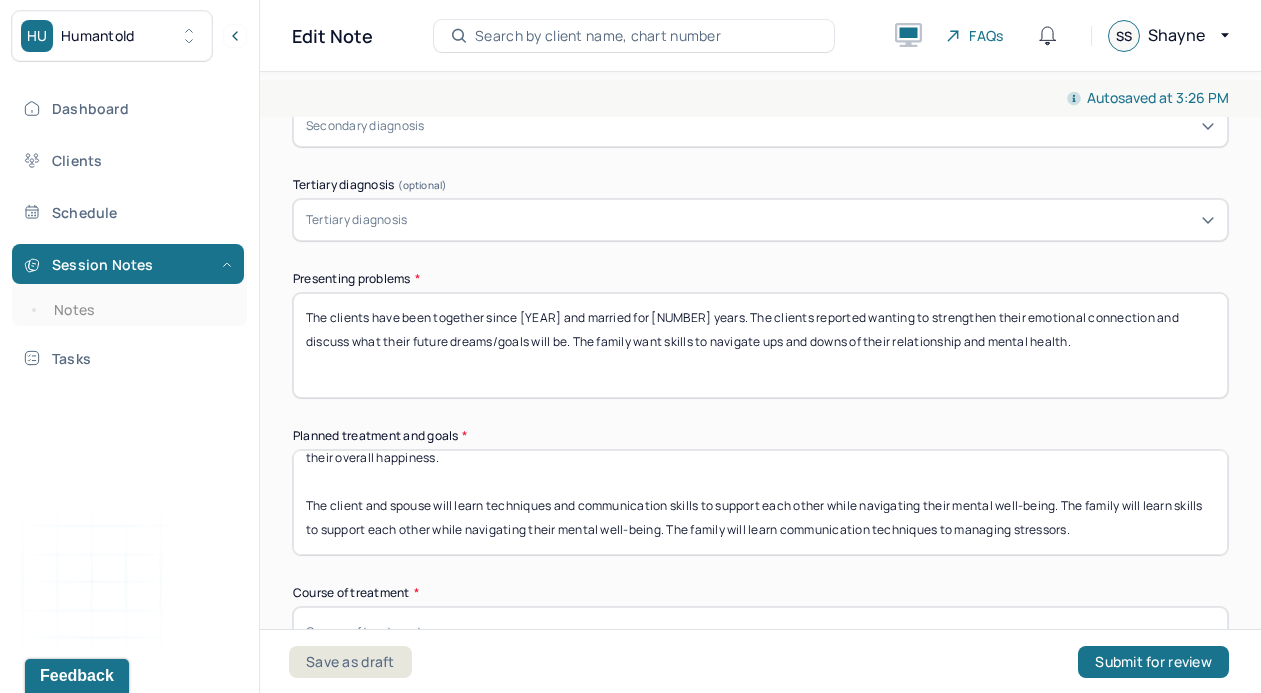 scroll, scrollTop: 208, scrollLeft: 0, axis: vertical 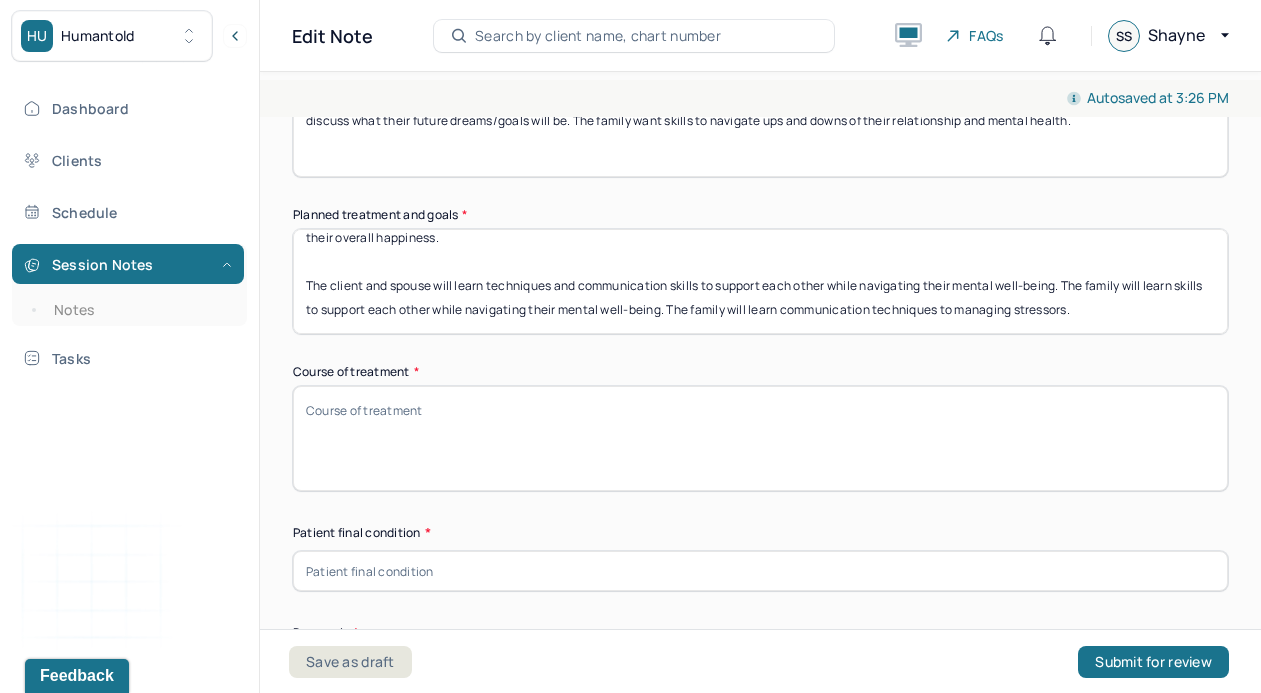 click on "The client and spouse will explore methods for working towards common goals. The client and spouse will develop communication skills for discussing their common goals. The family will explore ways to create shared meaning and develop common goals for their future. The family will learn techniques to challenge dysfunctional patterns in the relationship.
The client and spouse will explore methods for creating a healthier lifestyle and improve their overall happiness through challenging perfectionism and negative thought patterns. The family will learn strategies to strengthen their emotional connection. The family will develop skills for a healthier lifestyle and increase their overall happiness.
The client and spouse will learn techniques and communication skills to support each other while navigating their mental well-being. The family will learn skills to support each other while navigating their mental well-being. The family will learn communication techniques to managing stressors." at bounding box center [760, 281] 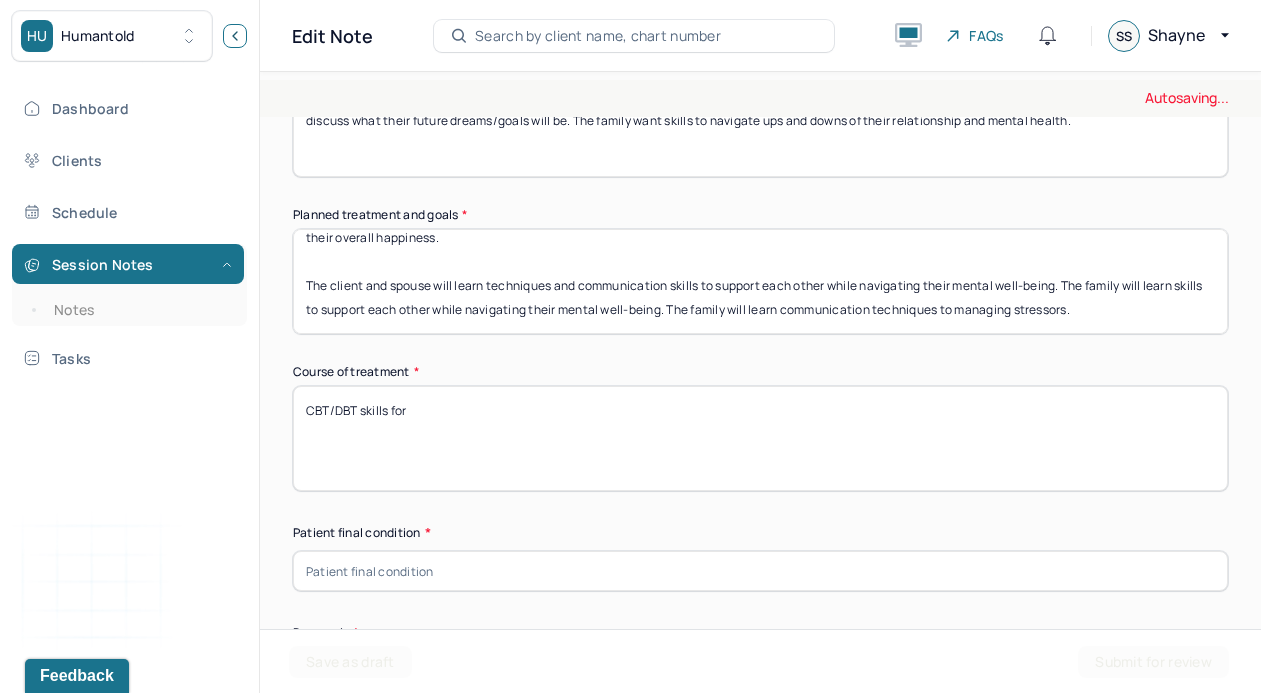 type on "CBT/DBT skills for" 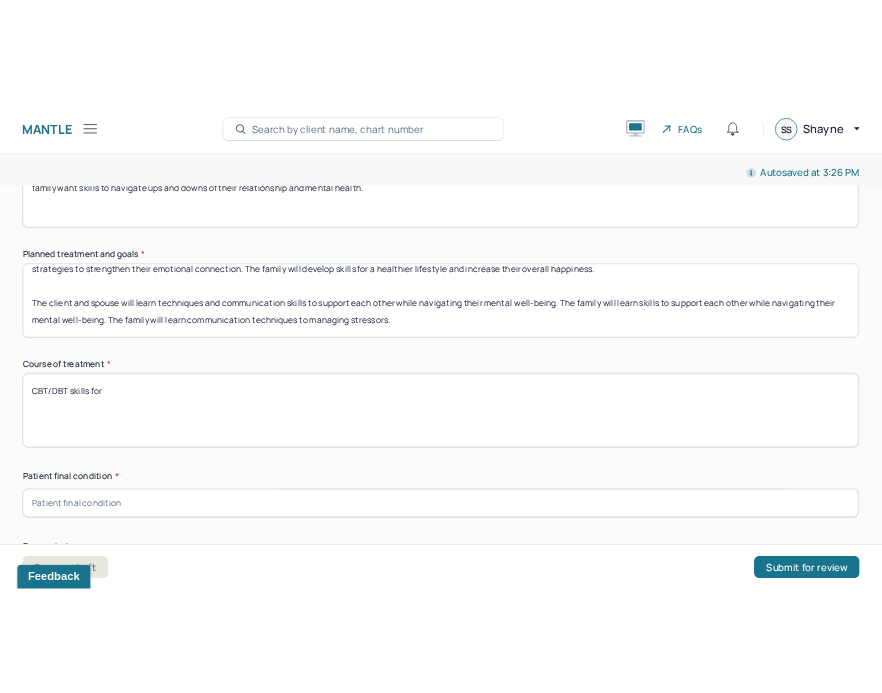 scroll, scrollTop: 112, scrollLeft: 0, axis: vertical 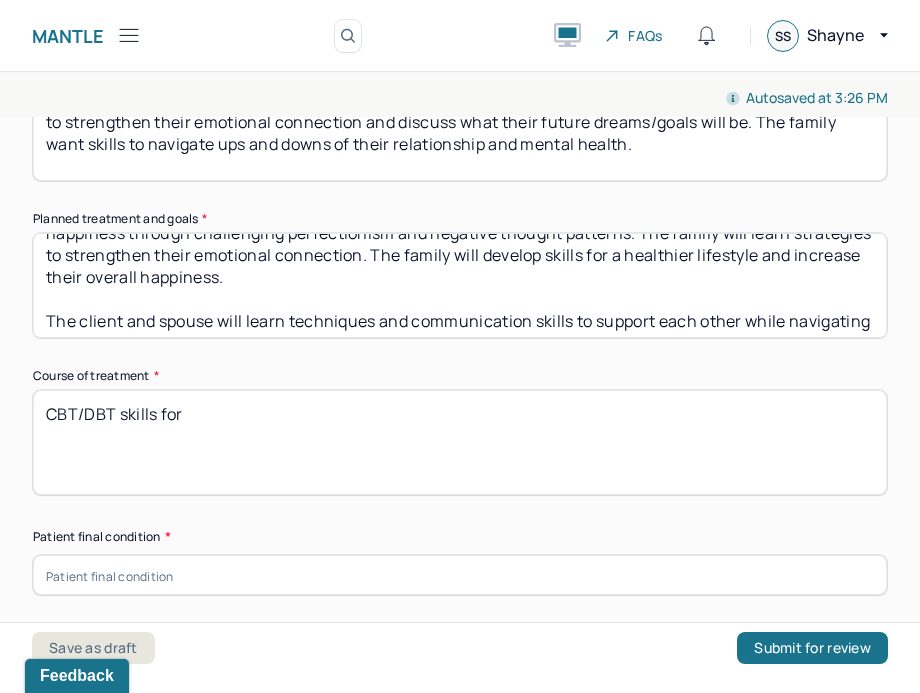 type 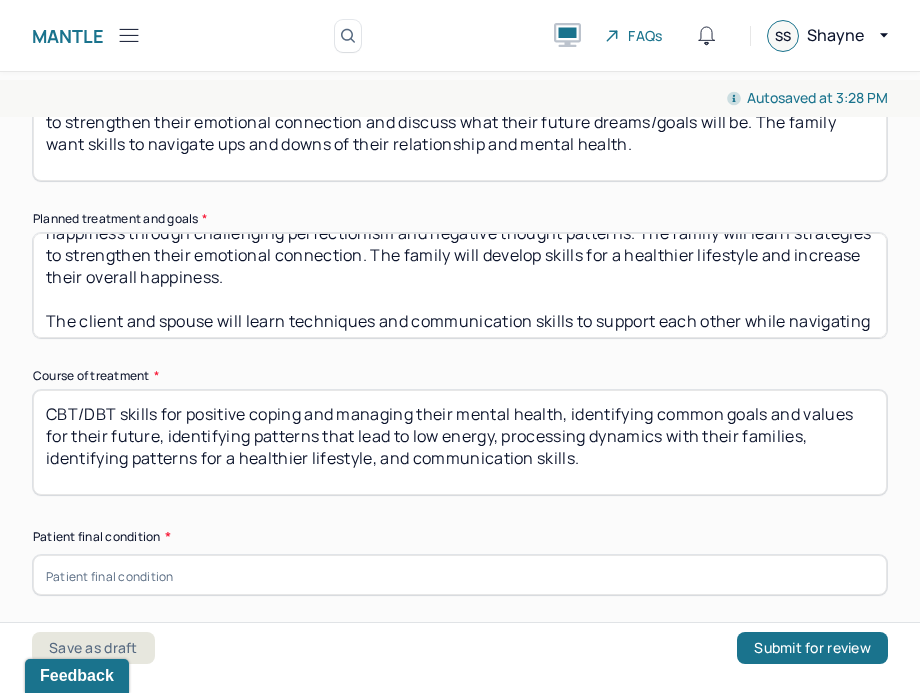 scroll, scrollTop: 920, scrollLeft: 0, axis: vertical 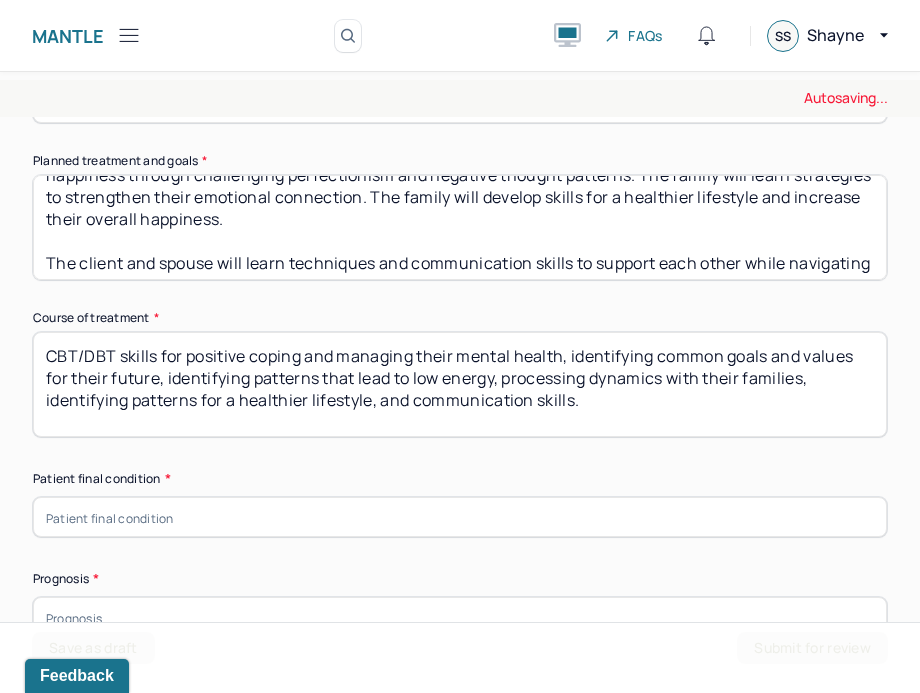 type on "CBT/DBT skills for positive coping and managing their mental health, identifying common goals and values for their future, identifying patterns that lead to low energy, processing dynamics with their families, identifying patterns for a healthier lifestyle, and communication skills." 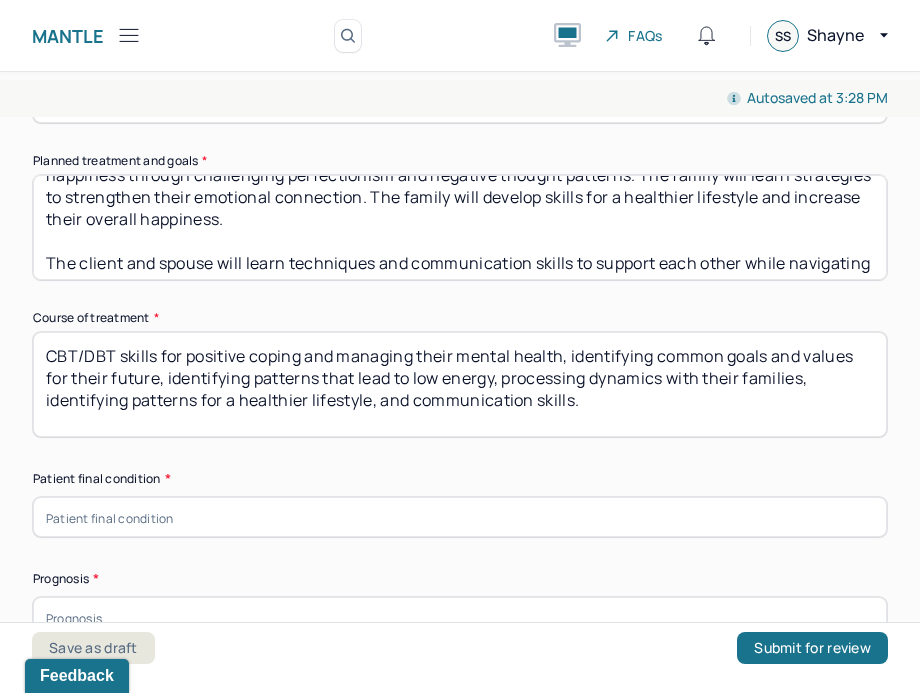 click at bounding box center [460, 517] 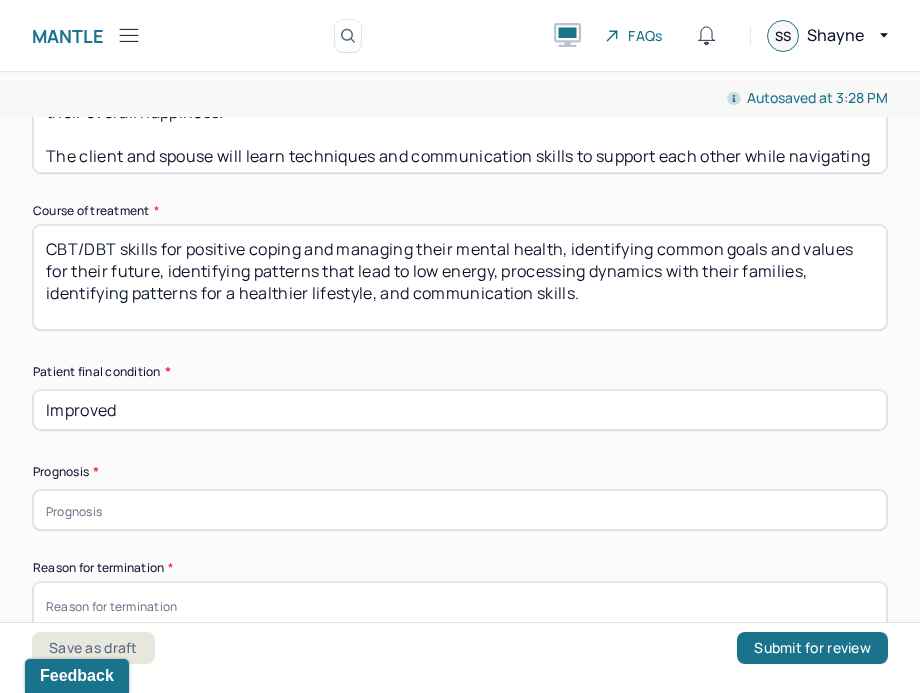 scroll, scrollTop: 1100, scrollLeft: 0, axis: vertical 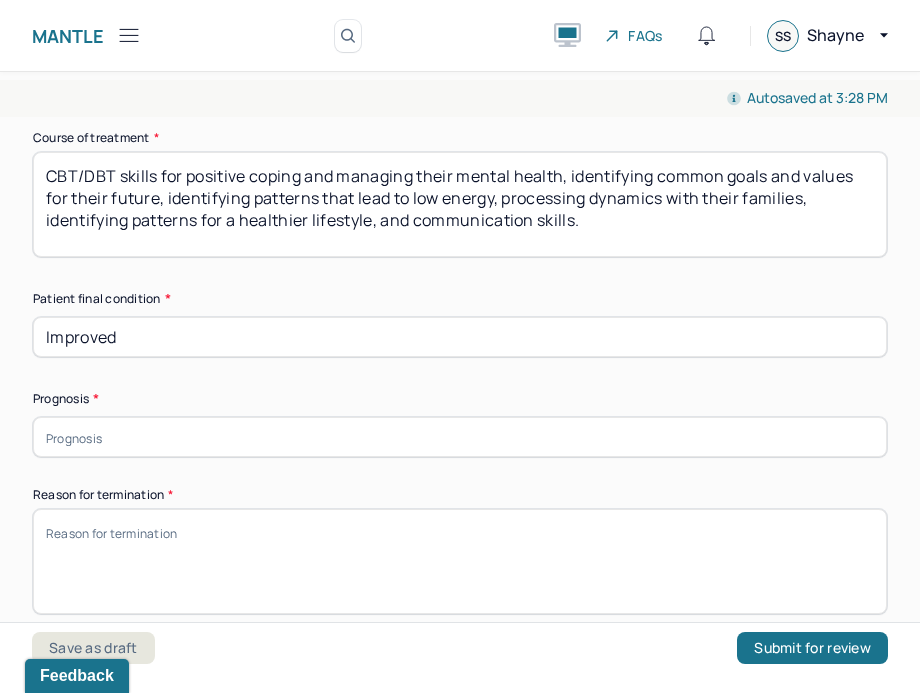 click at bounding box center (460, 437) 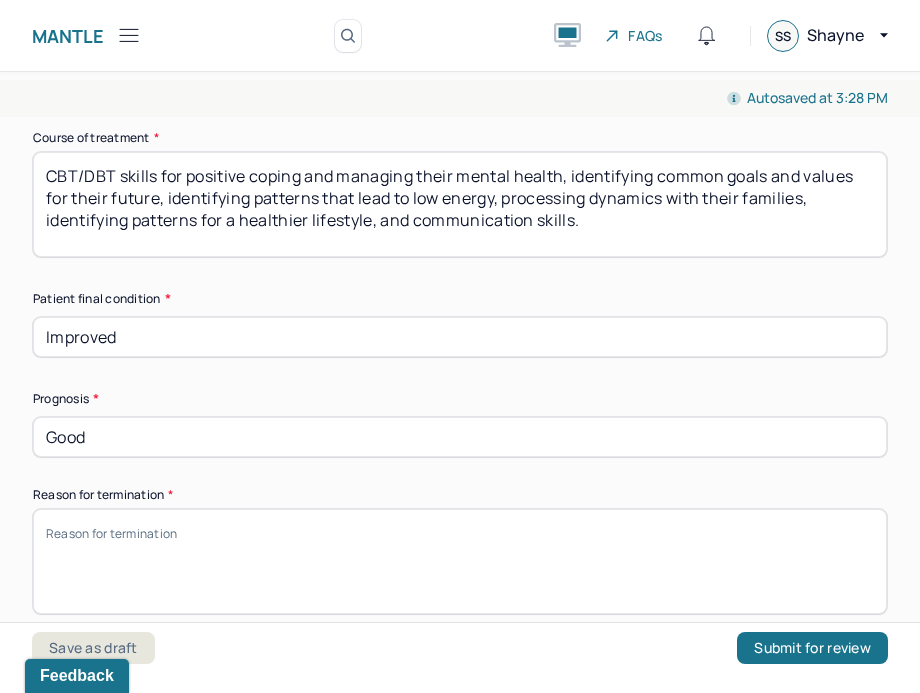 scroll, scrollTop: 1126, scrollLeft: 0, axis: vertical 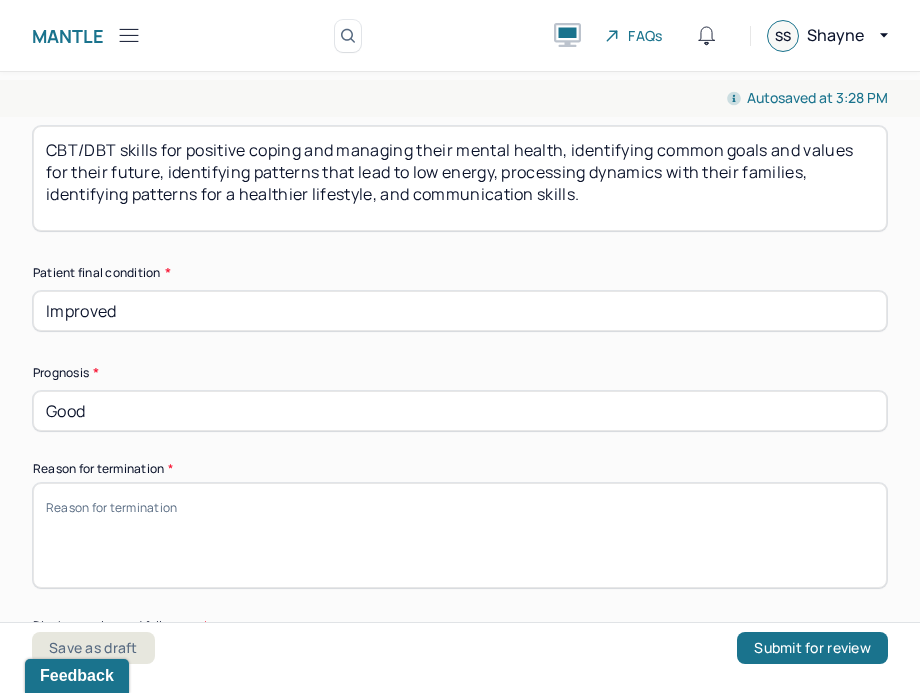 click on "Reason for termination *" at bounding box center (460, 535) 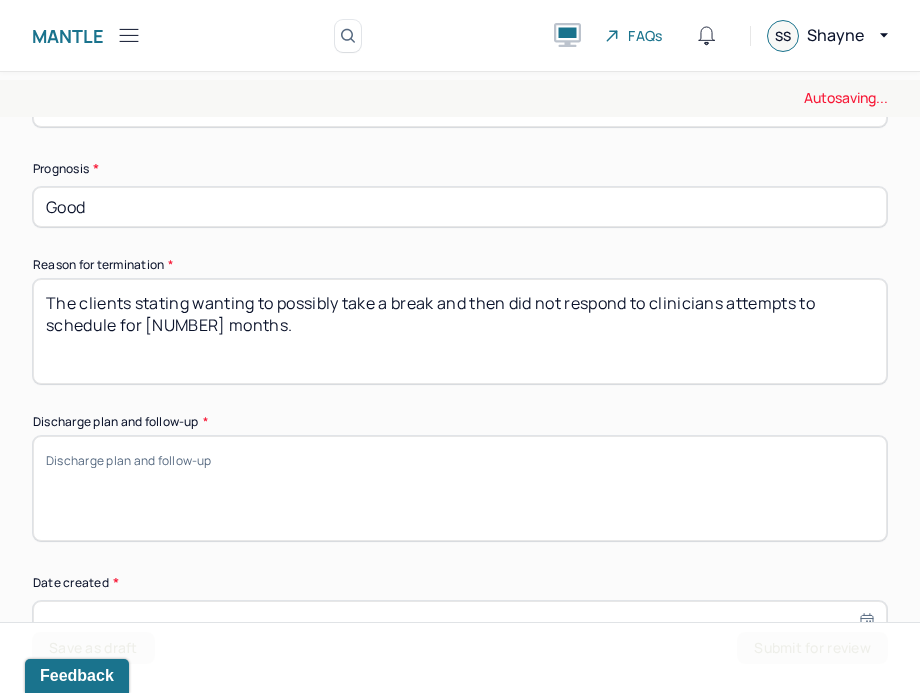 scroll, scrollTop: 1331, scrollLeft: 0, axis: vertical 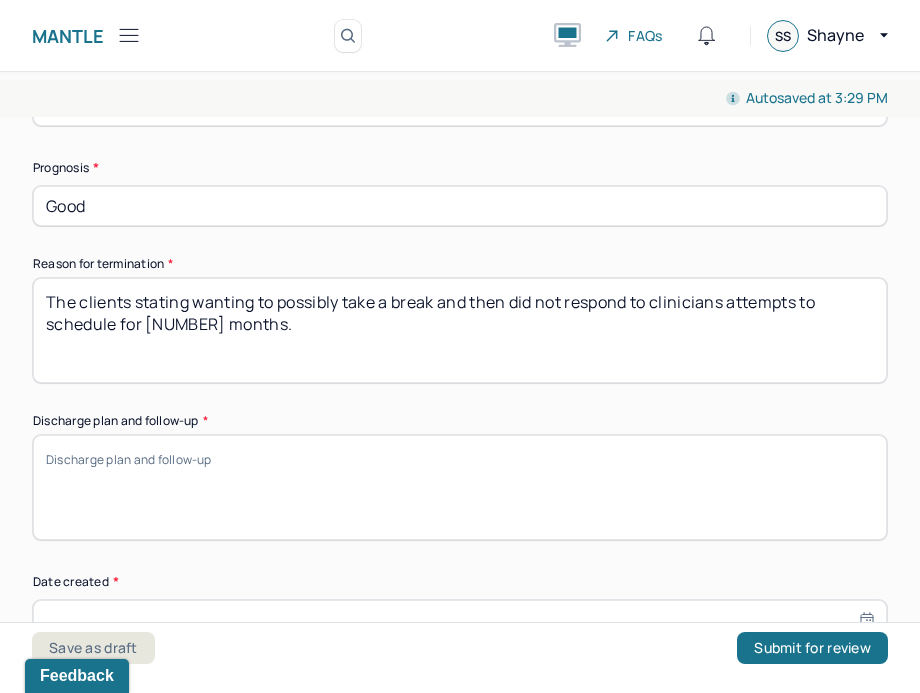 click on "Discharge plan and follow-up *" at bounding box center (460, 487) 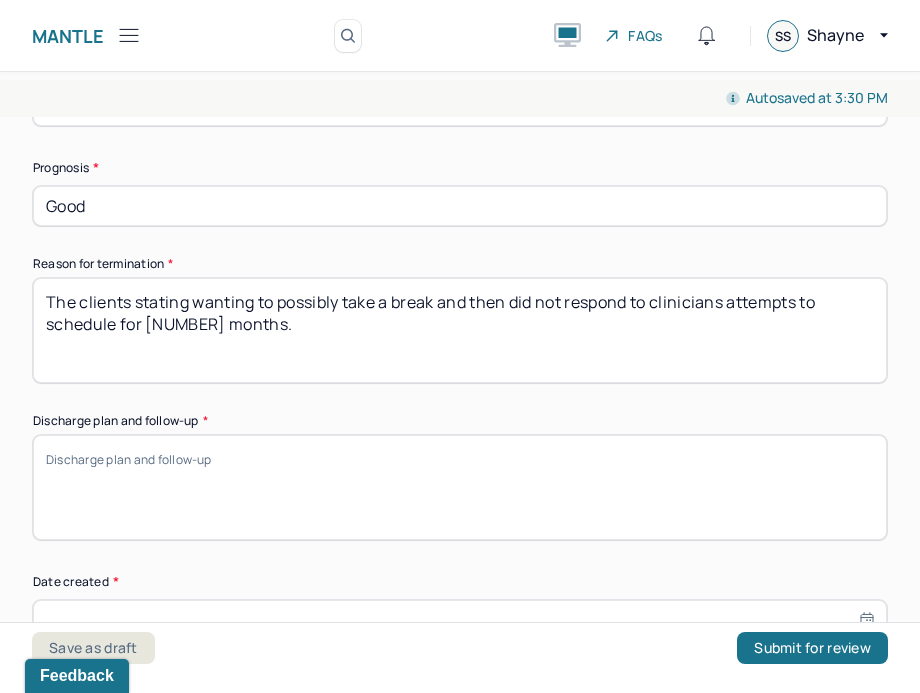 click on "The clients stating wanting to possibly take a break and then did not respond to clinicians attempts to schedule for [NUMBER] months." at bounding box center (460, 330) 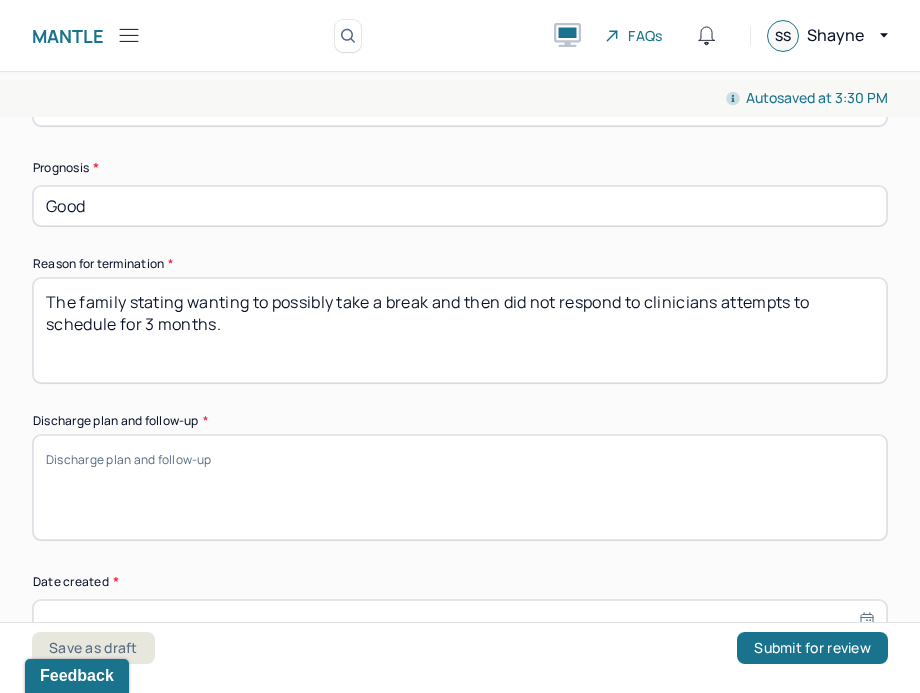type on "The family stating wanting to possibly take a break and then did not respond to clinicians attempts to schedule for 3 months." 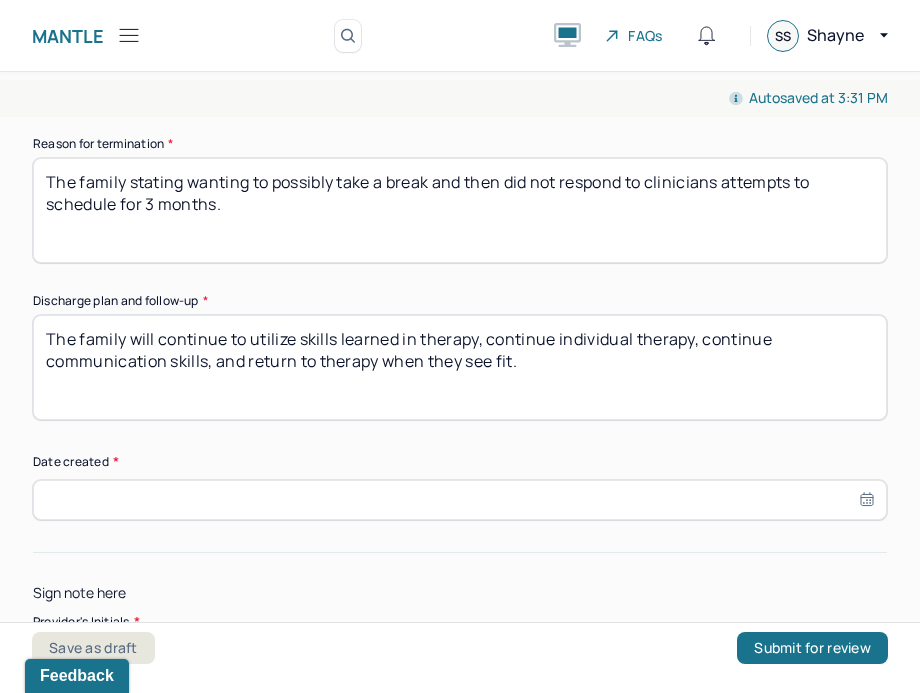 scroll, scrollTop: 1492, scrollLeft: 0, axis: vertical 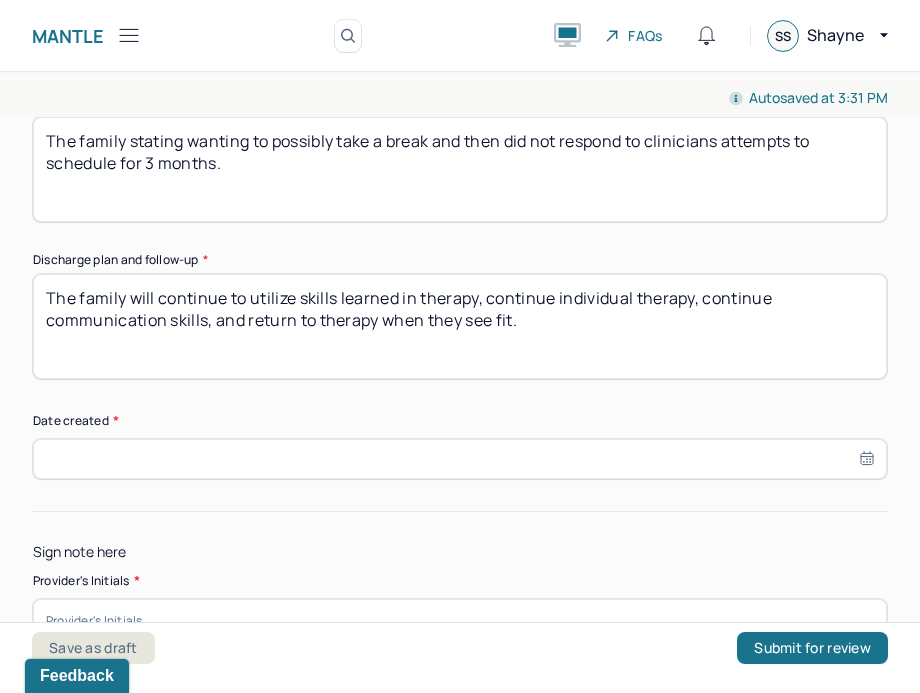 type on "The family will continue to utilize skills learned in therapy, continue individual therapy, continue communication skills, and return to therapy when they see fit." 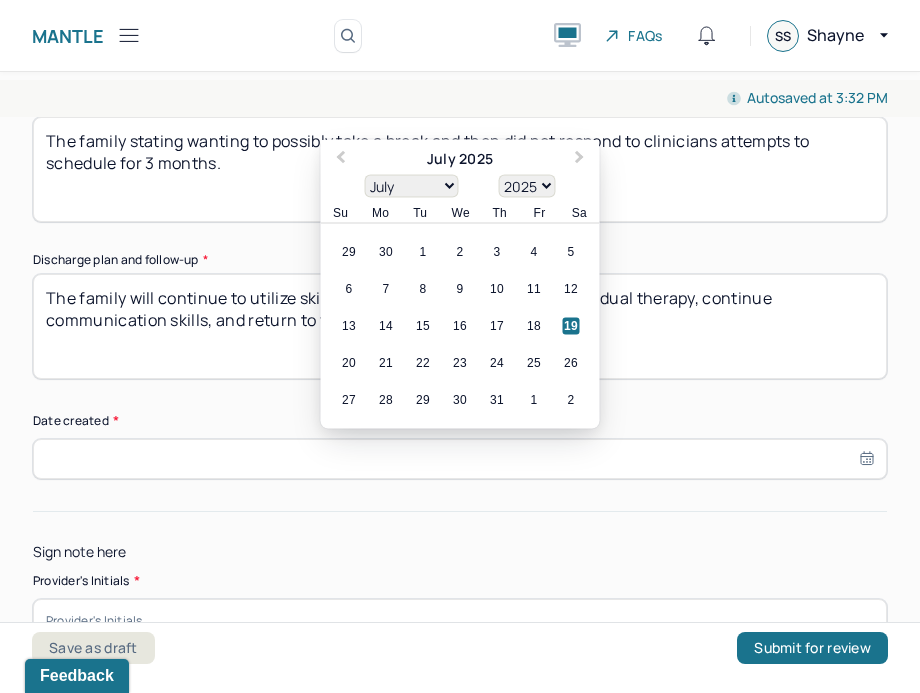 click at bounding box center [460, 459] 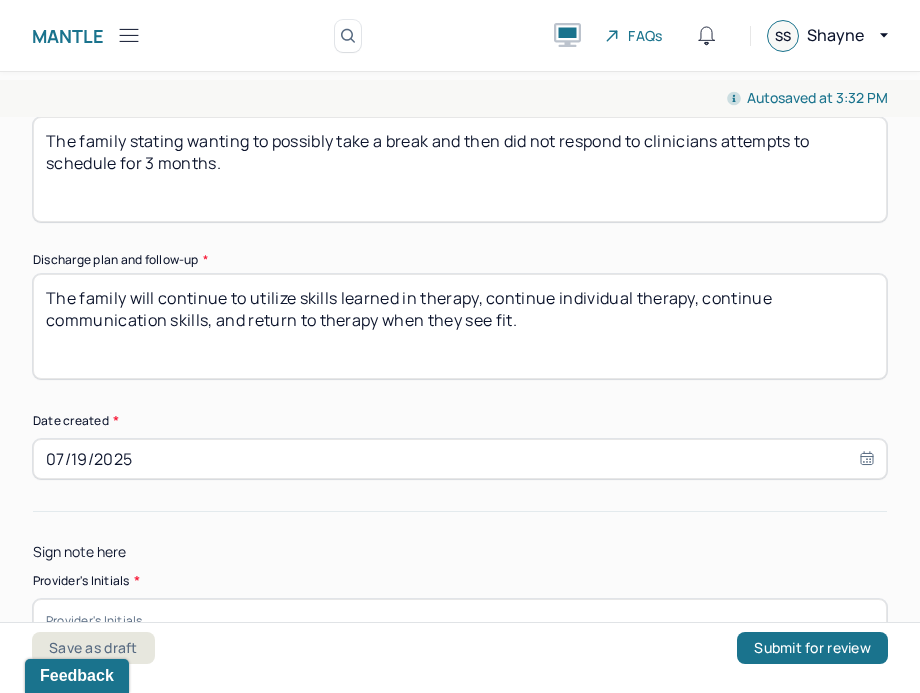 scroll, scrollTop: 1618, scrollLeft: 0, axis: vertical 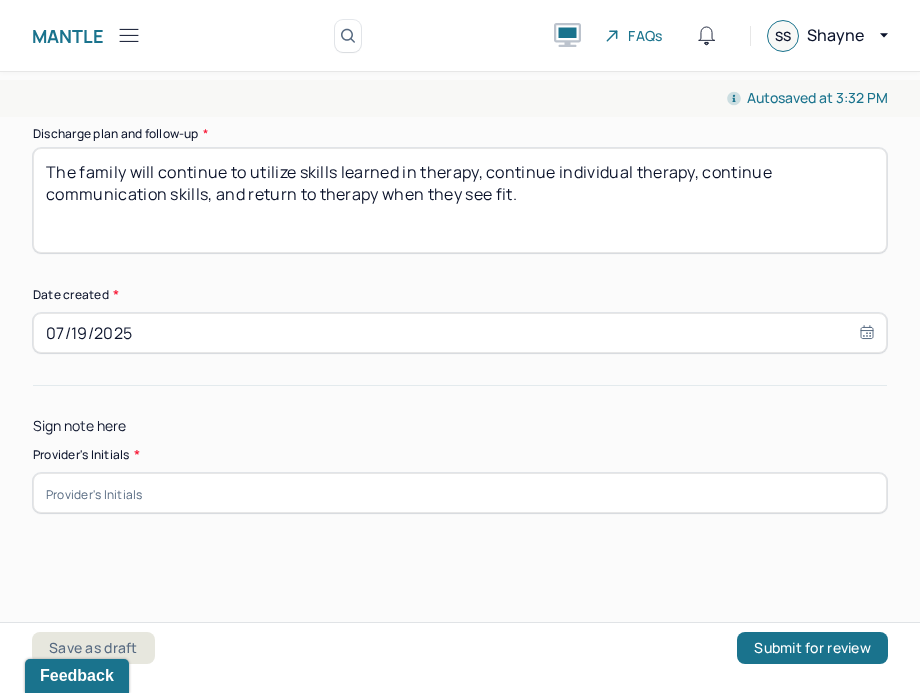 click at bounding box center (460, 493) 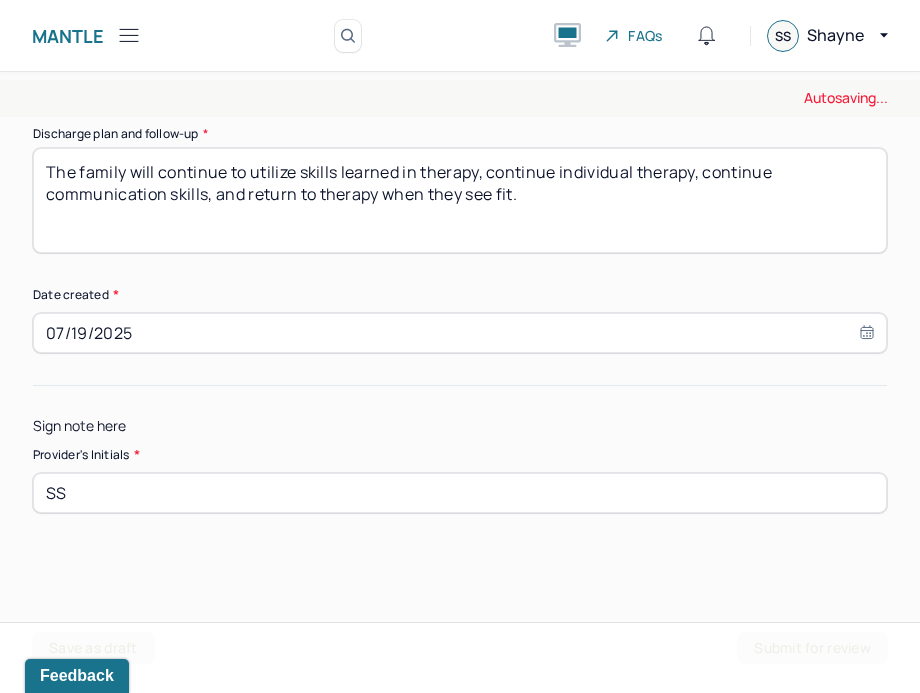type on "SS" 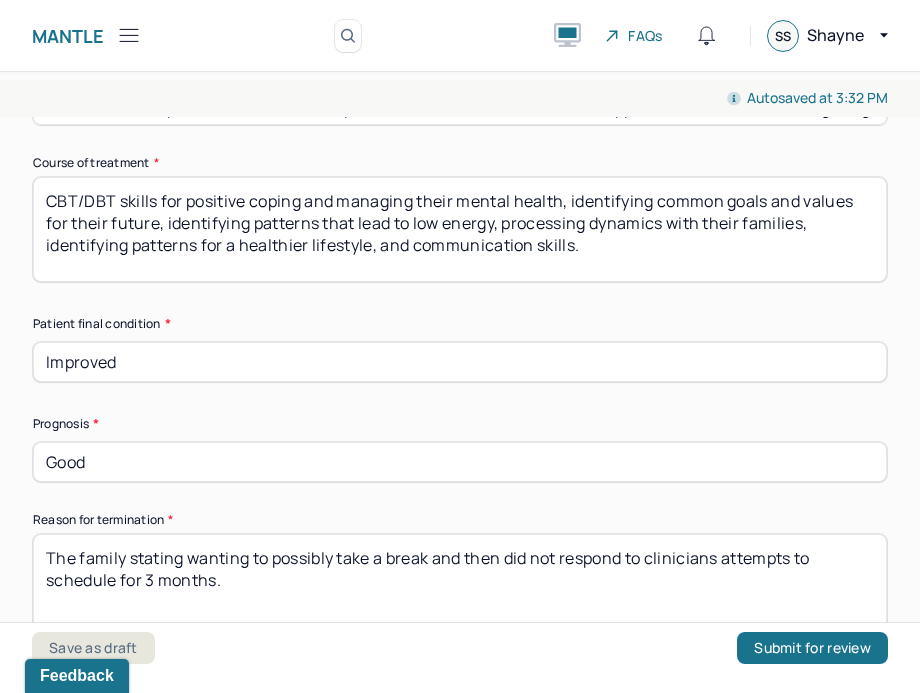 scroll, scrollTop: 1618, scrollLeft: 0, axis: vertical 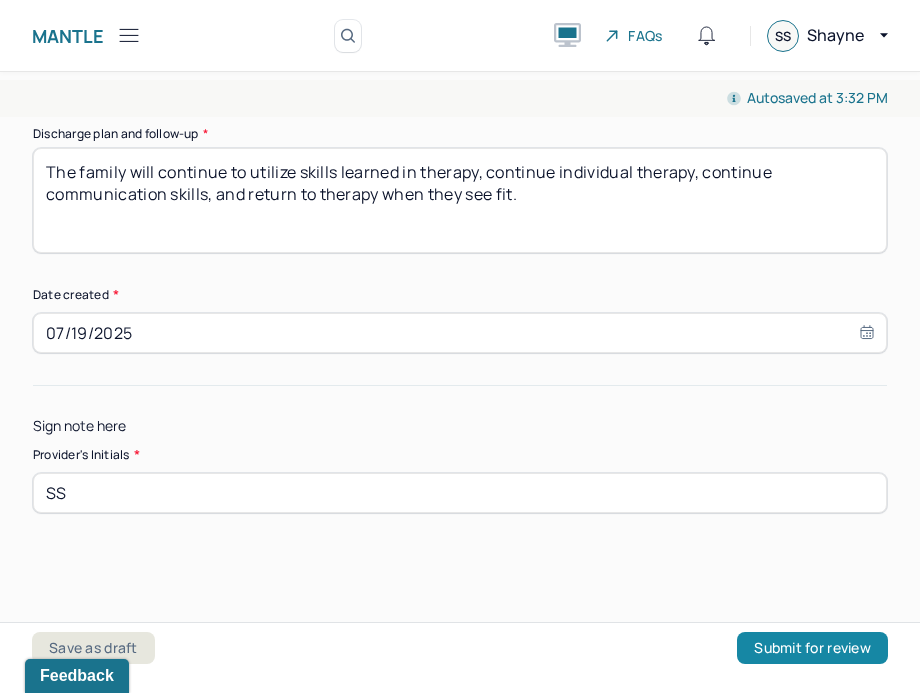 click on "Submit for review" at bounding box center (812, 648) 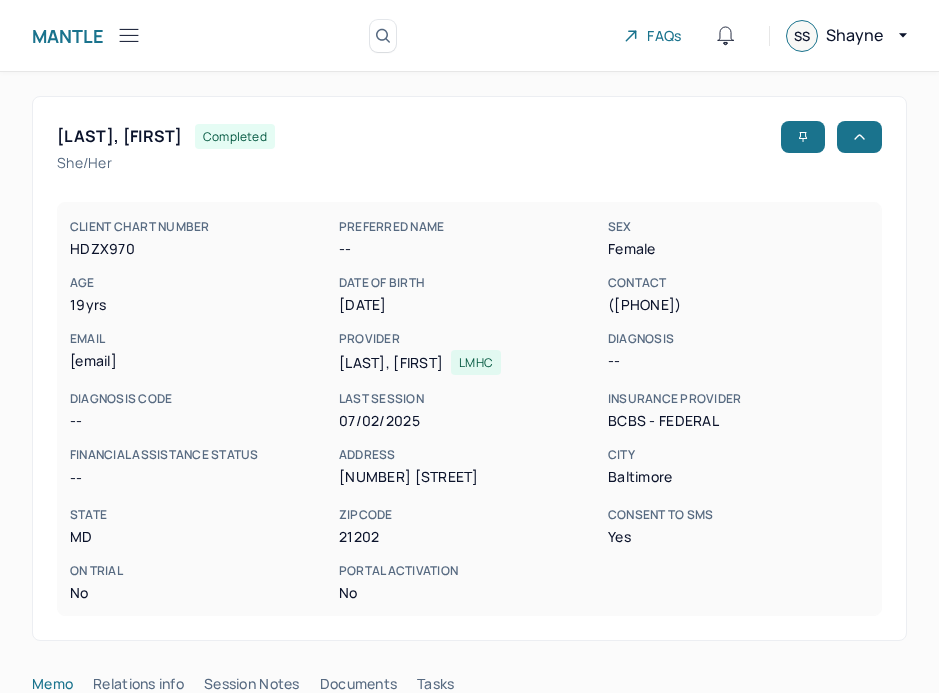 scroll, scrollTop: 0, scrollLeft: 0, axis: both 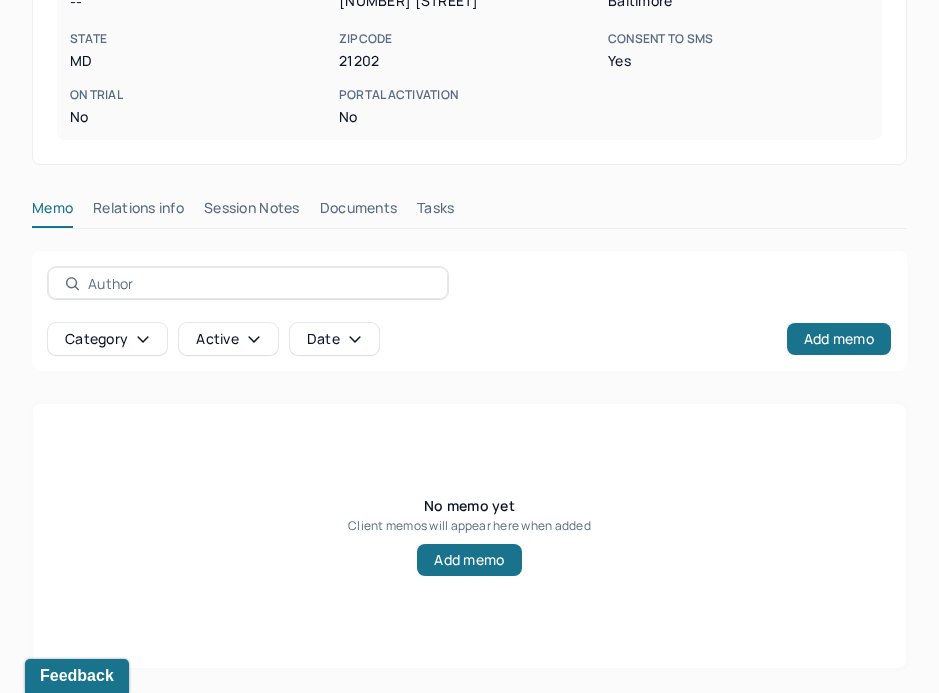 click on "Session Notes" at bounding box center (252, 212) 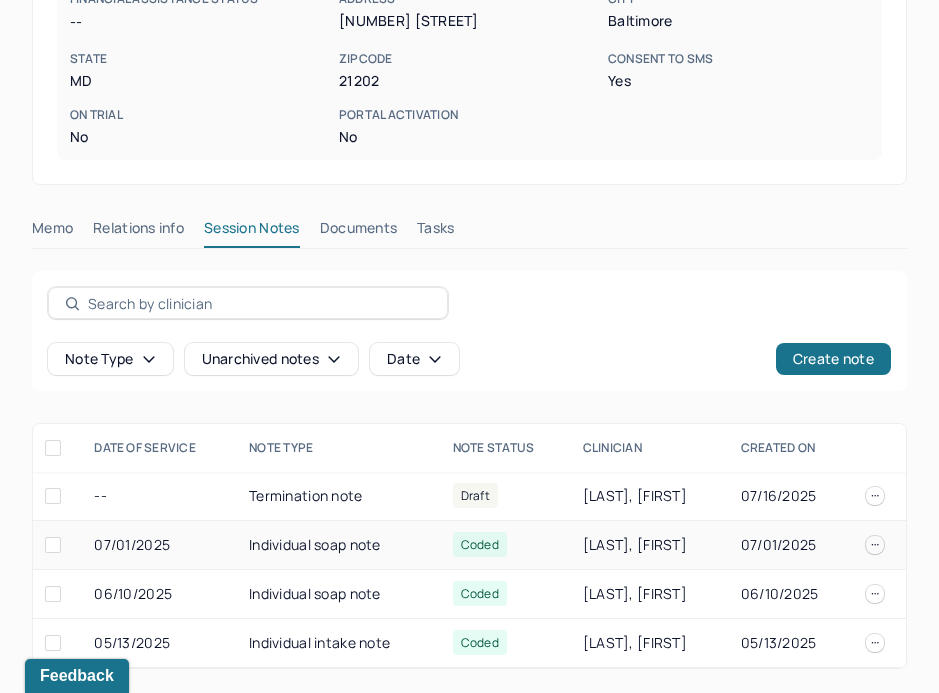 scroll, scrollTop: 456, scrollLeft: 0, axis: vertical 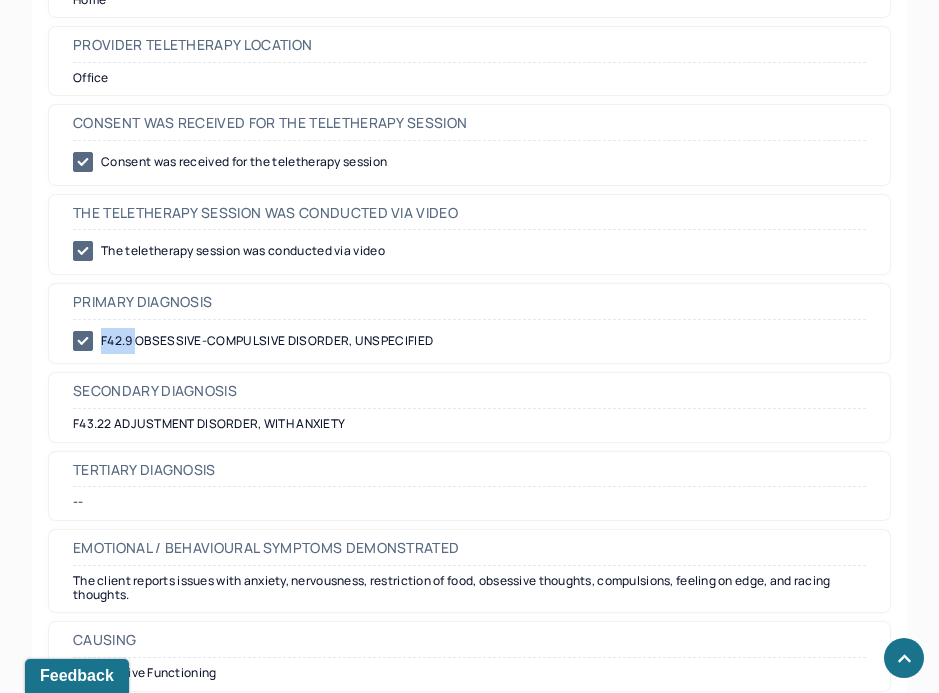 drag, startPoint x: 136, startPoint y: 338, endPoint x: 96, endPoint y: 335, distance: 40.112343 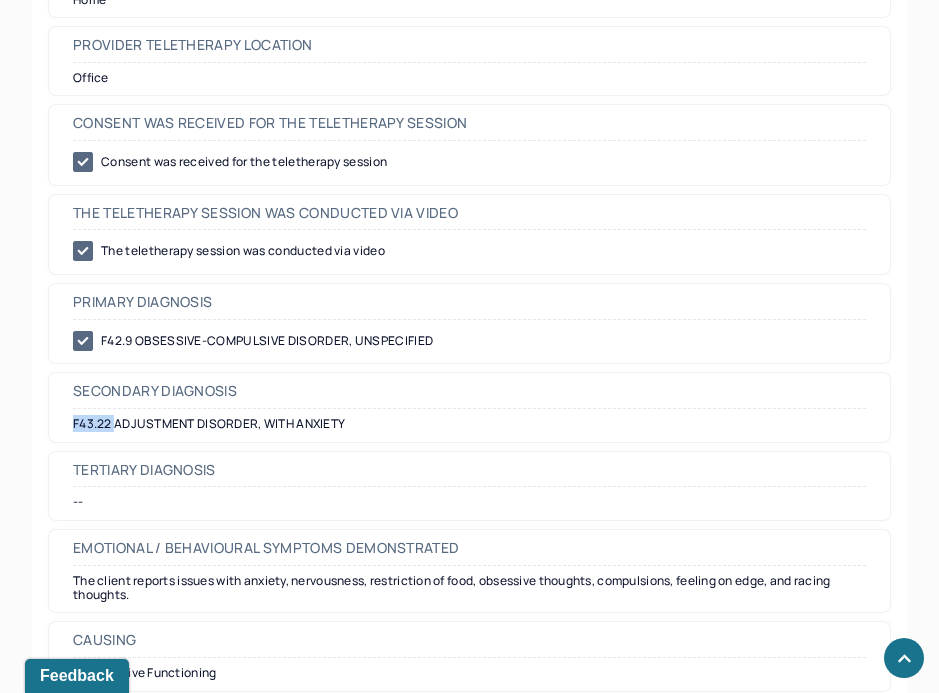 drag, startPoint x: 114, startPoint y: 424, endPoint x: 46, endPoint y: 416, distance: 68.46897 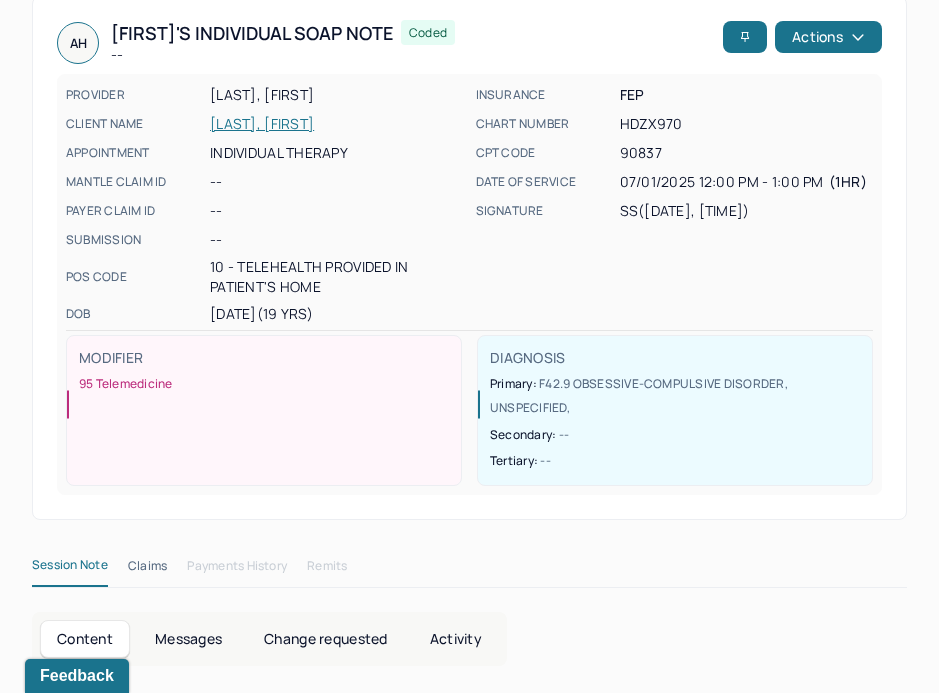 scroll, scrollTop: 0, scrollLeft: 0, axis: both 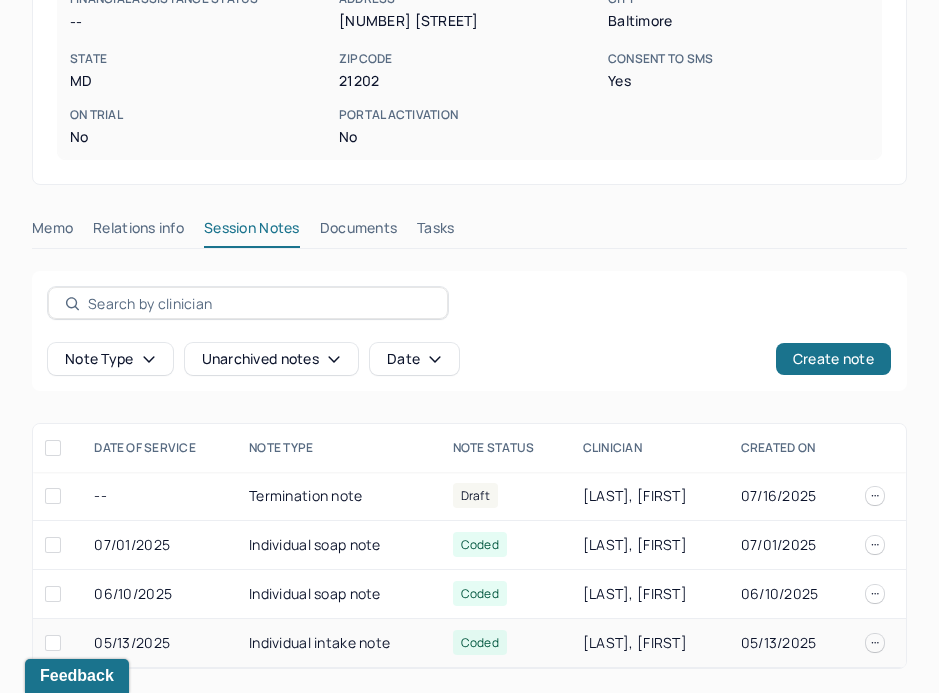 click on "05/13/2025" at bounding box center [159, 643] 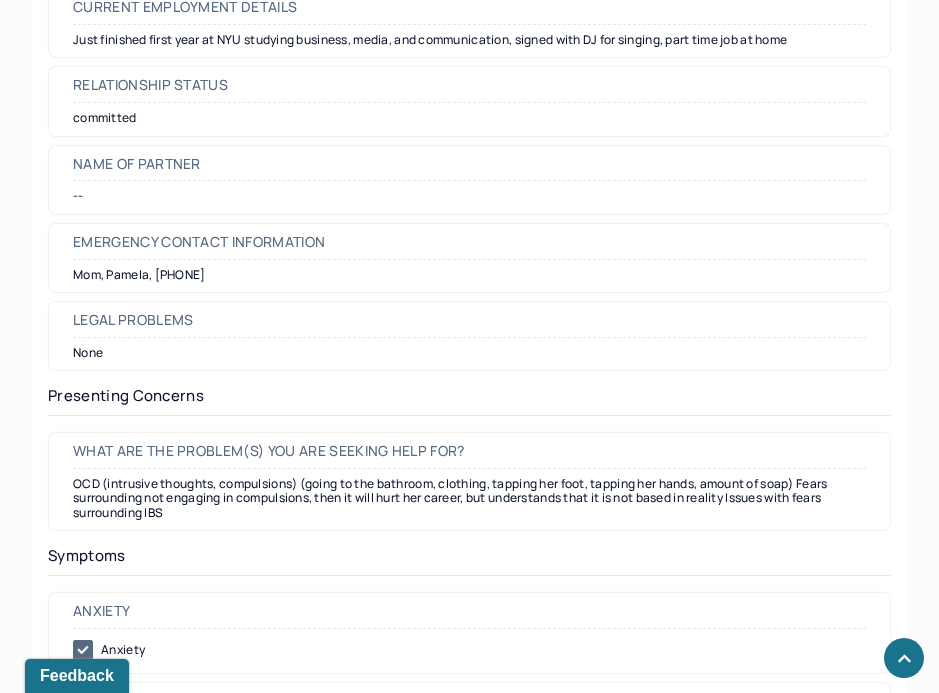 scroll, scrollTop: 2536, scrollLeft: 0, axis: vertical 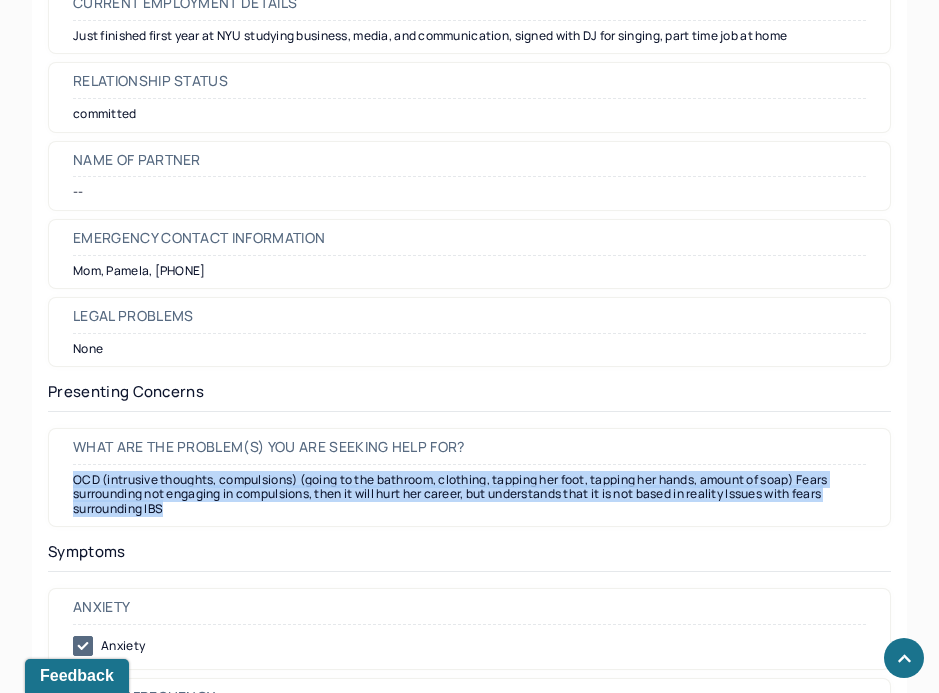 drag, startPoint x: 188, startPoint y: 505, endPoint x: 33, endPoint y: 467, distance: 159.5901 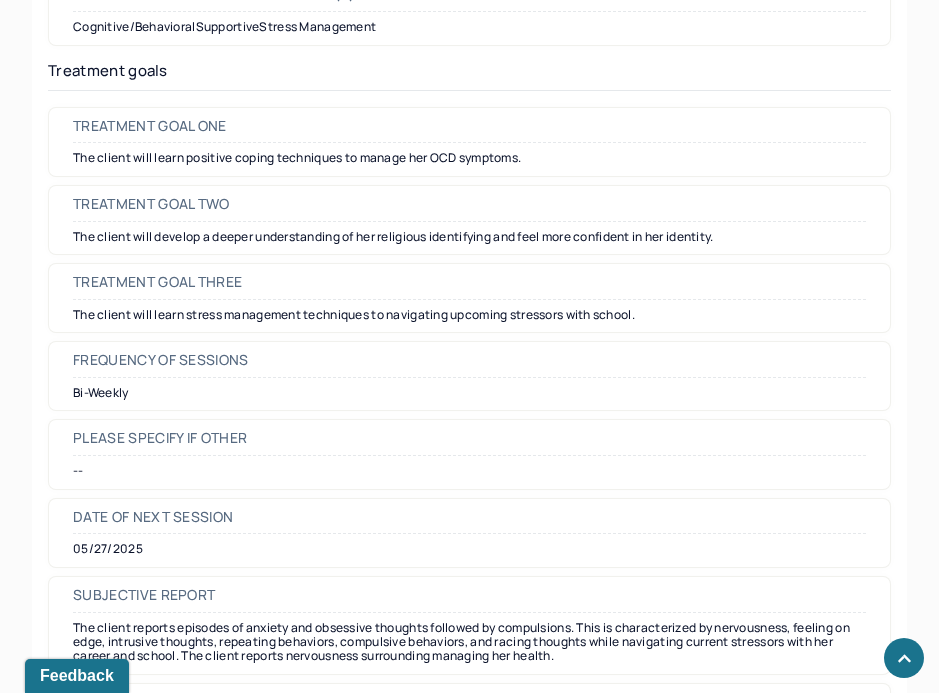scroll, scrollTop: 9261, scrollLeft: 0, axis: vertical 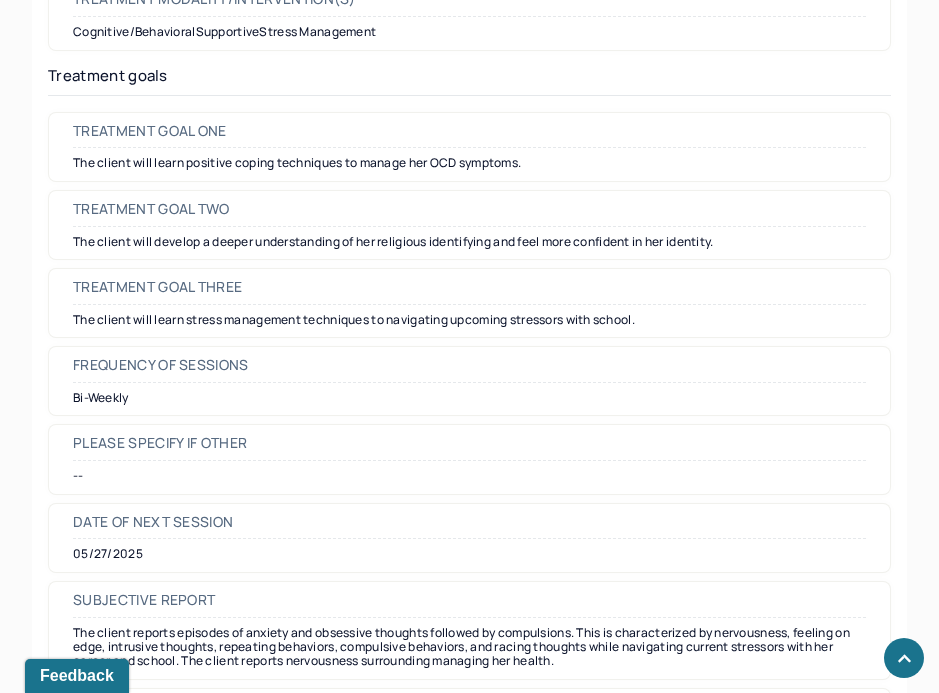 click on "The client will learn positive coping techniques to manage her OCD symptoms." at bounding box center (469, 163) 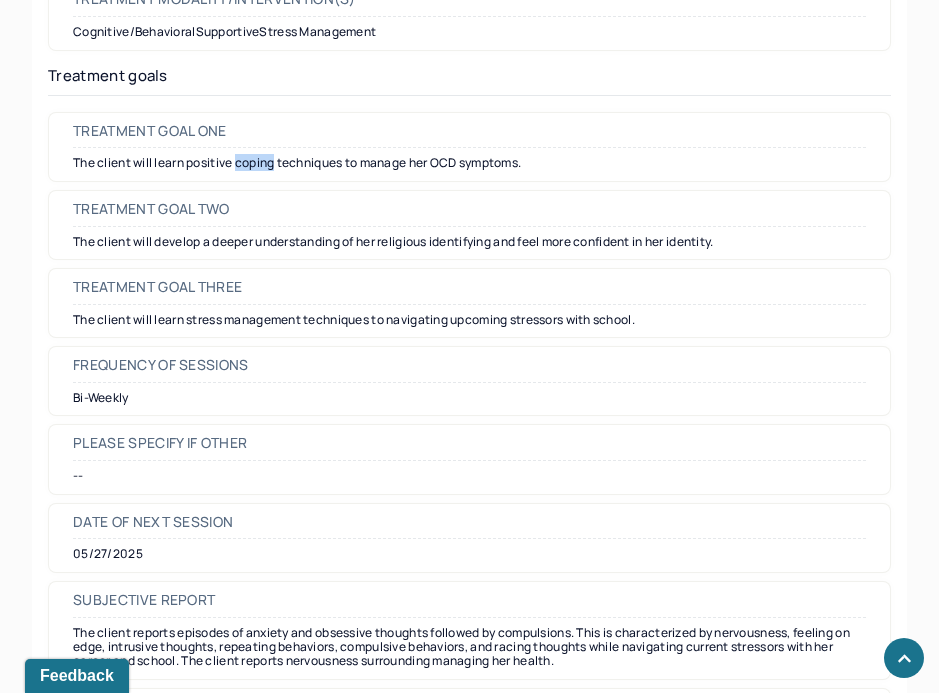 click on "The client will learn positive coping techniques to manage her OCD symptoms." at bounding box center (469, 163) 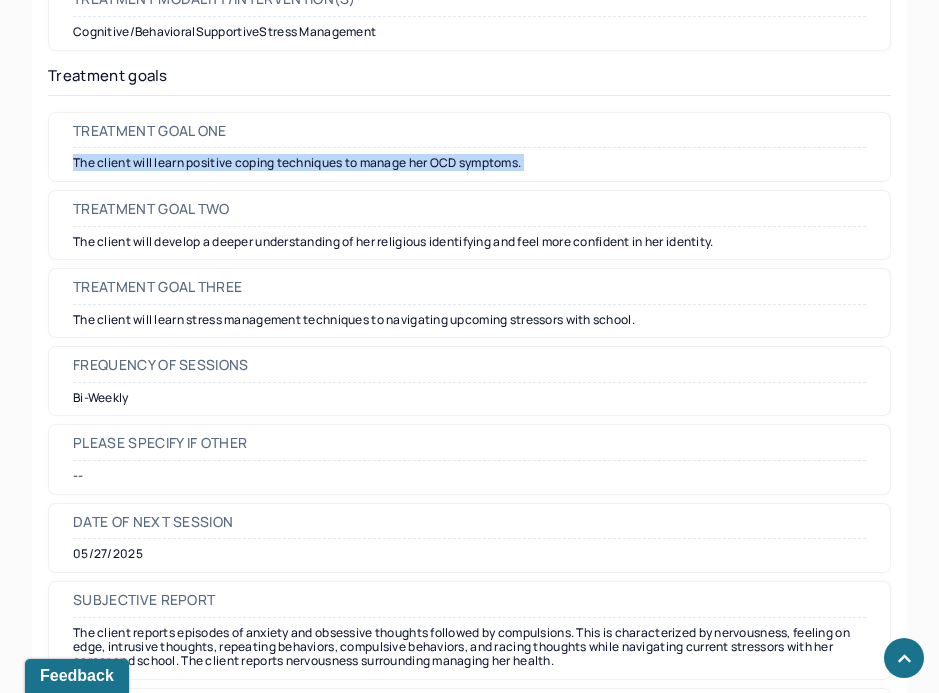 click on "The client will learn positive coping techniques to manage her OCD symptoms." at bounding box center (469, 163) 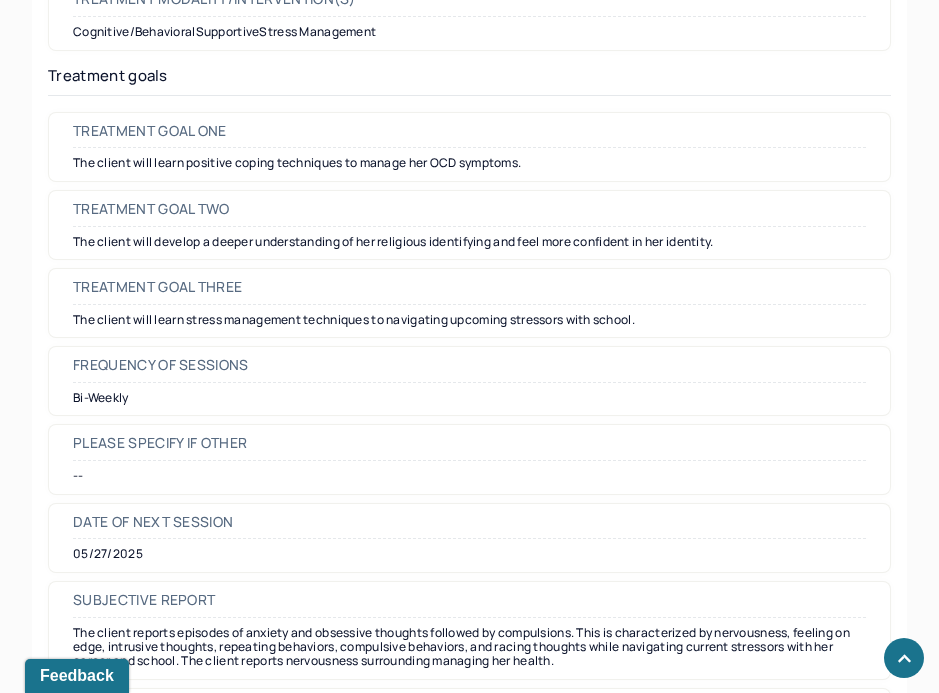 click on "The client will develop a deeper understanding of her religious identifying and feel more confident in her identity." at bounding box center [469, 242] 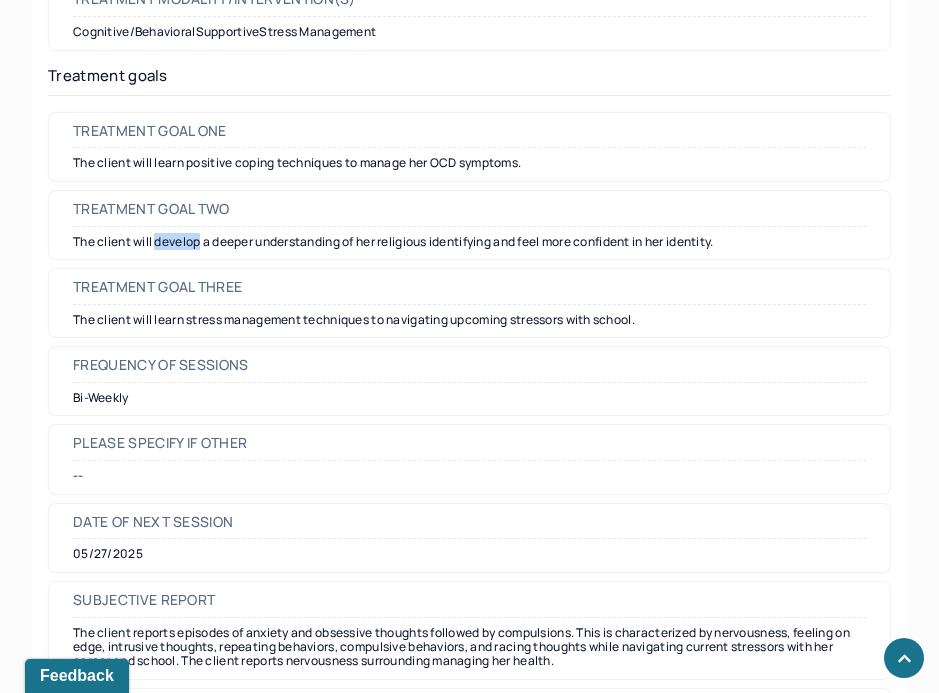 click on "The client will develop a deeper understanding of her religious identifying and feel more confident in her identity." at bounding box center (469, 242) 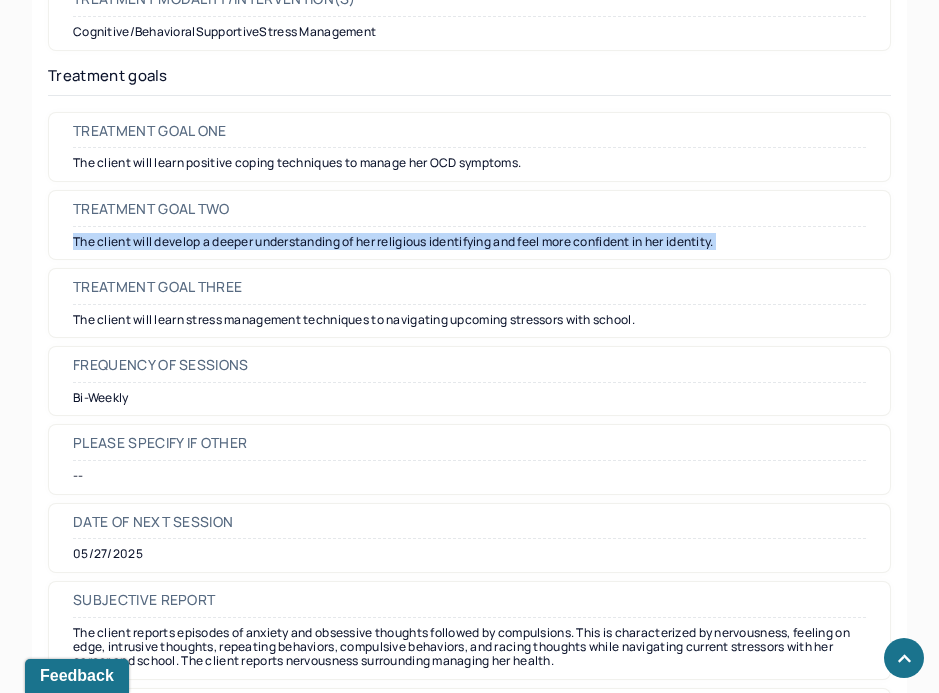 click on "The client will develop a deeper understanding of her religious identifying and feel more confident in her identity." at bounding box center (469, 242) 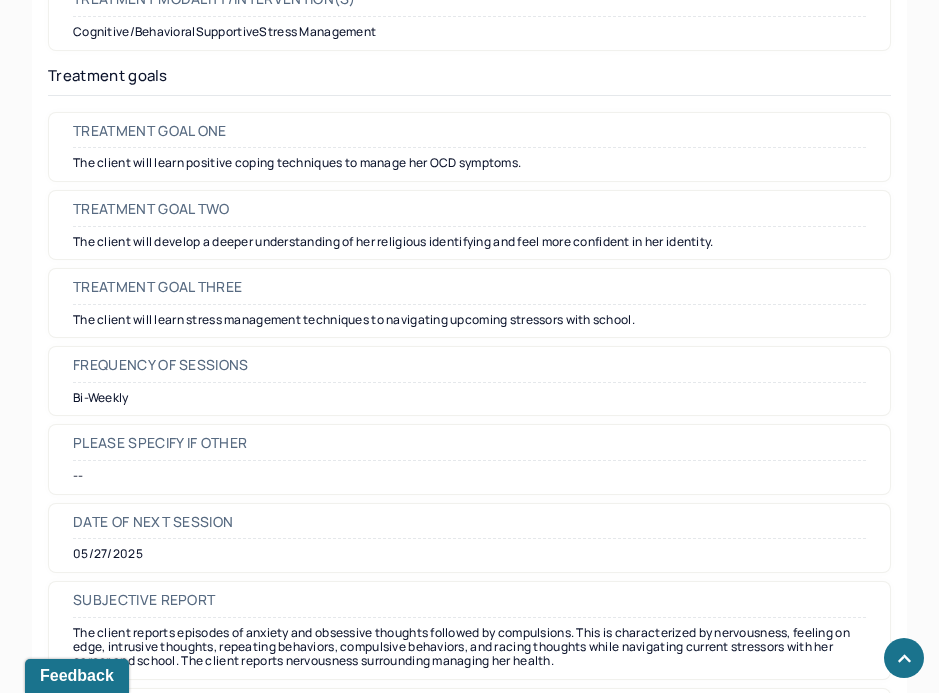 click on "The client will learn stress management techniques to navigating upcoming stressors with school." at bounding box center (469, 320) 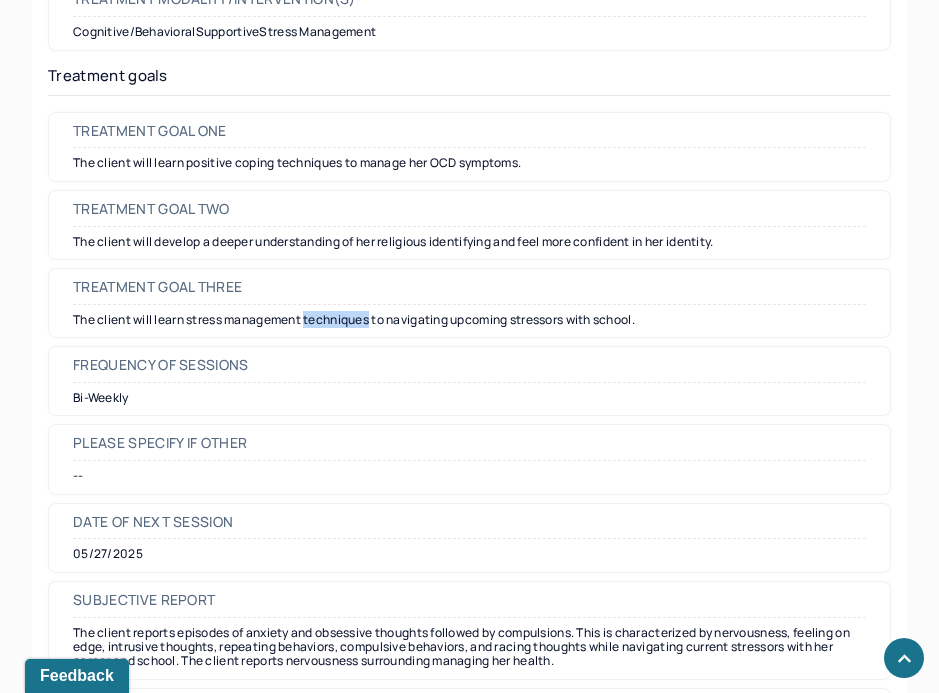 click on "The client will learn stress management techniques to navigating upcoming stressors with school." at bounding box center (469, 320) 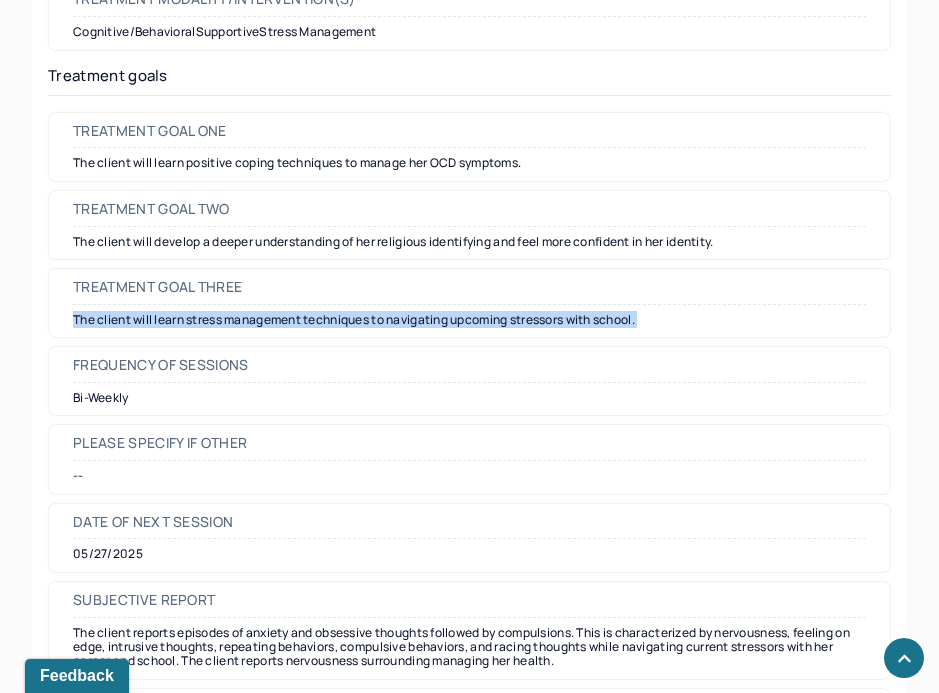click on "The client will learn stress management techniques to navigating upcoming stressors with school." at bounding box center [469, 320] 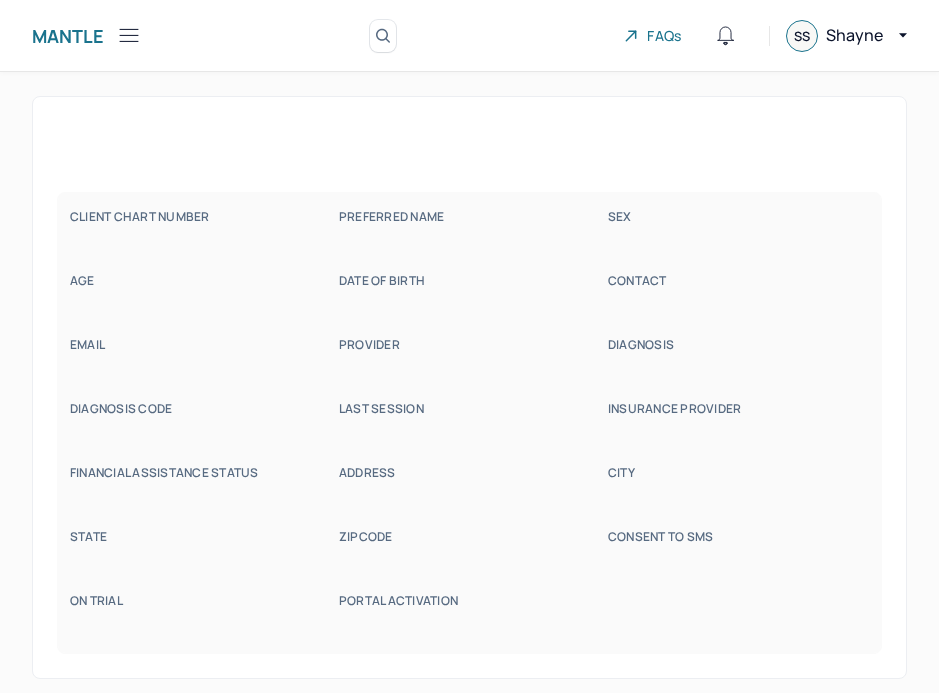 scroll, scrollTop: 0, scrollLeft: 0, axis: both 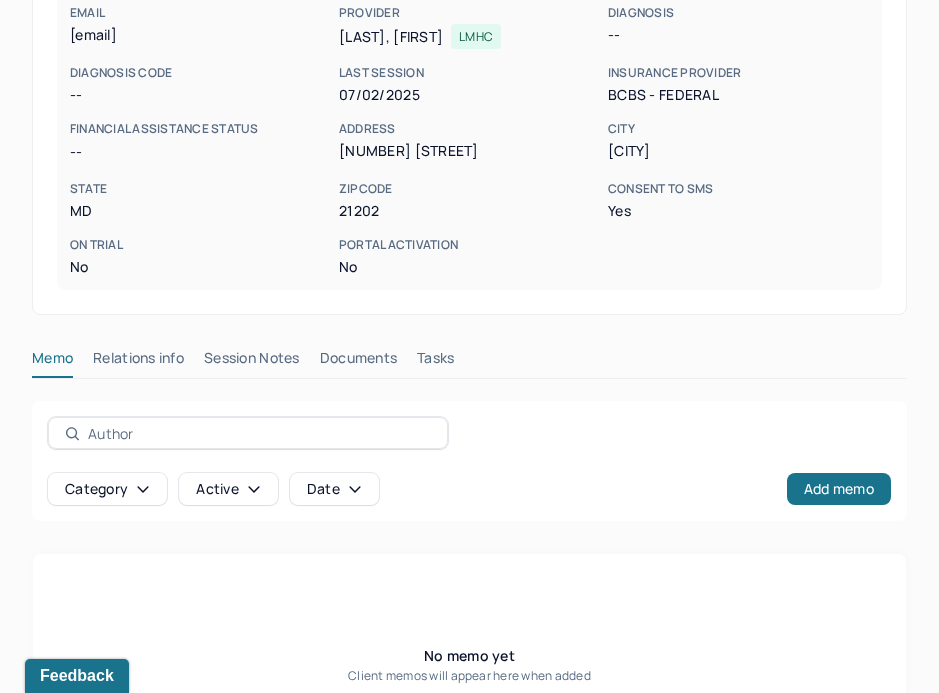 click on "Tasks" at bounding box center (435, 362) 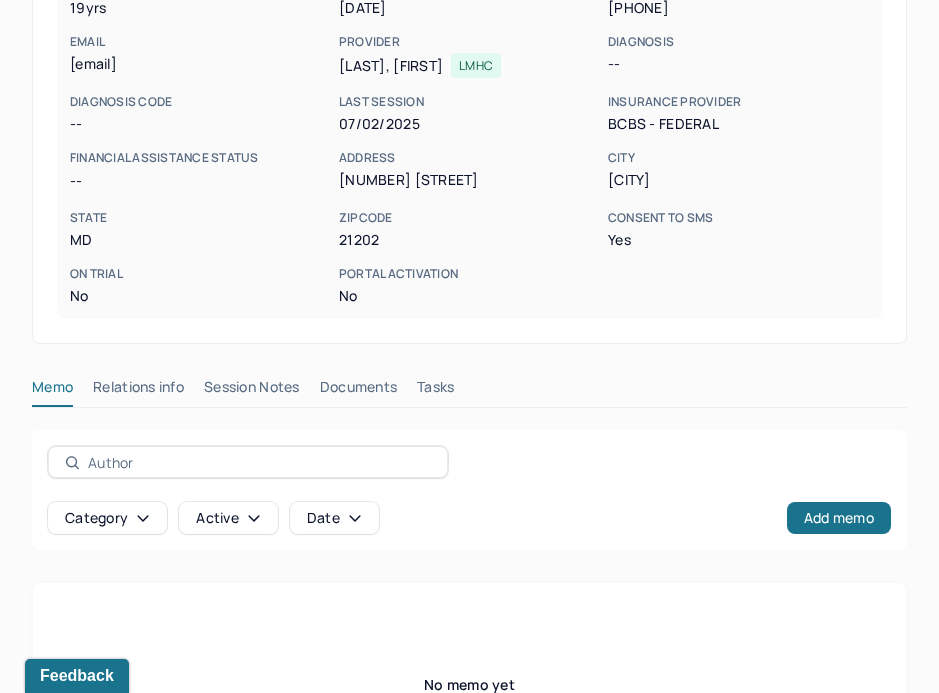 scroll, scrollTop: 297, scrollLeft: 0, axis: vertical 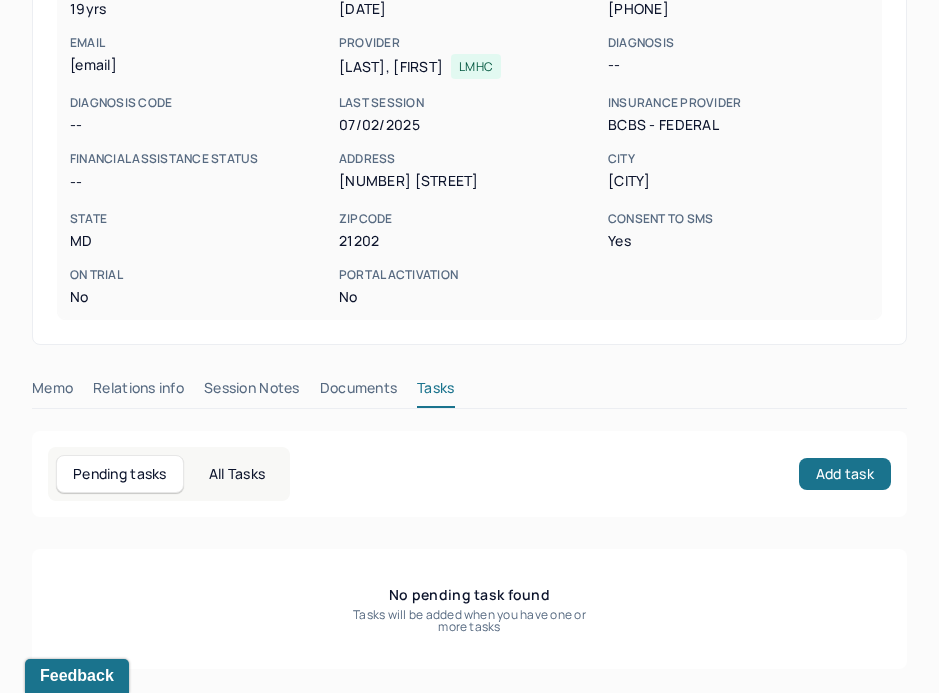 click on "Documents" at bounding box center (359, 392) 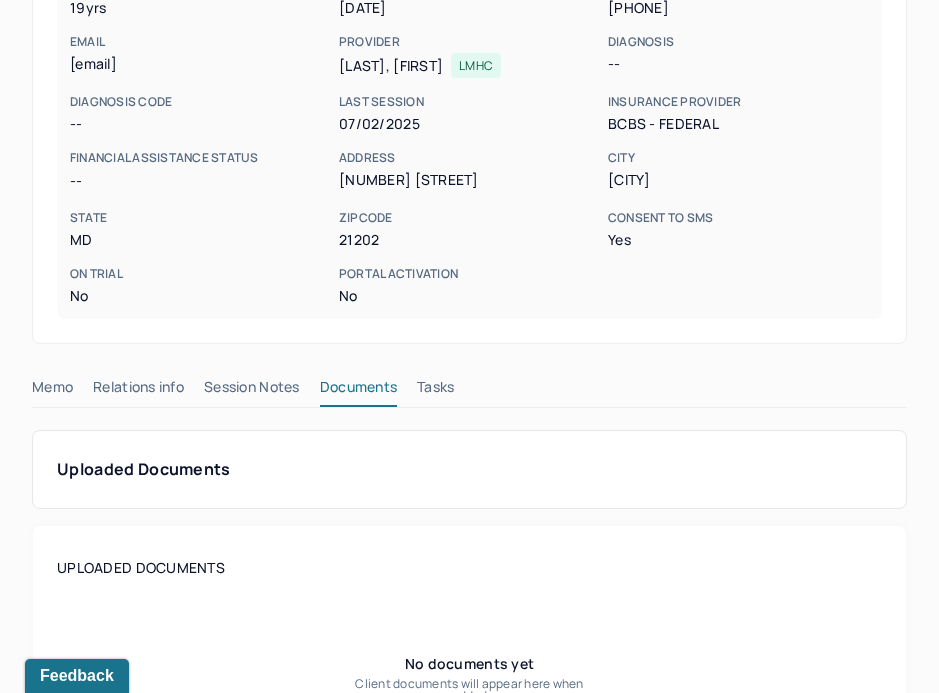 click on "Session Notes" at bounding box center (252, 391) 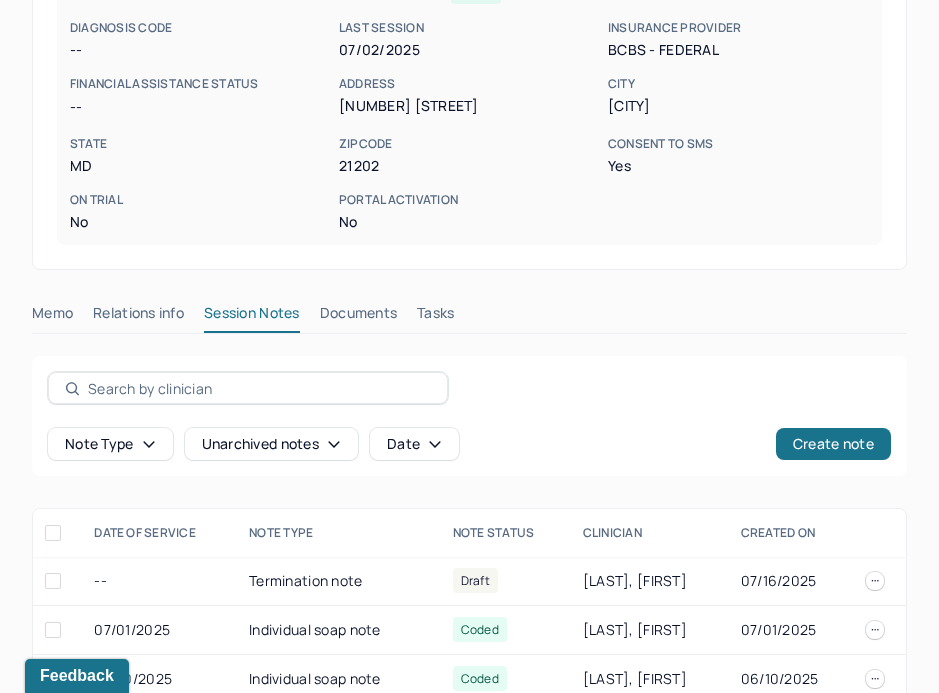 scroll, scrollTop: 456, scrollLeft: 0, axis: vertical 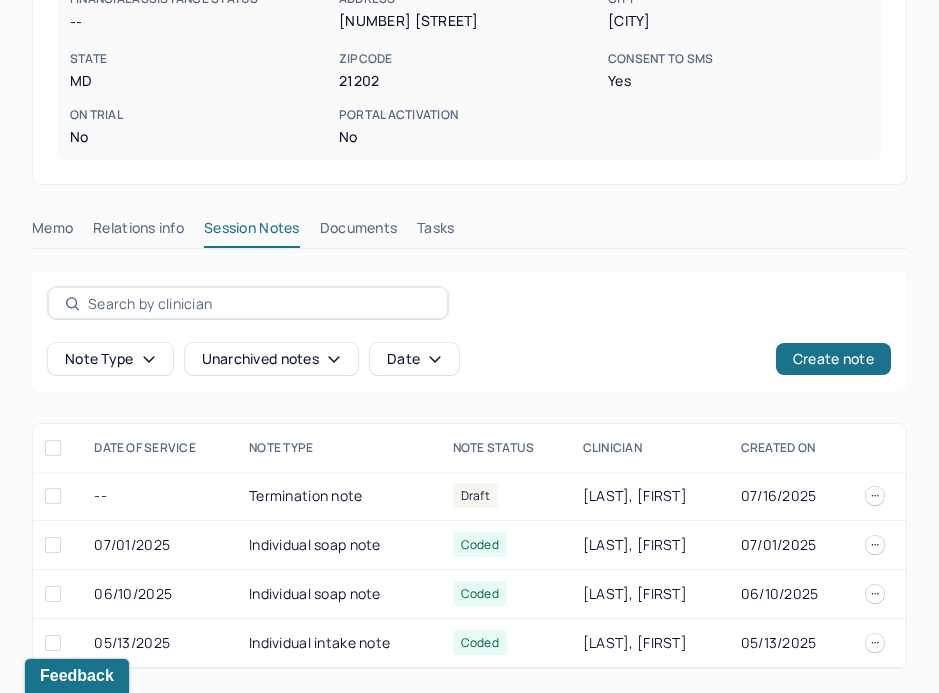 click on "Relations info" at bounding box center [138, 232] 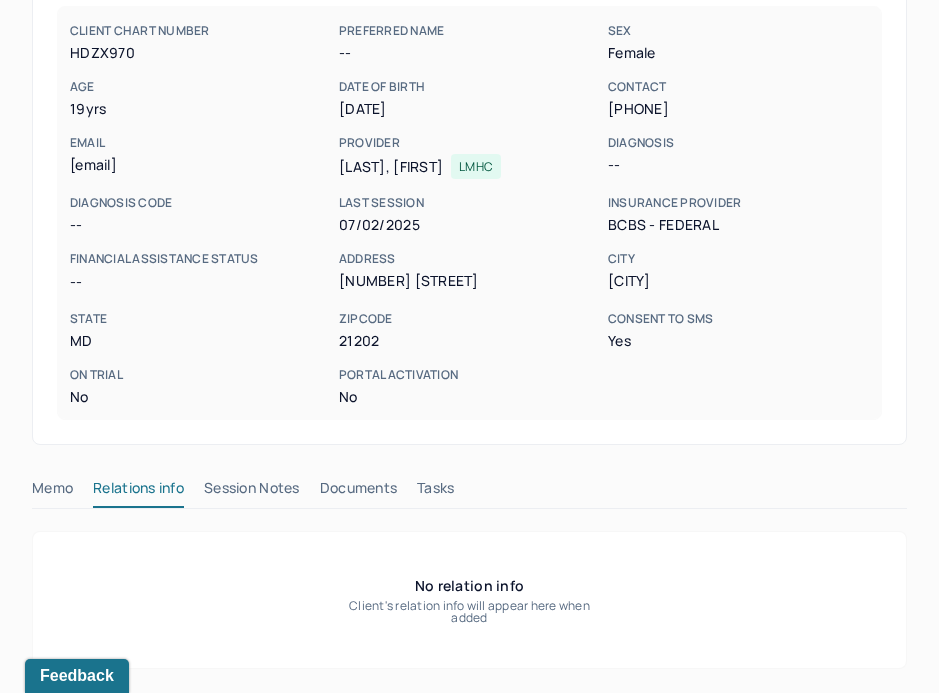 scroll, scrollTop: 196, scrollLeft: 0, axis: vertical 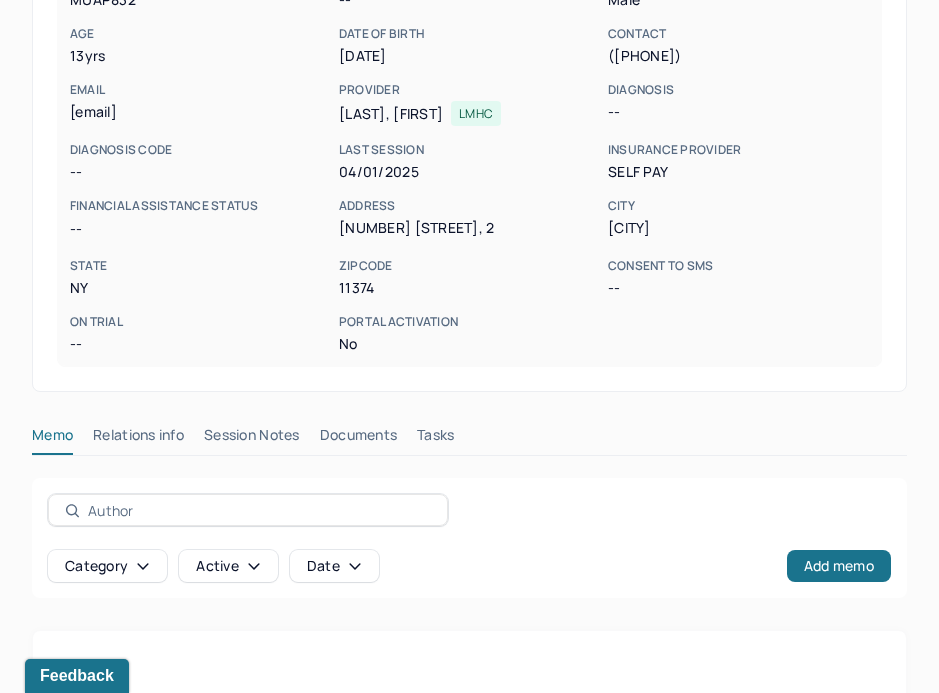 click on "Session Notes" at bounding box center [252, 439] 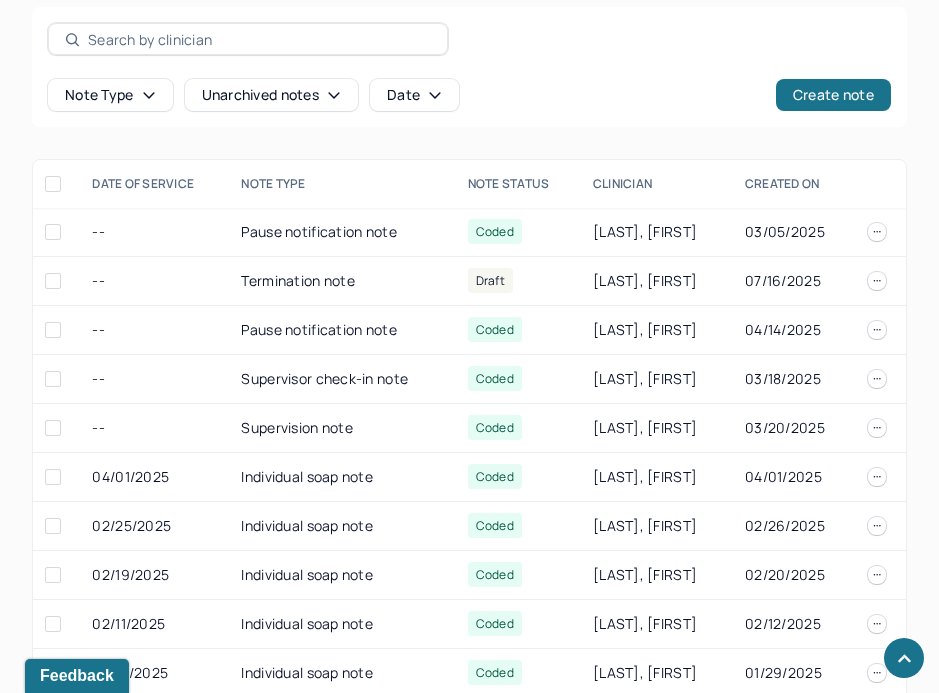scroll, scrollTop: 765, scrollLeft: 0, axis: vertical 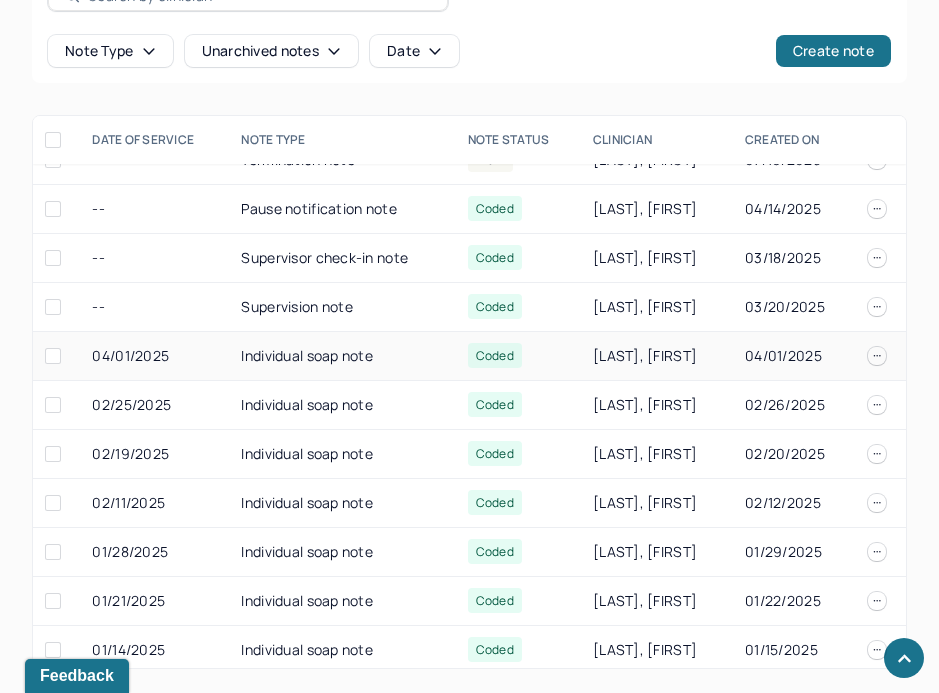 click on "Individual soap note" at bounding box center [342, 356] 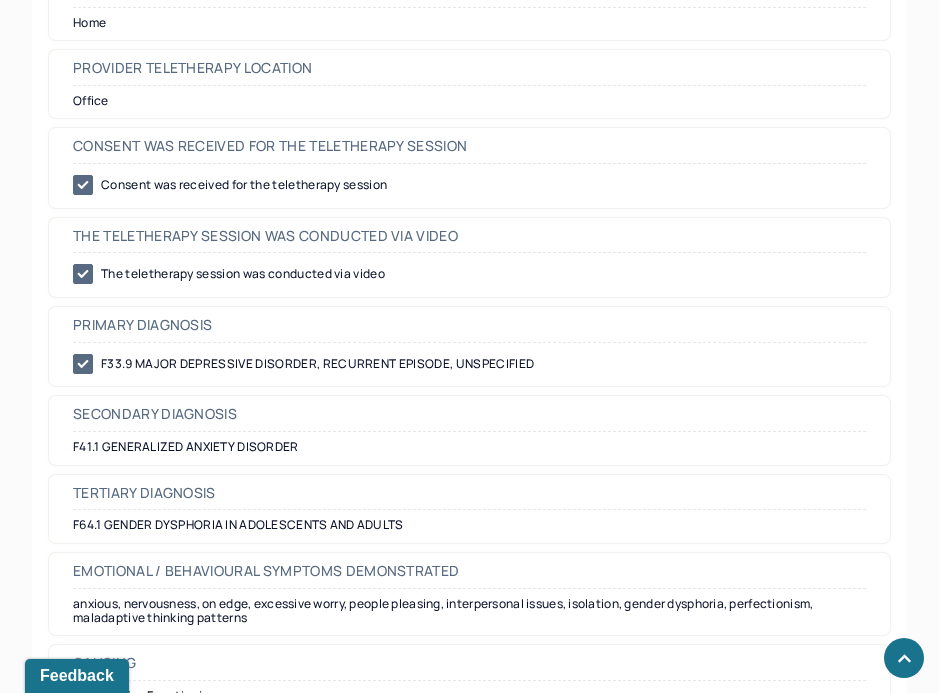scroll, scrollTop: 1015, scrollLeft: 0, axis: vertical 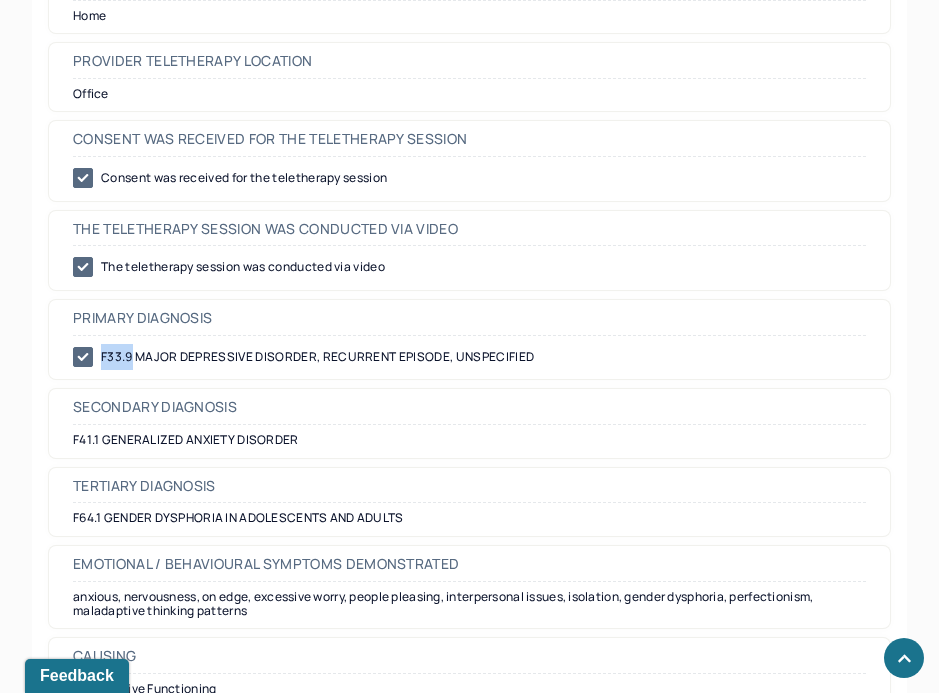 drag, startPoint x: 134, startPoint y: 358, endPoint x: 100, endPoint y: 356, distance: 34.058773 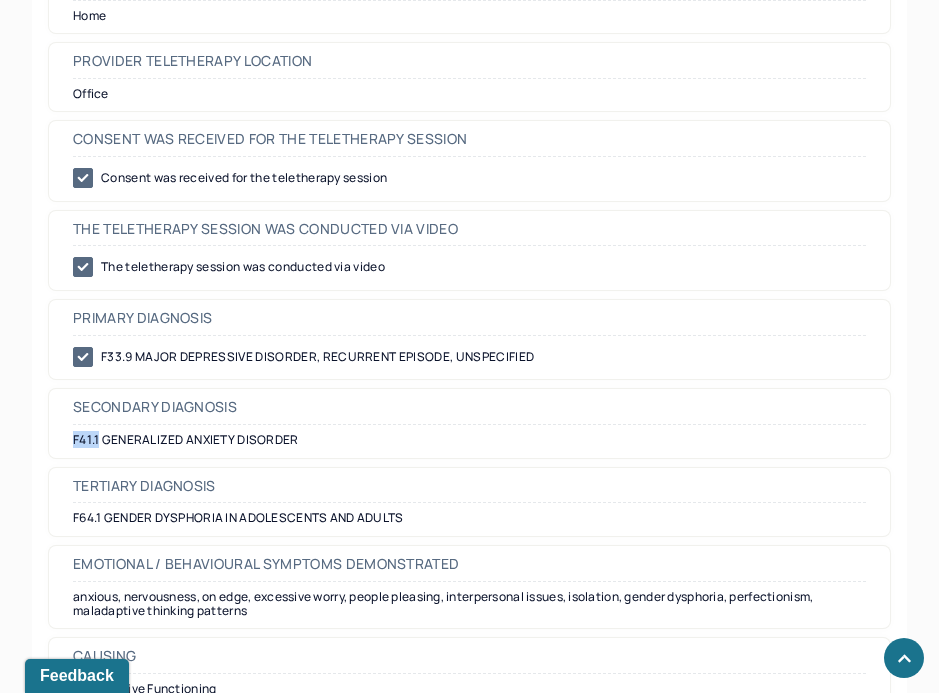 drag, startPoint x: 98, startPoint y: 442, endPoint x: 61, endPoint y: 440, distance: 37.054016 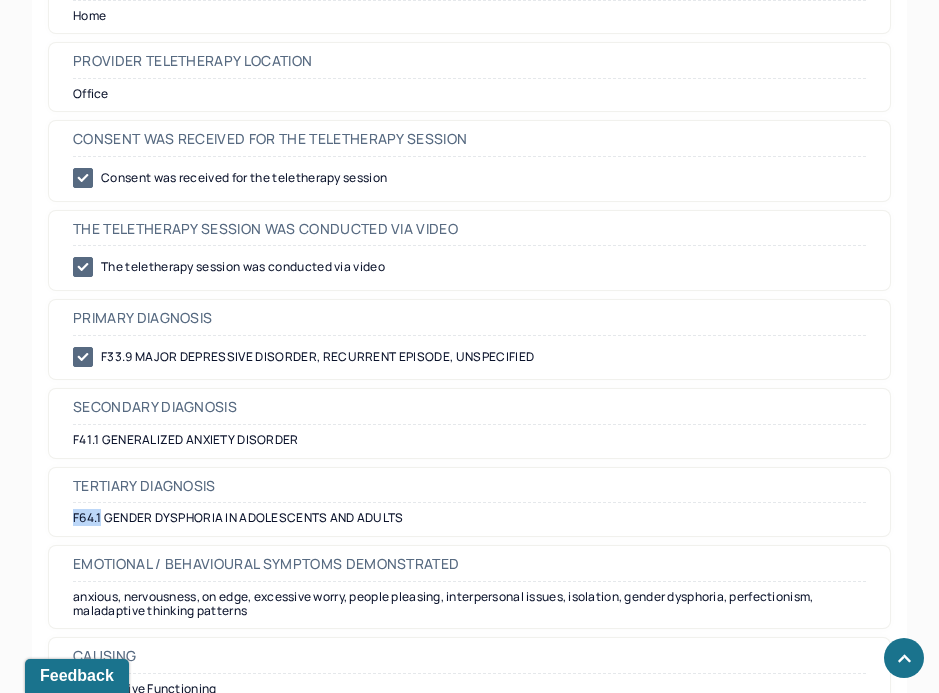 drag, startPoint x: 102, startPoint y: 517, endPoint x: 57, endPoint y: 515, distance: 45.044422 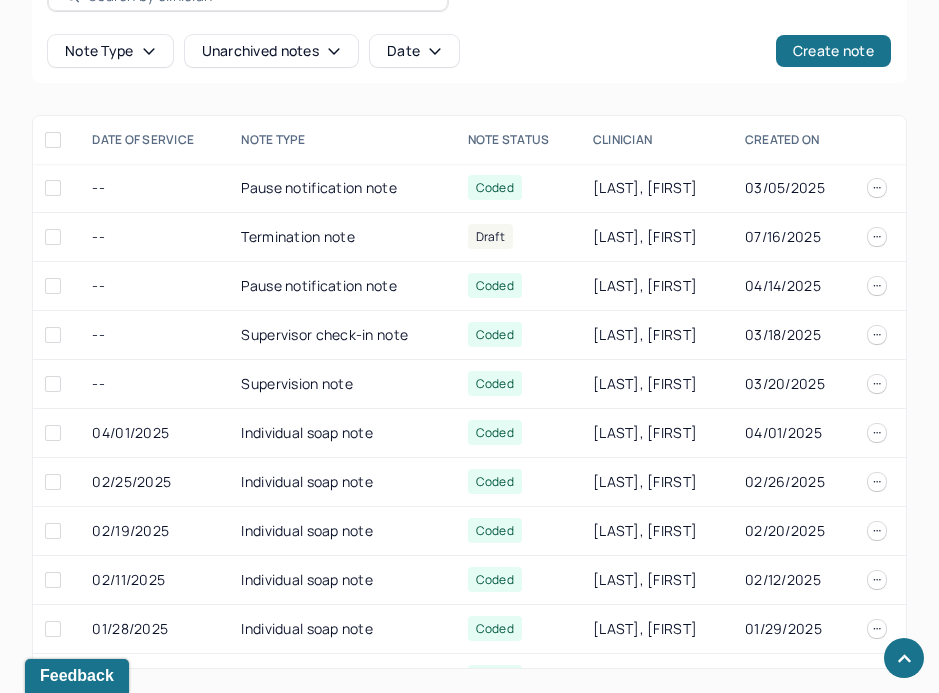 scroll, scrollTop: 765, scrollLeft: 0, axis: vertical 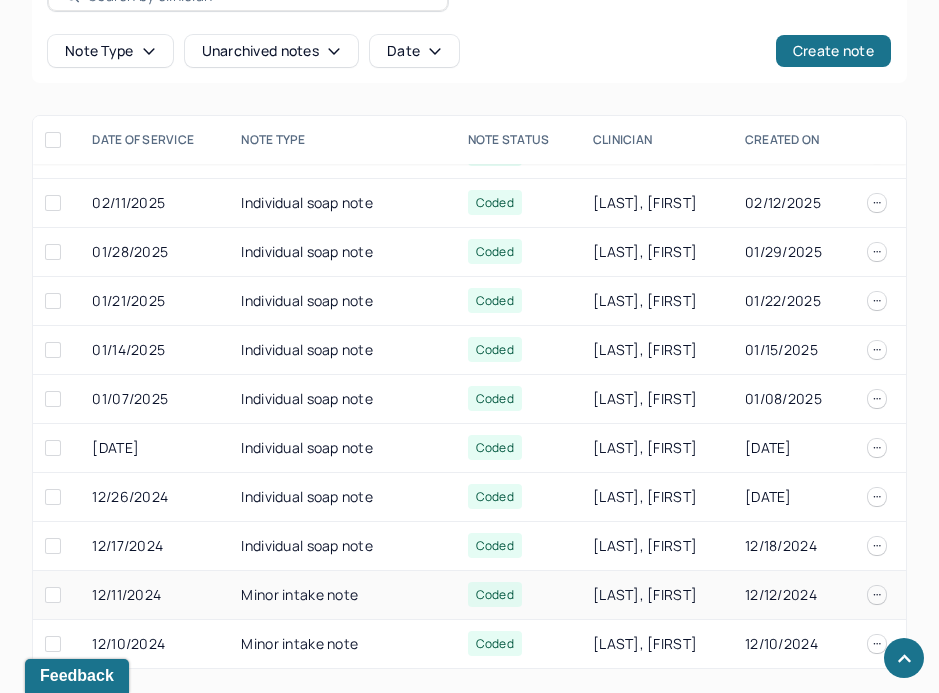 click on "Minor intake note" at bounding box center [342, 595] 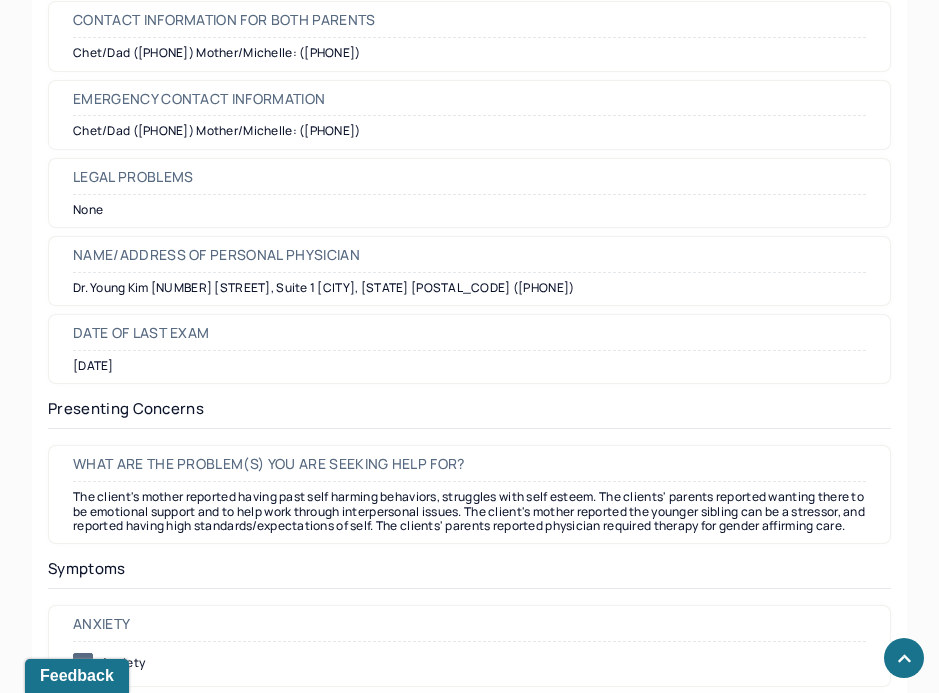 scroll, scrollTop: 2755, scrollLeft: 0, axis: vertical 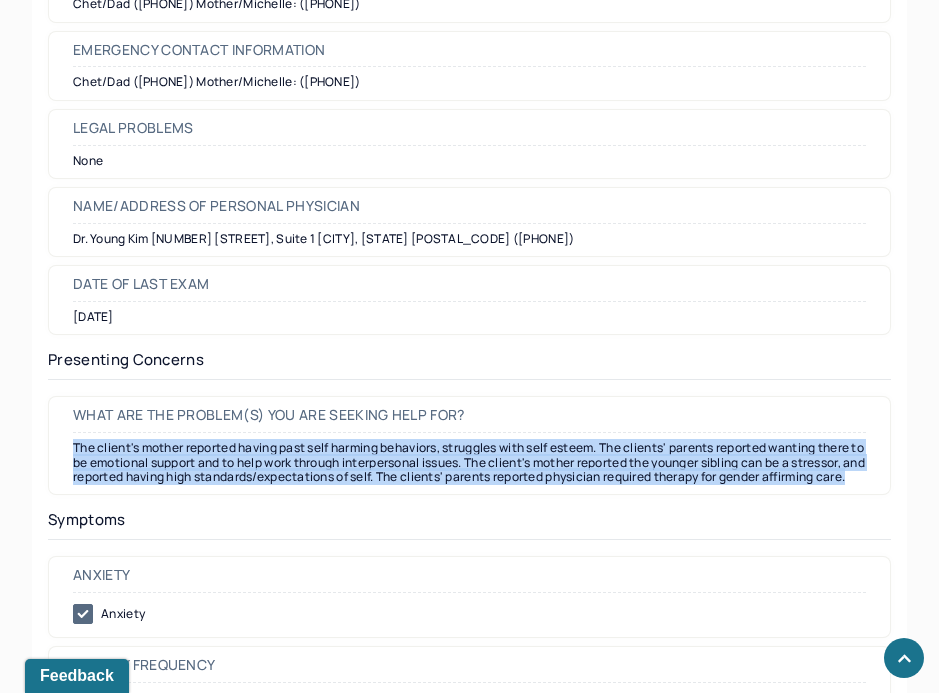 drag, startPoint x: 171, startPoint y: 491, endPoint x: 50, endPoint y: 443, distance: 130.17296 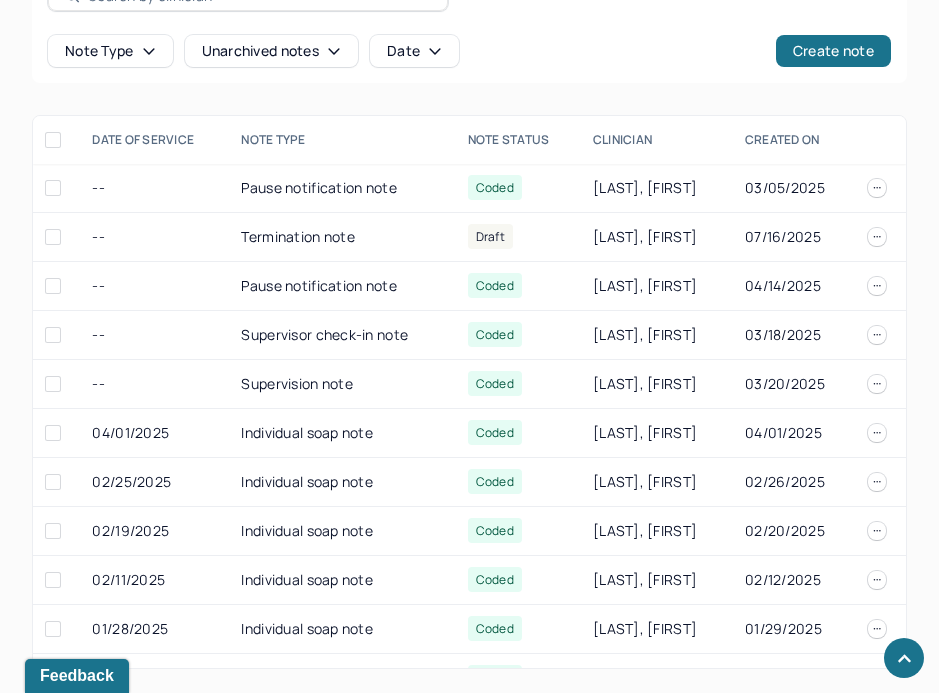 scroll, scrollTop: 765, scrollLeft: 0, axis: vertical 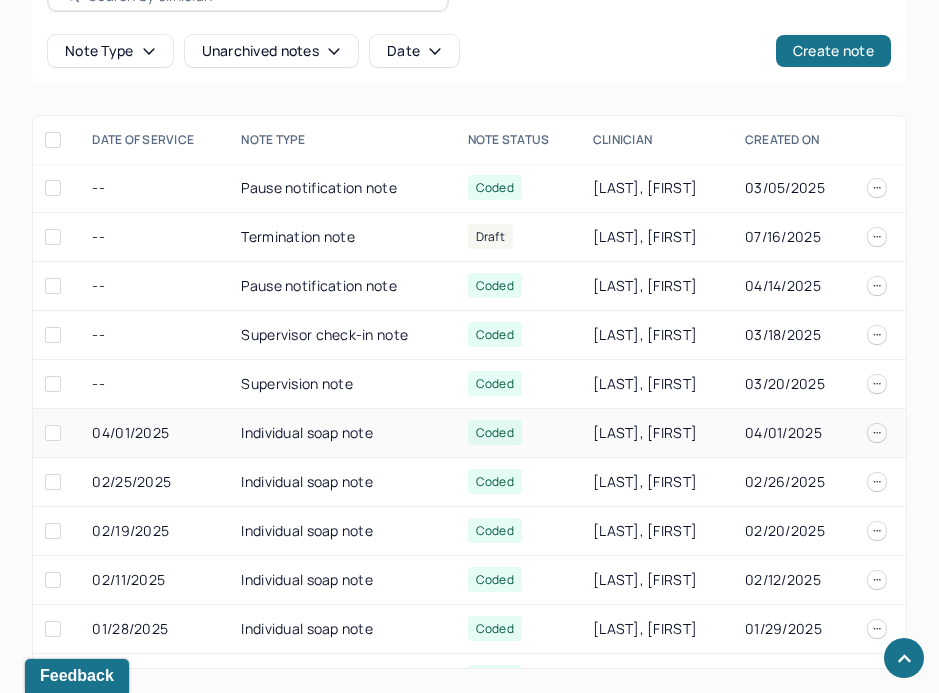 click on "Individual soap note" at bounding box center (342, 433) 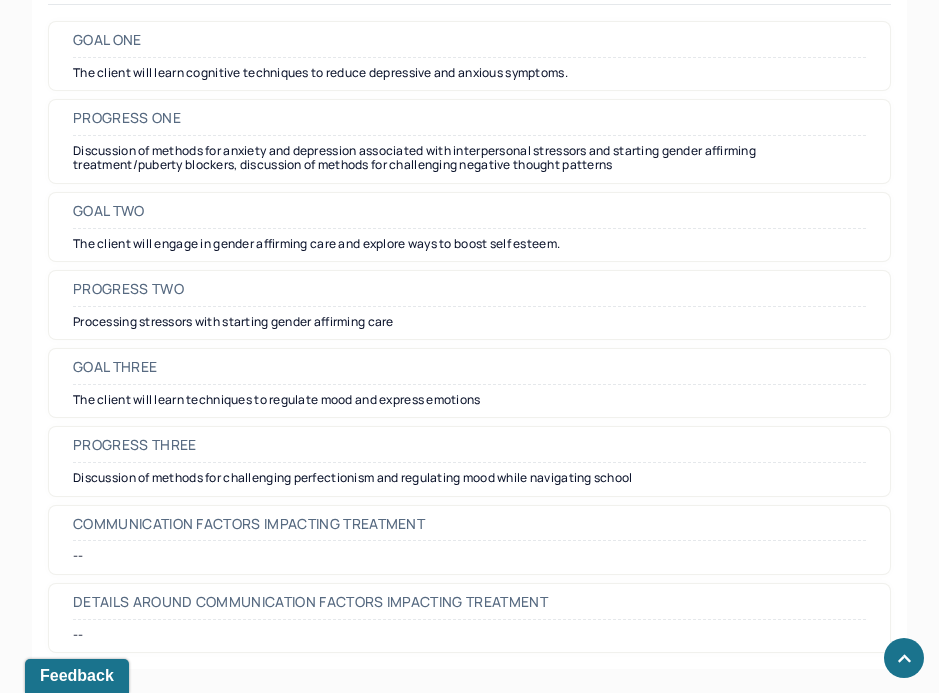 scroll, scrollTop: 3103, scrollLeft: 0, axis: vertical 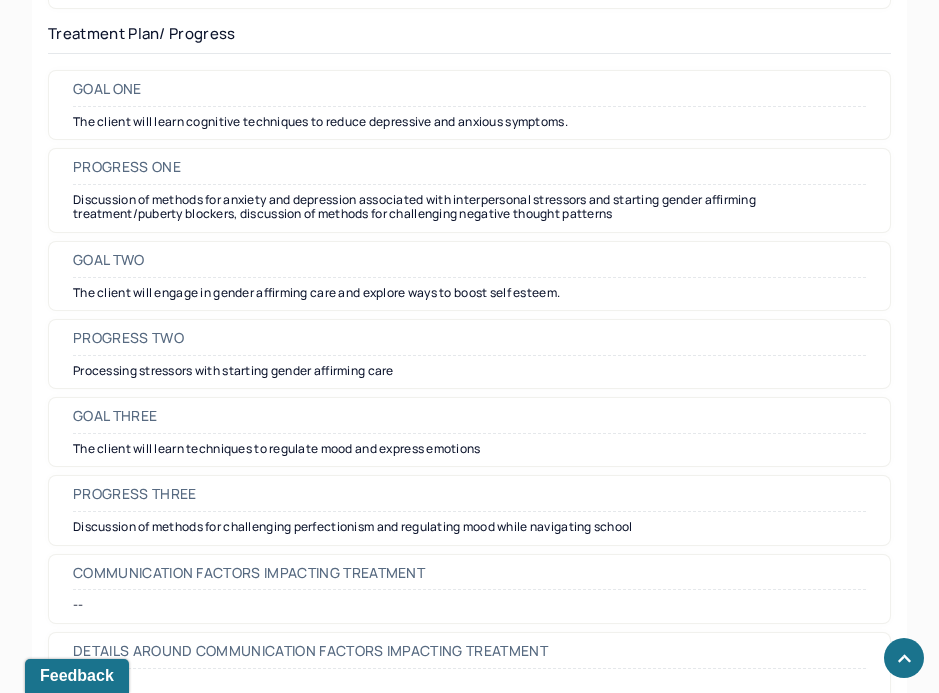 click on "The client will learn cognitive techniques to reduce depressive and anxious symptoms." at bounding box center (469, 122) 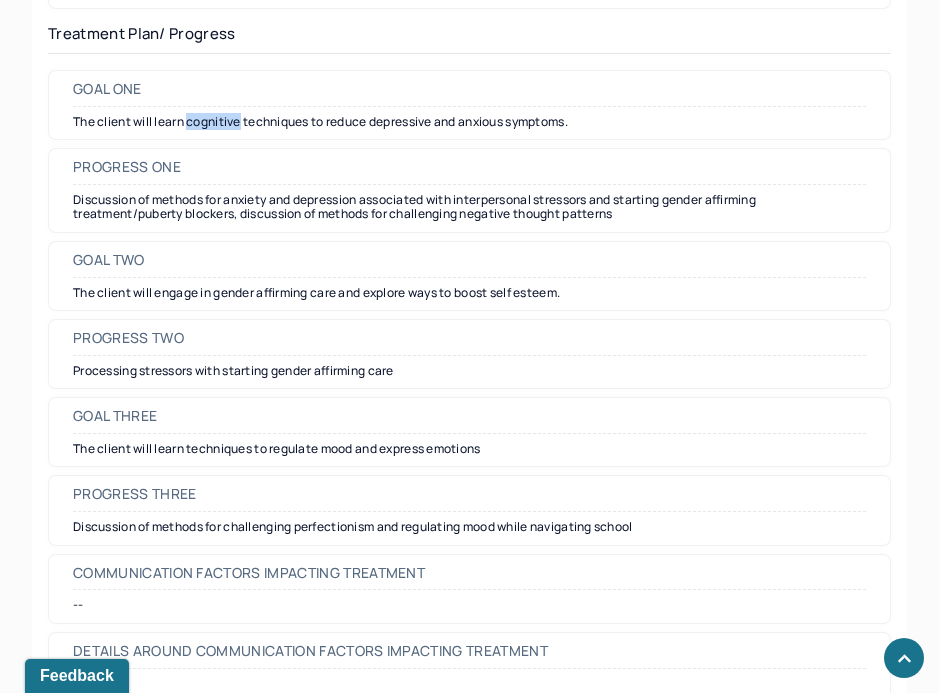 click on "The client will learn cognitive techniques to reduce depressive and anxious symptoms." at bounding box center [469, 122] 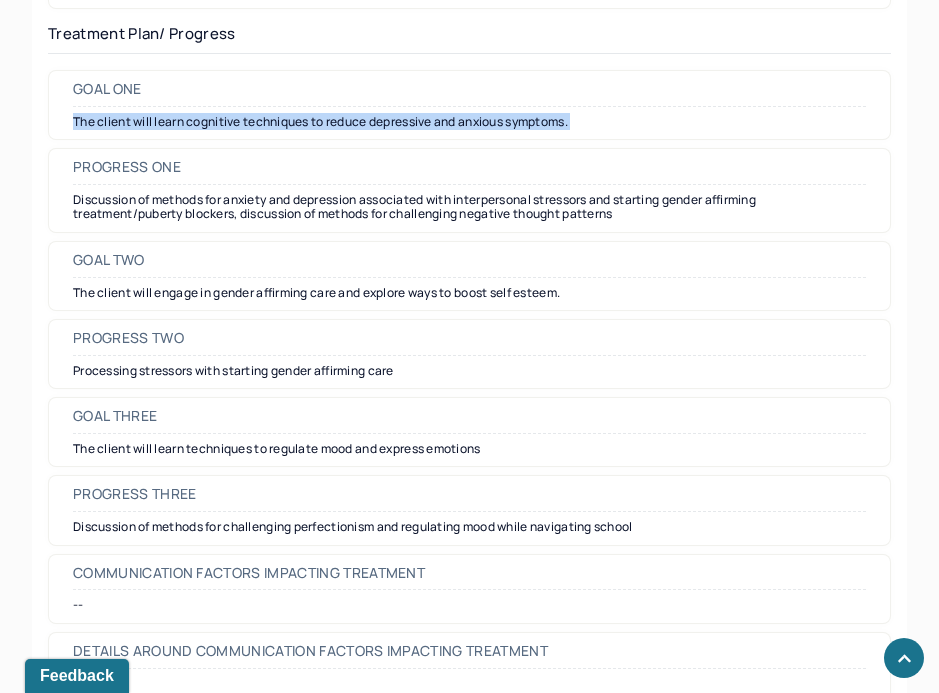 click on "The client will learn cognitive techniques to reduce depressive and anxious symptoms." at bounding box center (469, 122) 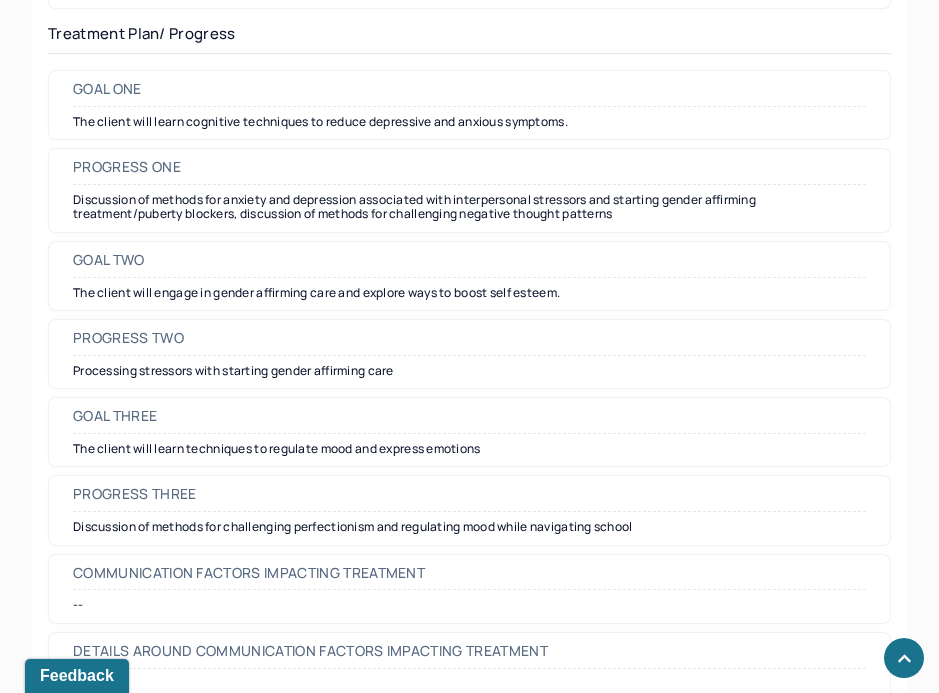 click on "The client will engage in gender affirming care and explore ways to boost self esteem." at bounding box center (469, 293) 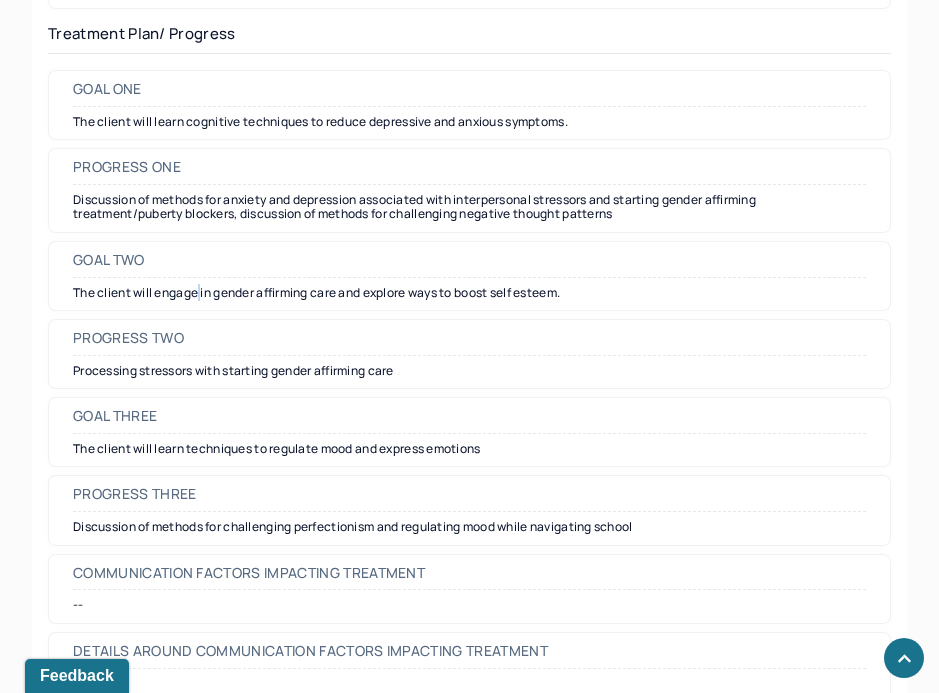 click on "The client will engage in gender affirming care and explore ways to boost self esteem." at bounding box center [469, 293] 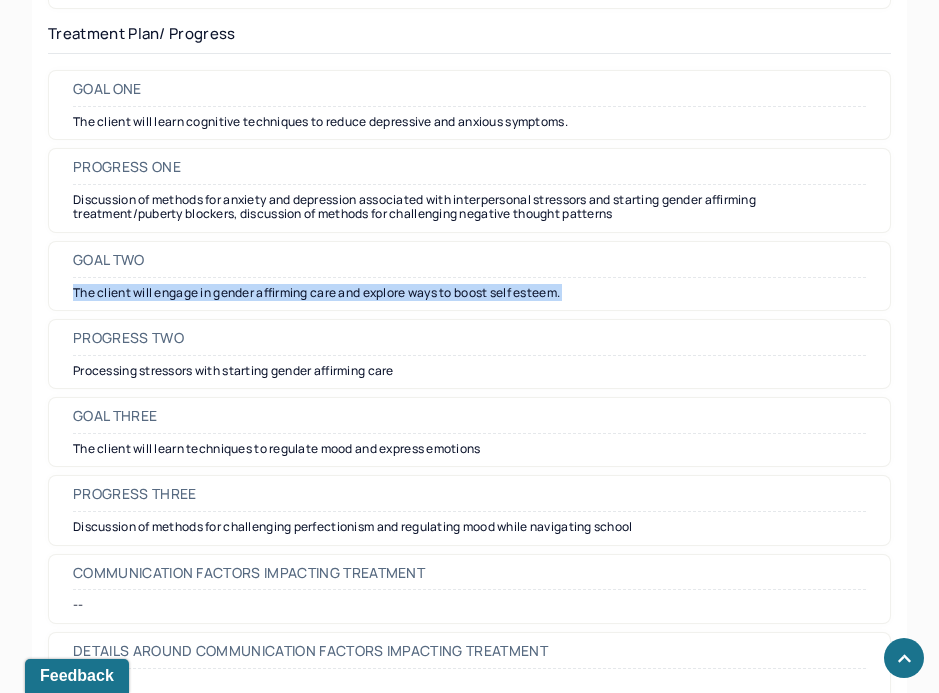click on "The client will engage in gender affirming care and explore ways to boost self esteem." at bounding box center (469, 293) 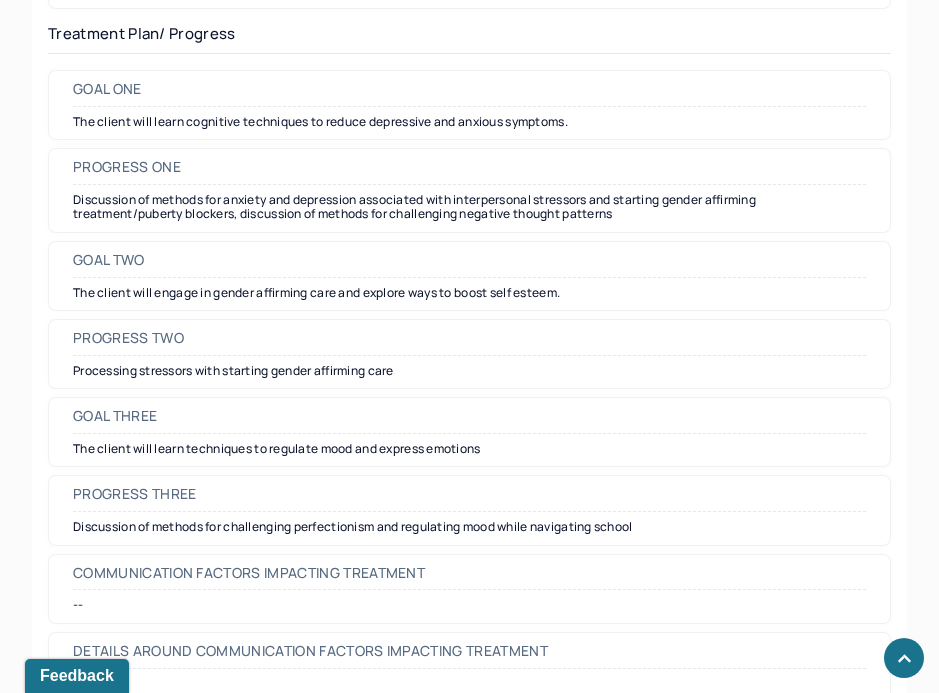 click on "The client will learn techniques to regulate mood and express emotions" at bounding box center (469, 449) 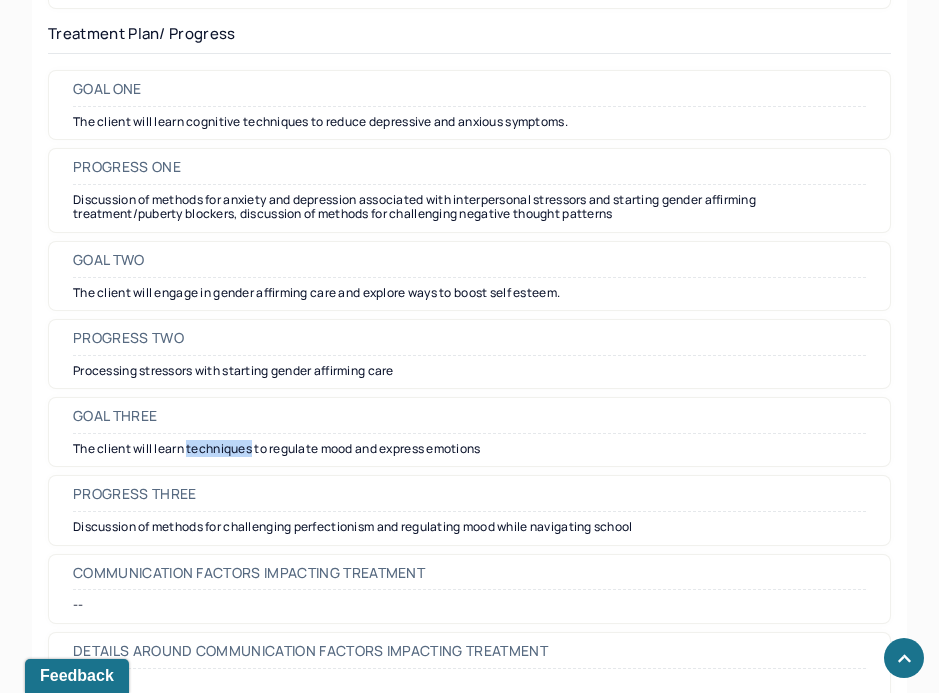 click on "The client will learn techniques to regulate mood and express emotions" at bounding box center [469, 449] 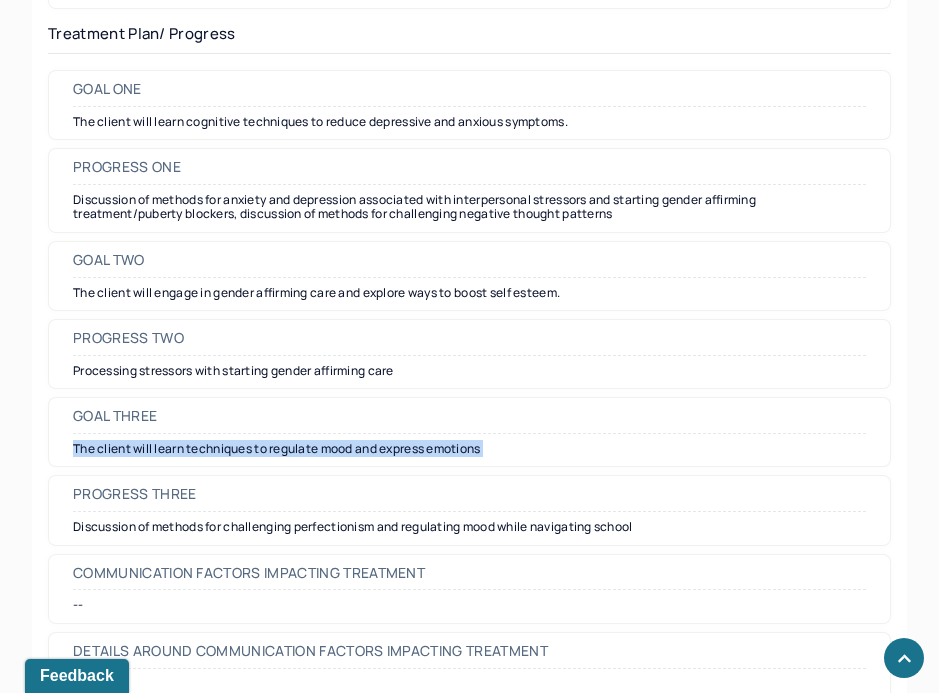 click on "The client will learn techniques to regulate mood and express emotions" at bounding box center (469, 449) 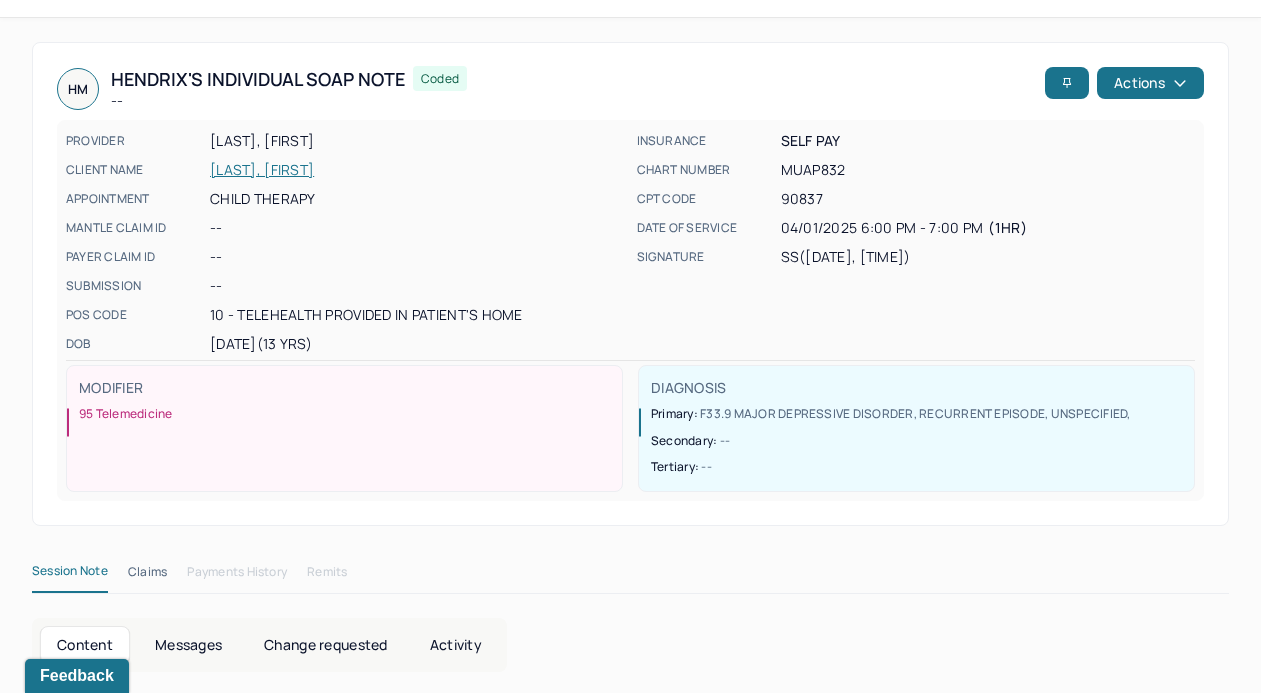 scroll, scrollTop: 0, scrollLeft: 0, axis: both 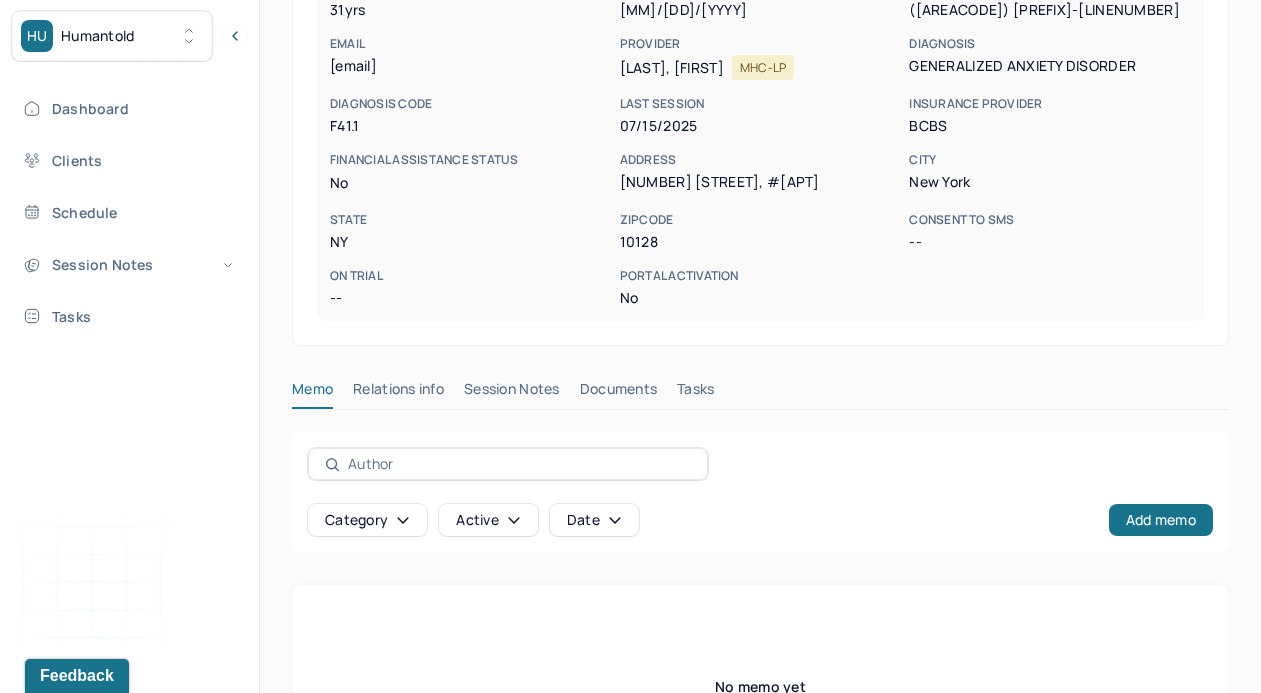 click on "Session Notes" at bounding box center (512, 393) 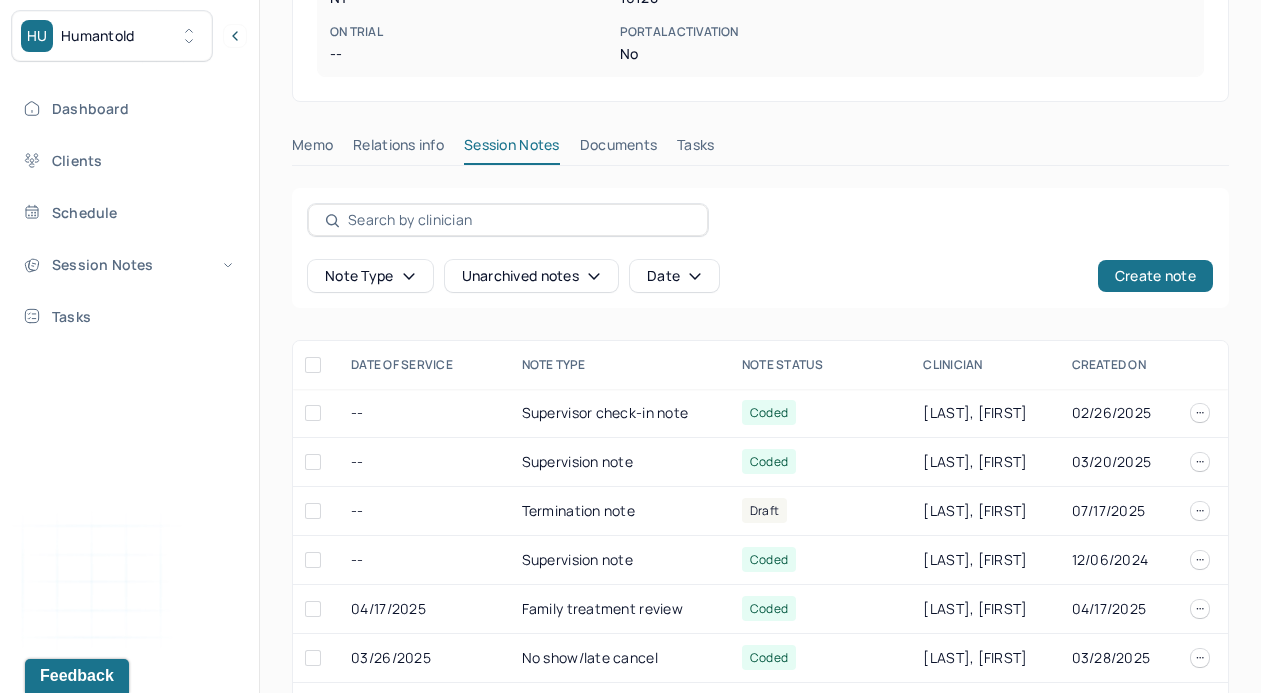 scroll, scrollTop: 589, scrollLeft: 0, axis: vertical 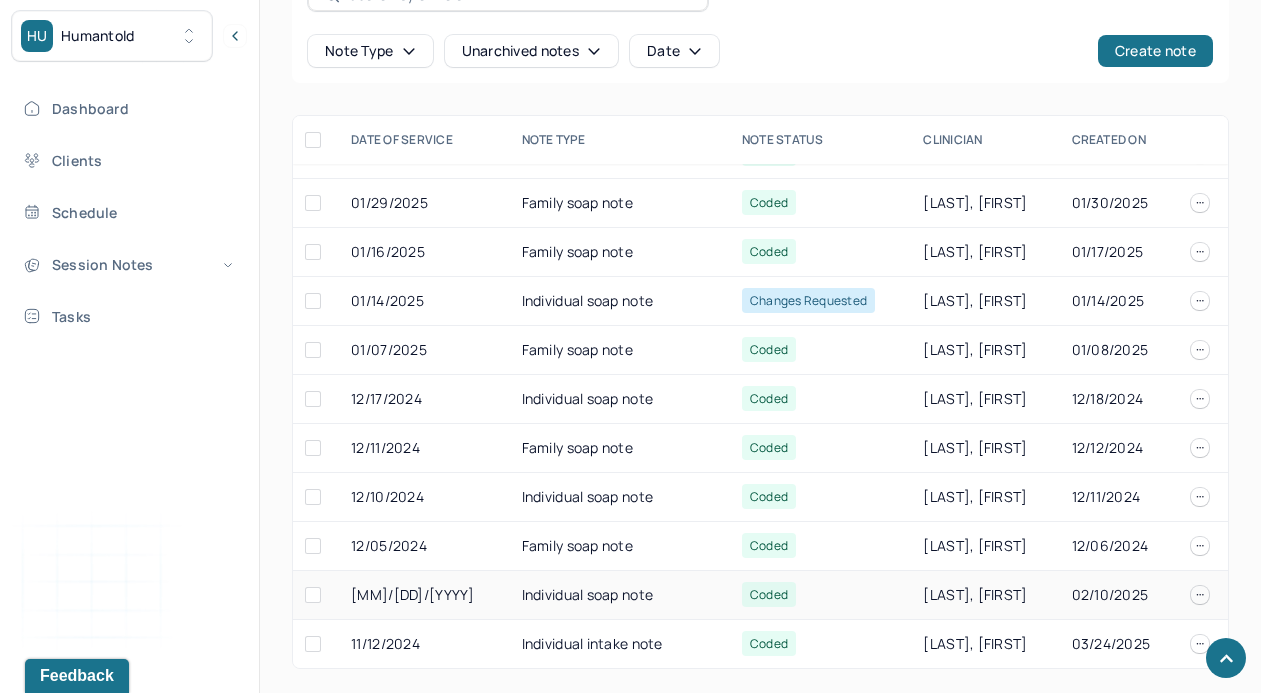 click on "Individual soap note" at bounding box center [620, 595] 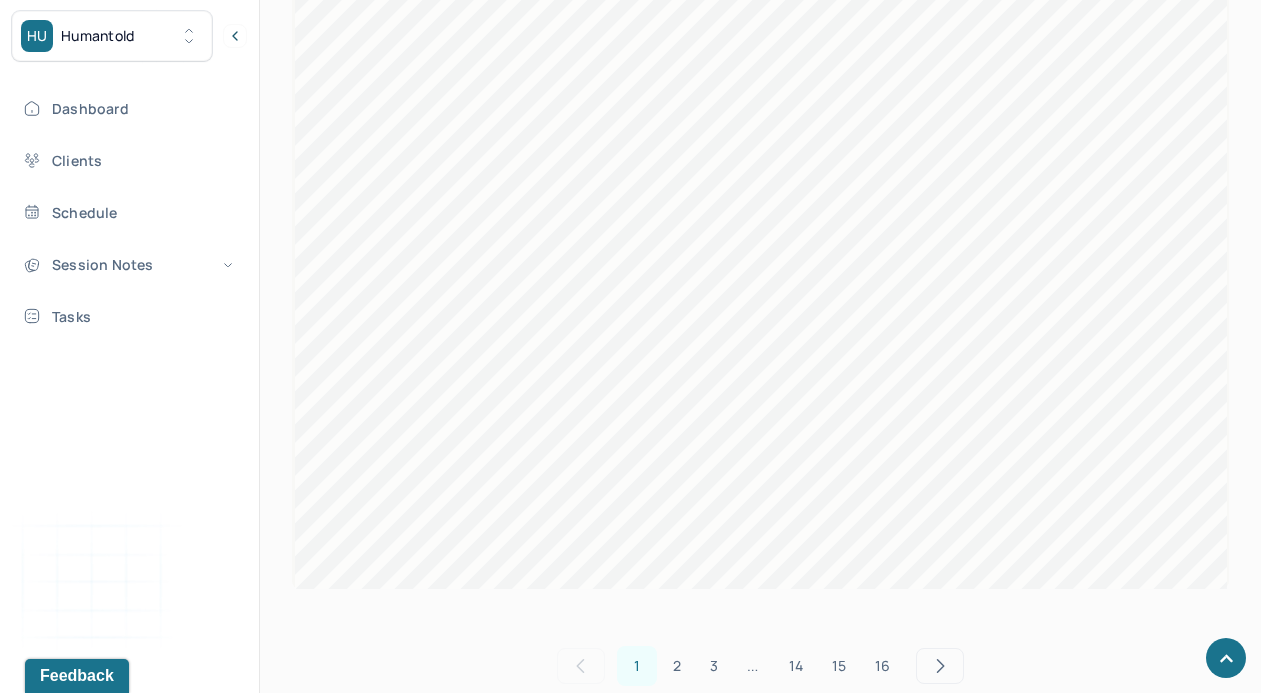 scroll, scrollTop: 1663, scrollLeft: 0, axis: vertical 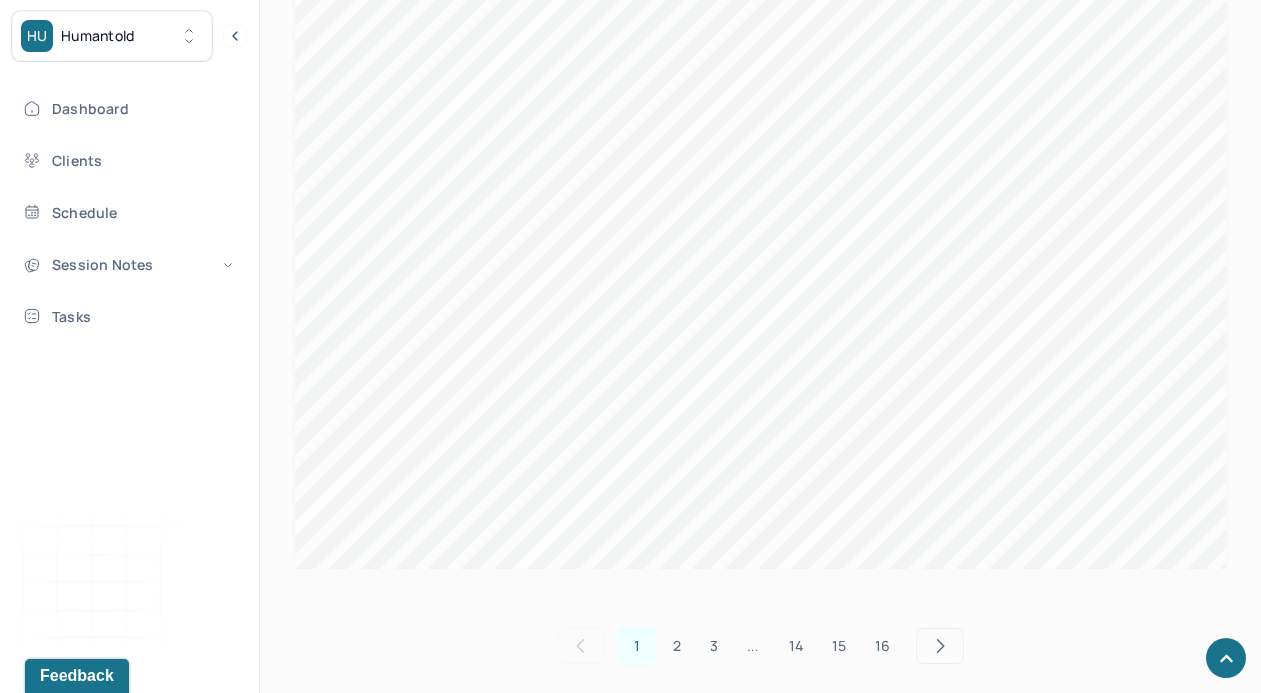 click on "2" at bounding box center (677, 646) 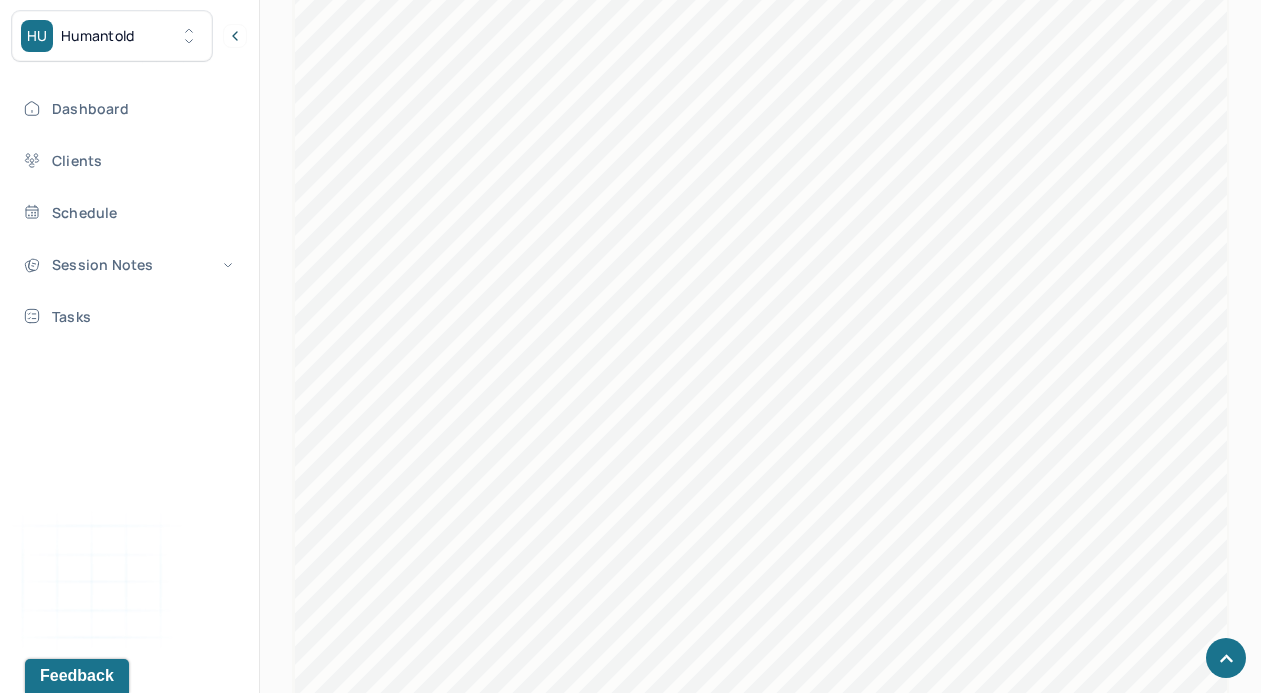 scroll, scrollTop: 992, scrollLeft: 0, axis: vertical 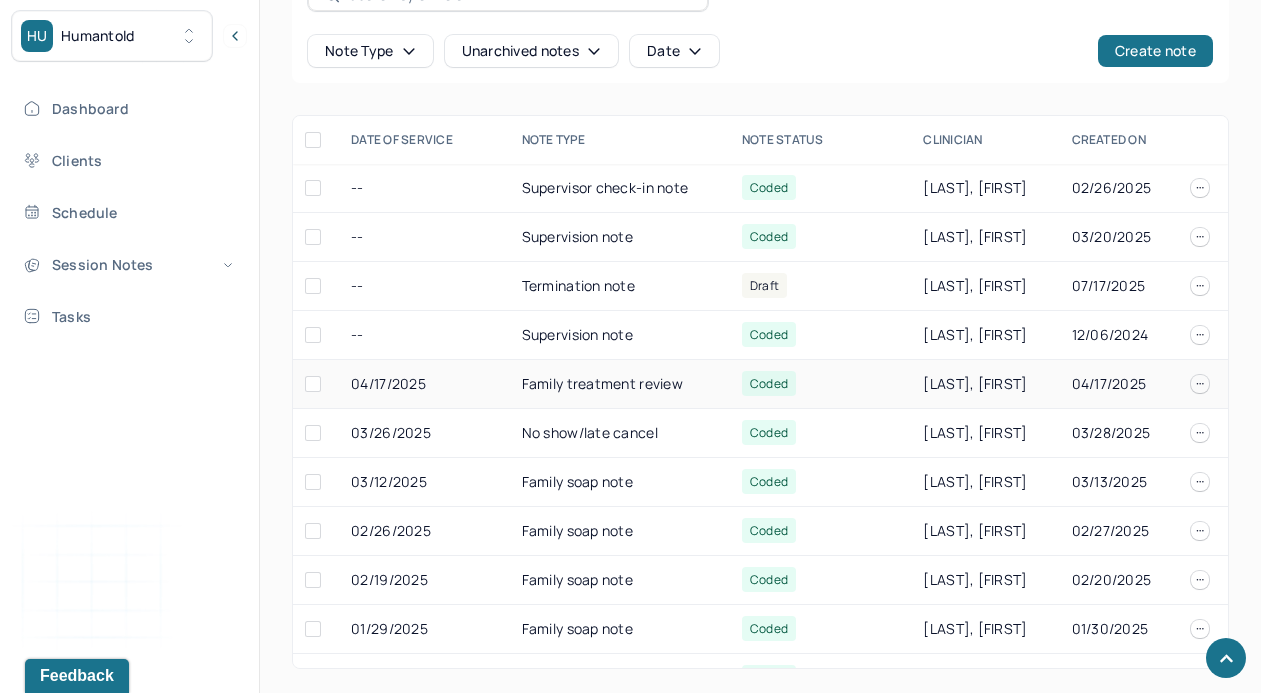 click on "Family treatment review" at bounding box center [620, 384] 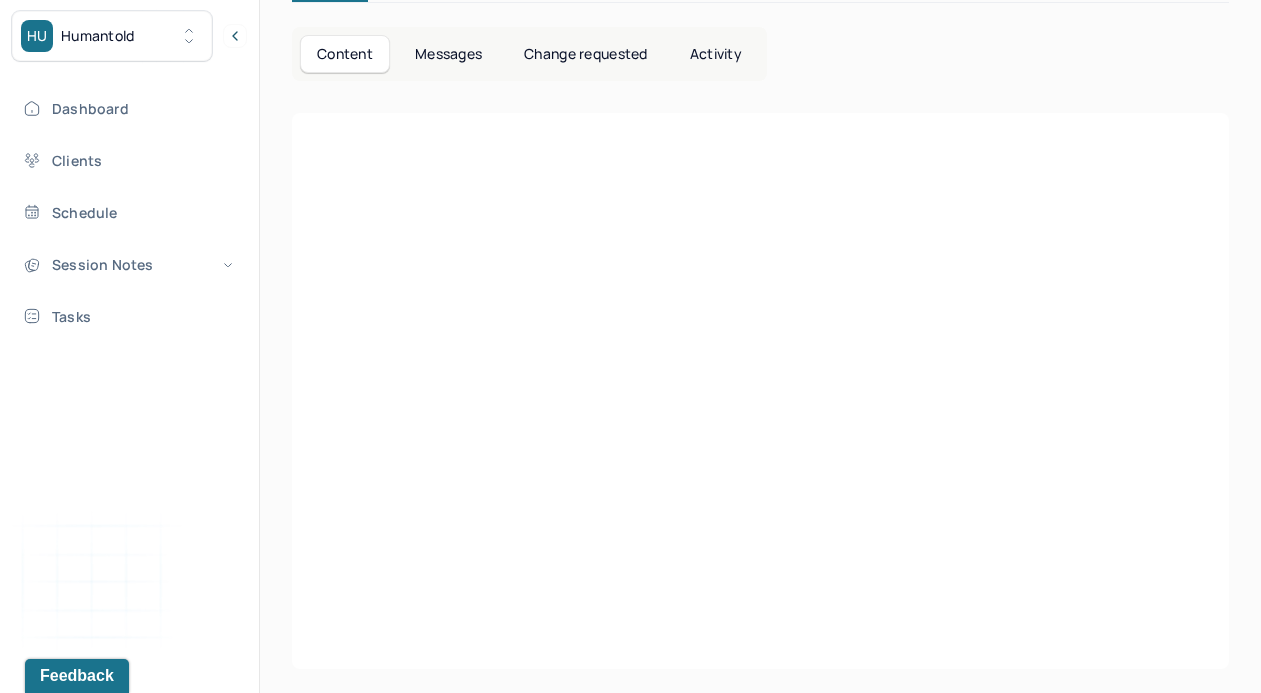 scroll, scrollTop: 462, scrollLeft: 0, axis: vertical 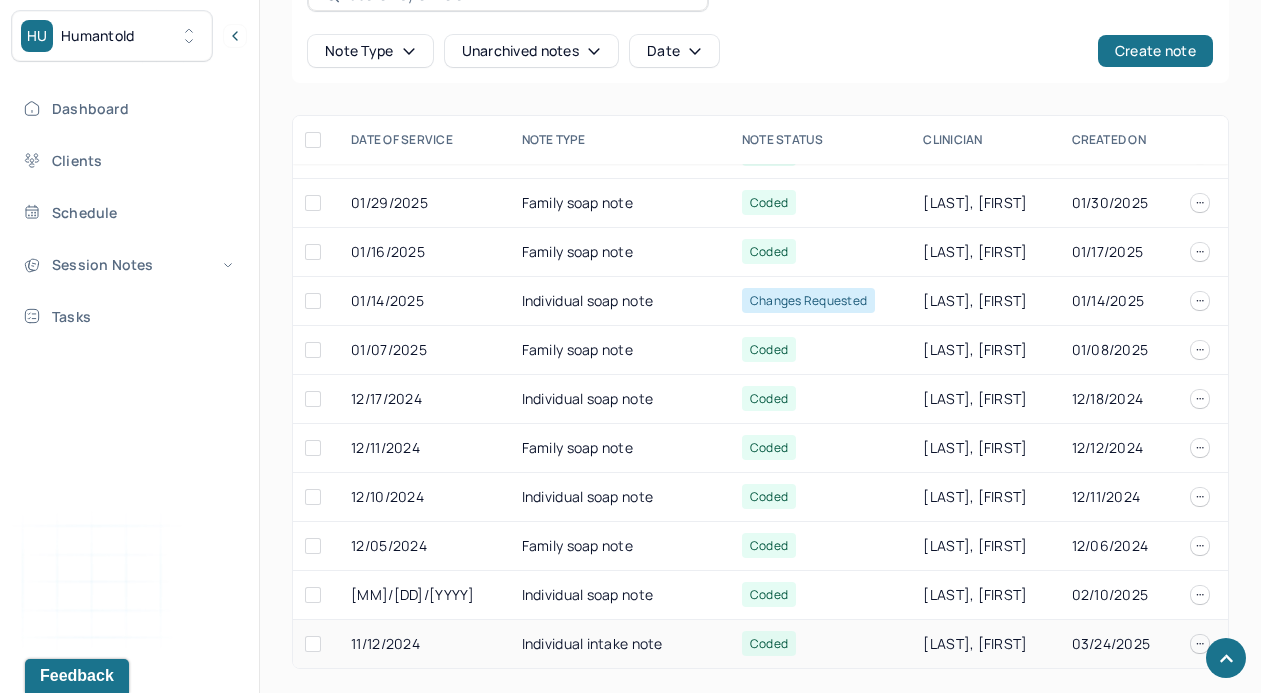click on "Individual intake note" at bounding box center [620, 644] 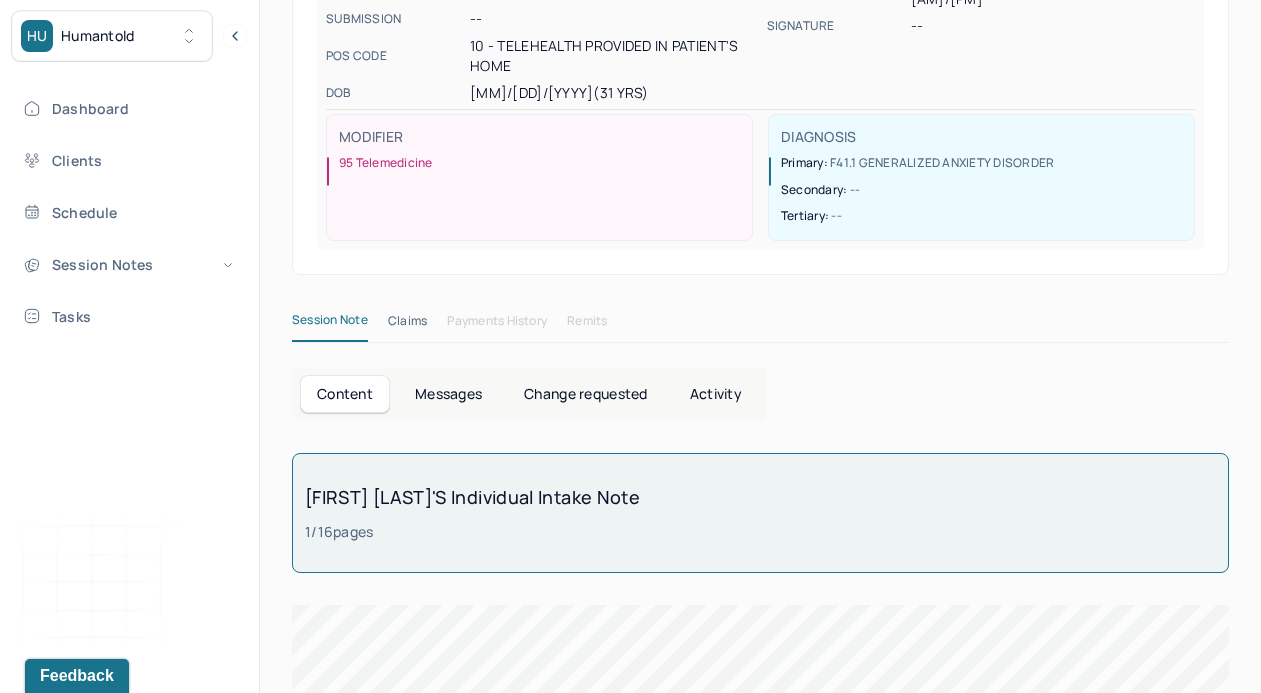 scroll, scrollTop: 544, scrollLeft: 0, axis: vertical 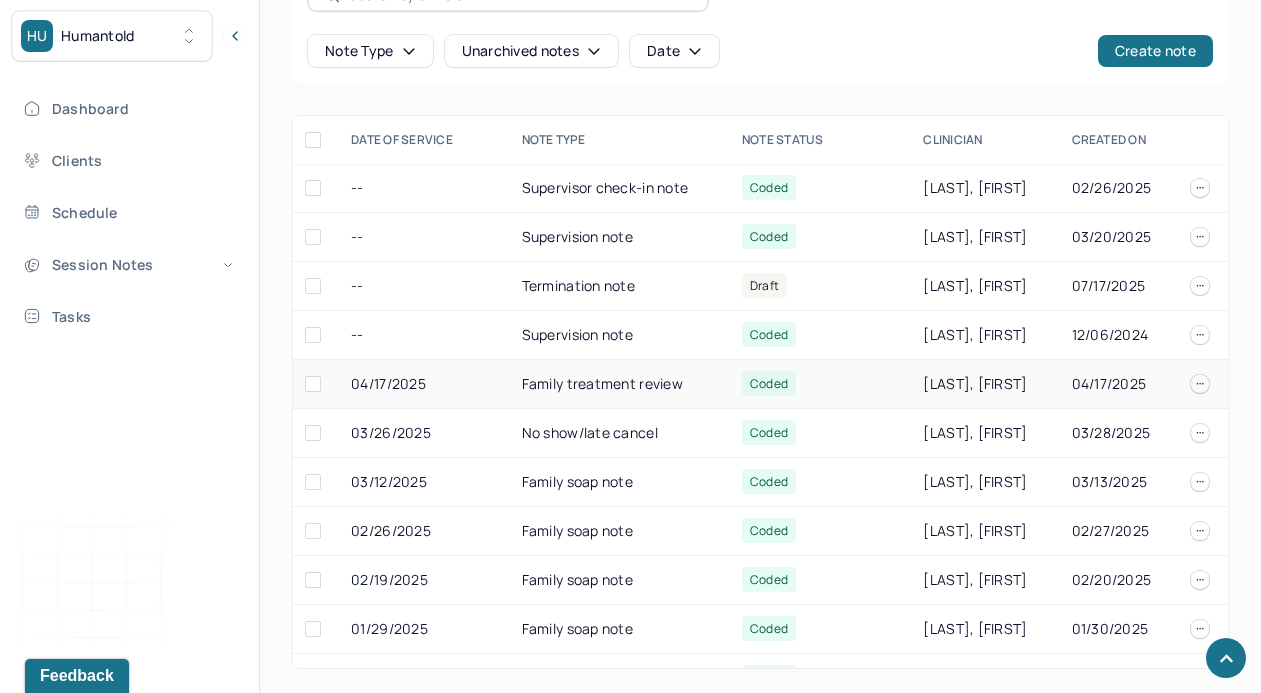 click on "Family treatment review" at bounding box center (620, 384) 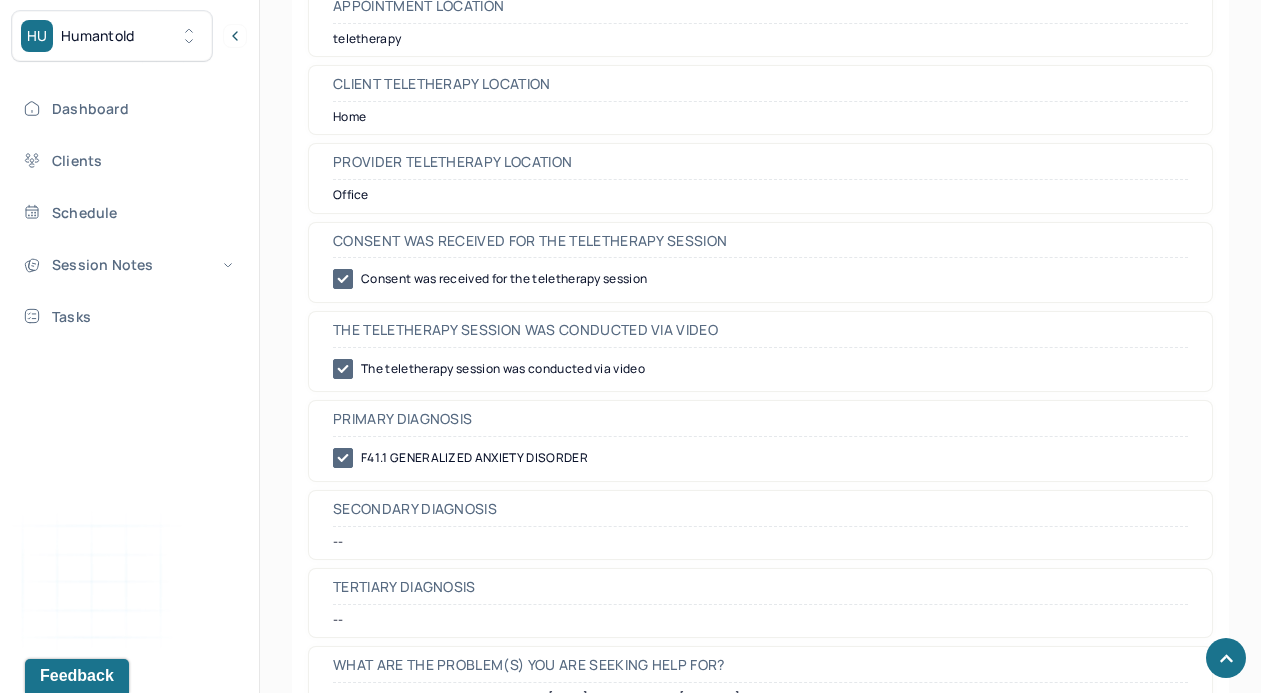scroll, scrollTop: 1003, scrollLeft: 0, axis: vertical 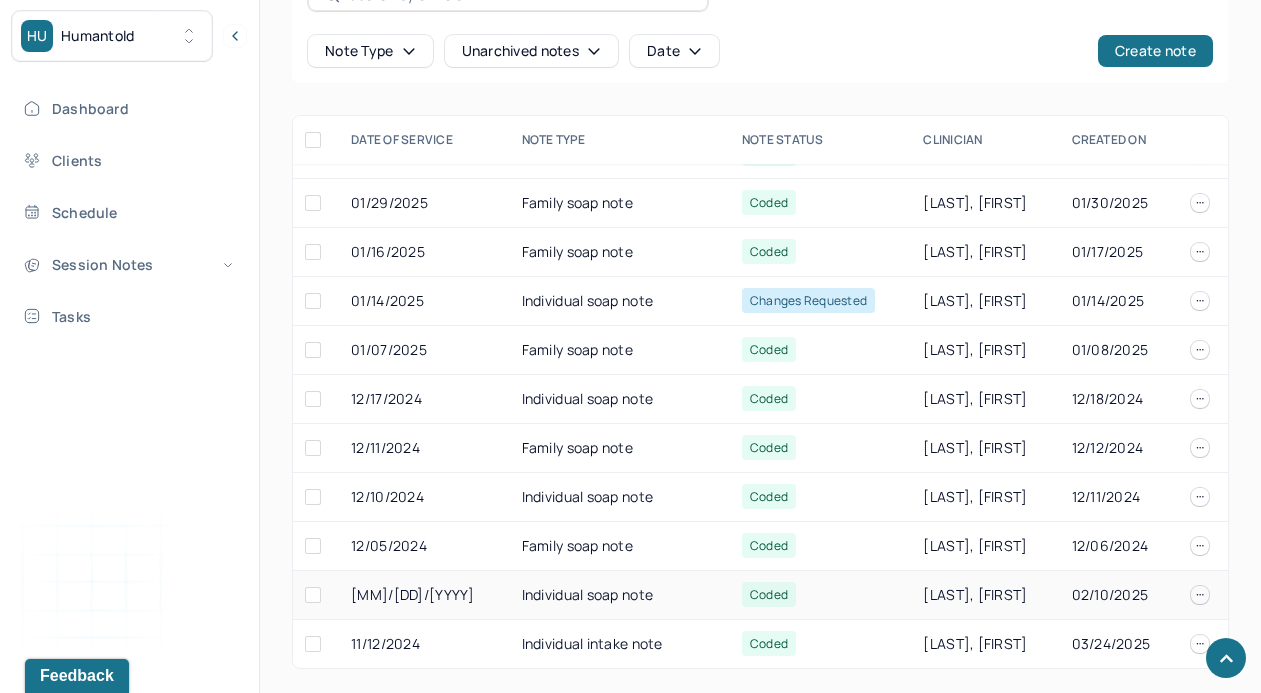 click on "Individual soap note" at bounding box center (620, 595) 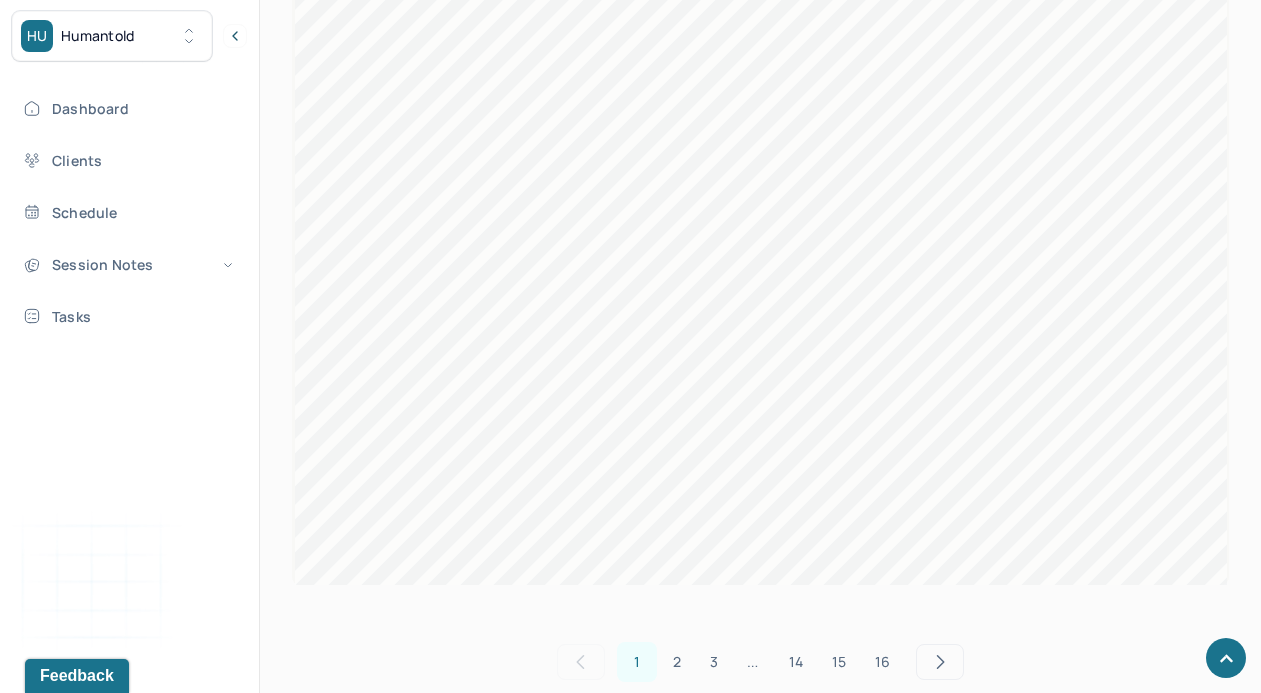 scroll, scrollTop: 1663, scrollLeft: 0, axis: vertical 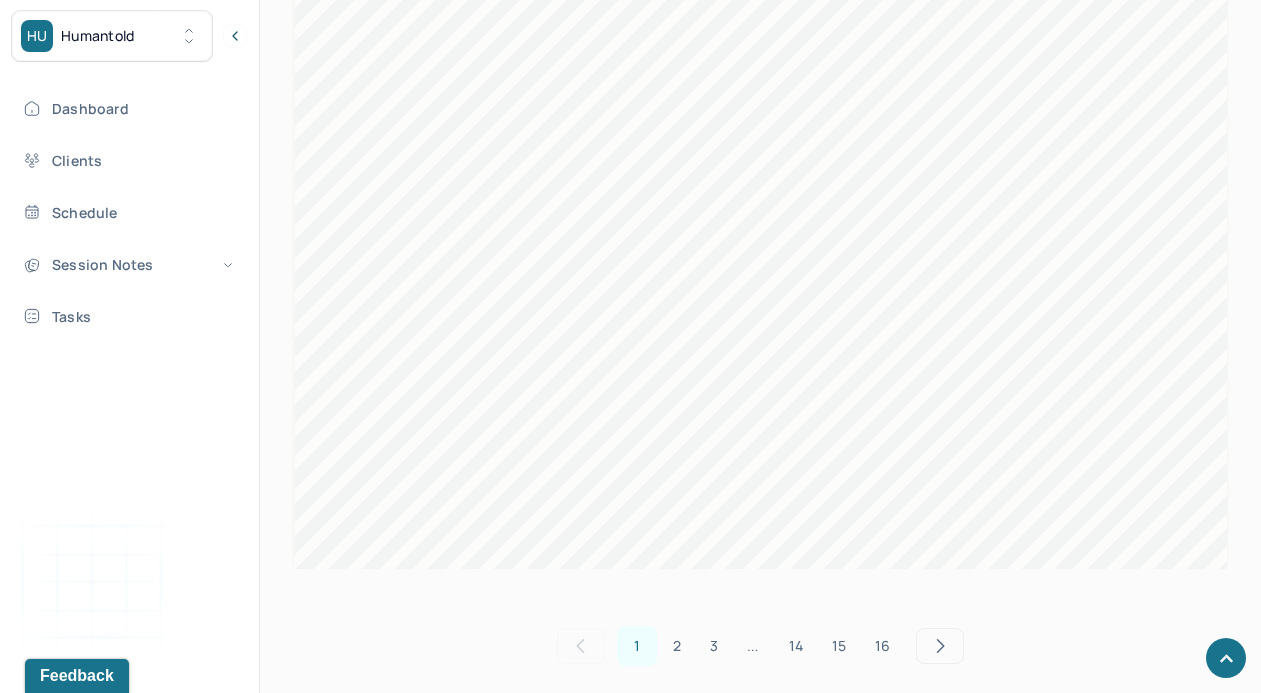 click on "2" at bounding box center (677, 646) 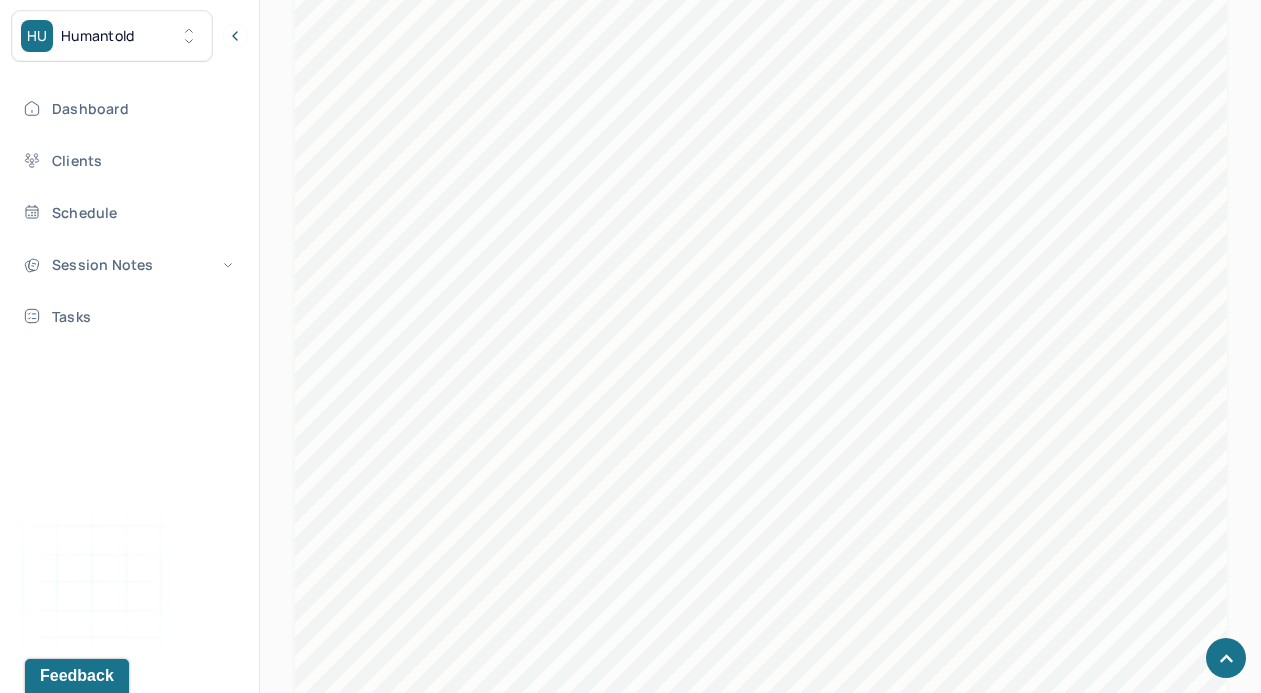 scroll, scrollTop: 1066, scrollLeft: 0, axis: vertical 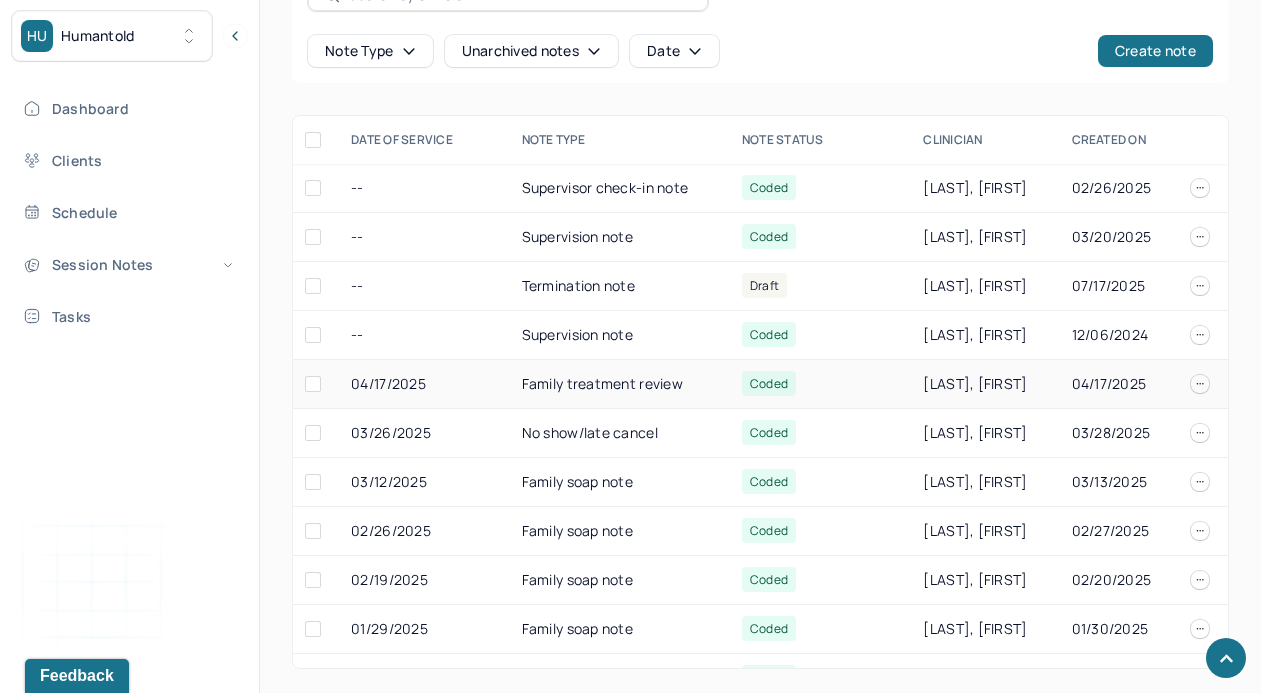 click on "Family treatment review" at bounding box center [620, 384] 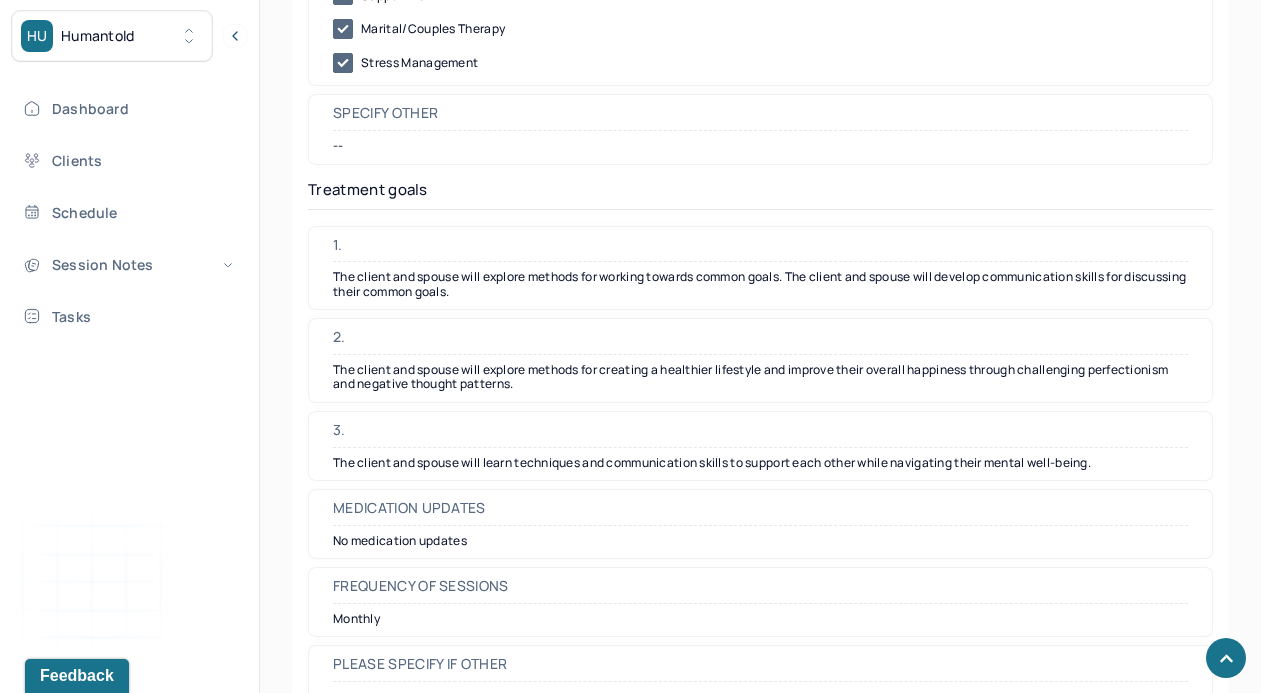 scroll, scrollTop: 5123, scrollLeft: 0, axis: vertical 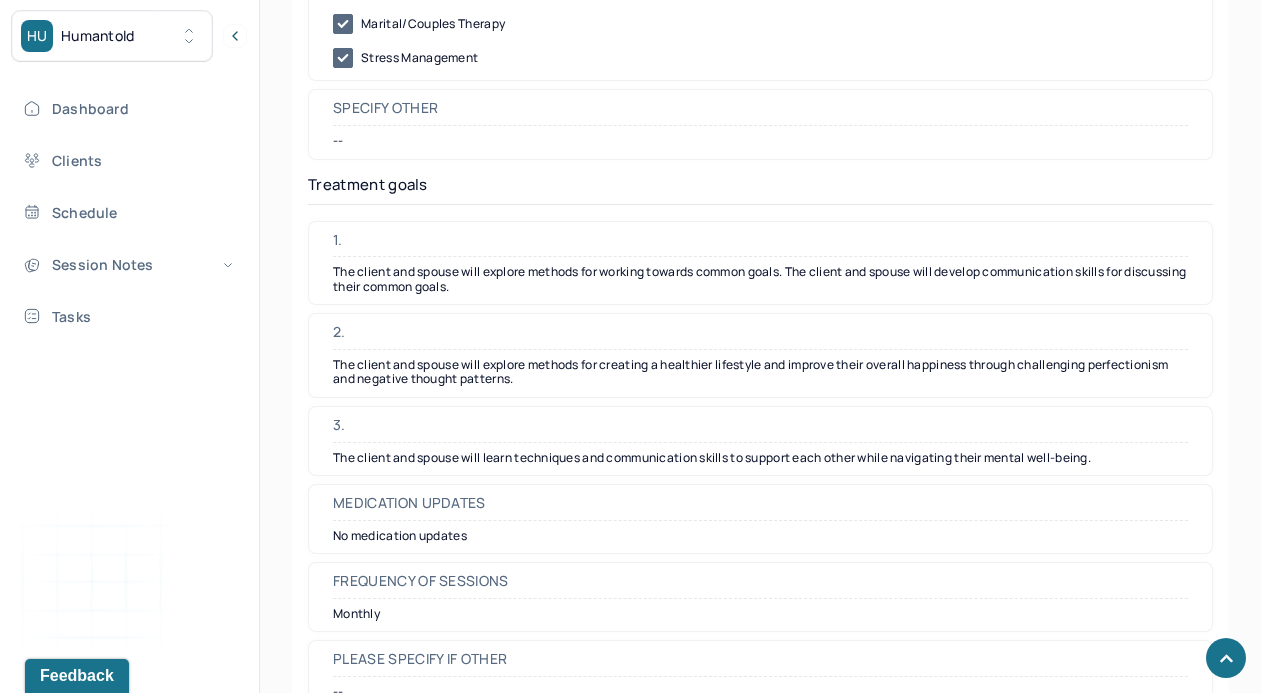 click on "The client and spouse will explore methods for working towards common goals. The client and spouse will develop communication skills for discussing their common goals." at bounding box center [760, 279] 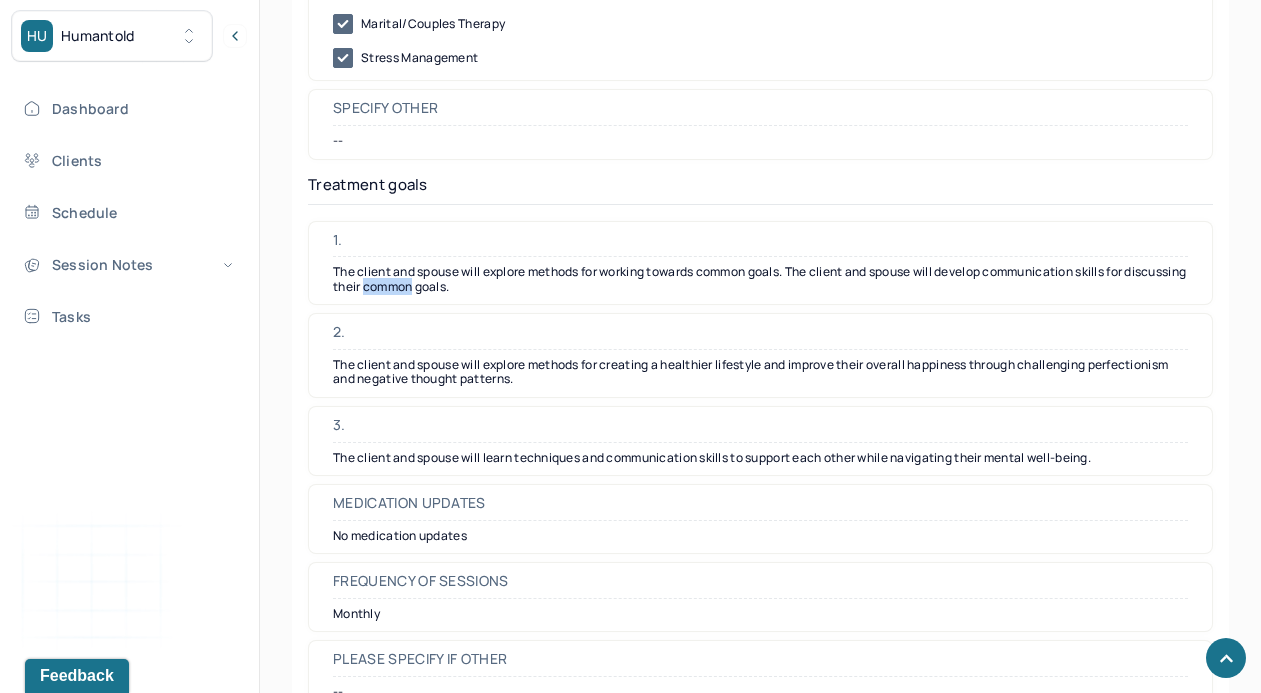 click on "The client and spouse will explore methods for working towards common goals. The client and spouse will develop communication skills for discussing their common goals." at bounding box center (760, 279) 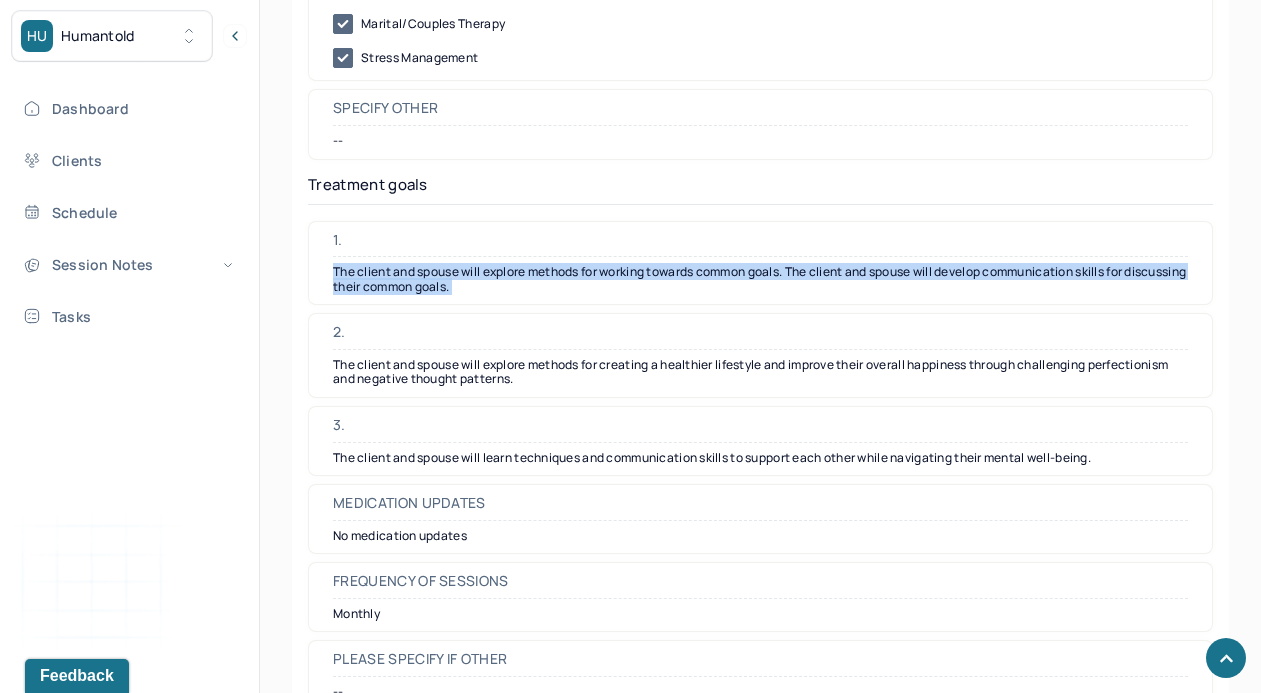 click on "The client and spouse will explore methods for working towards common goals. The client and spouse will develop communication skills for discussing their common goals." at bounding box center (760, 279) 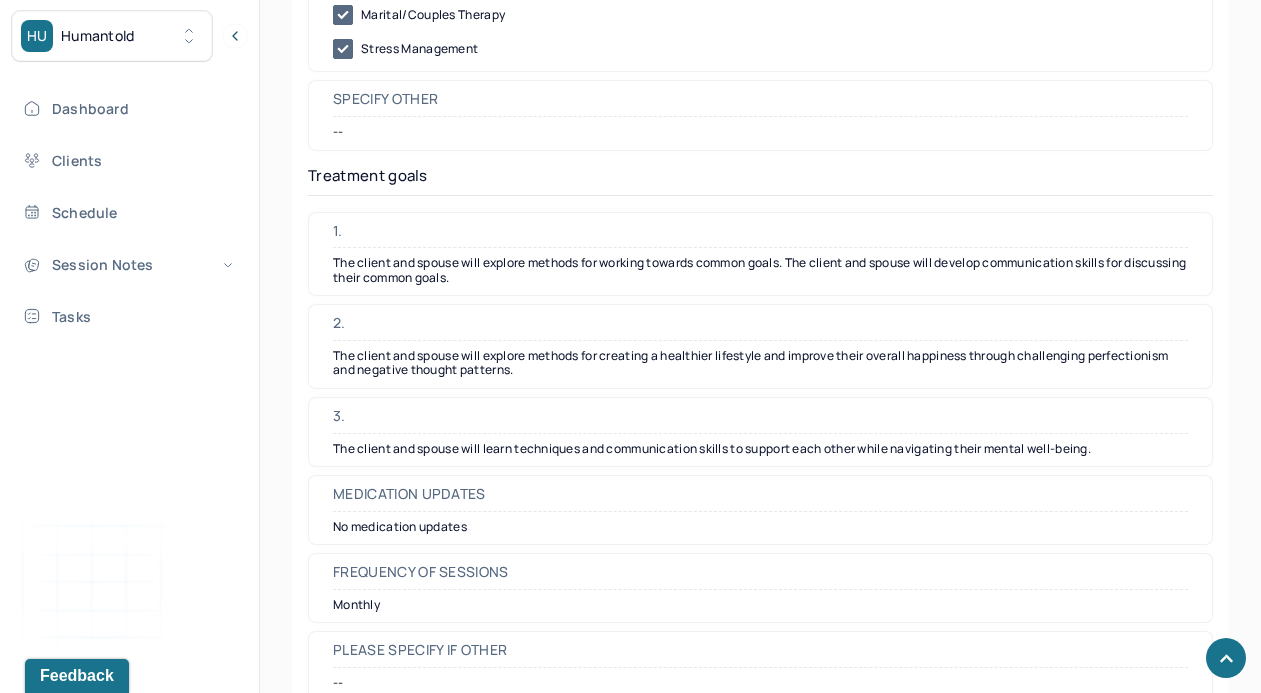 click on "The client and spouse will explore methods for creating a healthier lifestyle and improve their overall happiness through challenging perfectionism and negative thought patterns." at bounding box center (760, 363) 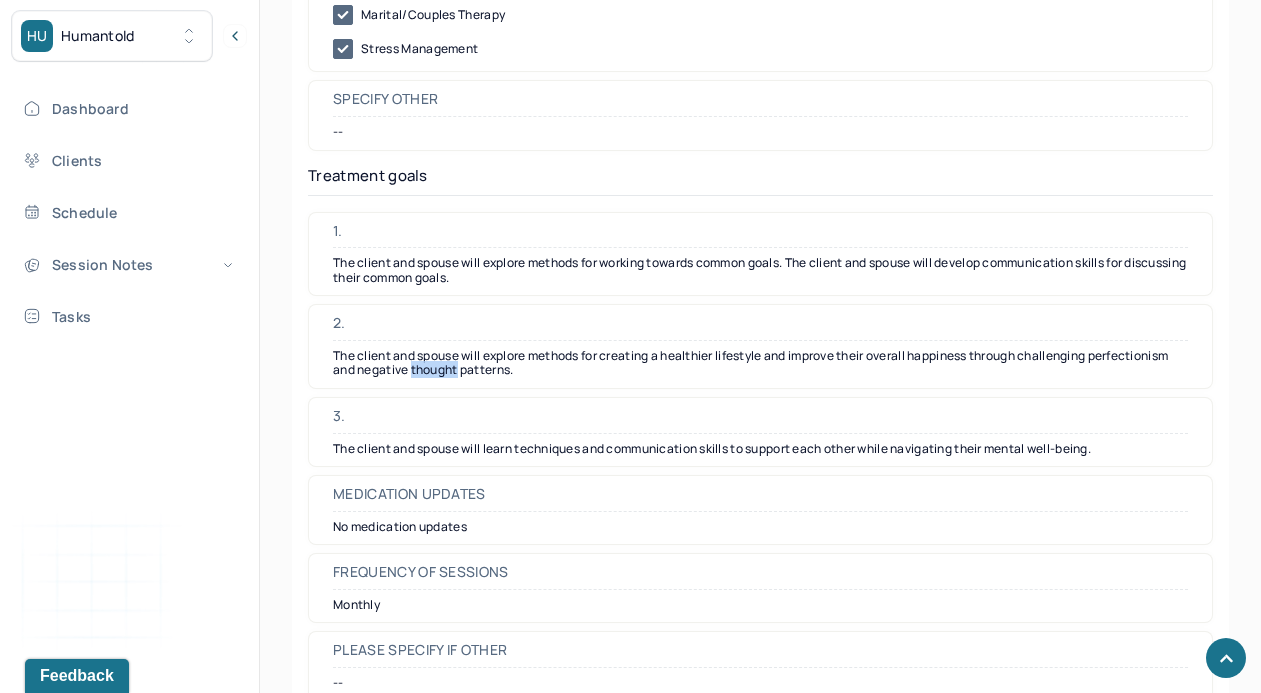 click on "The client and spouse will explore methods for creating a healthier lifestyle and improve their overall happiness through challenging perfectionism and negative thought patterns." at bounding box center (760, 363) 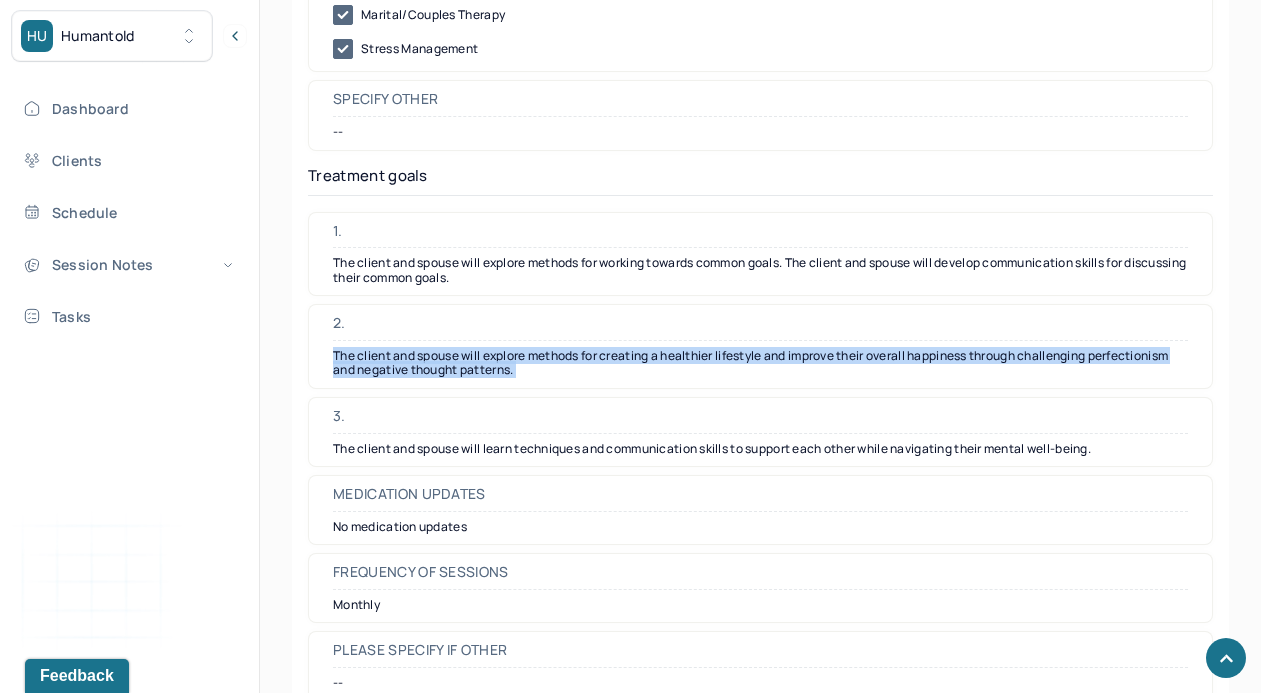 click on "The client and spouse will explore methods for creating a healthier lifestyle and improve their overall happiness through challenging perfectionism and negative thought patterns." at bounding box center (760, 363) 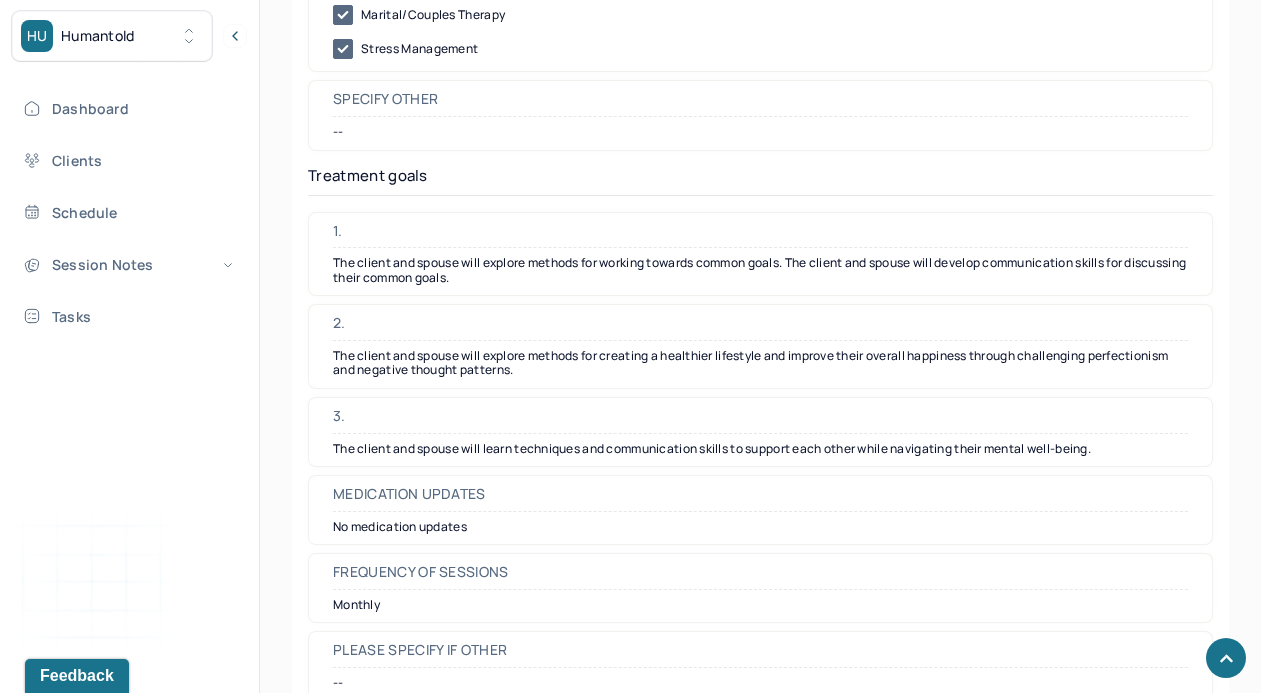 click on "The client and spouse will learn techniques and communication skills to support each other while navigating their mental well-being." at bounding box center (760, 449) 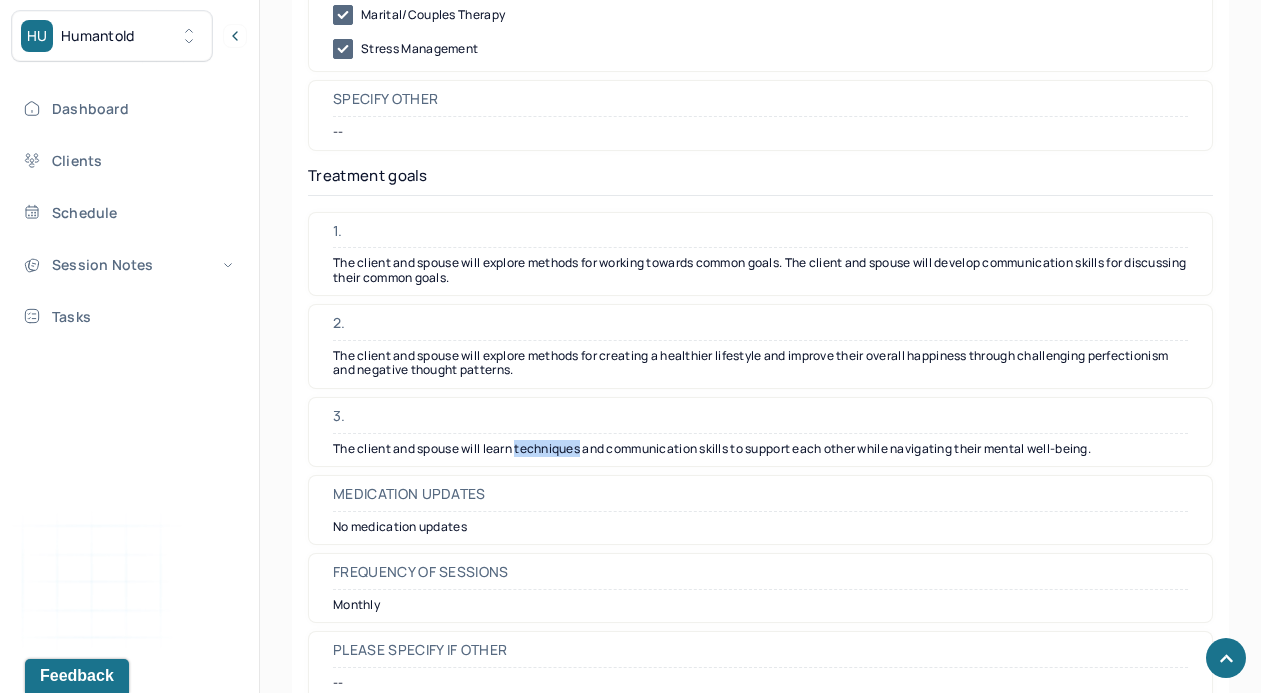 click on "The client and spouse will learn techniques and communication skills to support each other while navigating their mental well-being." at bounding box center [760, 449] 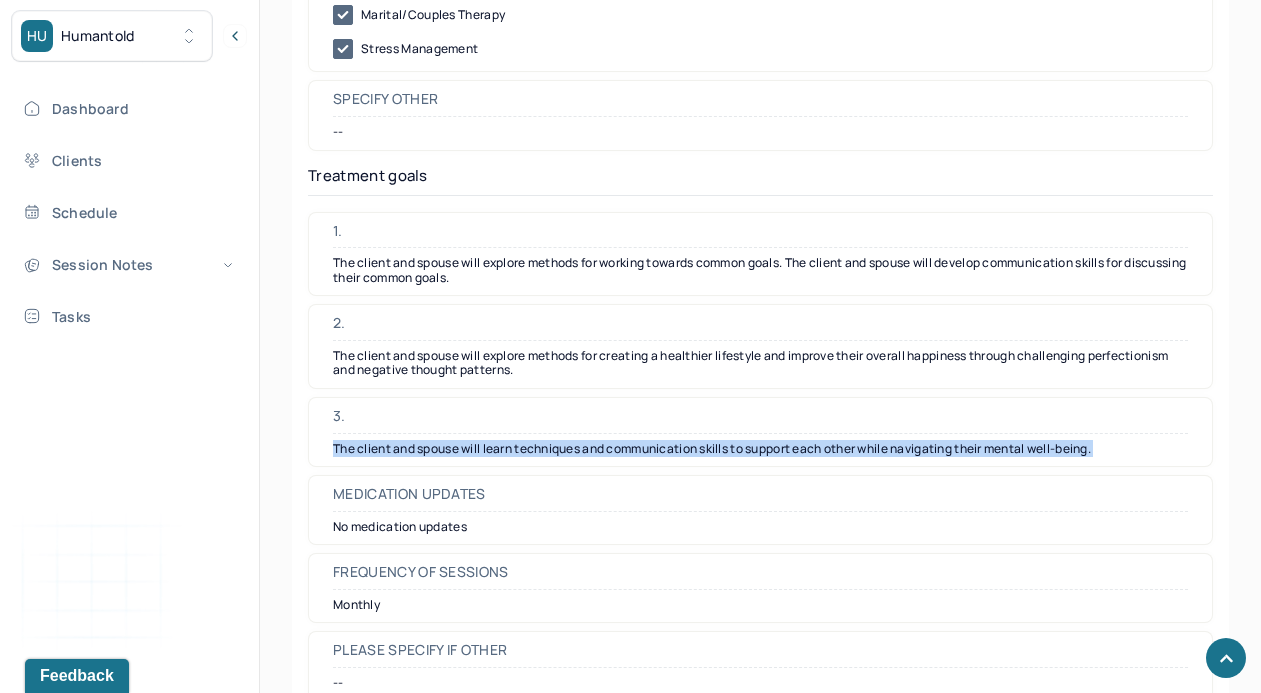 click on "The client and spouse will learn techniques and communication skills to support each other while navigating their mental well-being." at bounding box center [760, 449] 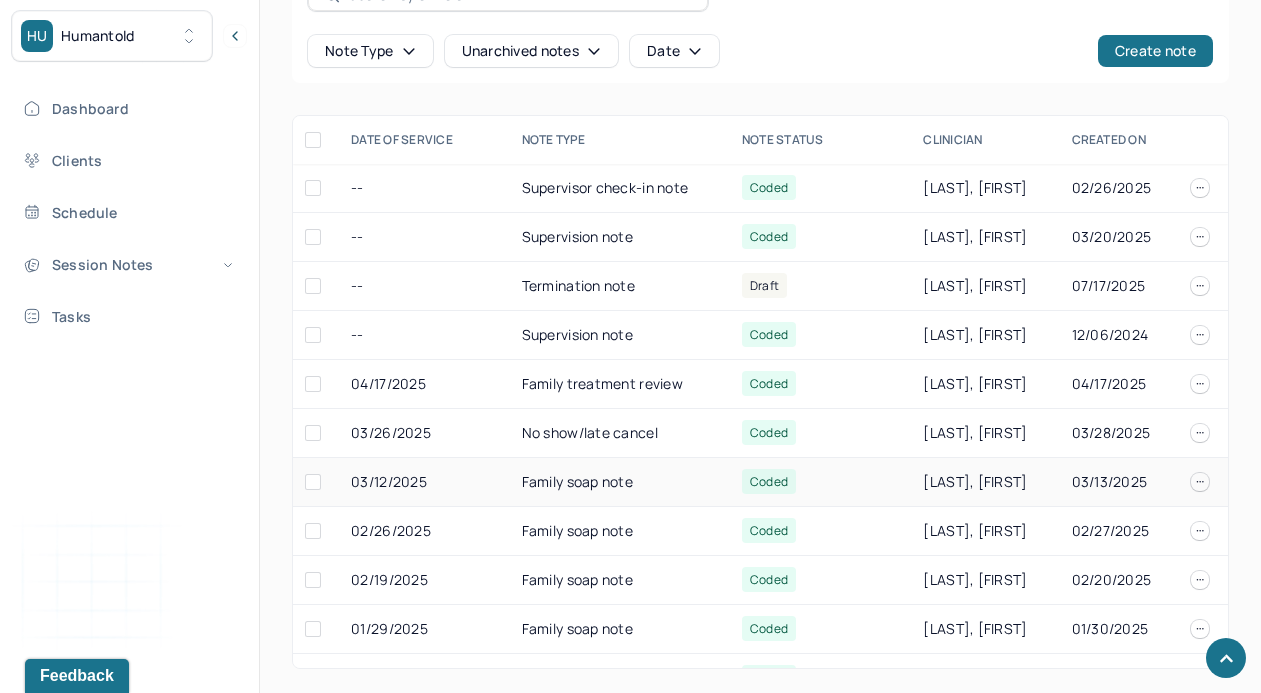 click on "Family soap note" at bounding box center [620, 482] 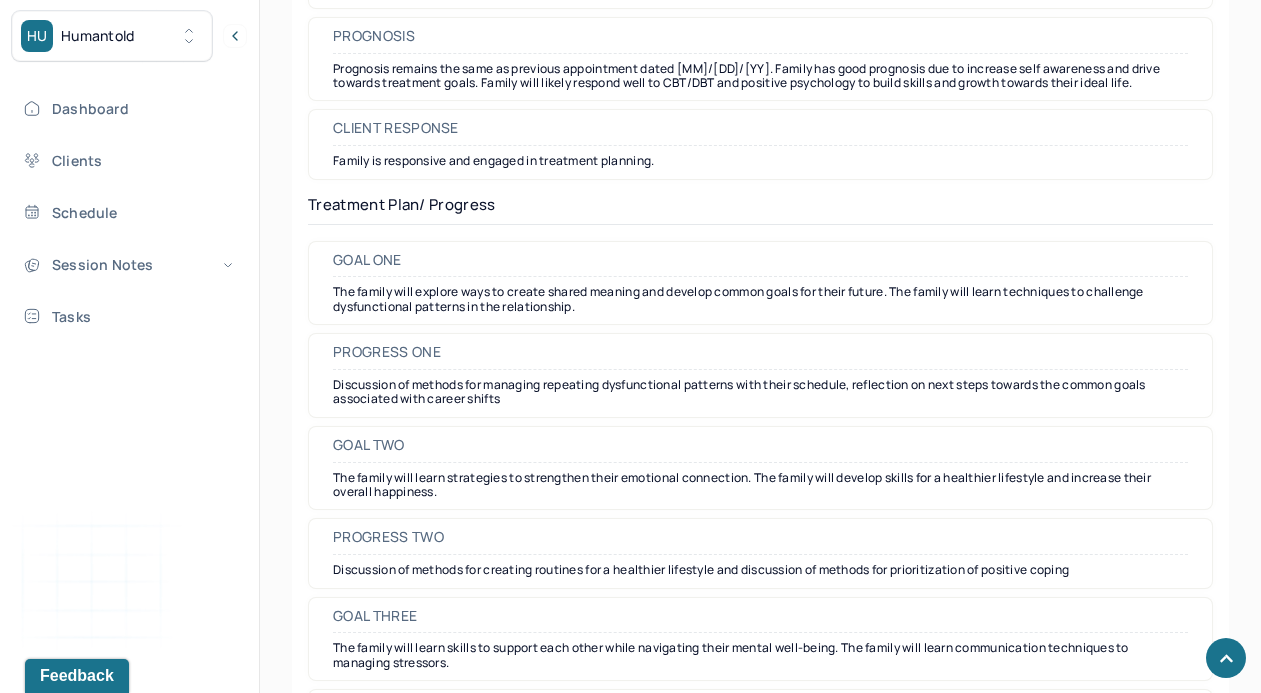 scroll, scrollTop: 2969, scrollLeft: 0, axis: vertical 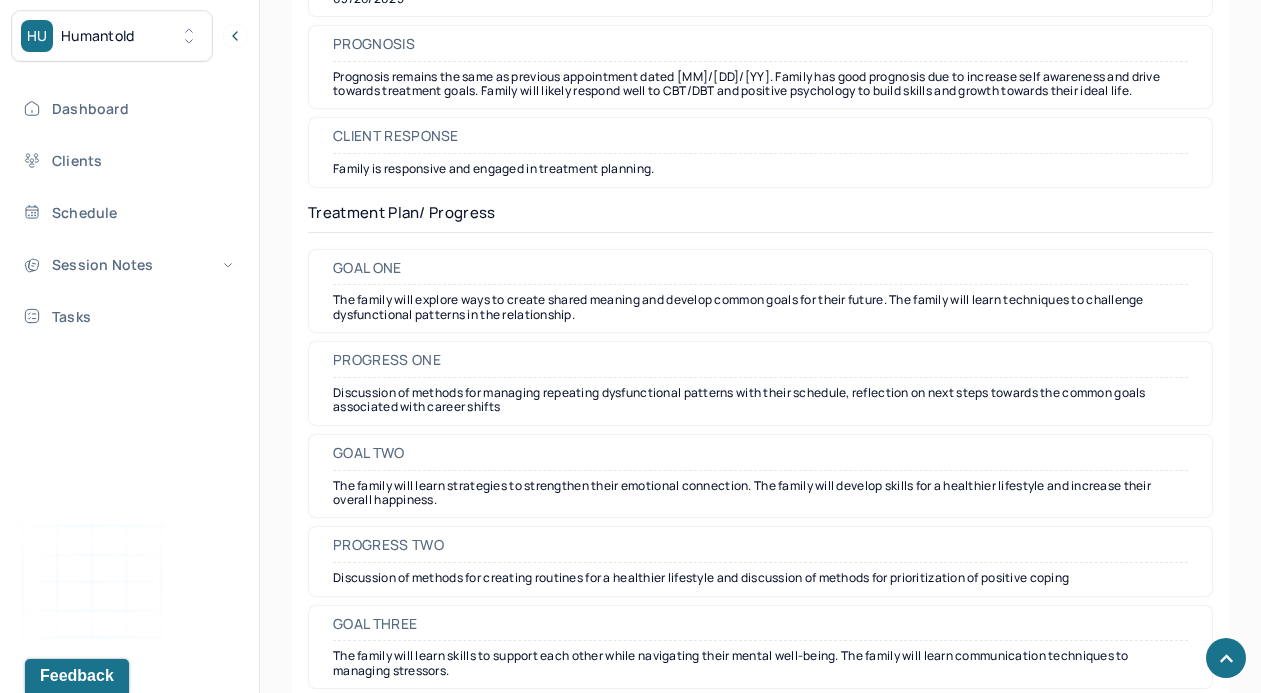 click on "The family will explore ways to create shared meaning and develop common goals for their future. The family will learn techniques to challenge dysfunctional patterns in the relationship." at bounding box center (760, 307) 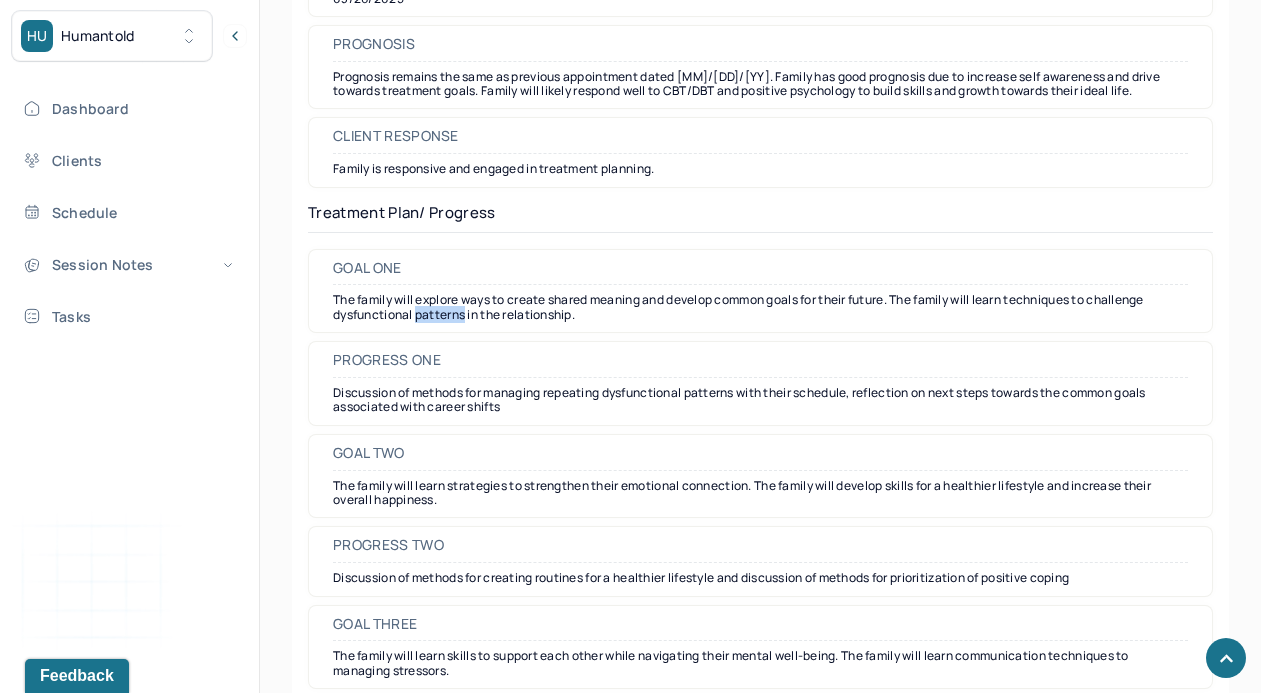 click on "The family will explore ways to create shared meaning and develop common goals for their future. The family will learn techniques to challenge dysfunctional patterns in the relationship." at bounding box center (760, 307) 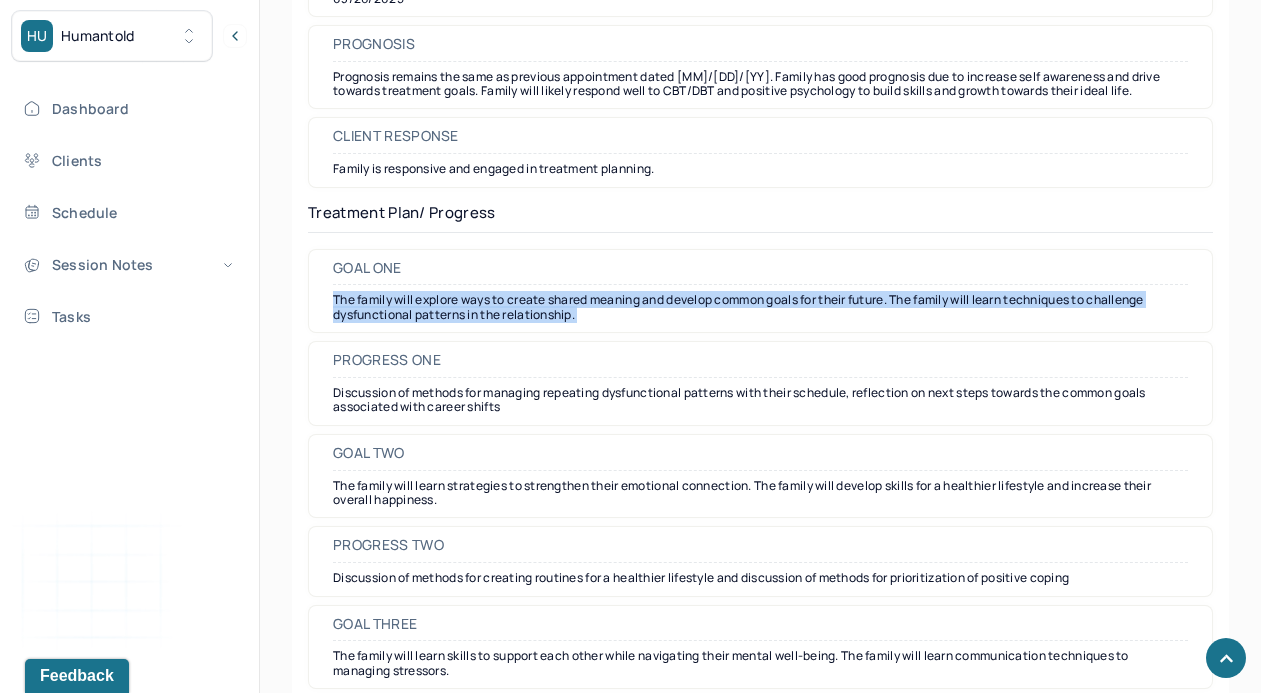 click on "The family will explore ways to create shared meaning and develop common goals for their future. The family will learn techniques to challenge dysfunctional patterns in the relationship." at bounding box center (760, 307) 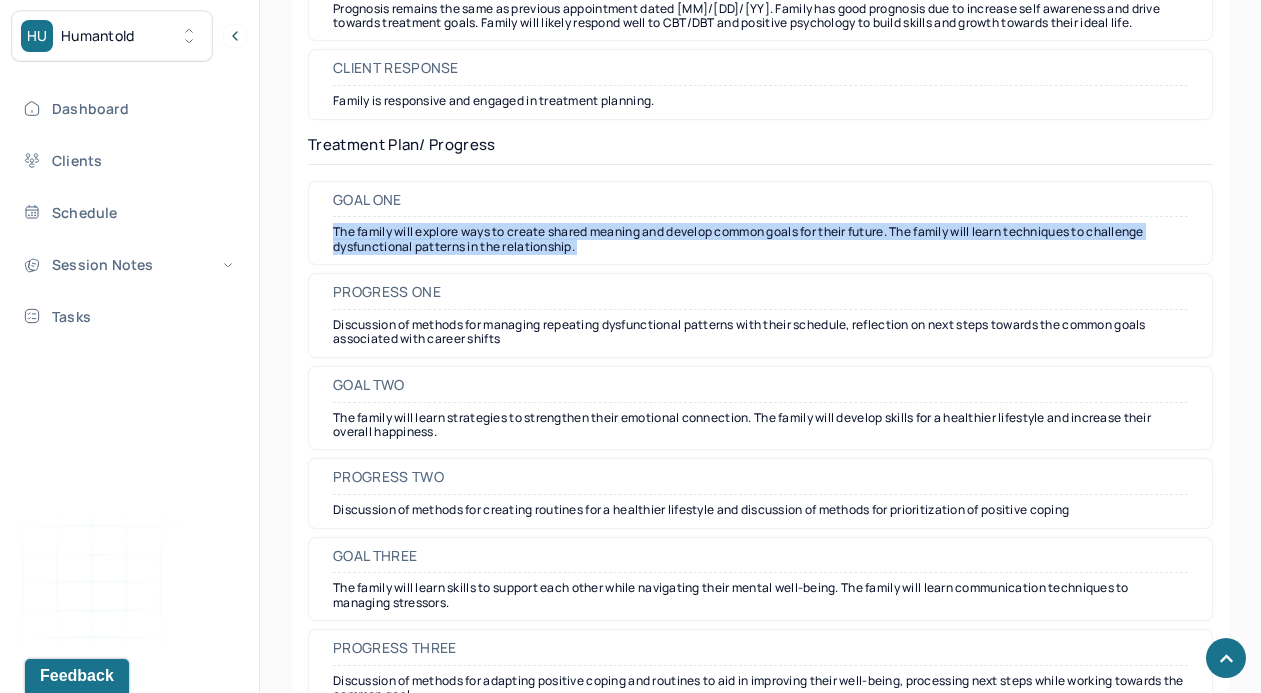 scroll, scrollTop: 3043, scrollLeft: 0, axis: vertical 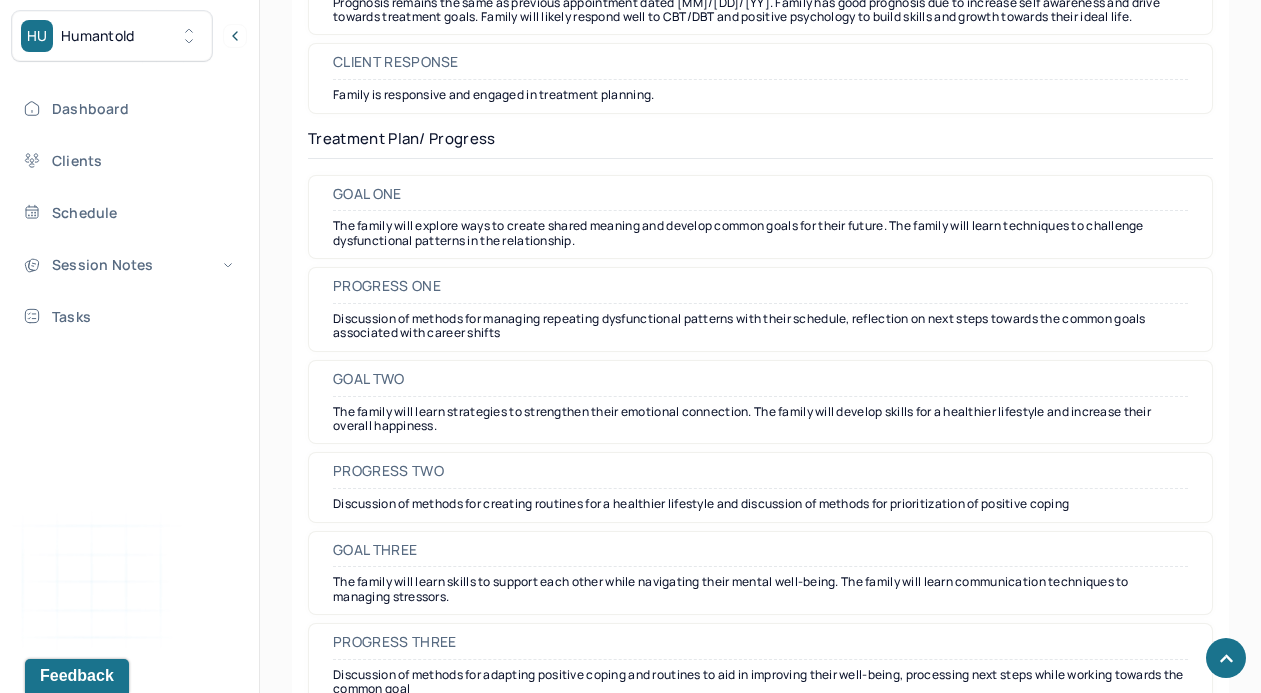 click on "The family will learn strategies to strengthen their emotional connection. The family will develop skills for a healthier lifestyle and increase their overall happiness." at bounding box center [760, 419] 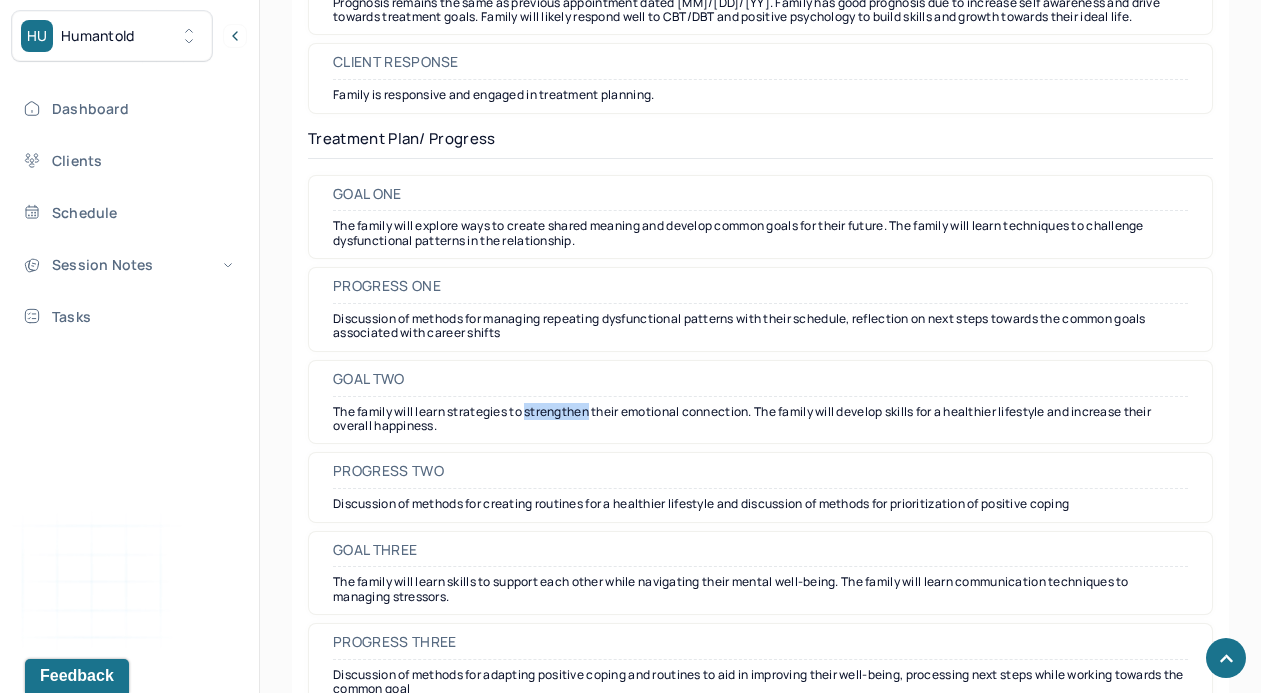 click on "The family will learn strategies to strengthen their emotional connection. The family will develop skills for a healthier lifestyle and increase their overall happiness." at bounding box center [760, 419] 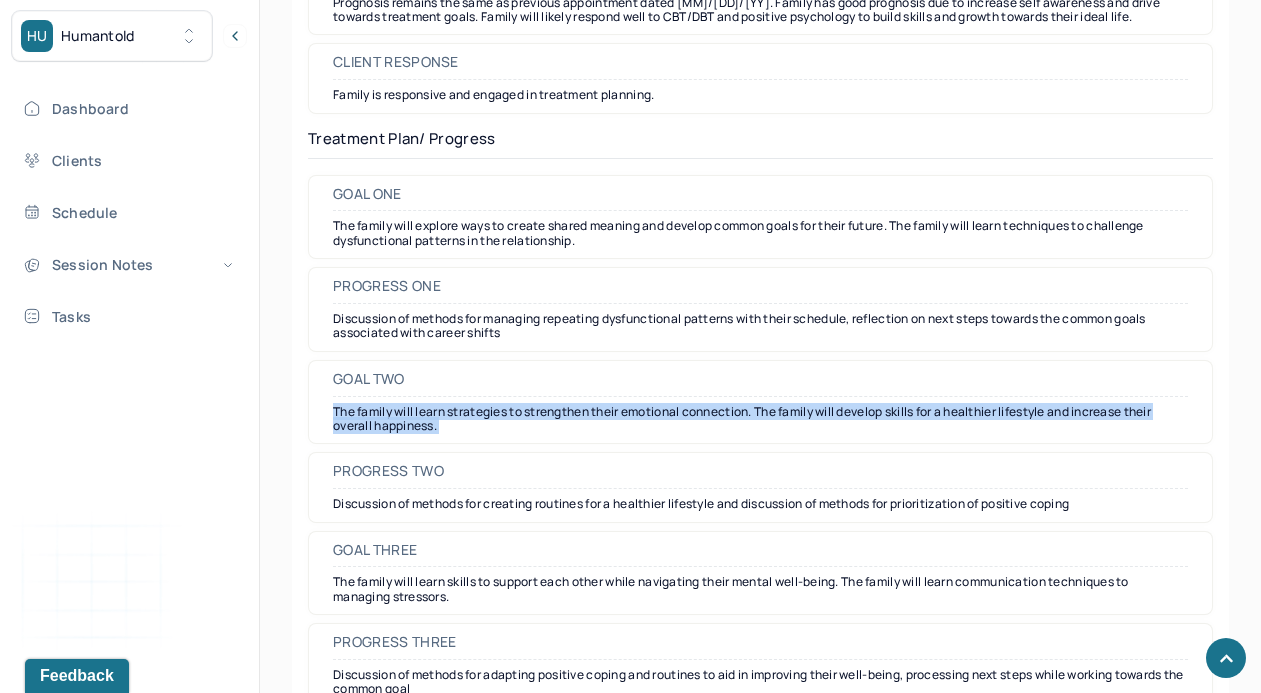 click on "The family will learn strategies to strengthen their emotional connection. The family will develop skills for a healthier lifestyle and increase their overall happiness." at bounding box center [760, 419] 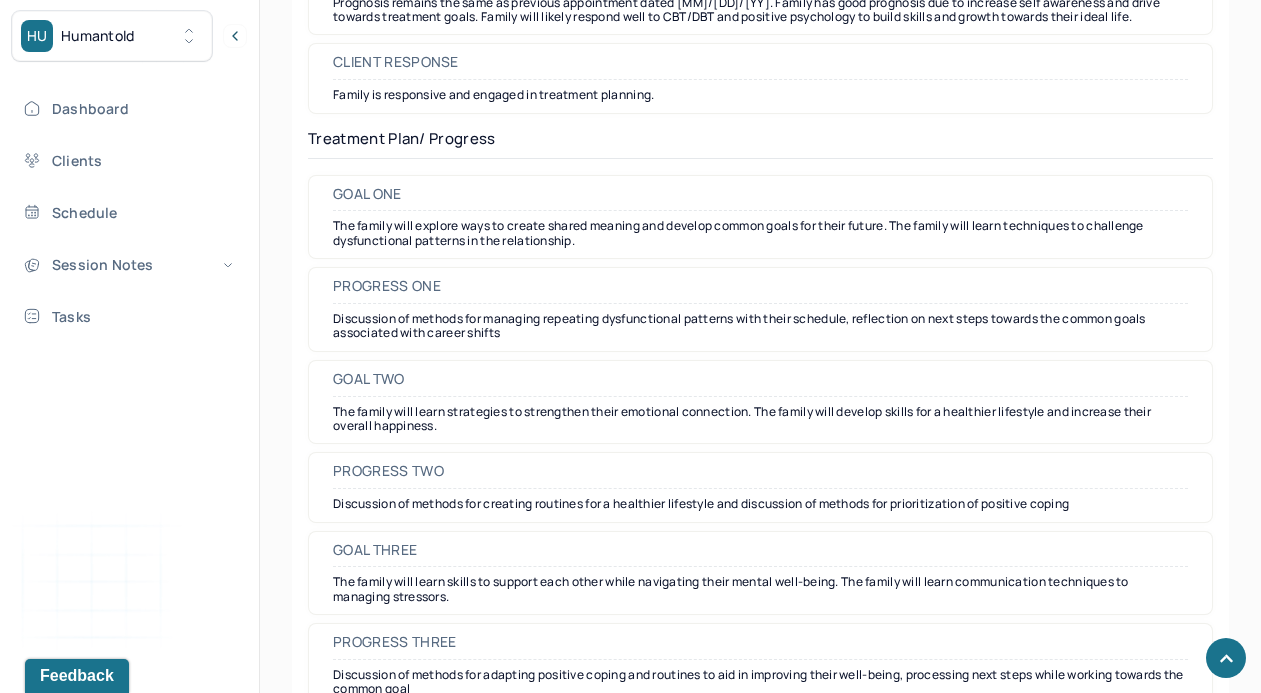 click on "The family will learn strategies to strengthen their emotional connection. The family will develop skills for a healthier lifestyle and increase their overall happiness." at bounding box center (760, 419) 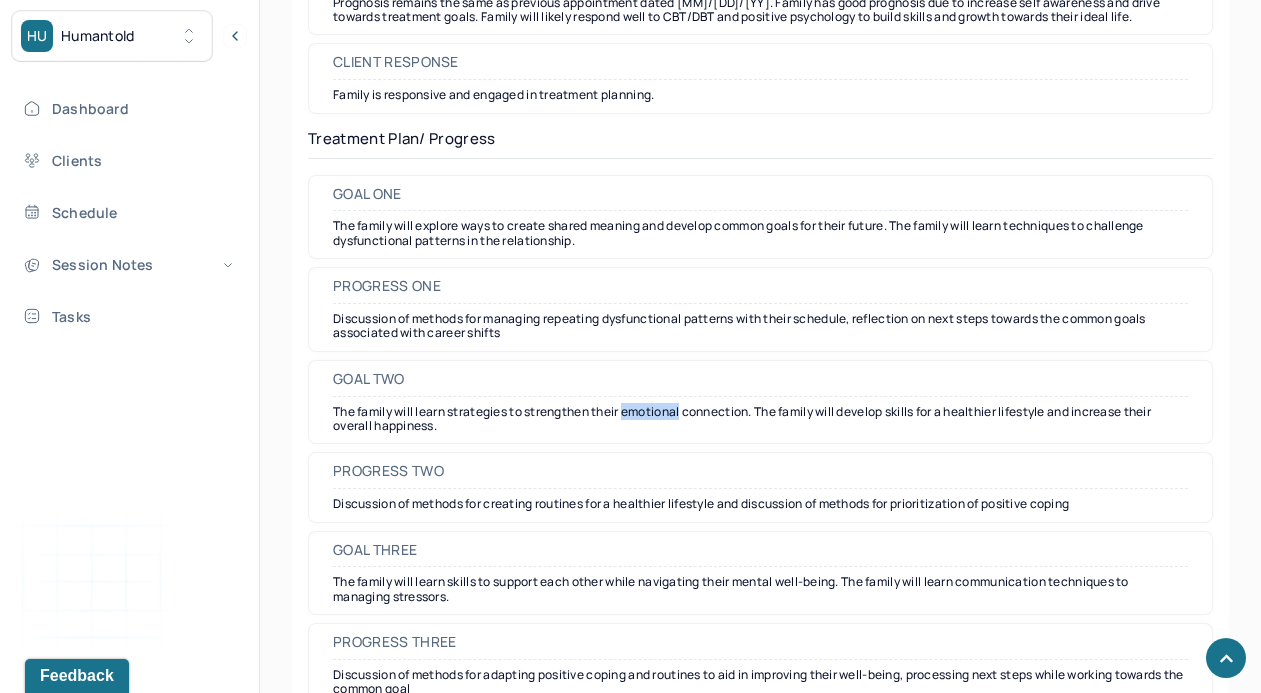 click on "The family will learn strategies to strengthen their emotional connection. The family will develop skills for a healthier lifestyle and increase their overall happiness." at bounding box center [760, 419] 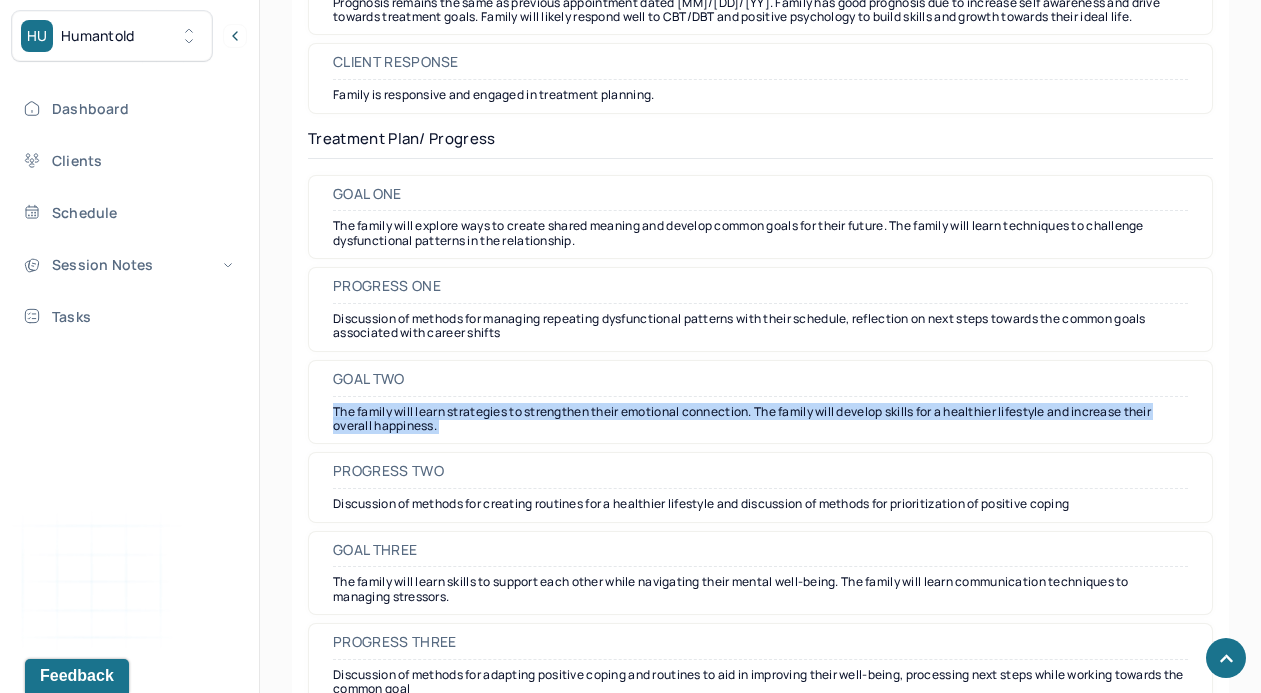 click on "The family will learn strategies to strengthen their emotional connection. The family will develop skills for a healthier lifestyle and increase their overall happiness." at bounding box center (760, 419) 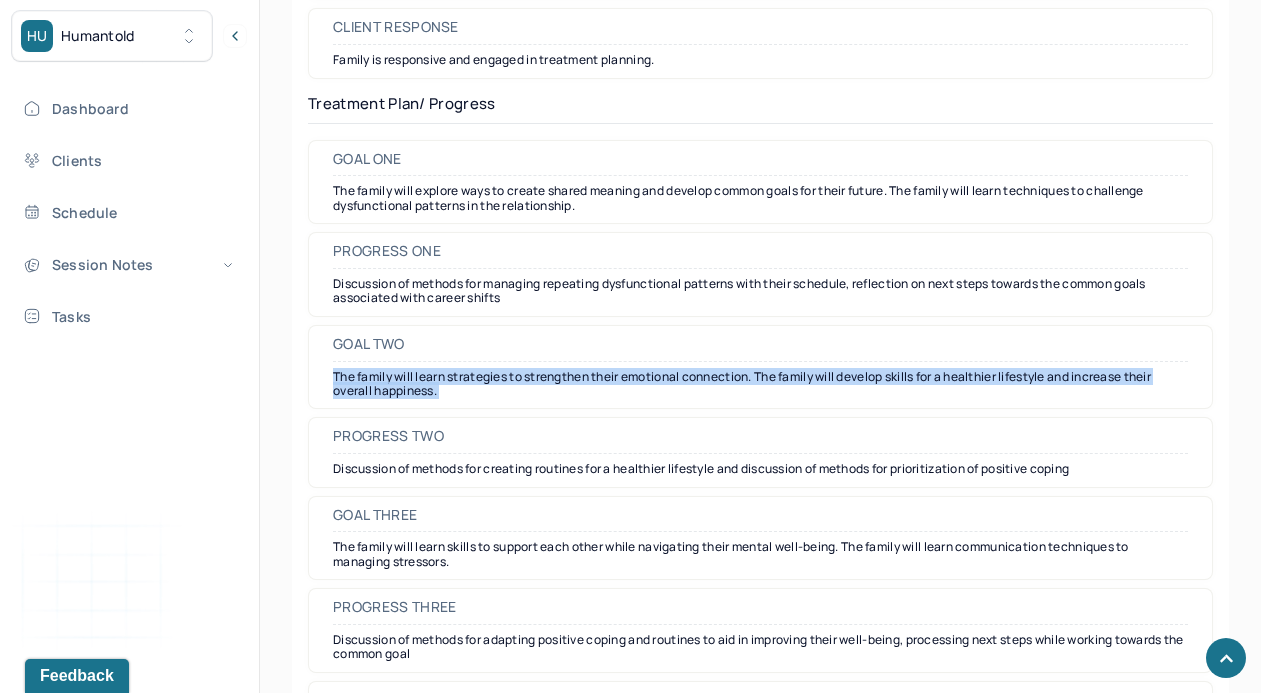 scroll, scrollTop: 3080, scrollLeft: 0, axis: vertical 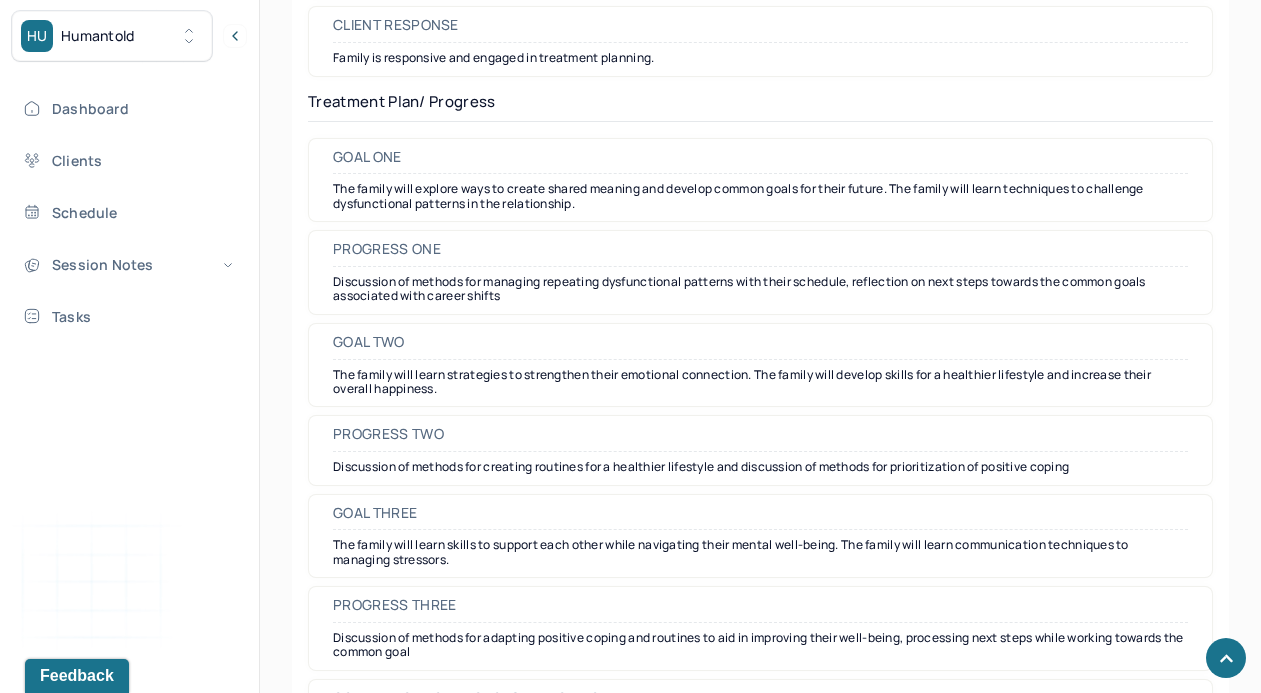 click on "The family will learn skills to support each other while navigating their mental well-being. The family will learn communication techniques to managing stressors." at bounding box center [760, 552] 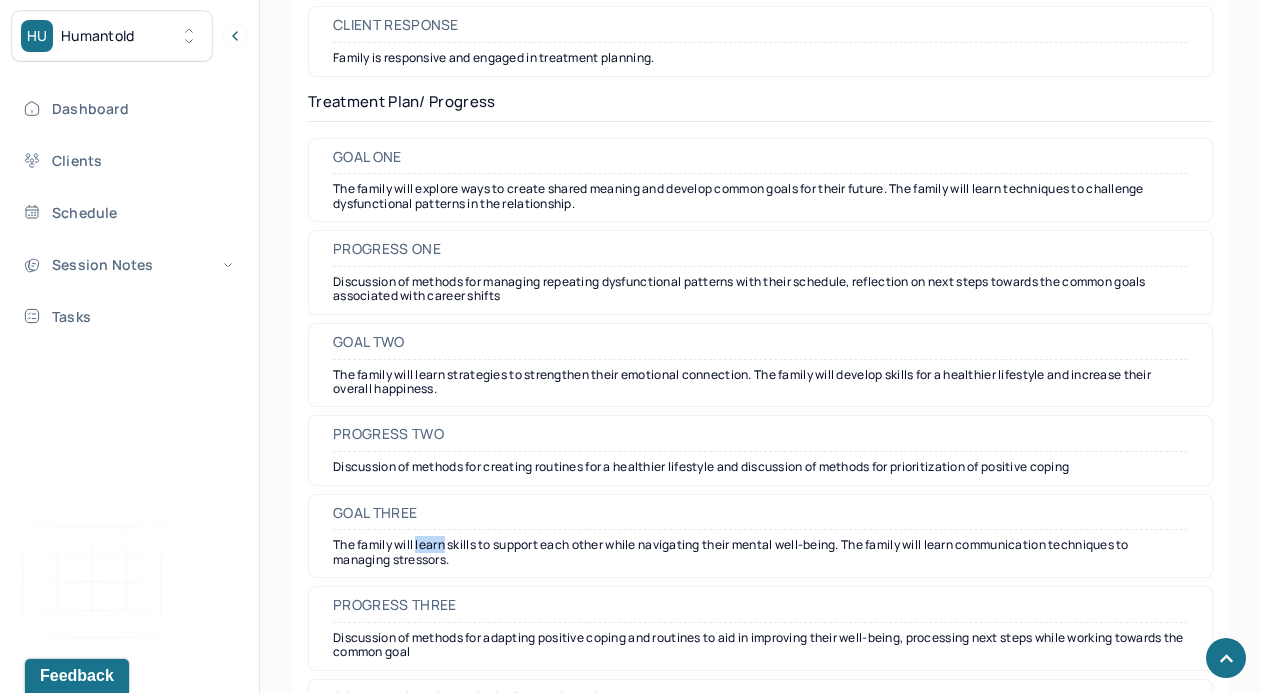 click on "The family will learn skills to support each other while navigating their mental well-being. The family will learn communication techniques to managing stressors." at bounding box center (760, 552) 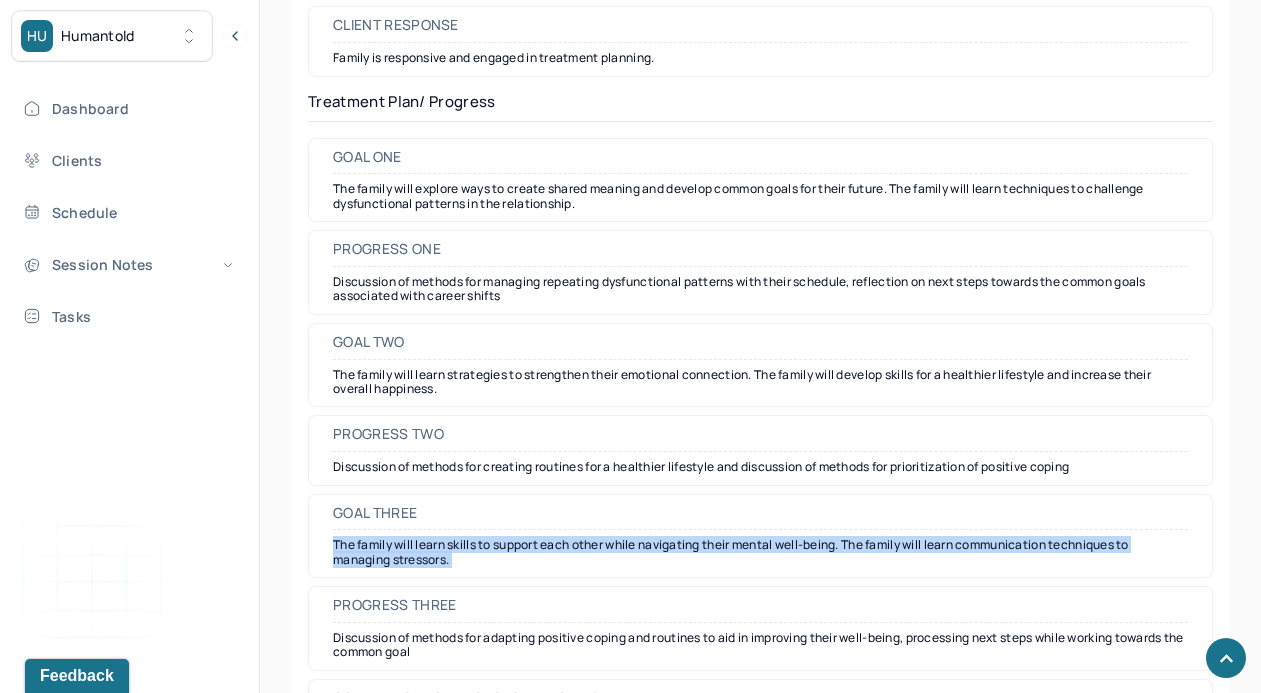 click on "The family will learn skills to support each other while navigating their mental well-being. The family will learn communication techniques to managing stressors." at bounding box center [760, 552] 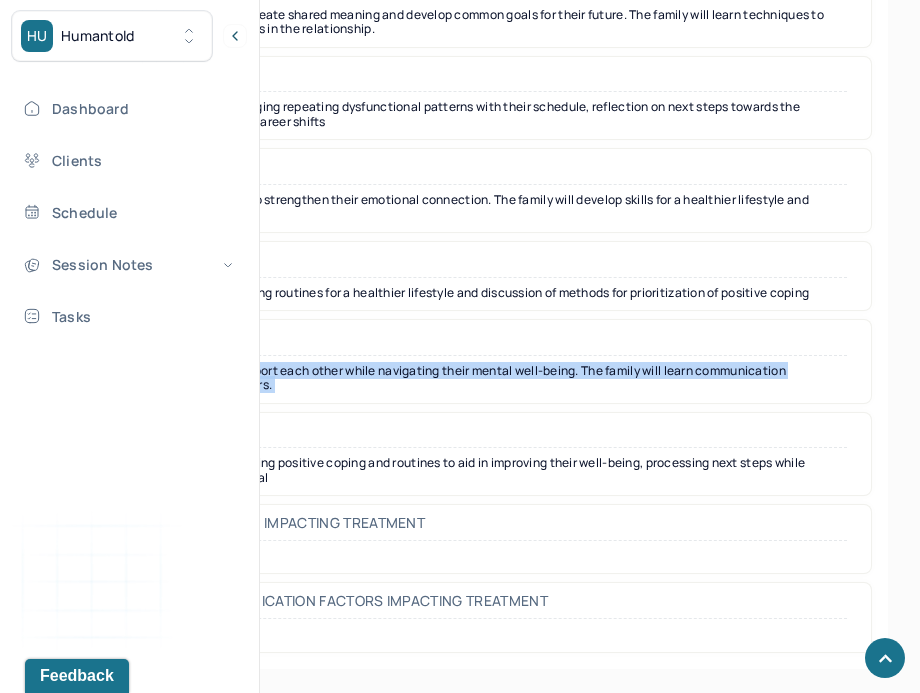 scroll, scrollTop: 3286, scrollLeft: 0, axis: vertical 